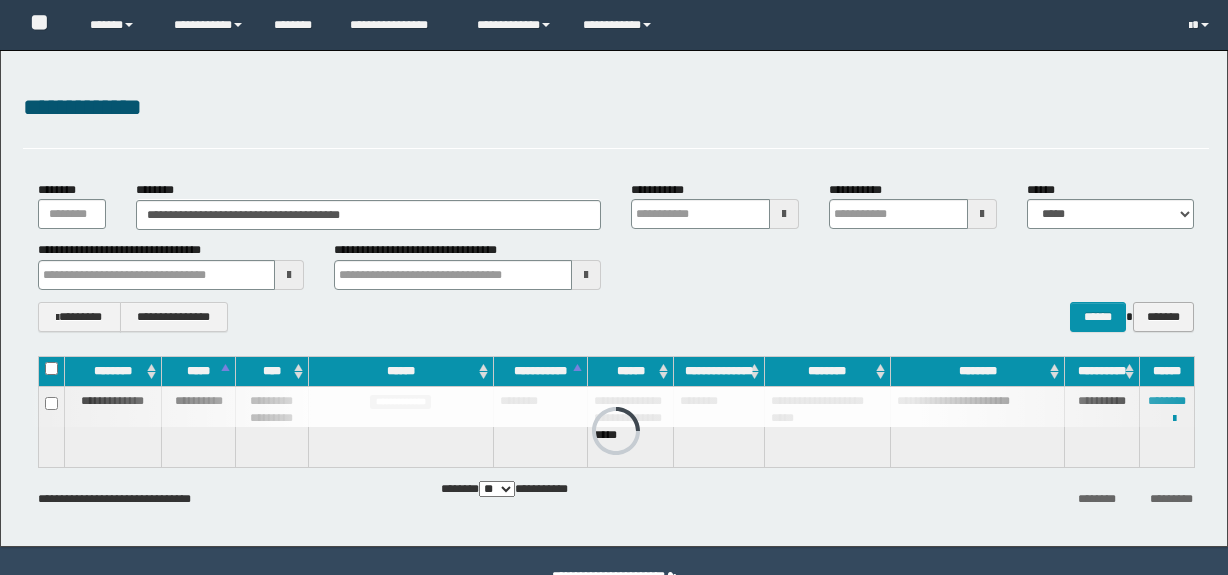 scroll, scrollTop: 0, scrollLeft: 0, axis: both 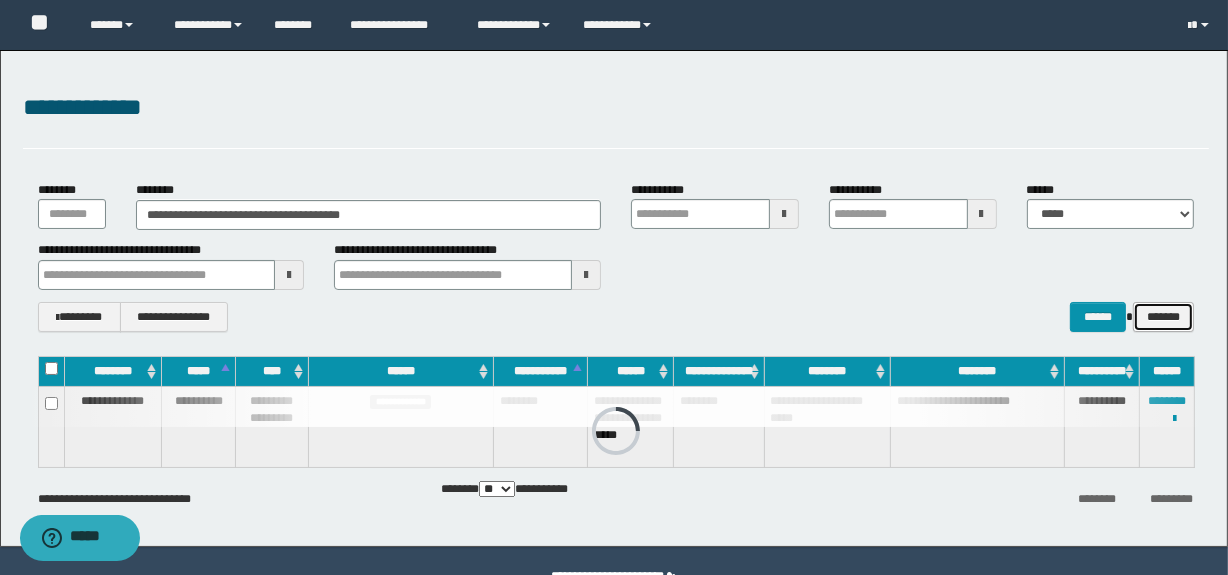 click on "*******" at bounding box center (1163, 317) 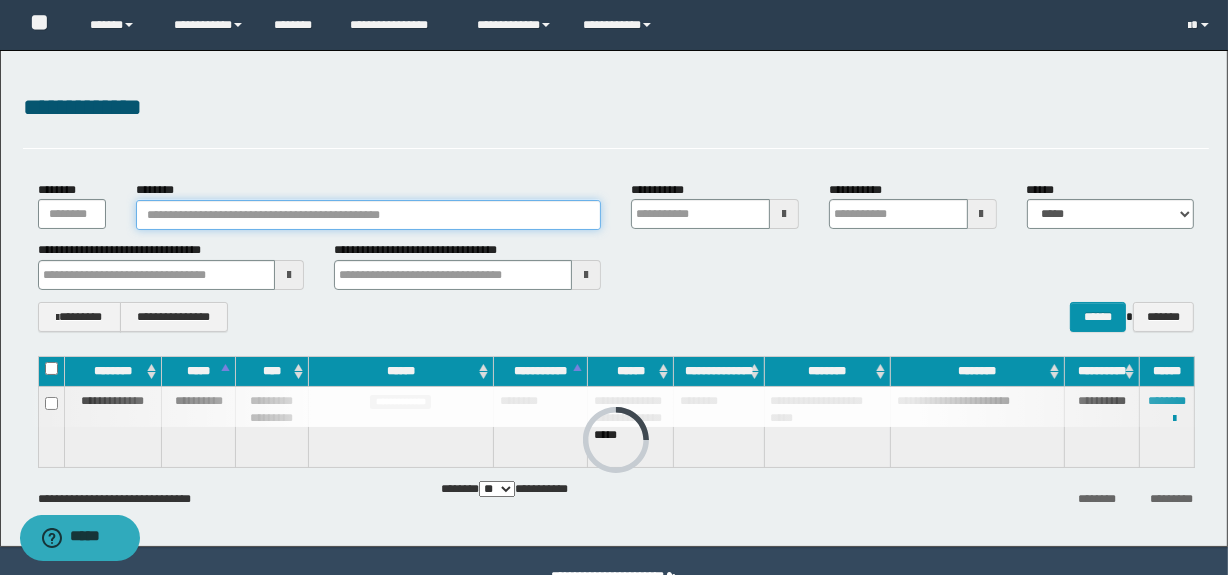 click on "********" at bounding box center [368, 215] 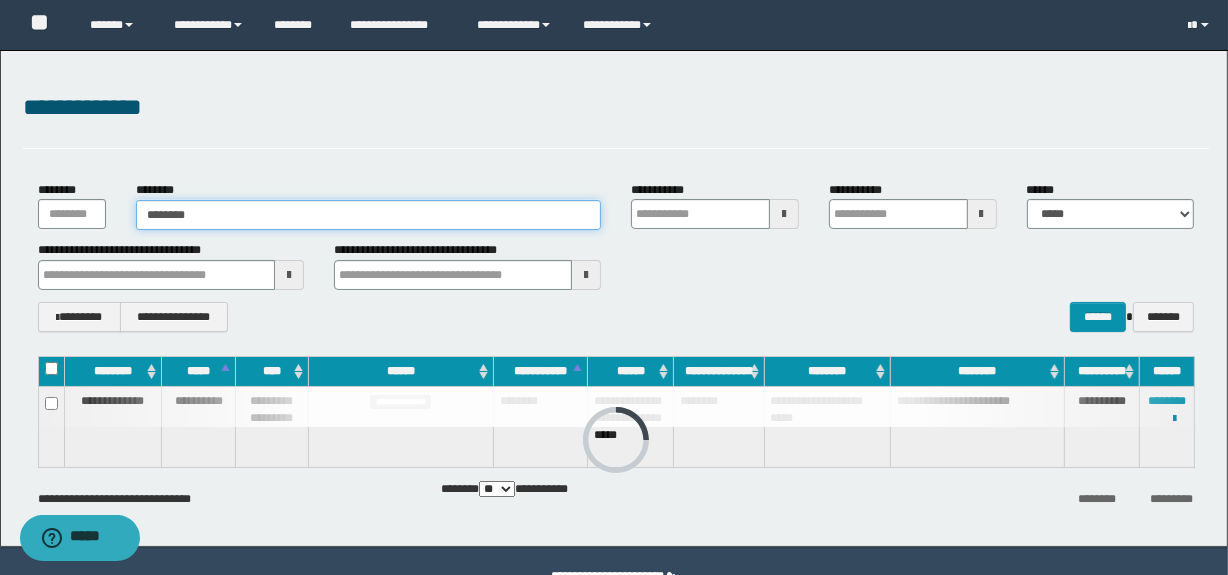 type on "********" 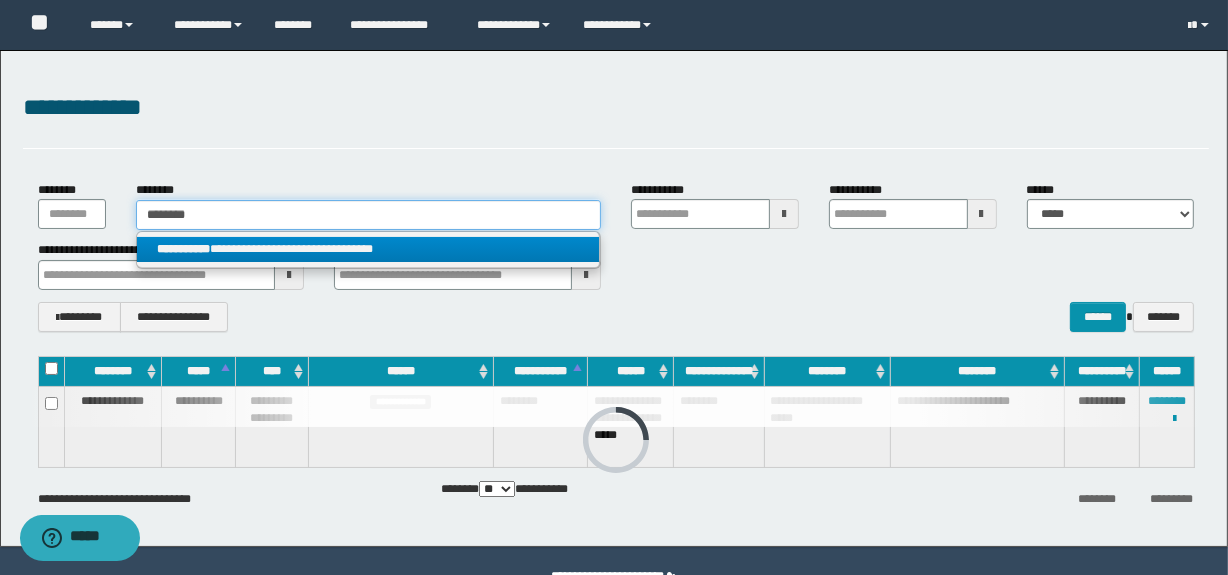 type on "********" 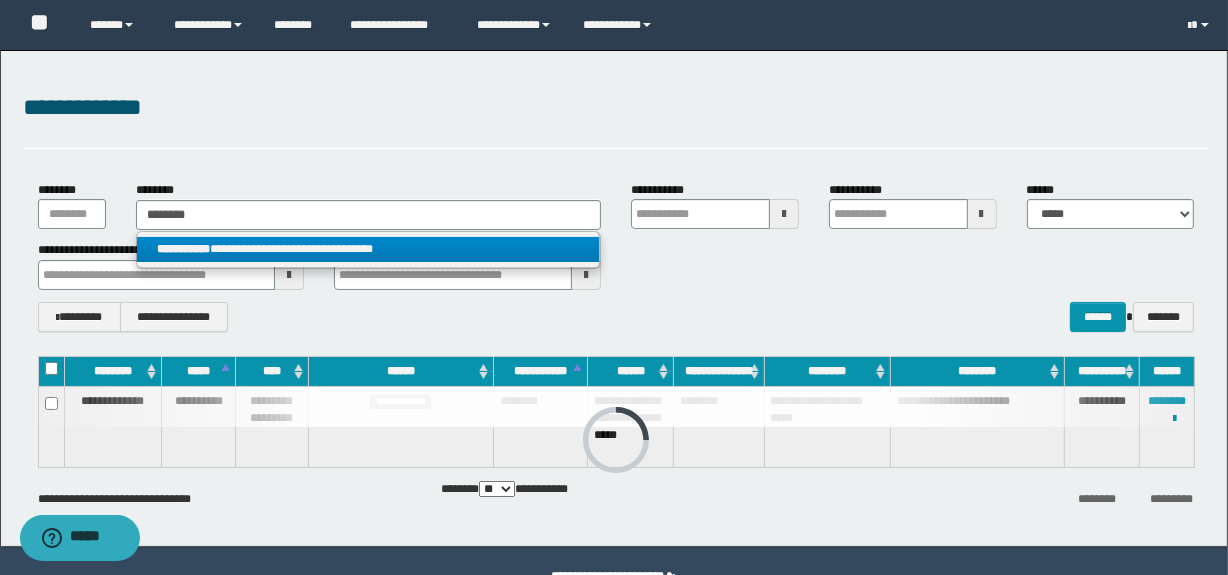 click on "**********" at bounding box center (368, 249) 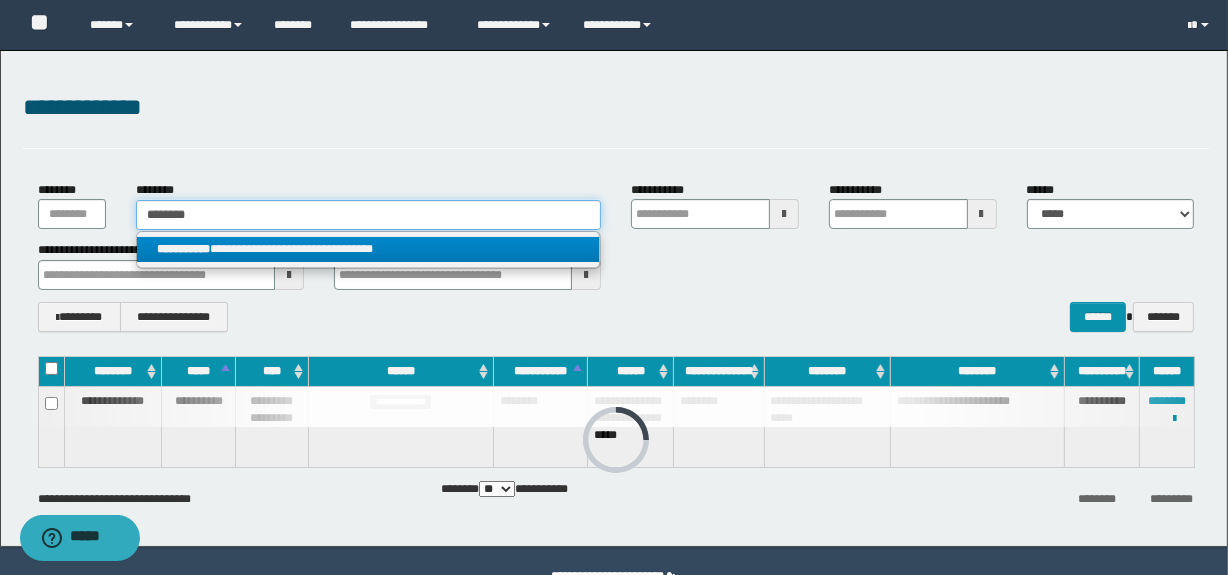 type 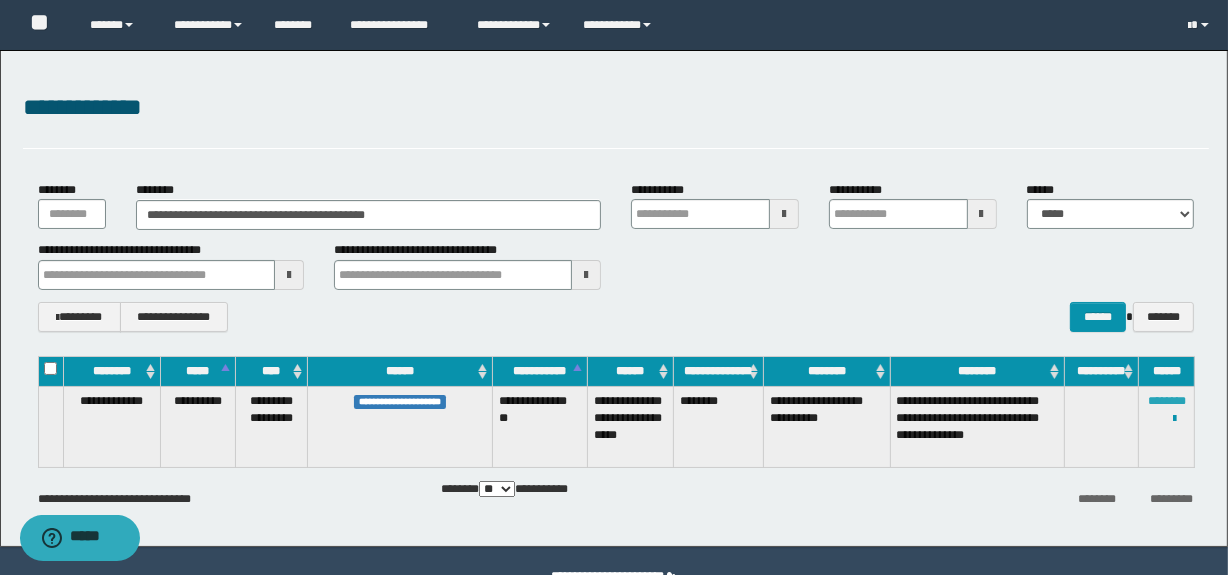 click on "********" at bounding box center (1167, 401) 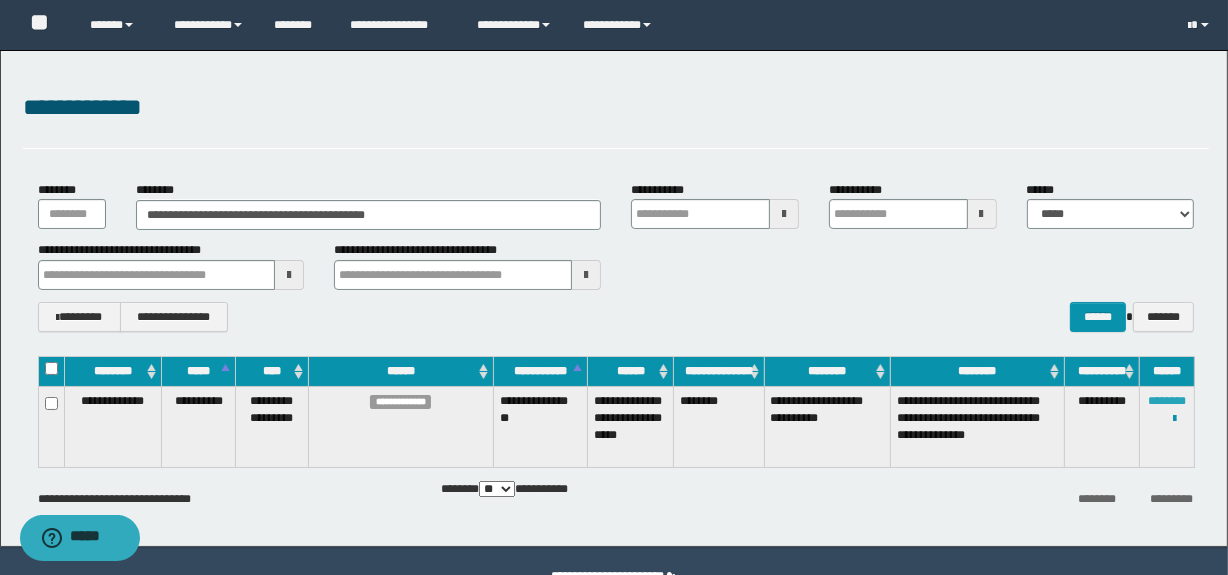 click on "********" at bounding box center [1167, 401] 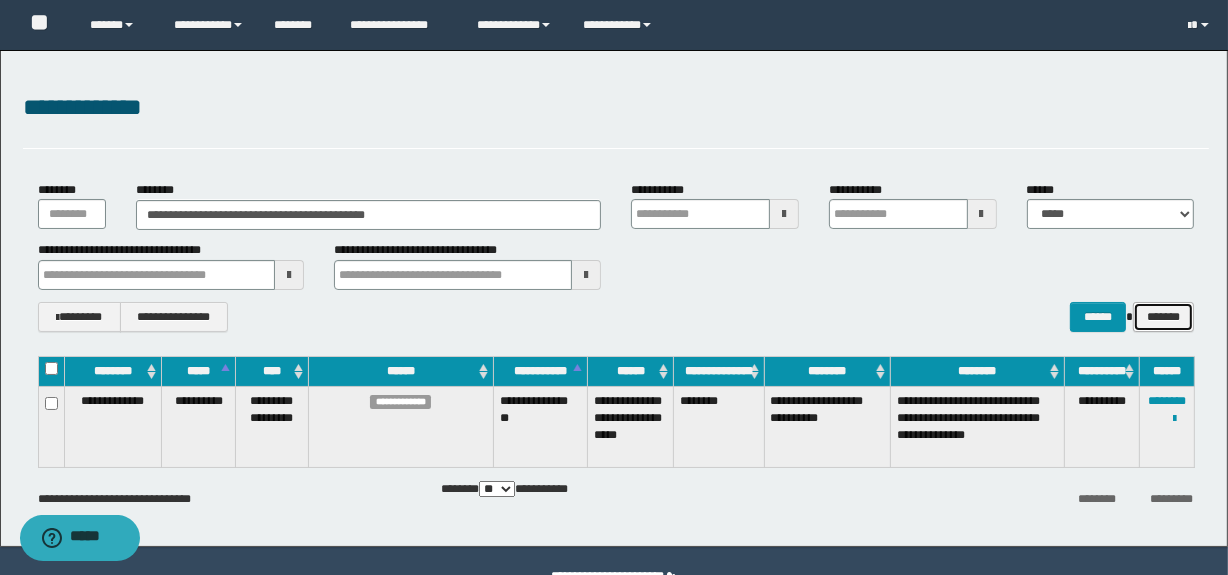 click on "*******" at bounding box center [1163, 317] 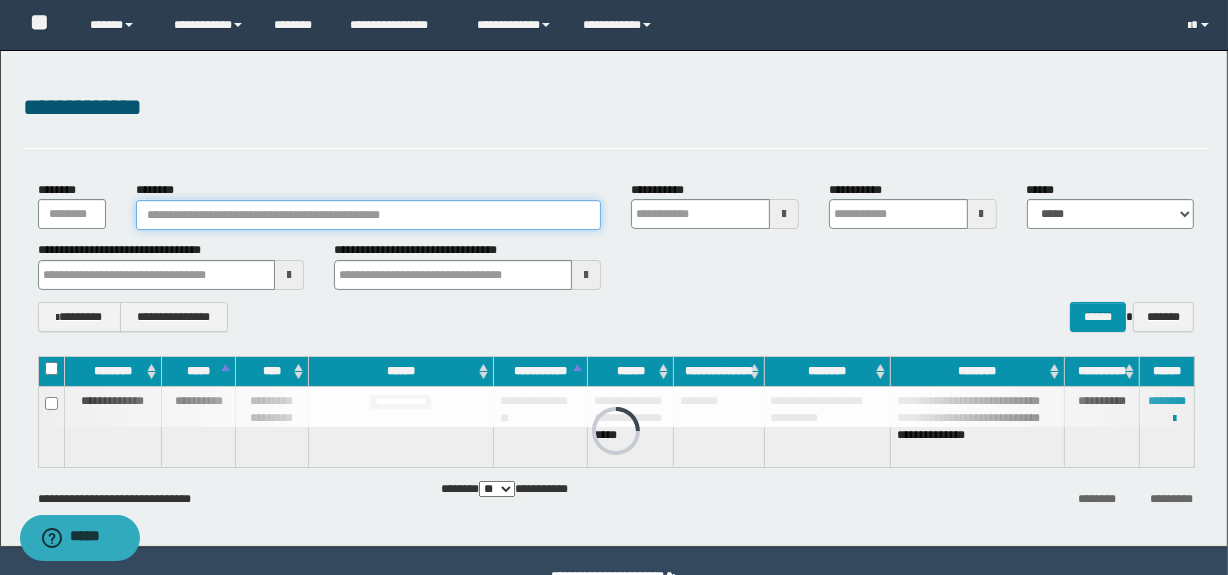 paste on "**********" 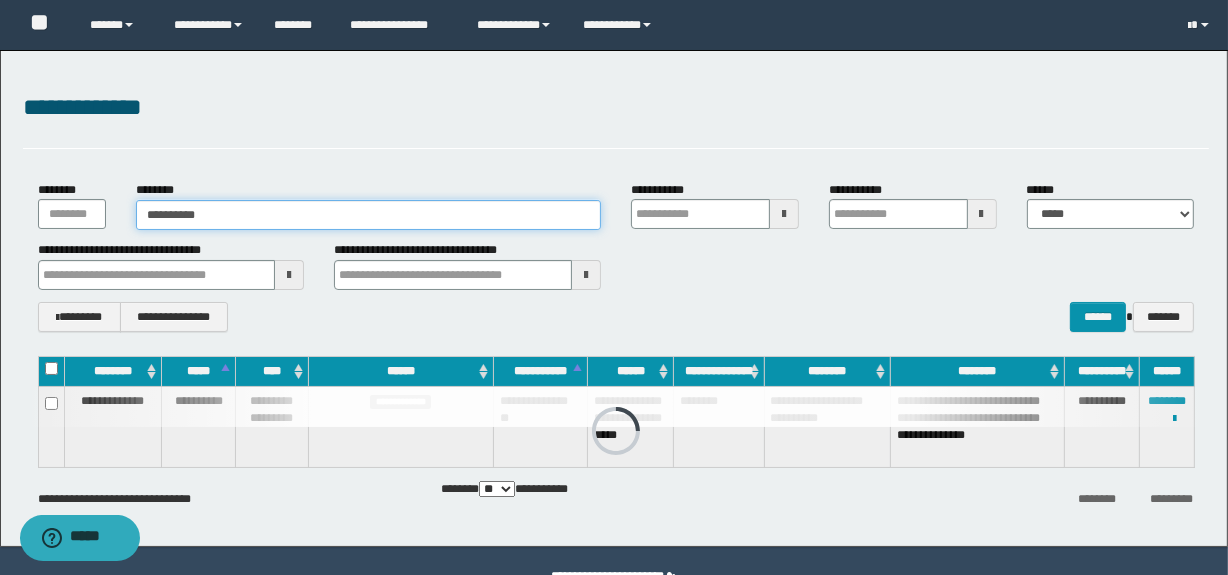 type on "**********" 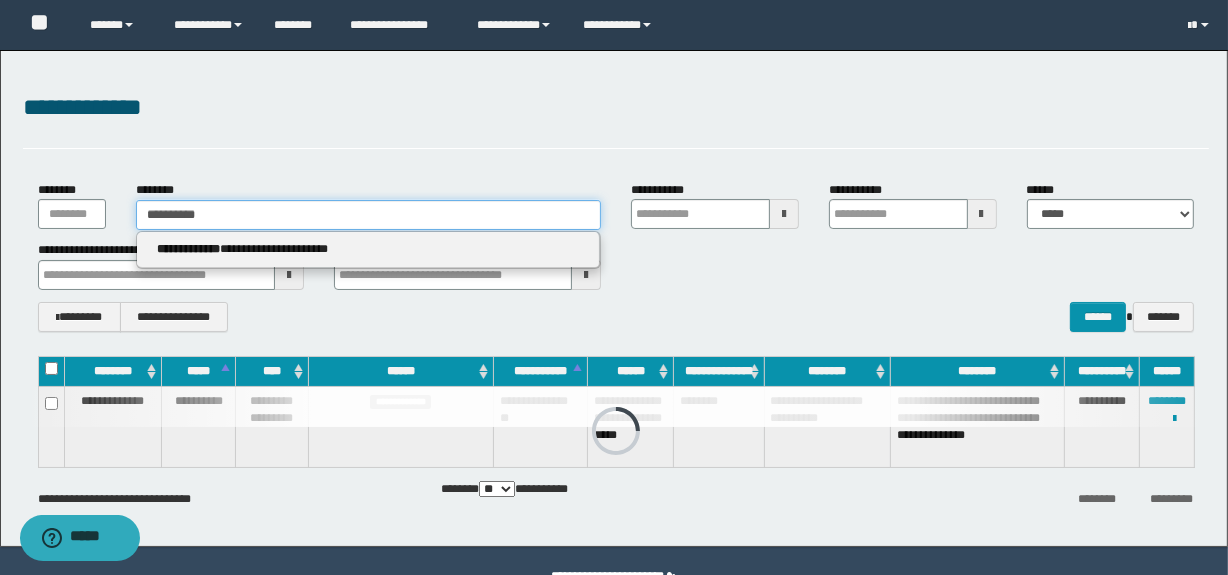 type on "**********" 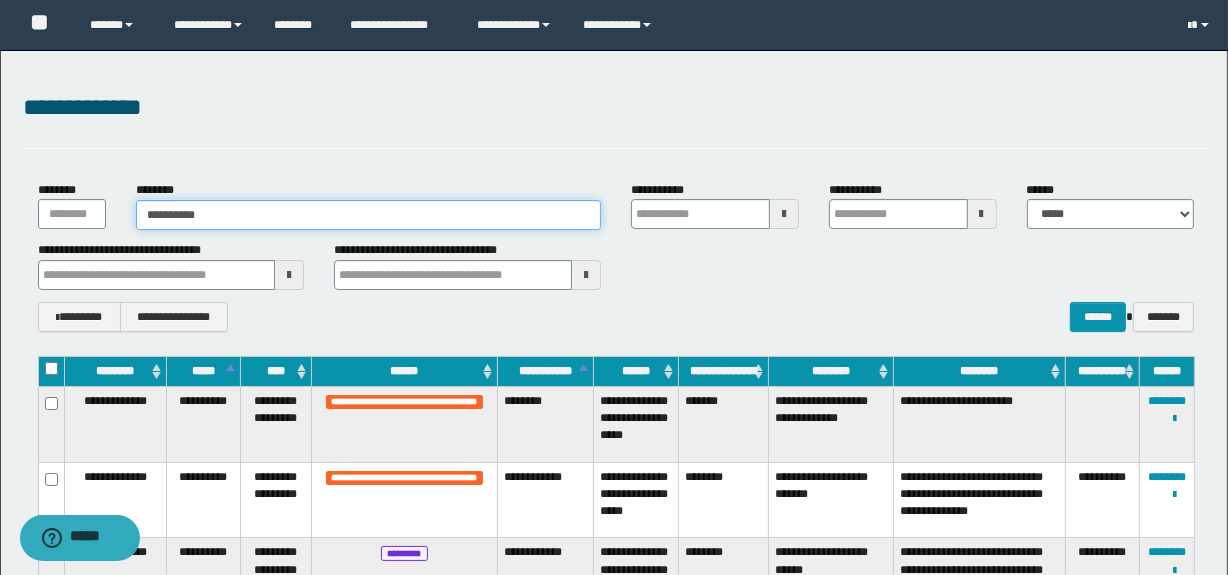 type on "**********" 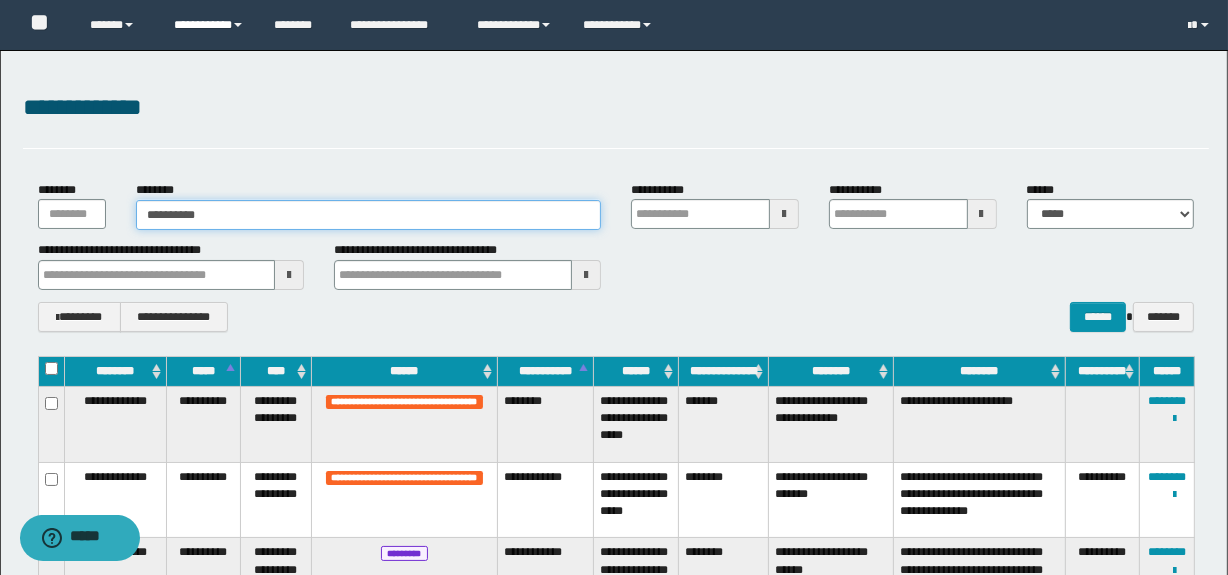 type on "**********" 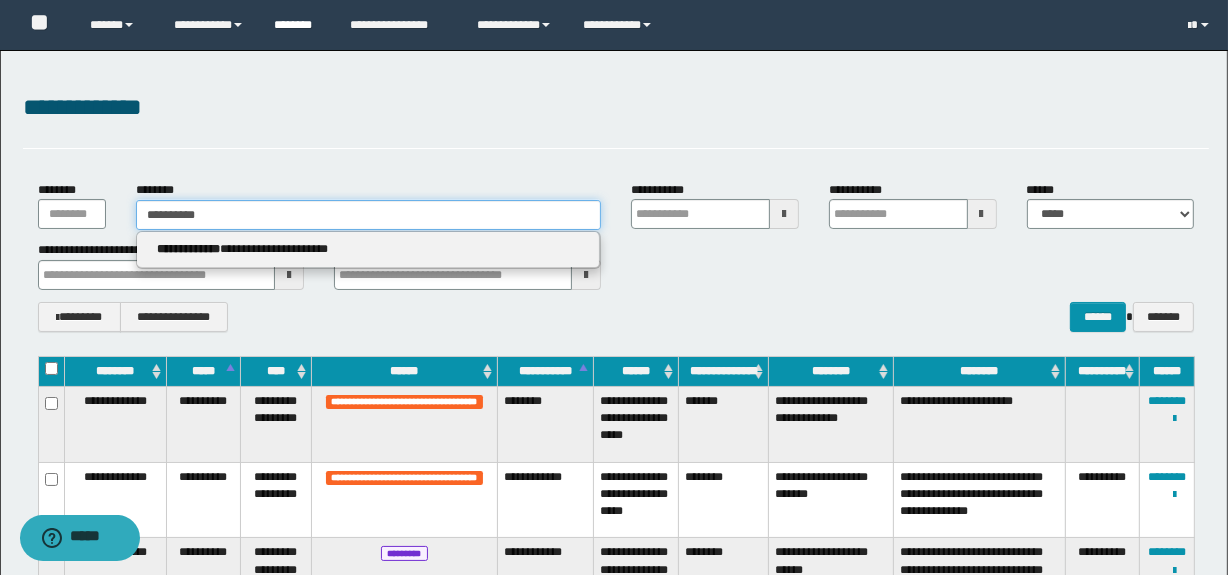 type on "**********" 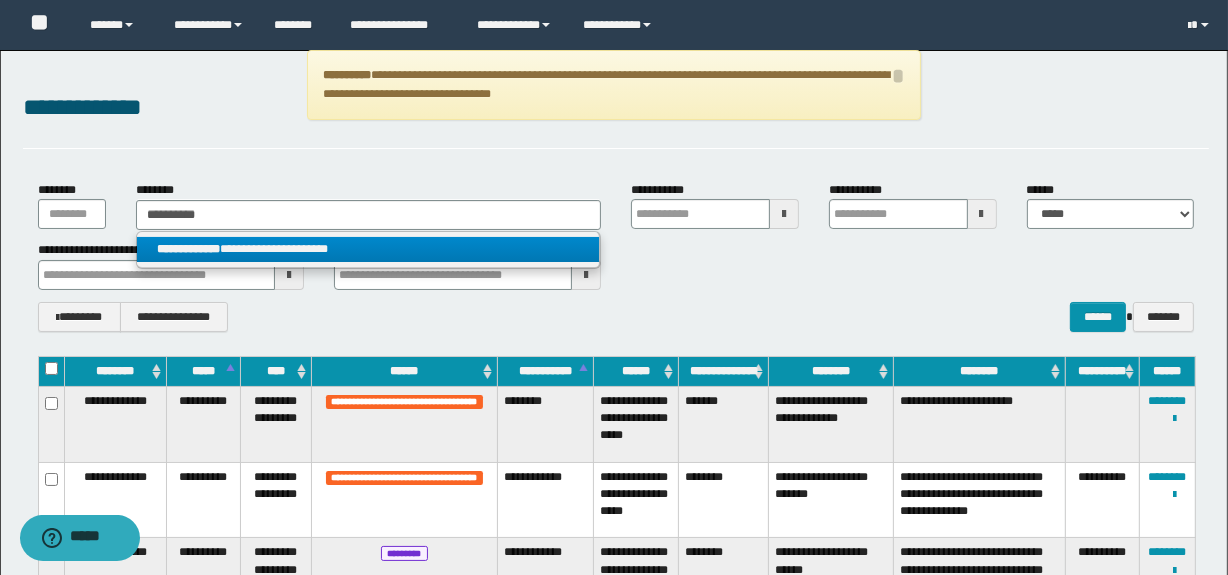 click on "**********" at bounding box center (368, 250) 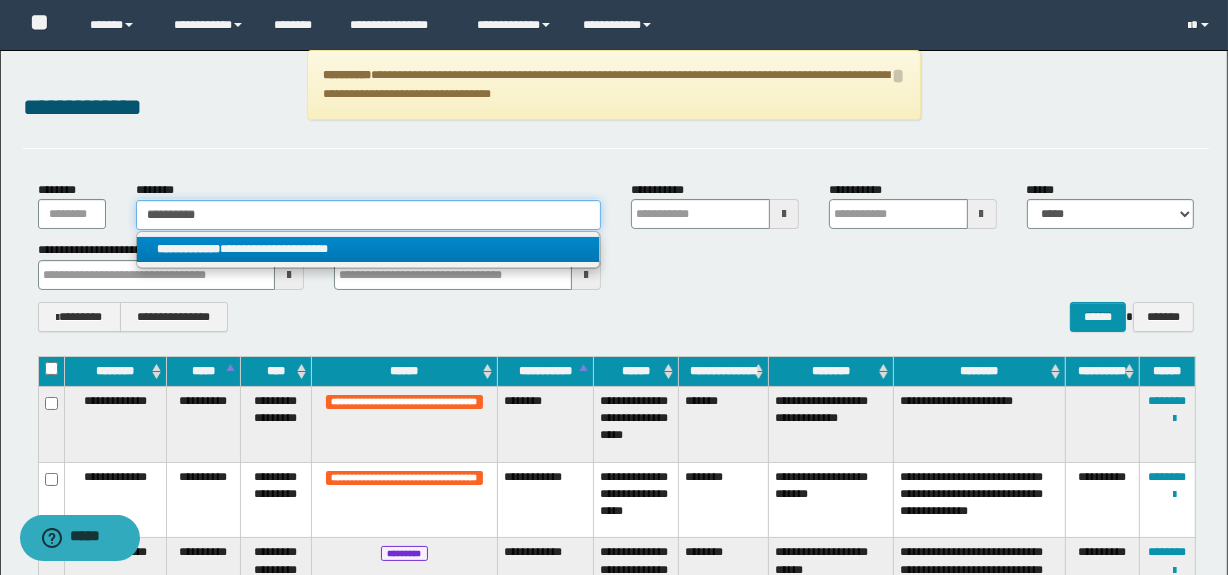 type 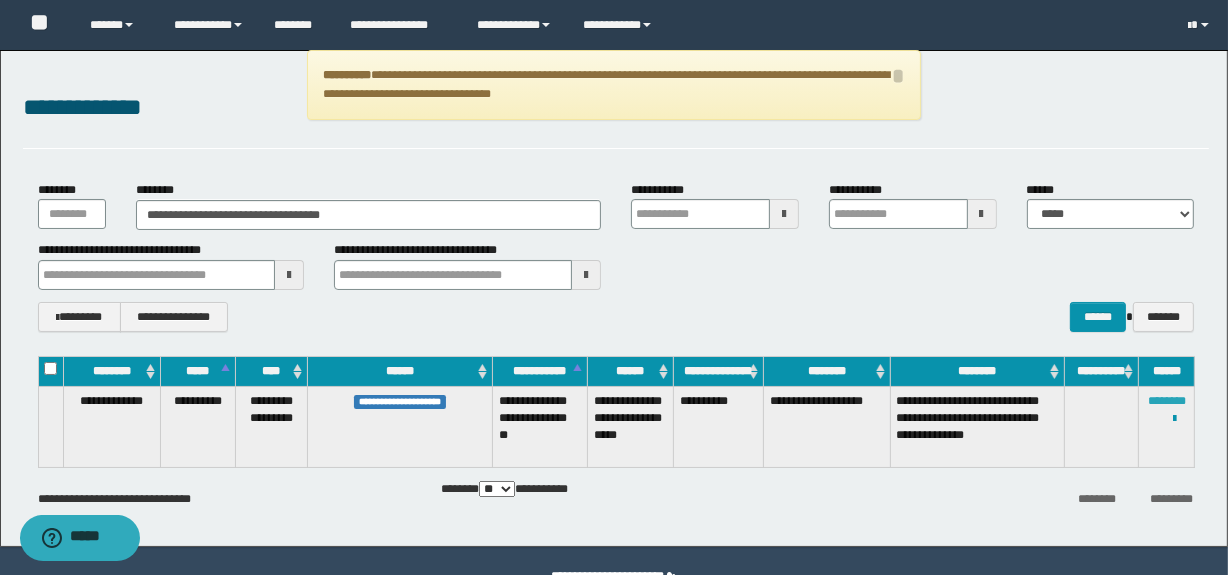 click on "********" at bounding box center [1167, 401] 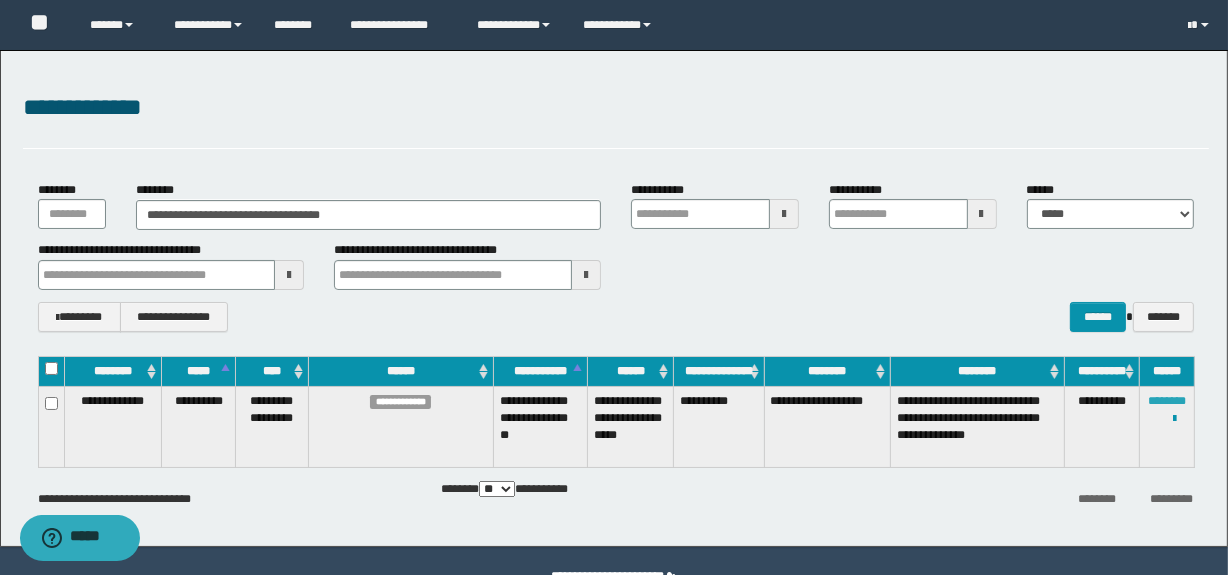 click on "********" at bounding box center (1167, 401) 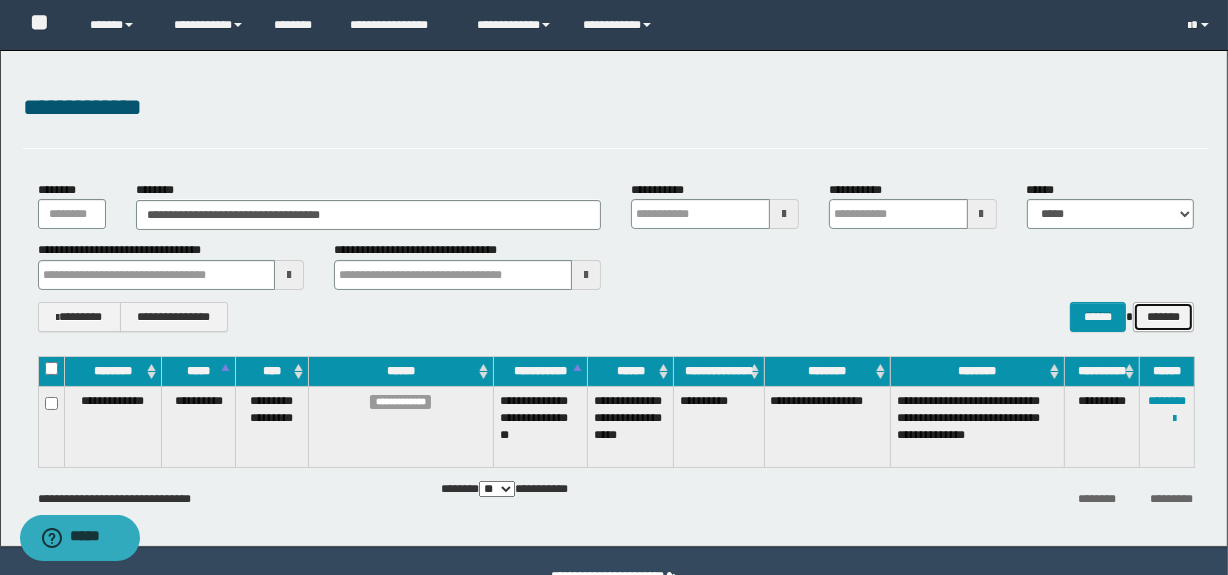click on "*******" at bounding box center (1163, 317) 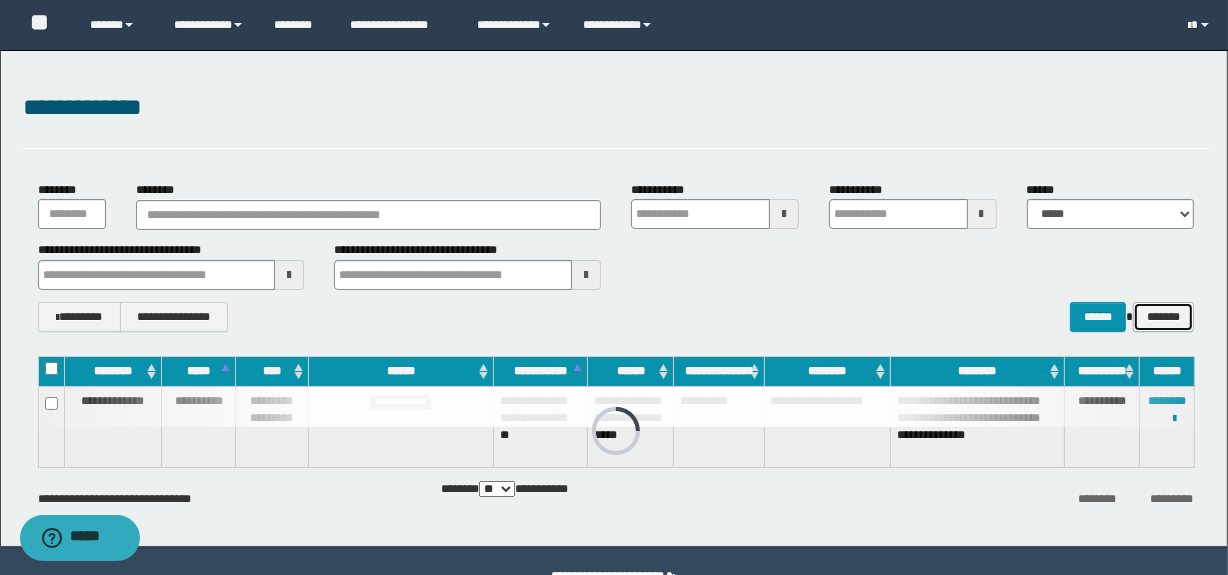 type 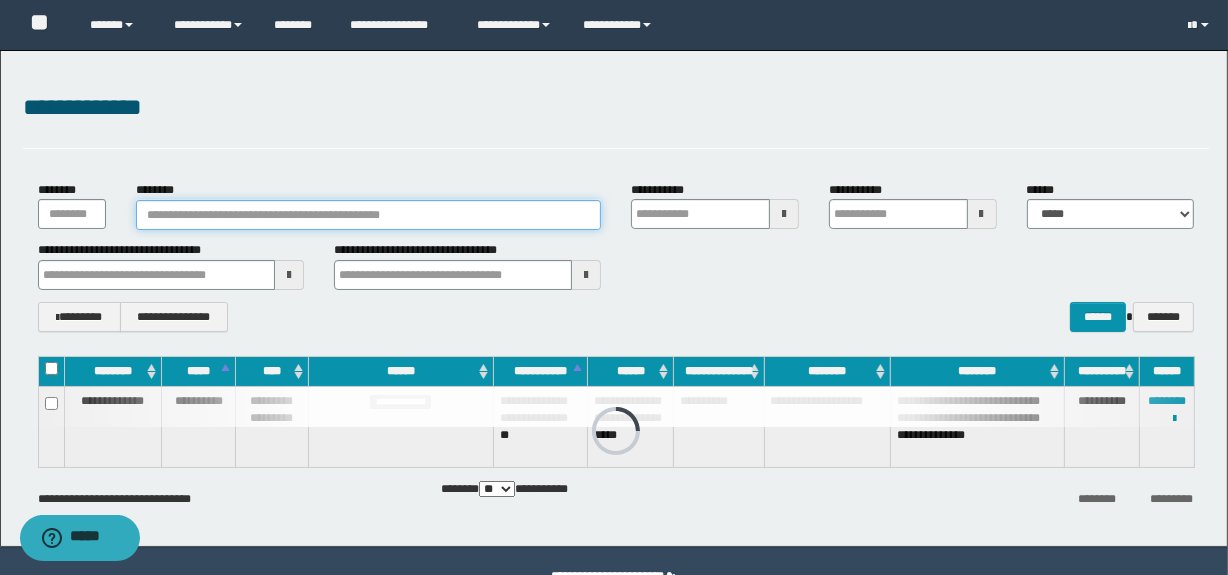 click on "********" at bounding box center (368, 215) 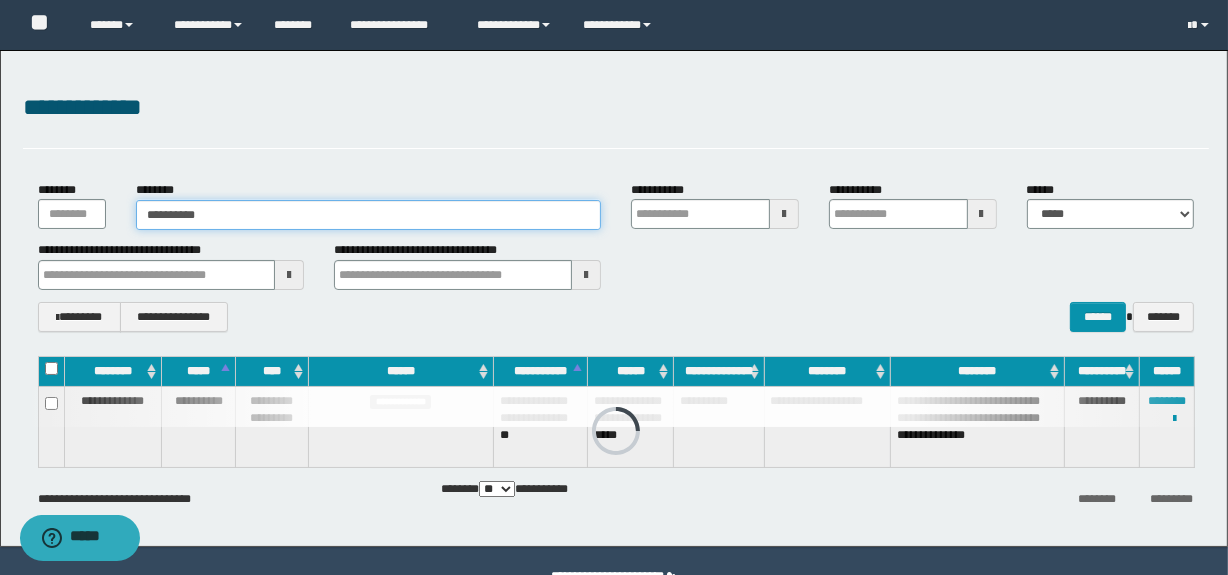 type on "**********" 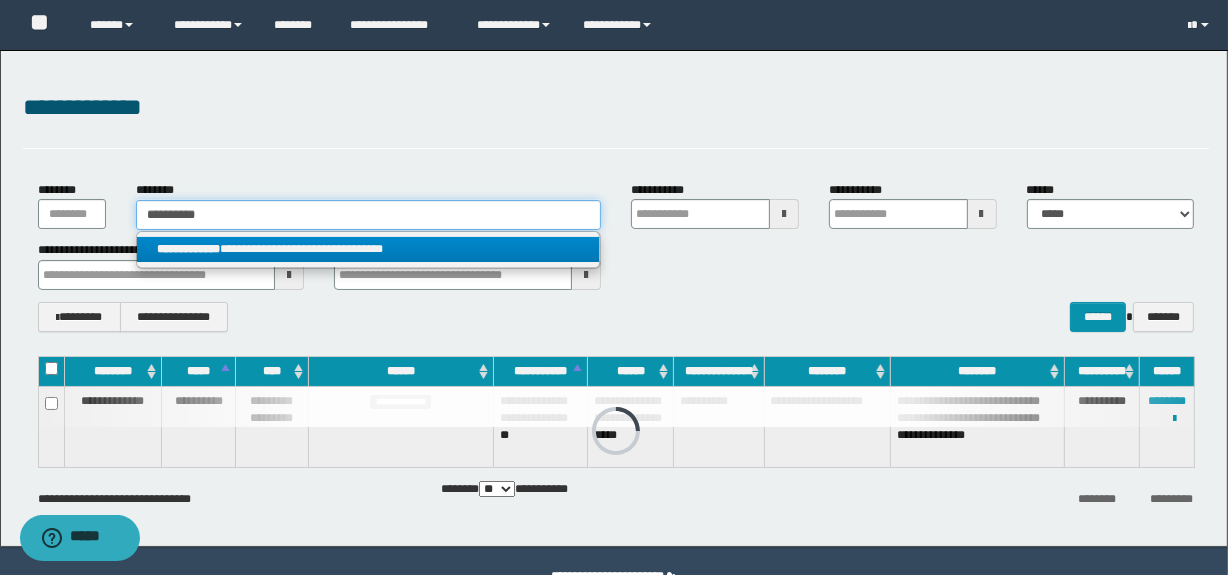 type on "**********" 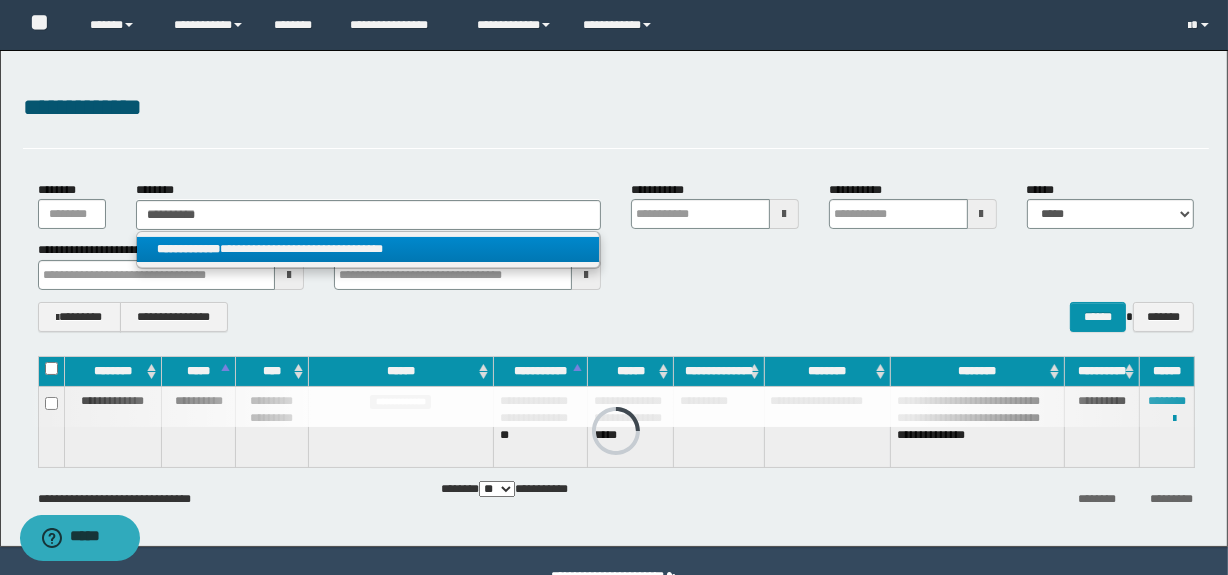 click on "**********" at bounding box center [368, 249] 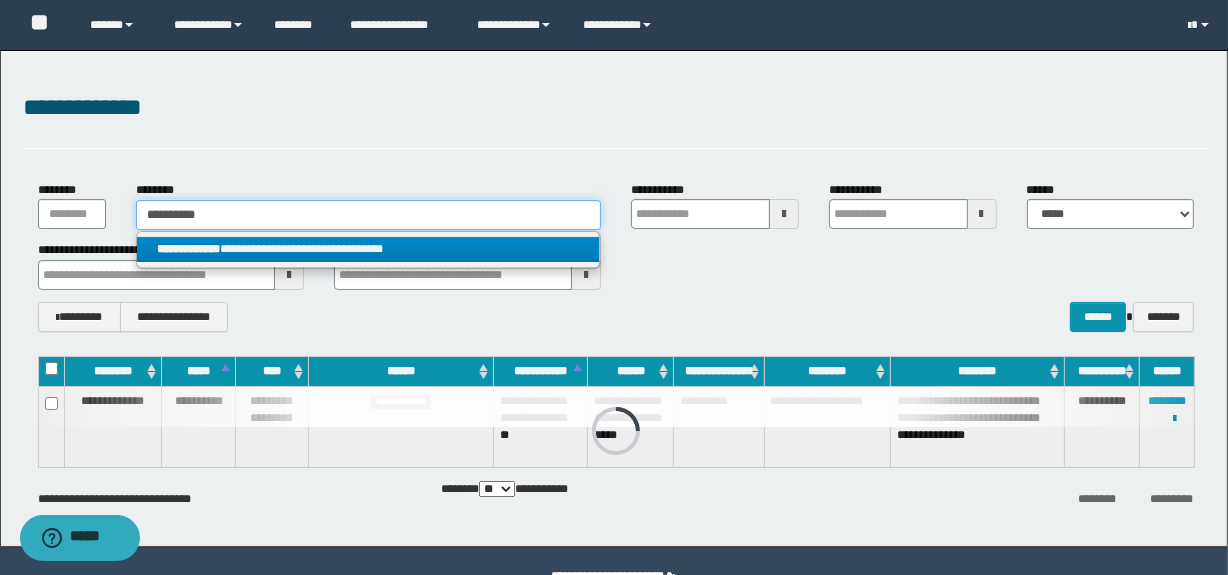 type 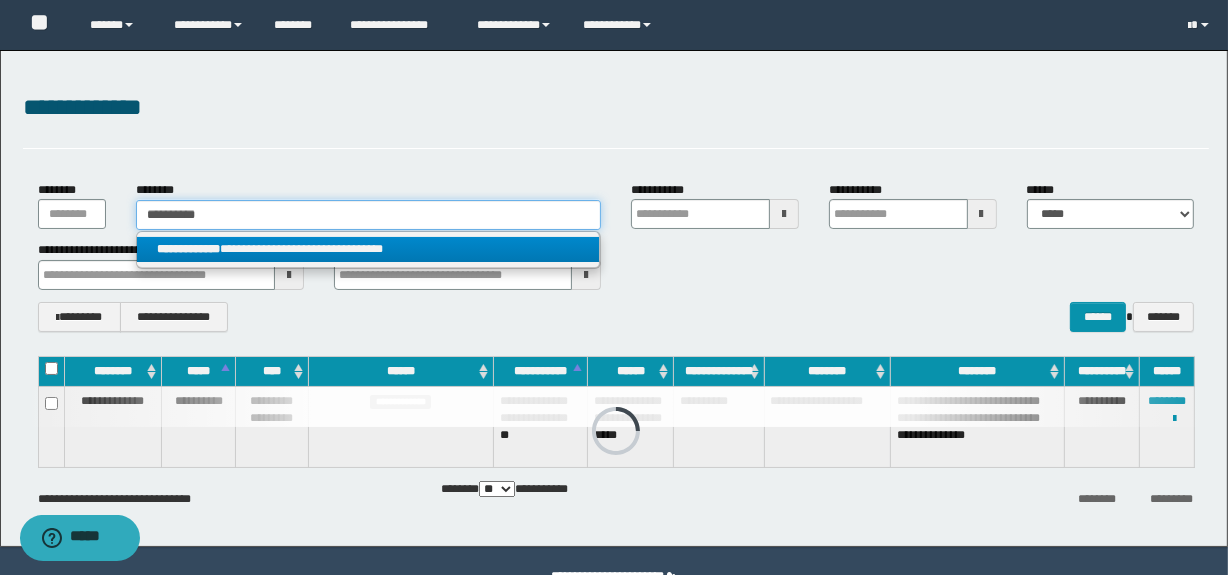 type on "**********" 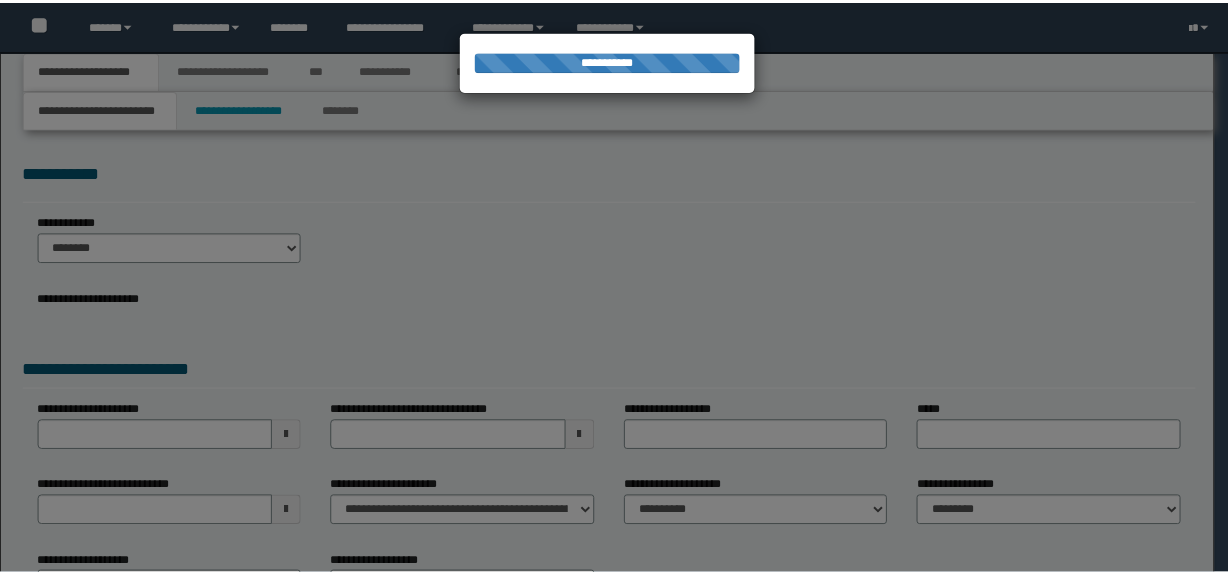 scroll, scrollTop: 0, scrollLeft: 0, axis: both 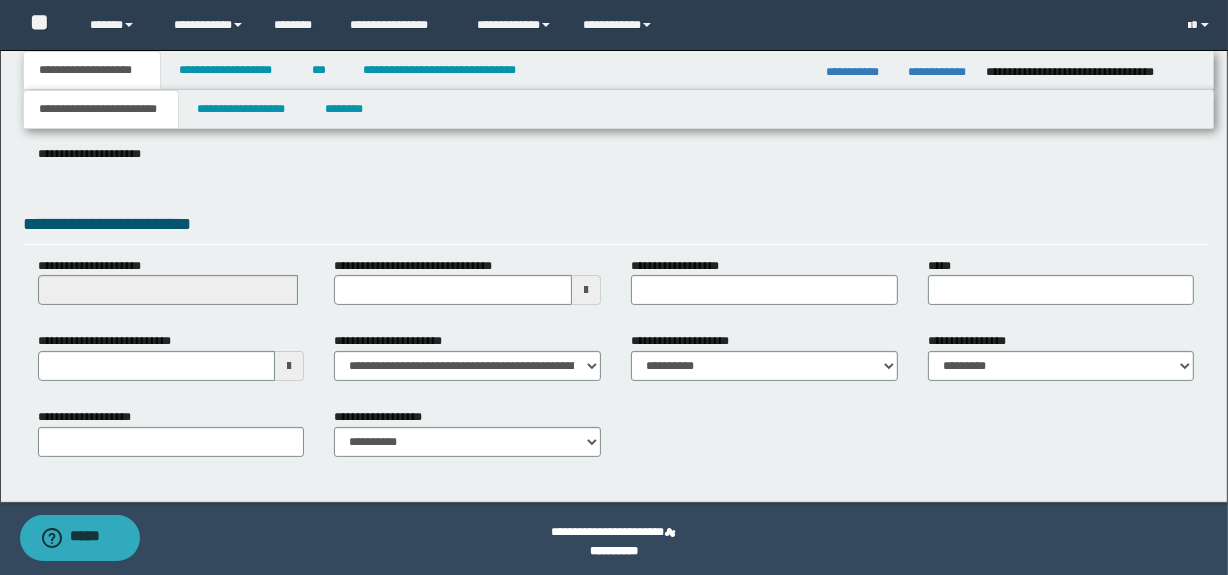 click at bounding box center (289, 366) 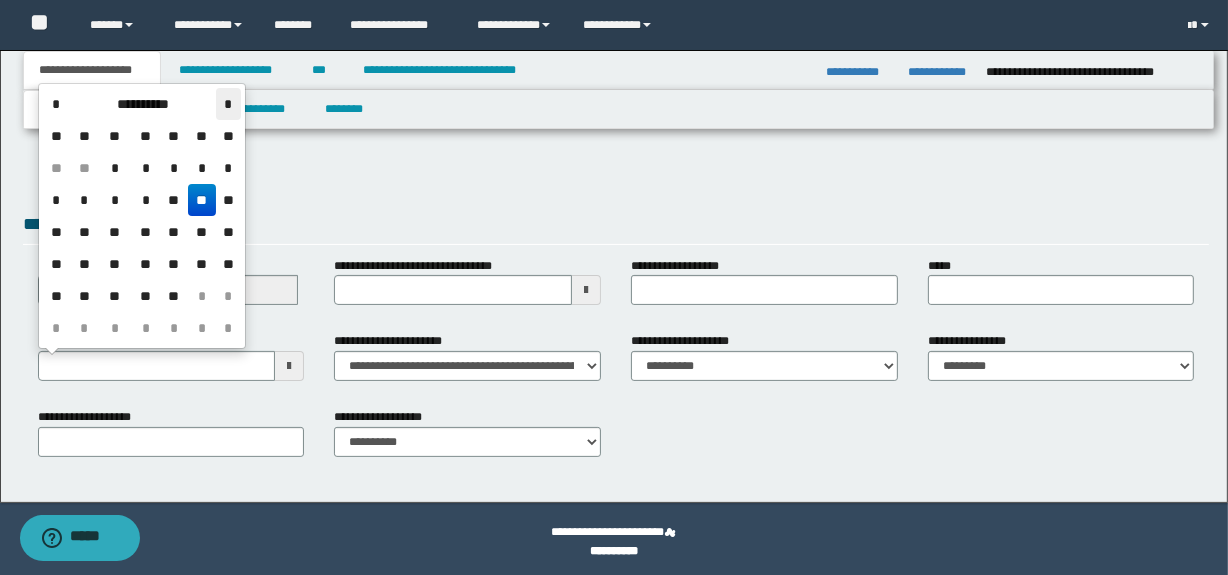 click on "*" at bounding box center (228, 104) 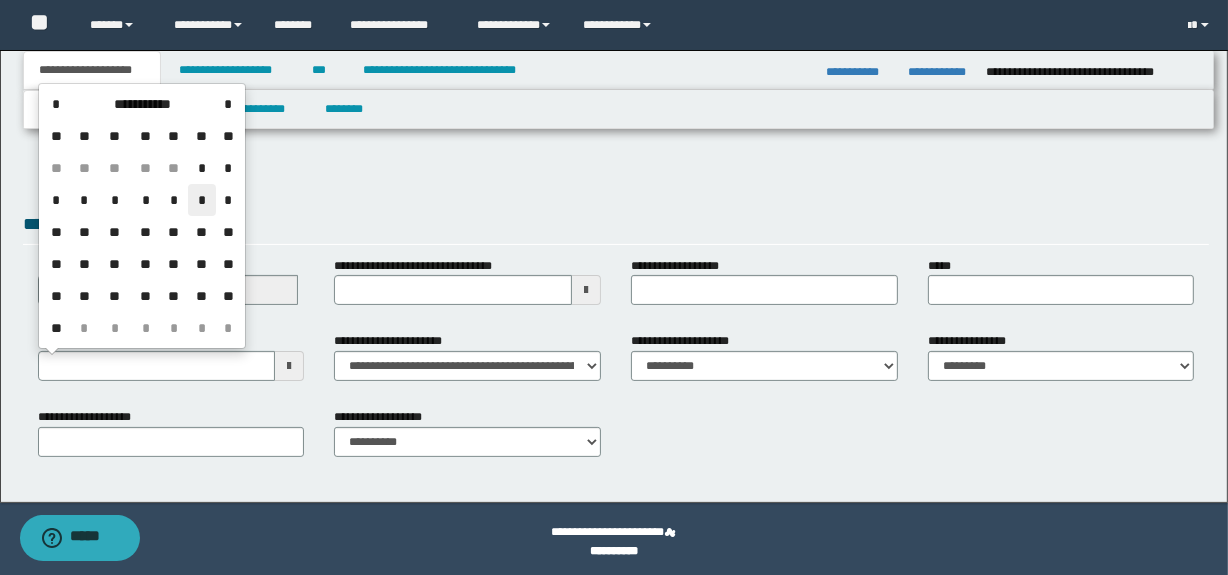 click on "*" at bounding box center [202, 200] 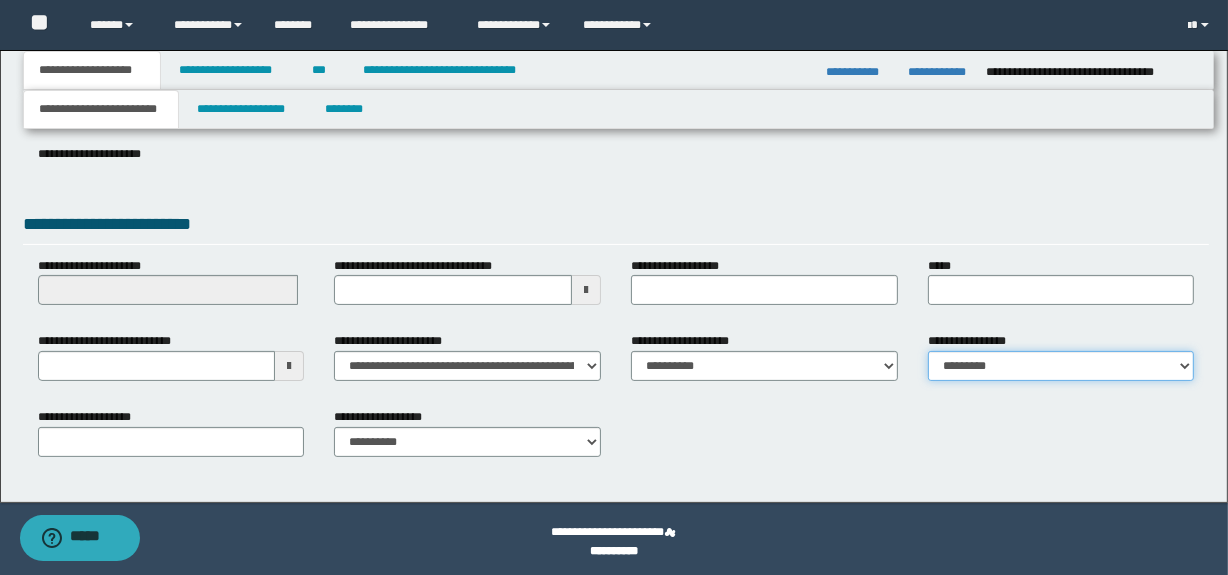 click on "**********" at bounding box center (1061, 366) 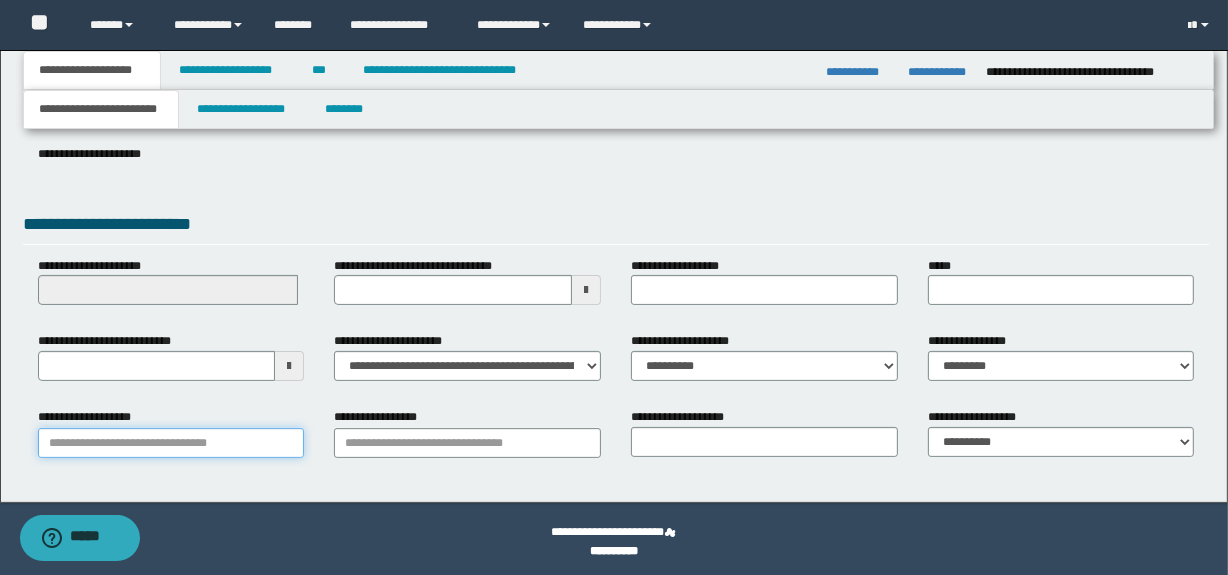 click on "**********" at bounding box center [171, 443] 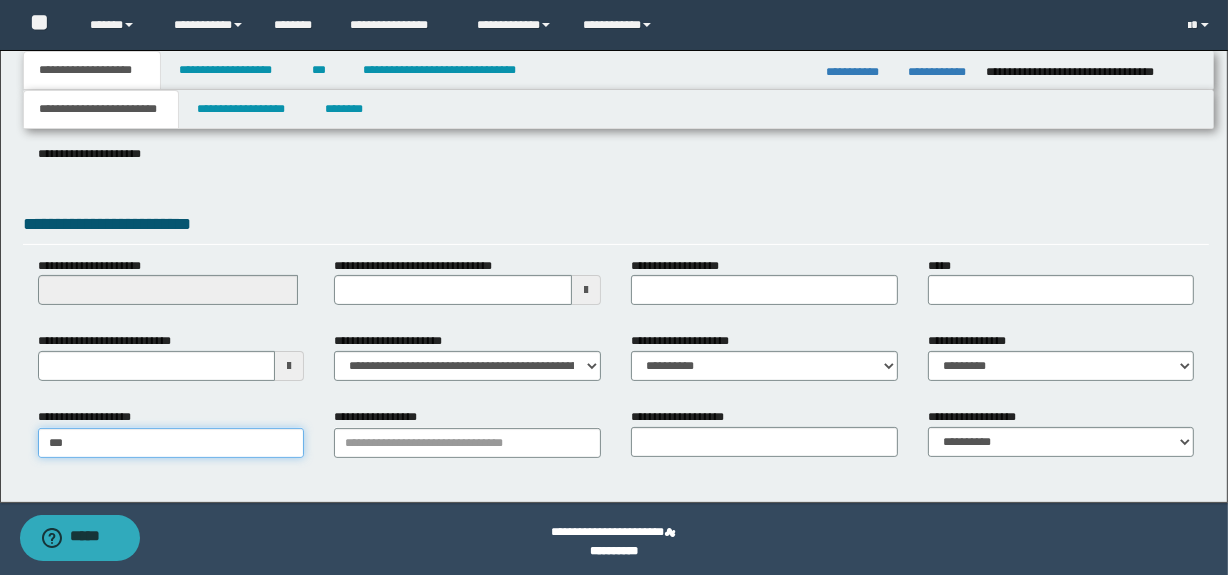 type on "****" 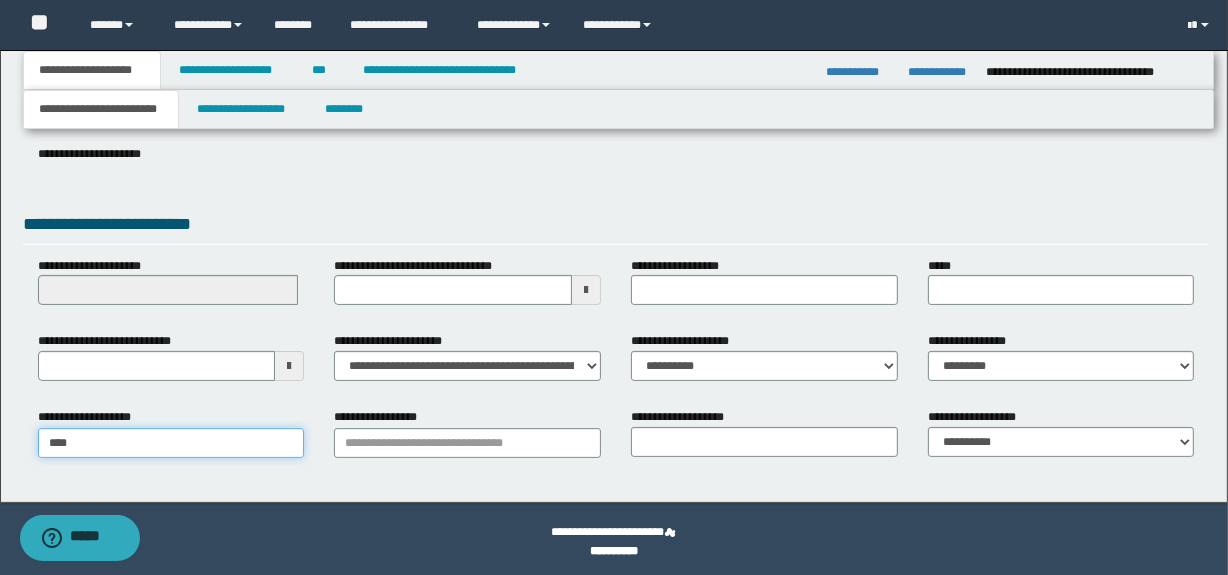 type on "**********" 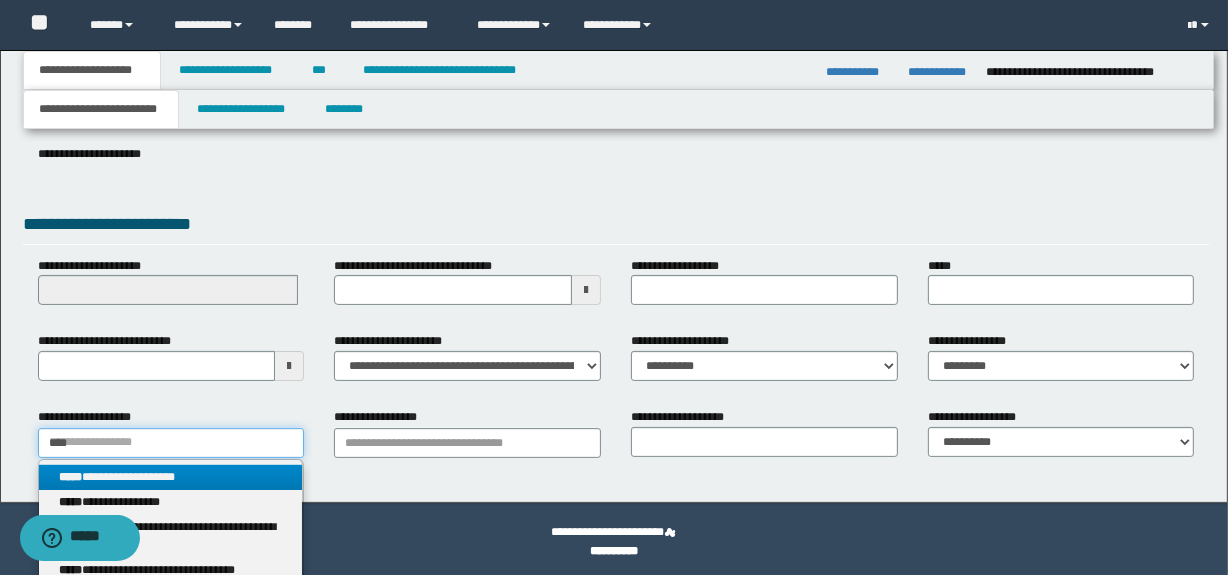 type on "****" 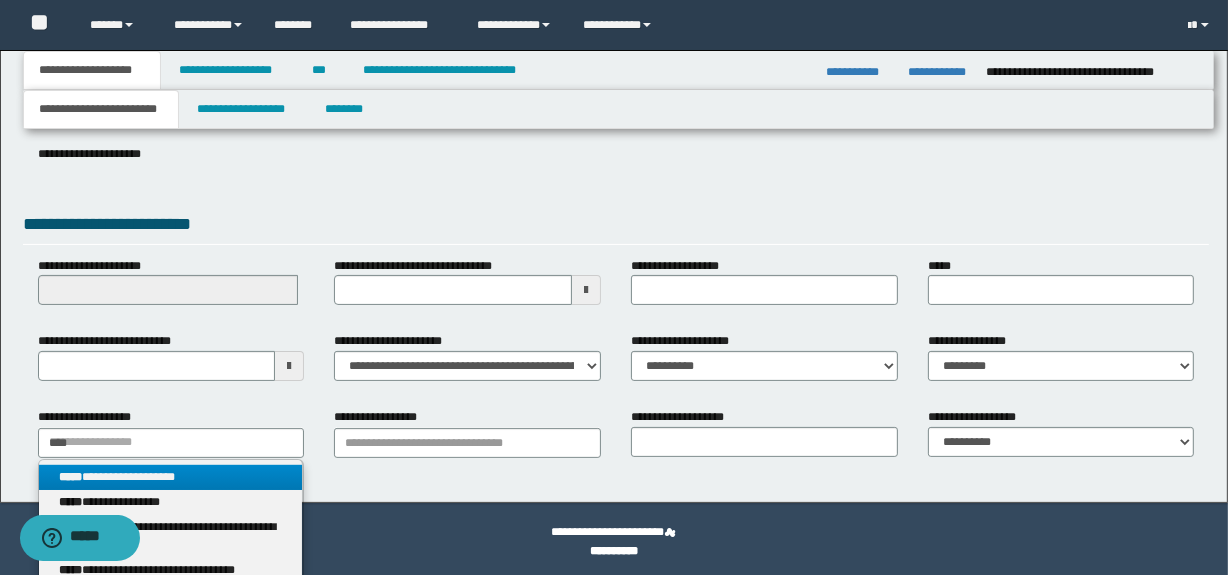 drag, startPoint x: 173, startPoint y: 474, endPoint x: 199, endPoint y: 474, distance: 26 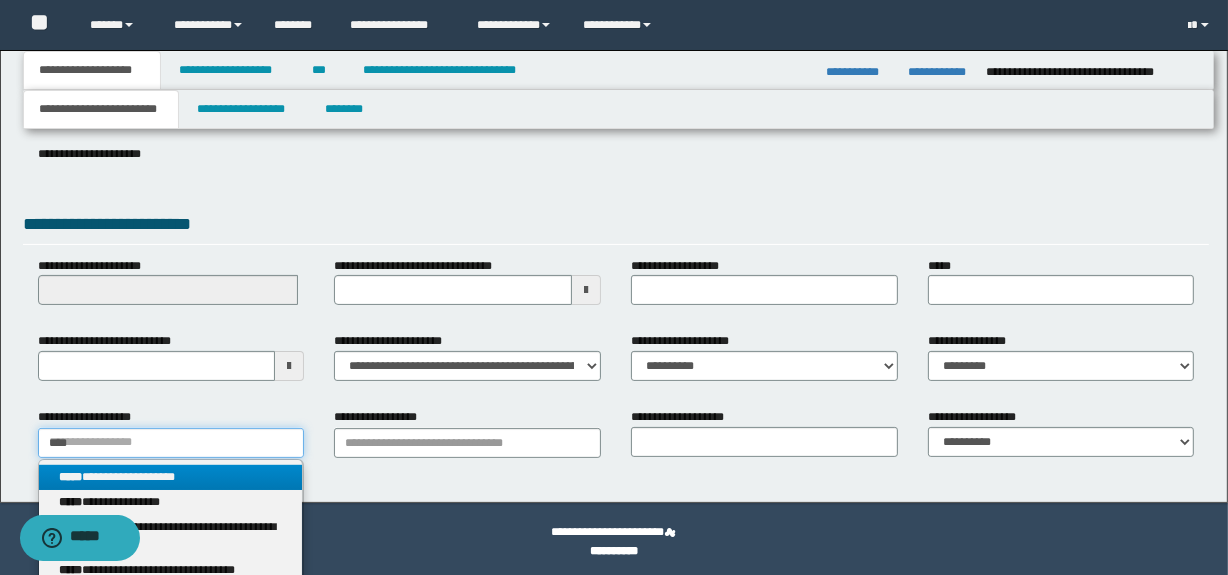 type 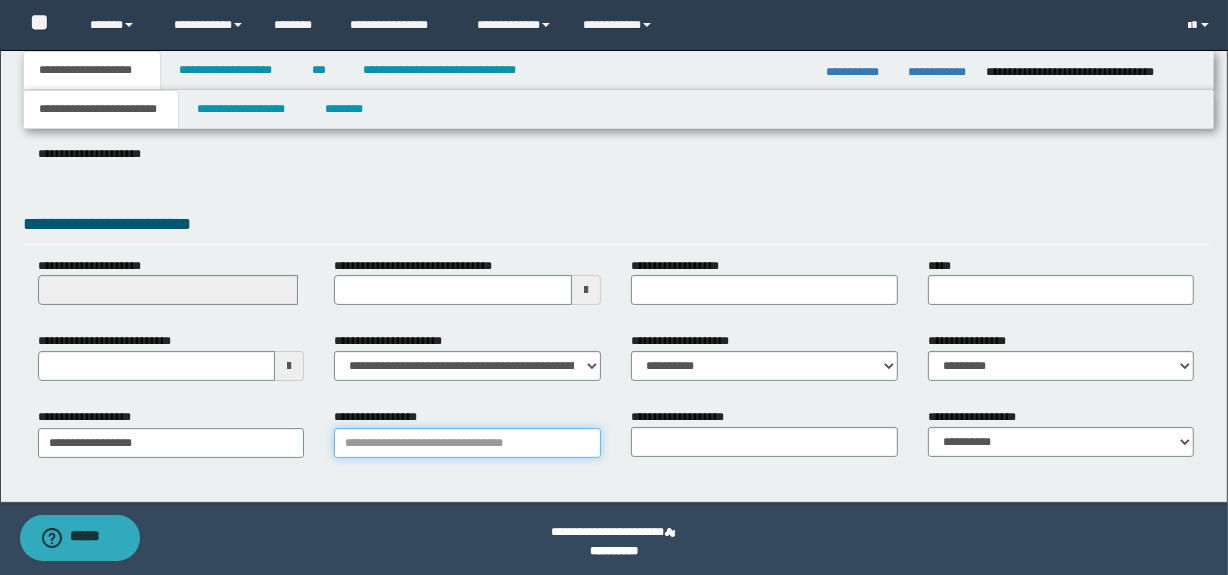 click on "**********" at bounding box center [467, 443] 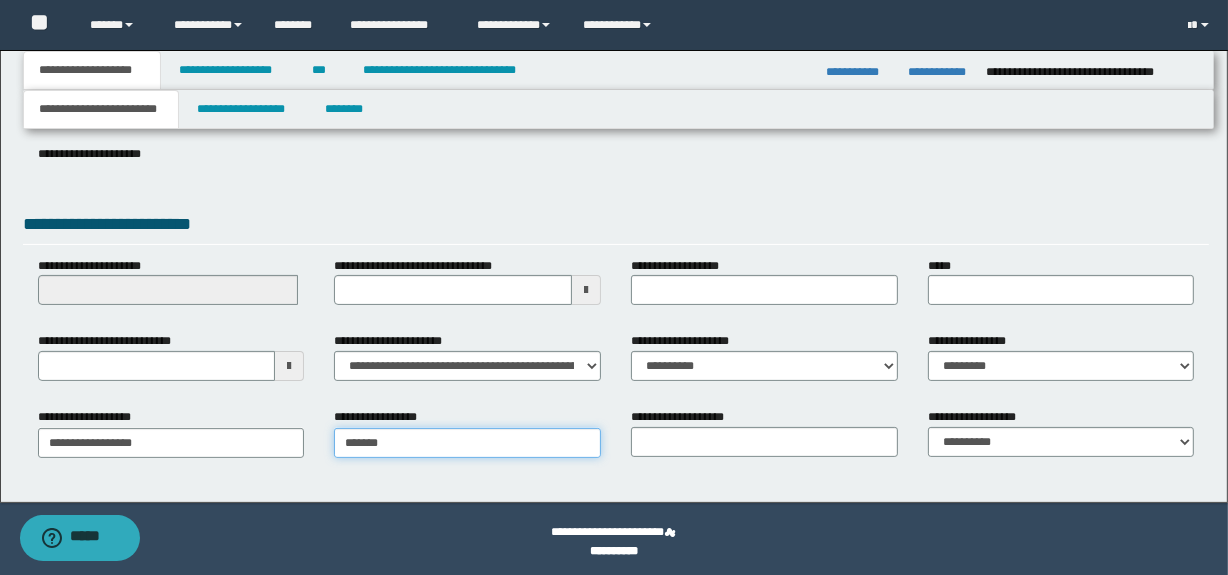 type on "********" 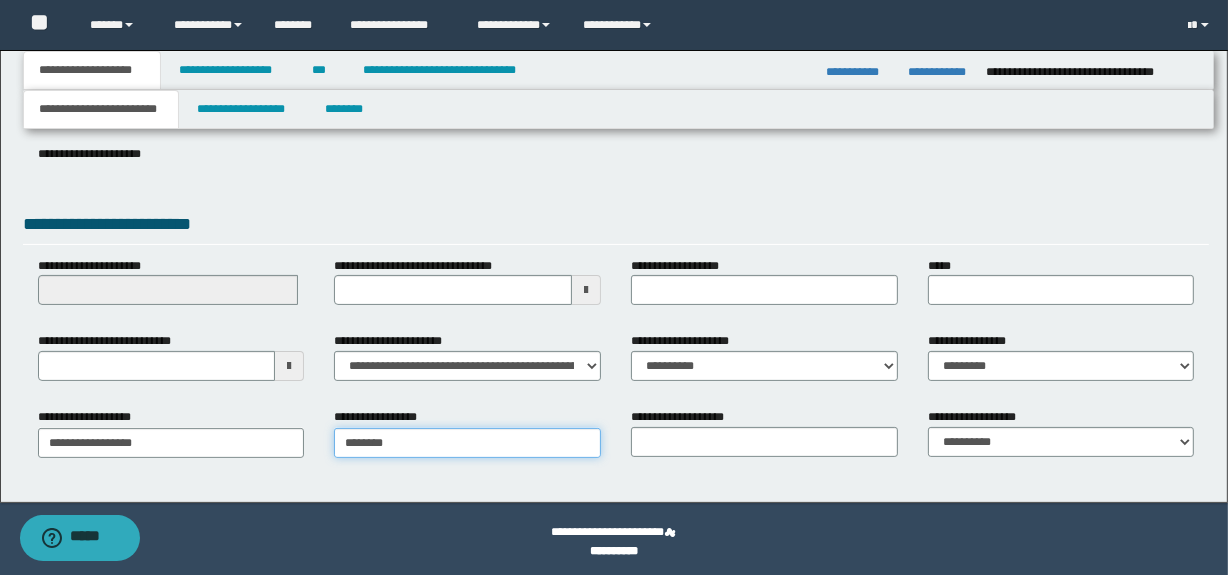 type on "********" 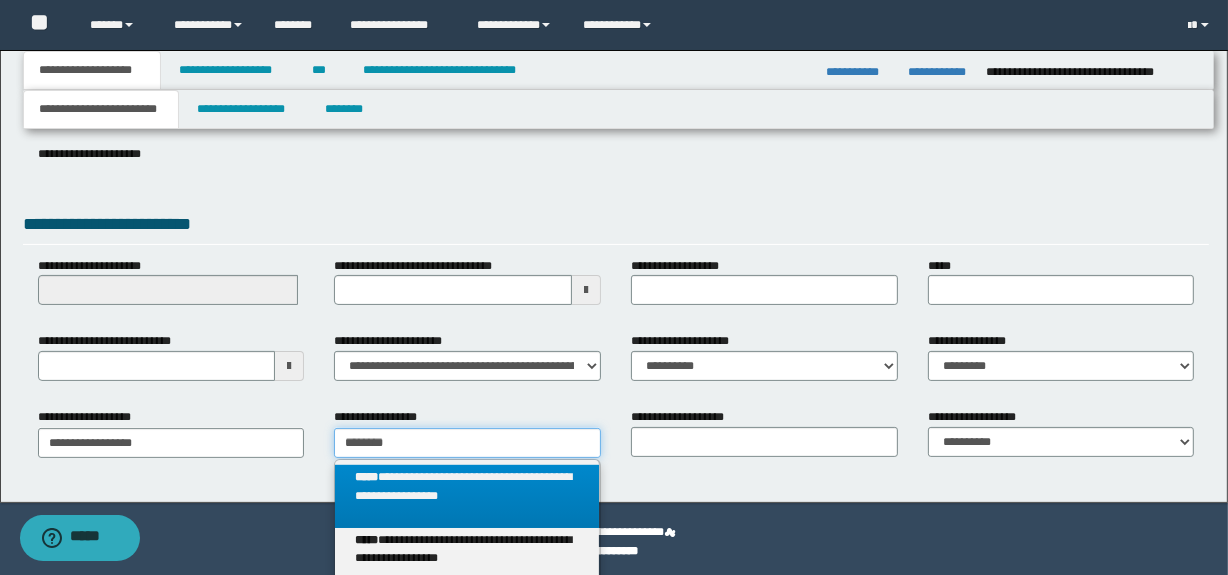 type 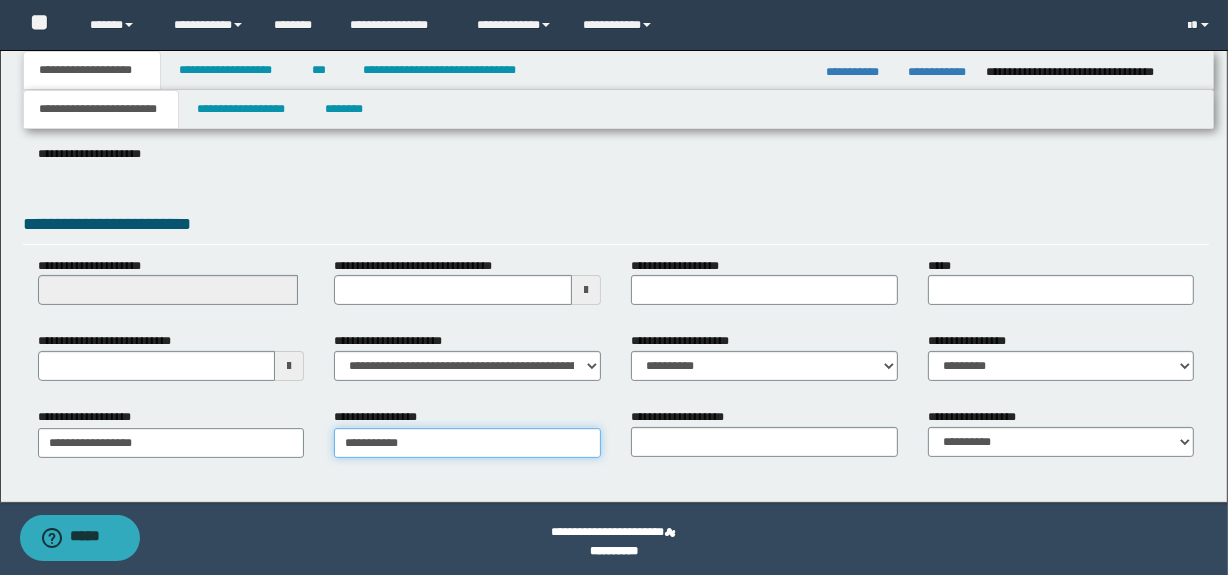 type on "**********" 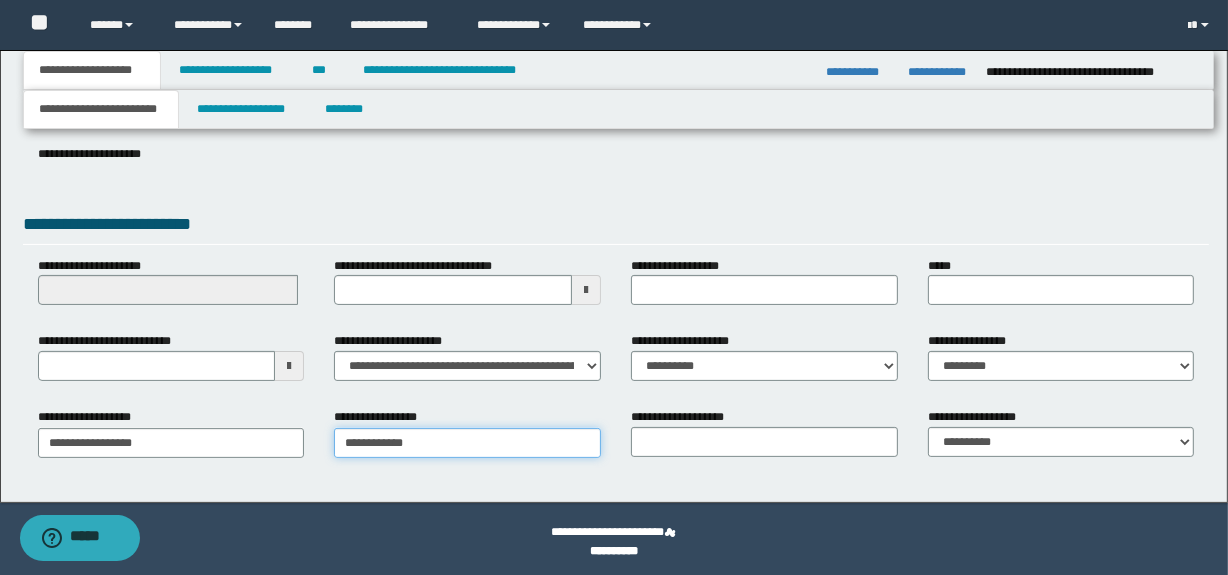type on "**********" 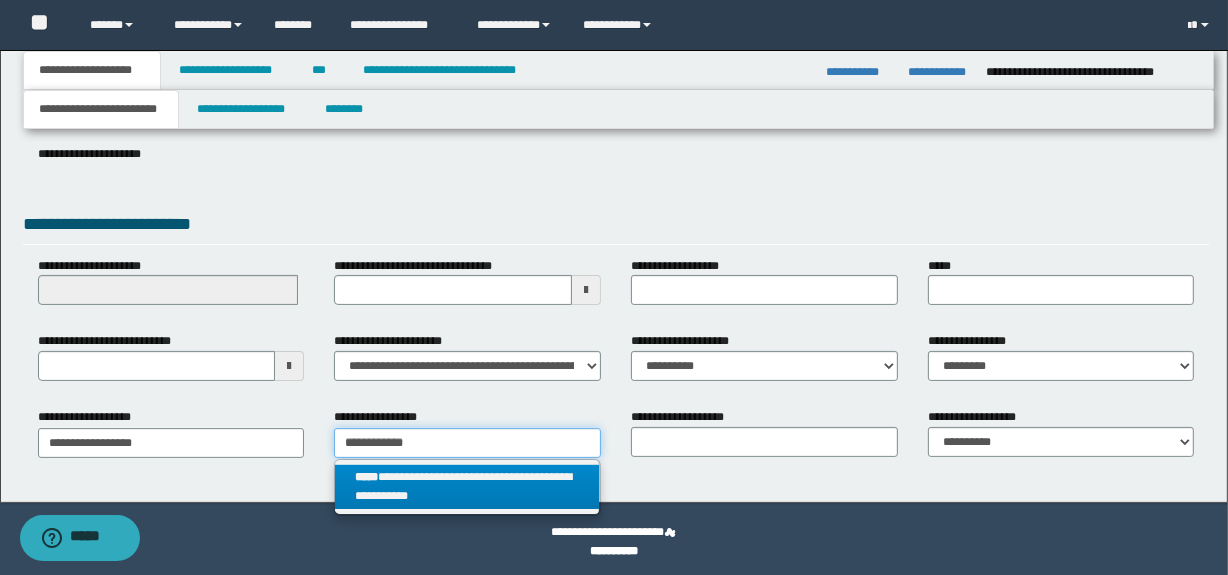 type on "**********" 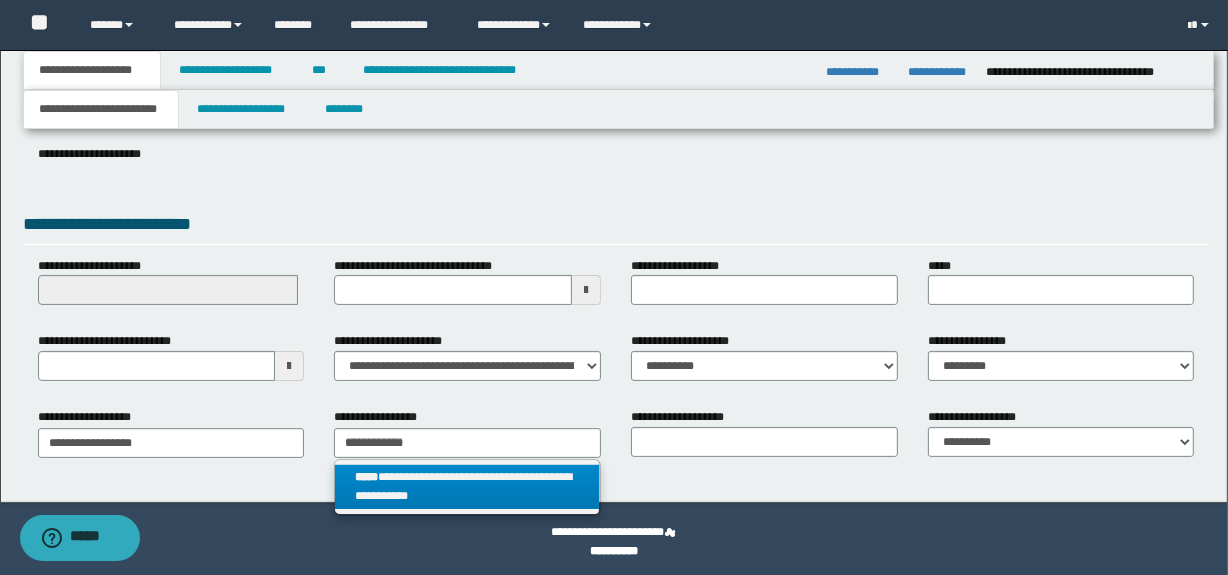 click on "**********" at bounding box center [467, 487] 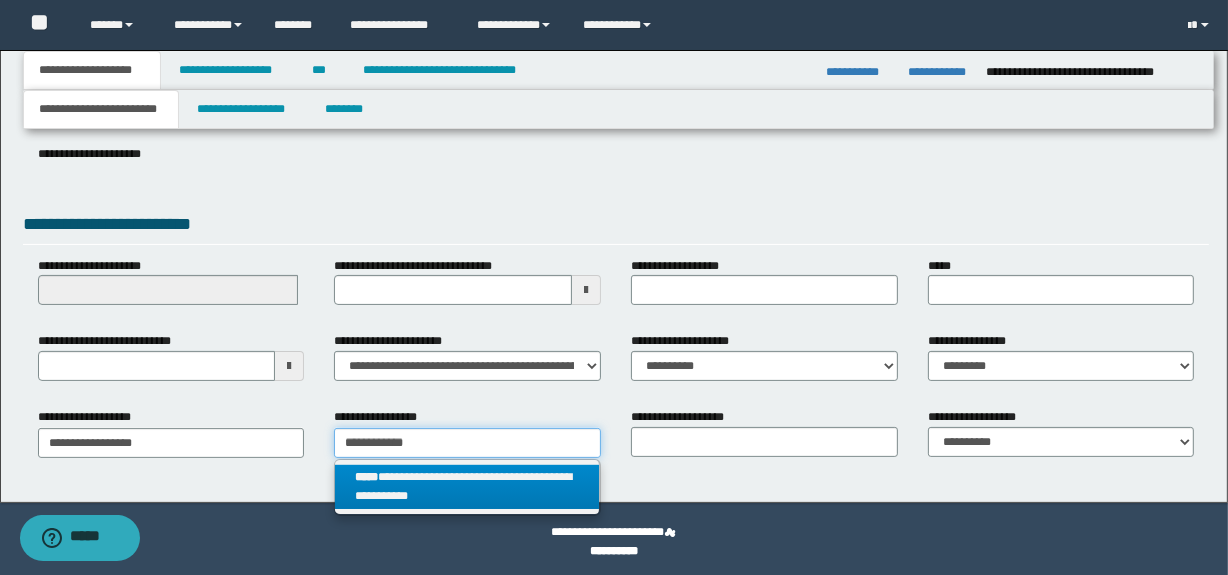 type 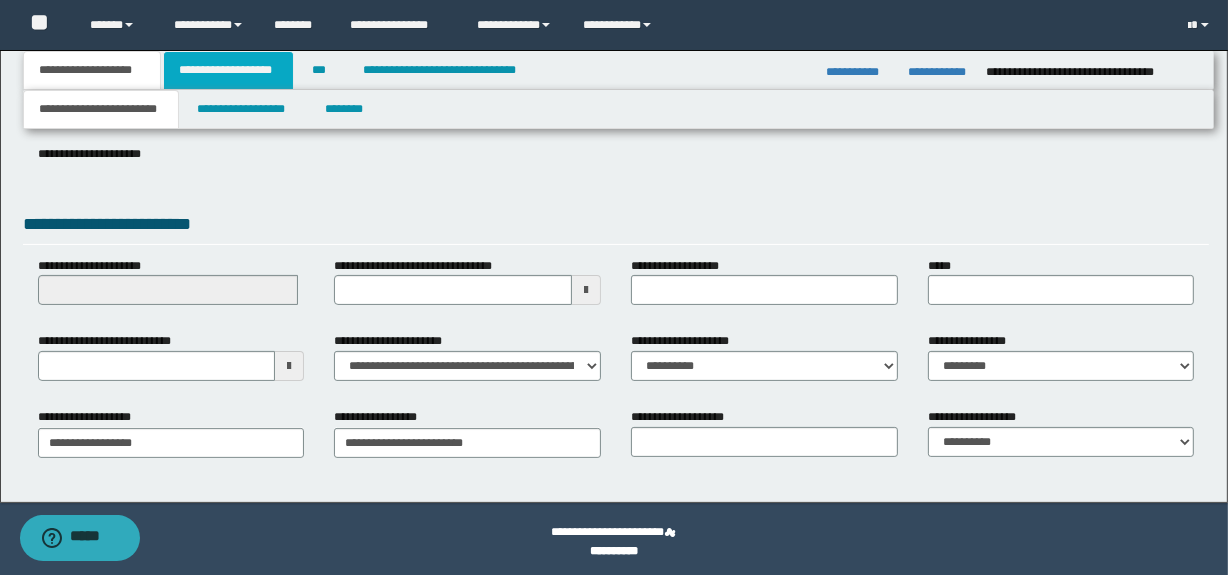 click on "**********" at bounding box center (228, 70) 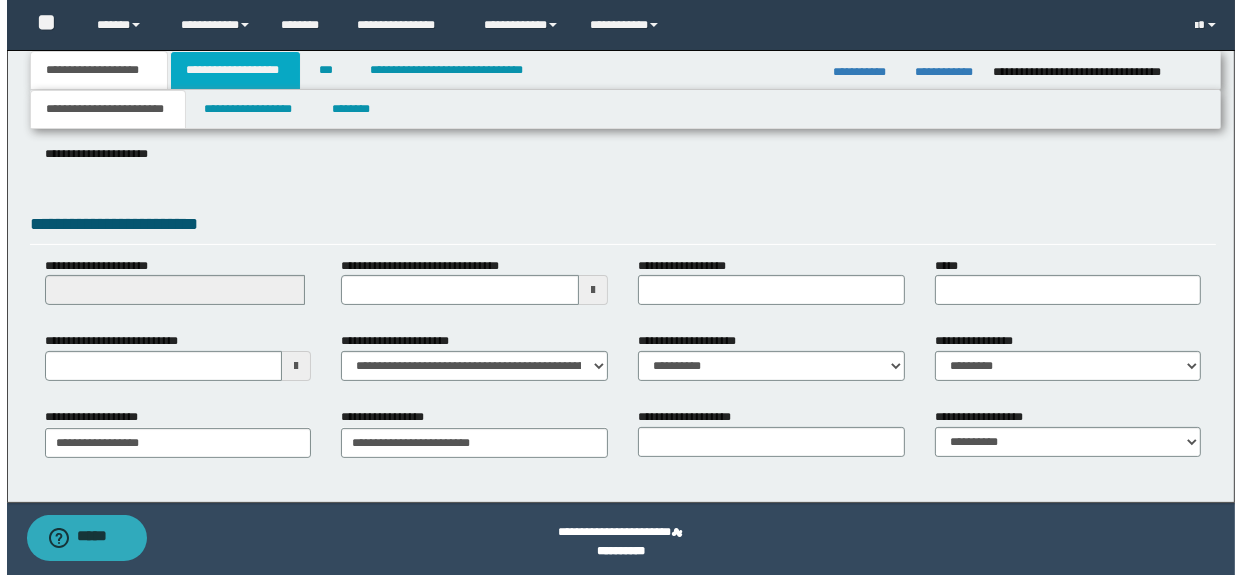 scroll, scrollTop: 0, scrollLeft: 0, axis: both 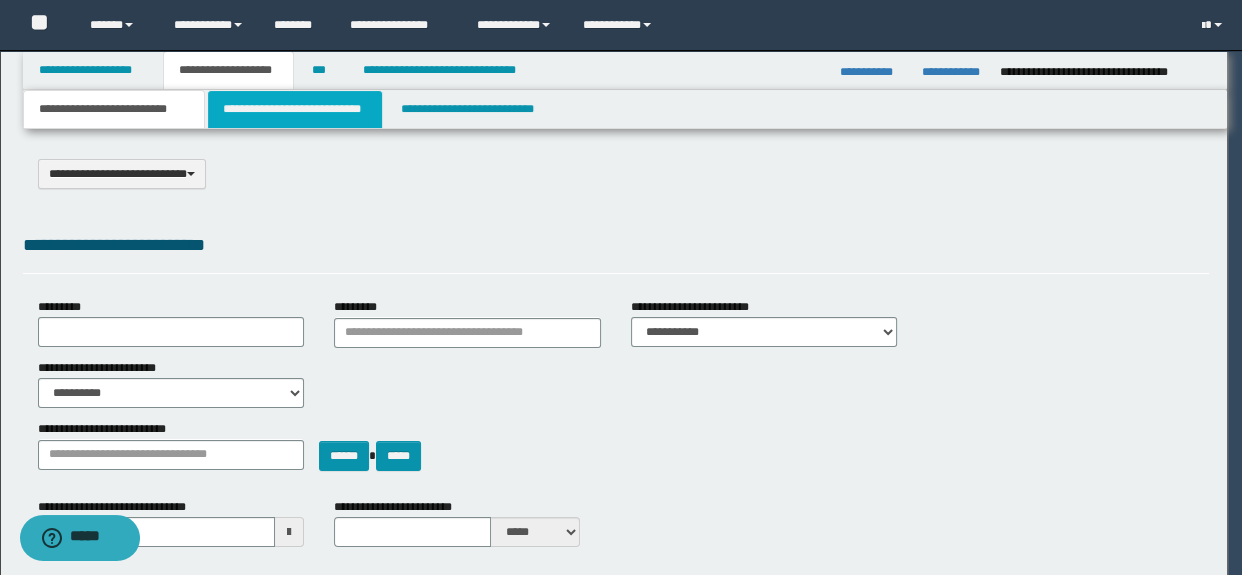 select on "*" 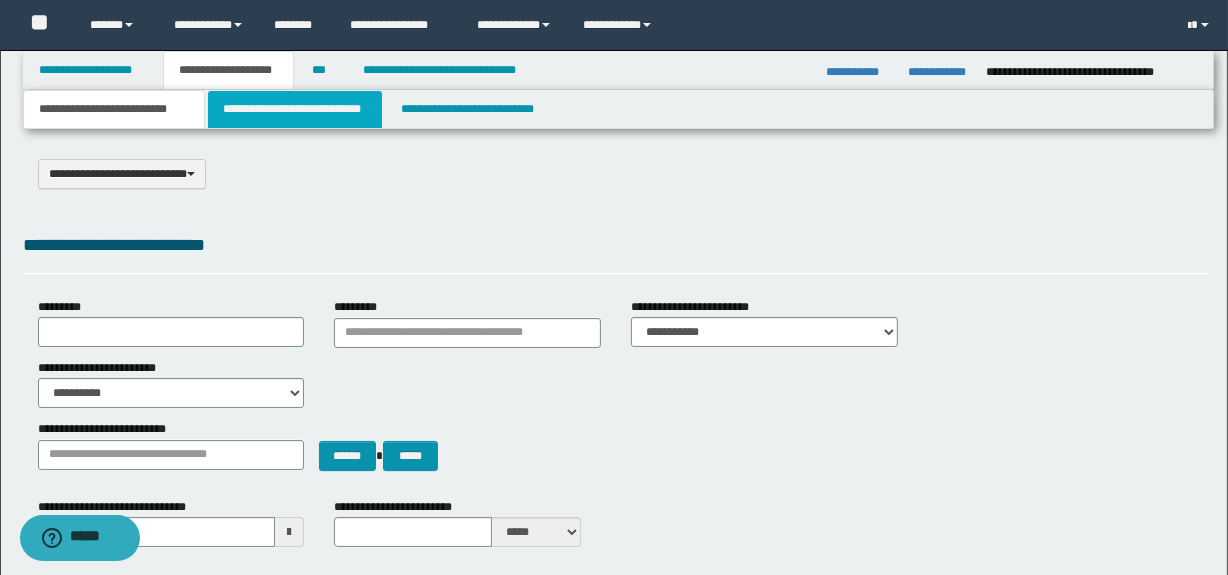 click on "**********" at bounding box center [294, 109] 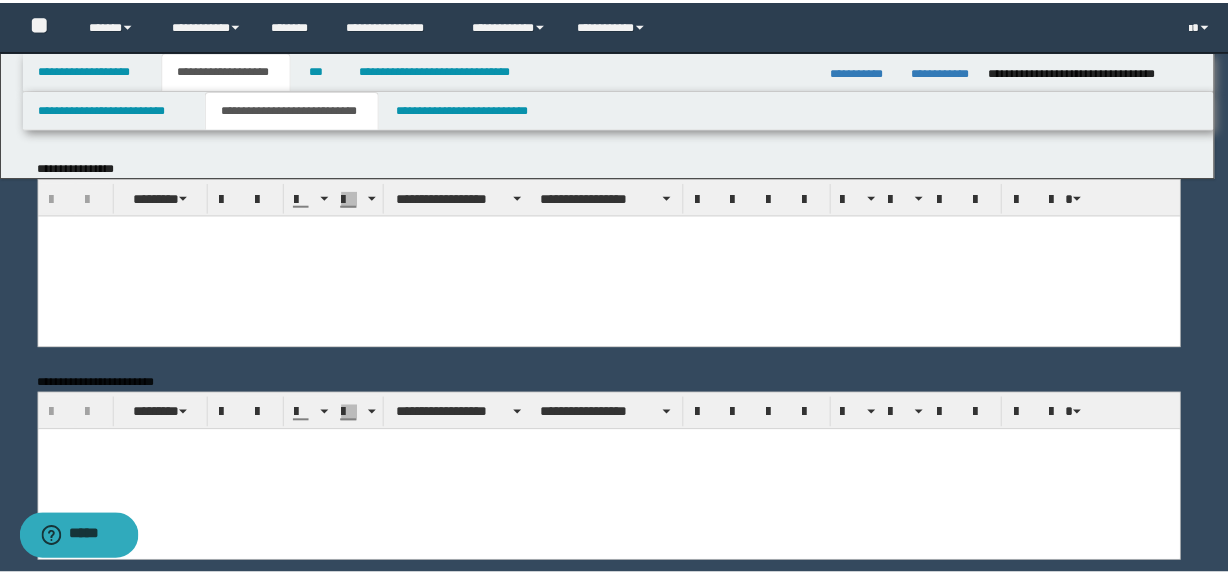 scroll, scrollTop: 0, scrollLeft: 0, axis: both 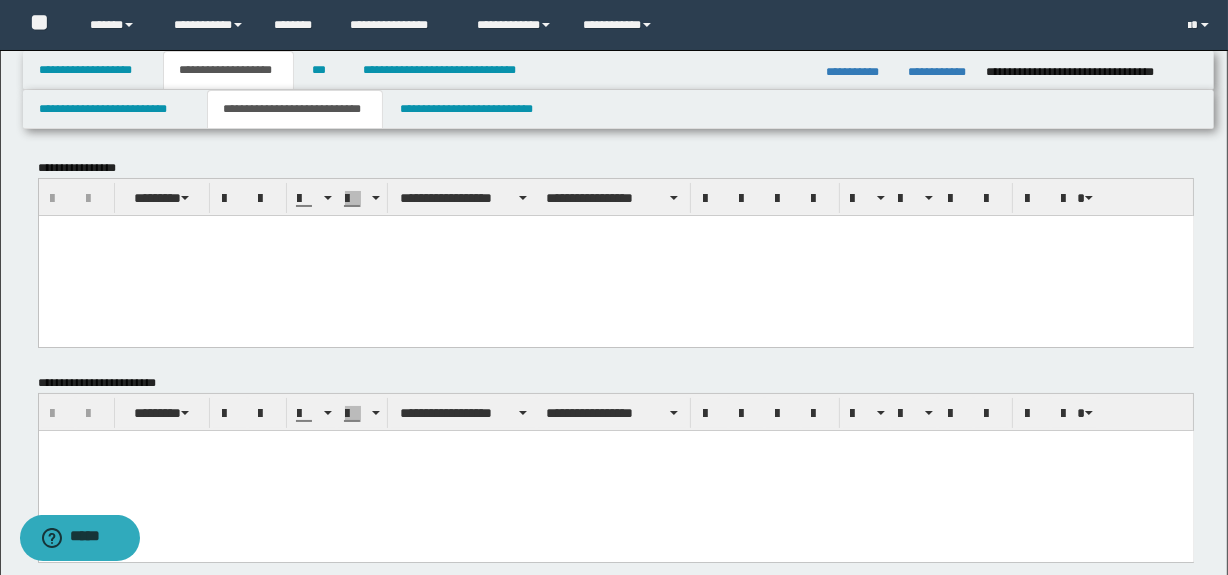 click at bounding box center [615, 255] 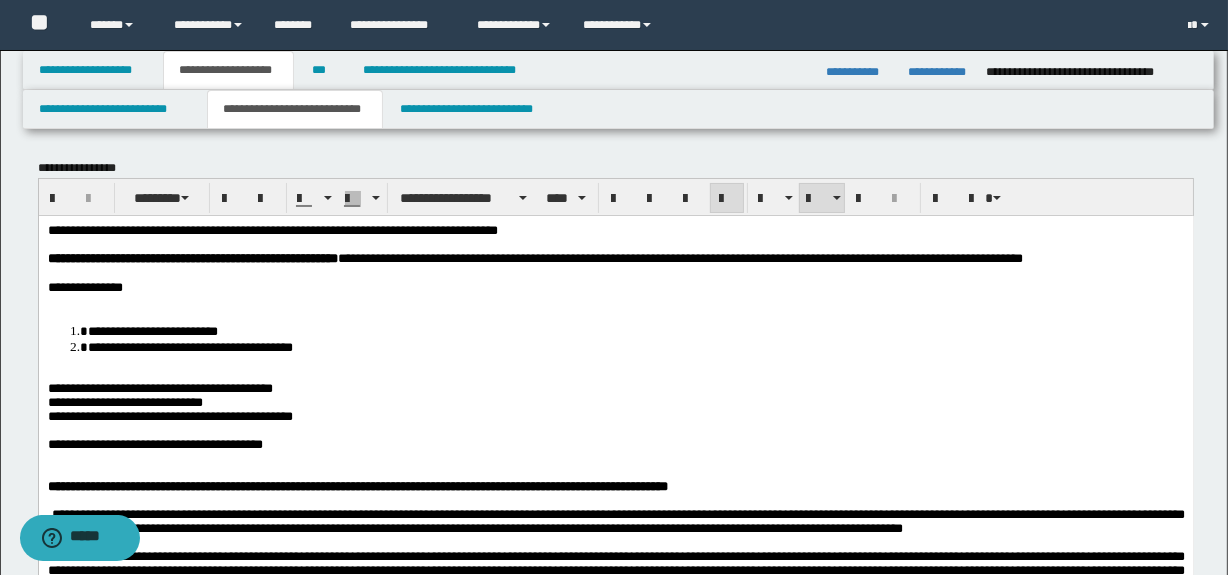 click on "**********" at bounding box center (615, 1342) 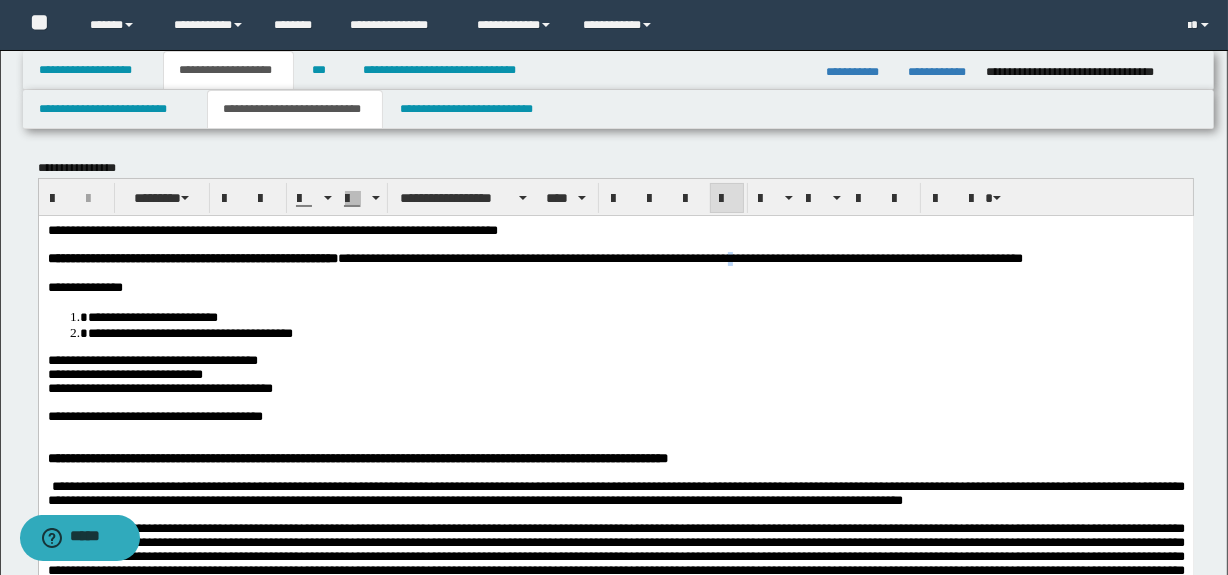 click on "**********" at bounding box center [874, 257] 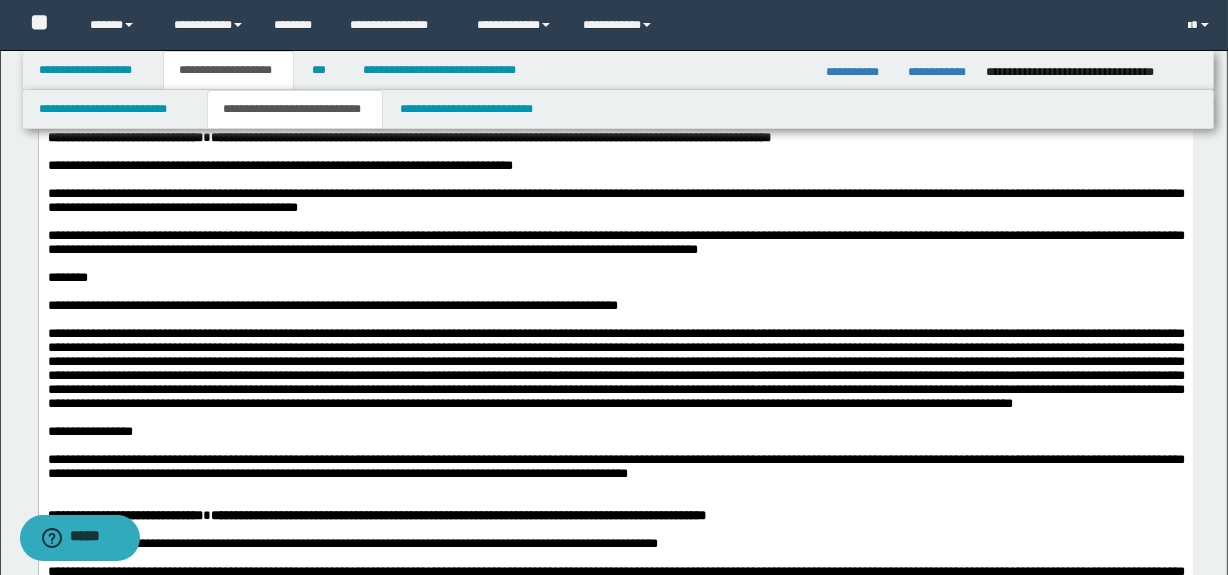 scroll, scrollTop: 635, scrollLeft: 0, axis: vertical 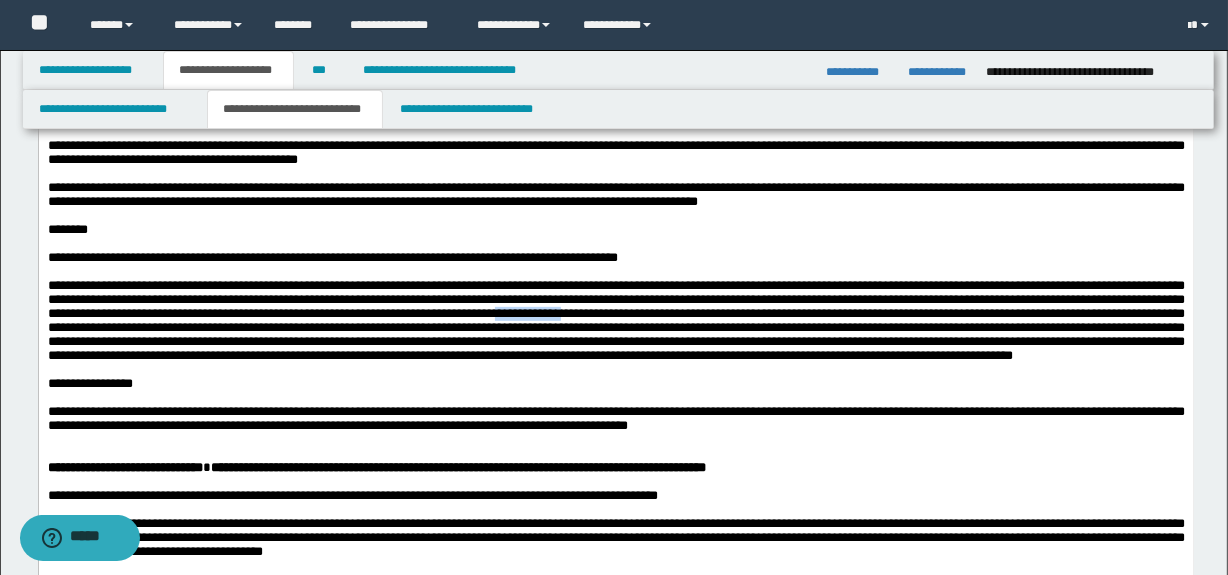 click at bounding box center [615, 320] 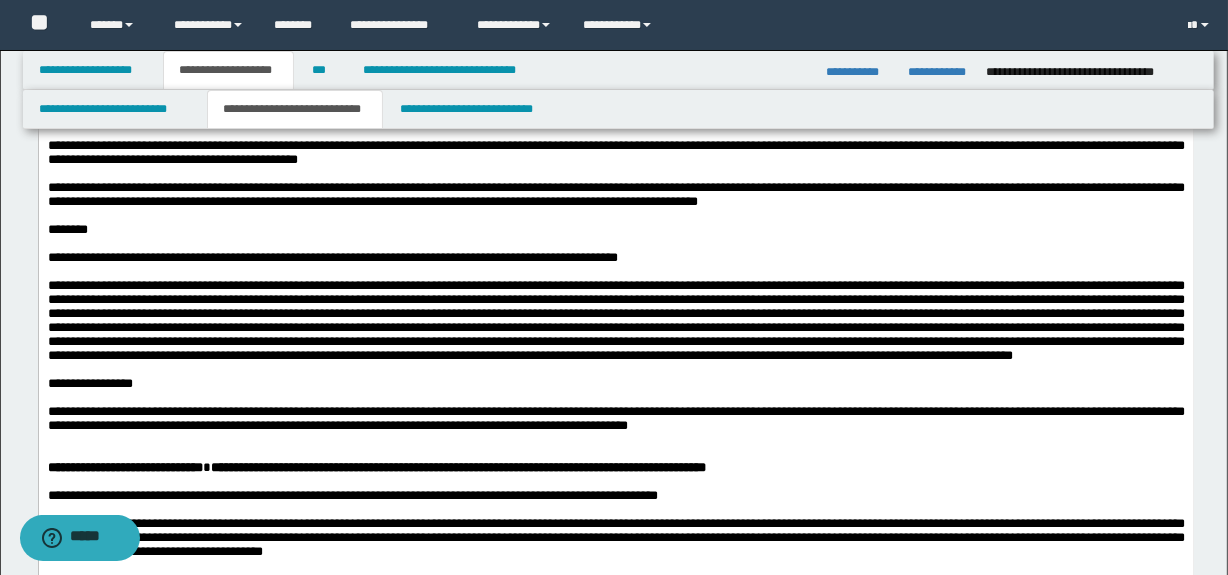click on "**********" at bounding box center [615, 194] 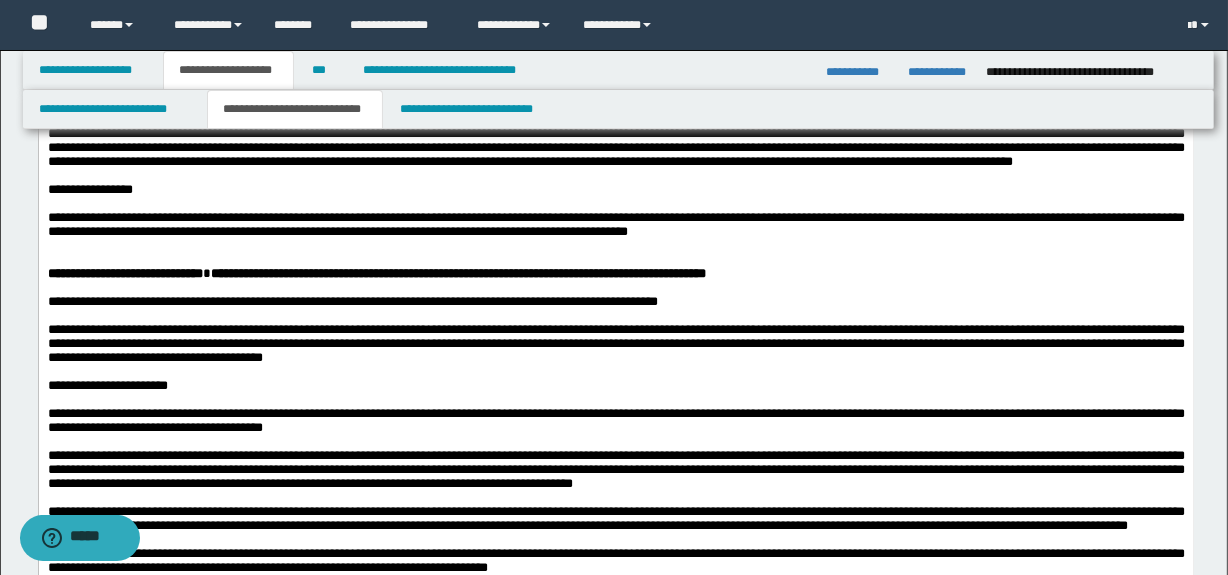 scroll, scrollTop: 856, scrollLeft: 0, axis: vertical 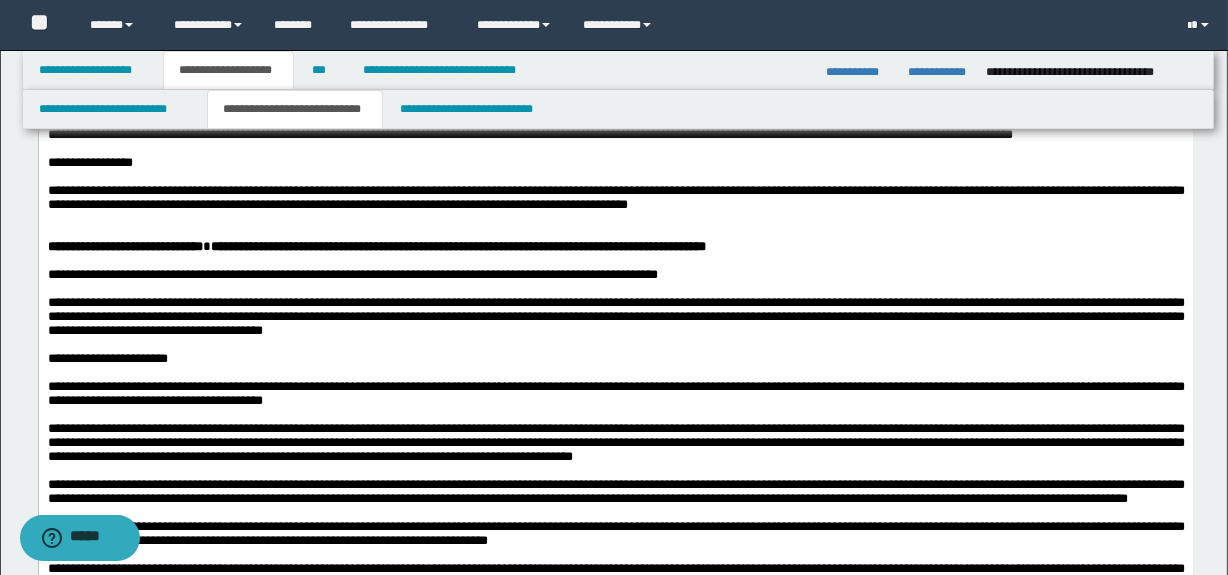 click at bounding box center (615, 233) 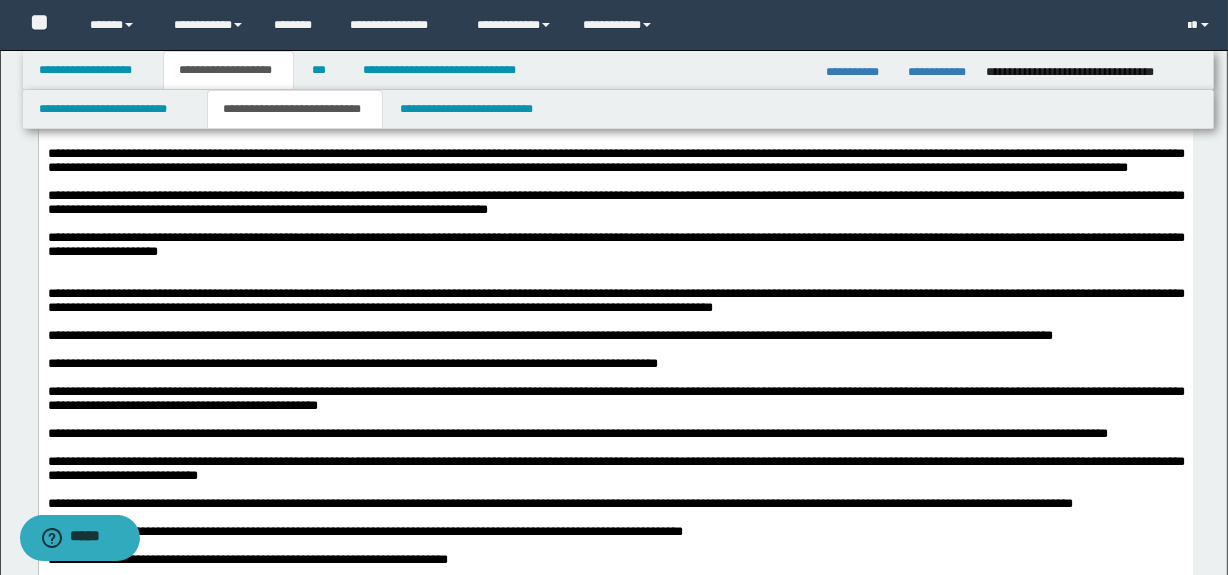 scroll, scrollTop: 1221, scrollLeft: 0, axis: vertical 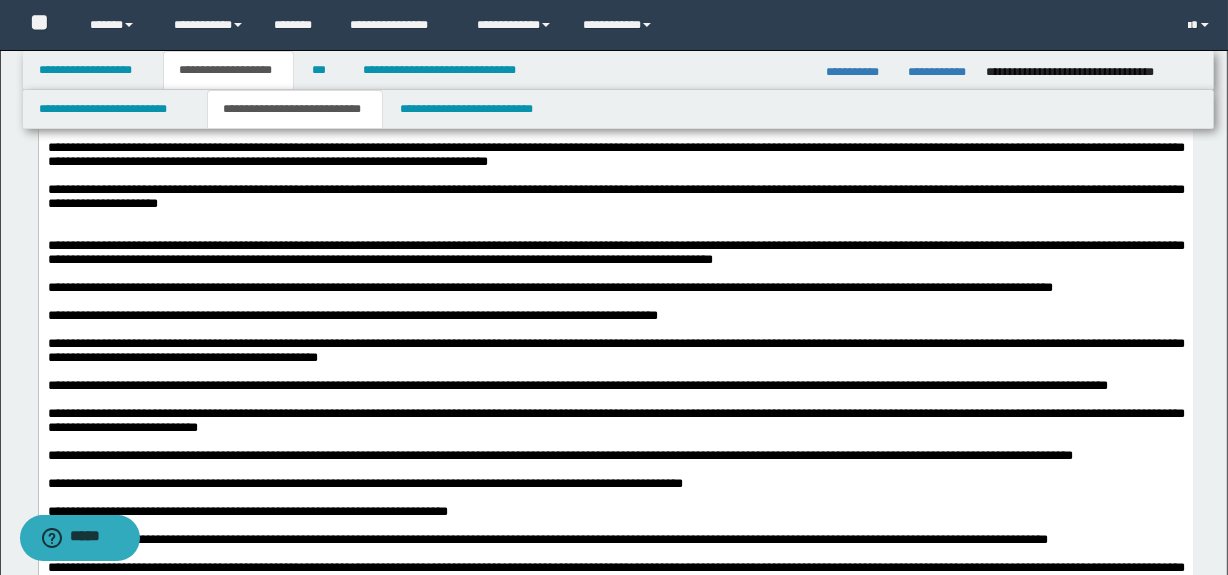 click at bounding box center [615, 232] 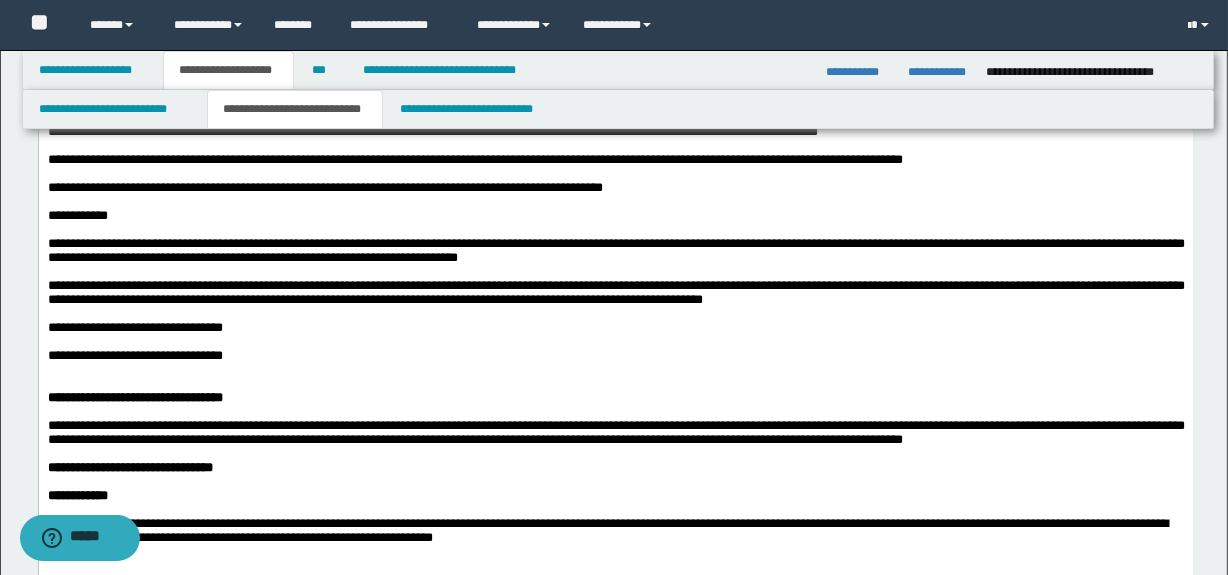 scroll, scrollTop: 1853, scrollLeft: 0, axis: vertical 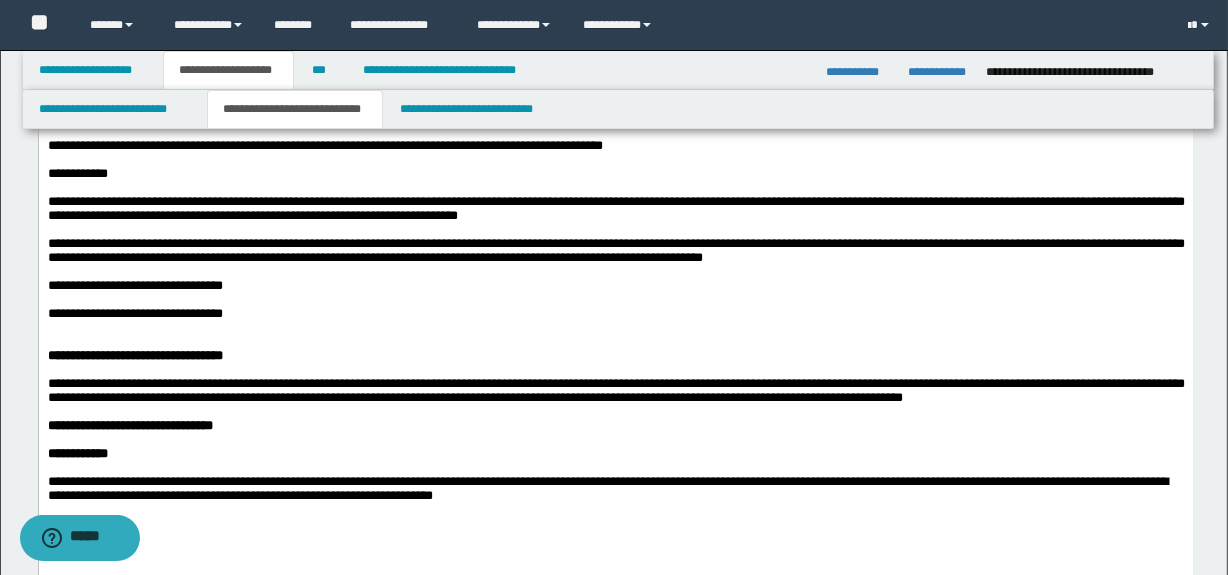 click at bounding box center (615, 77) 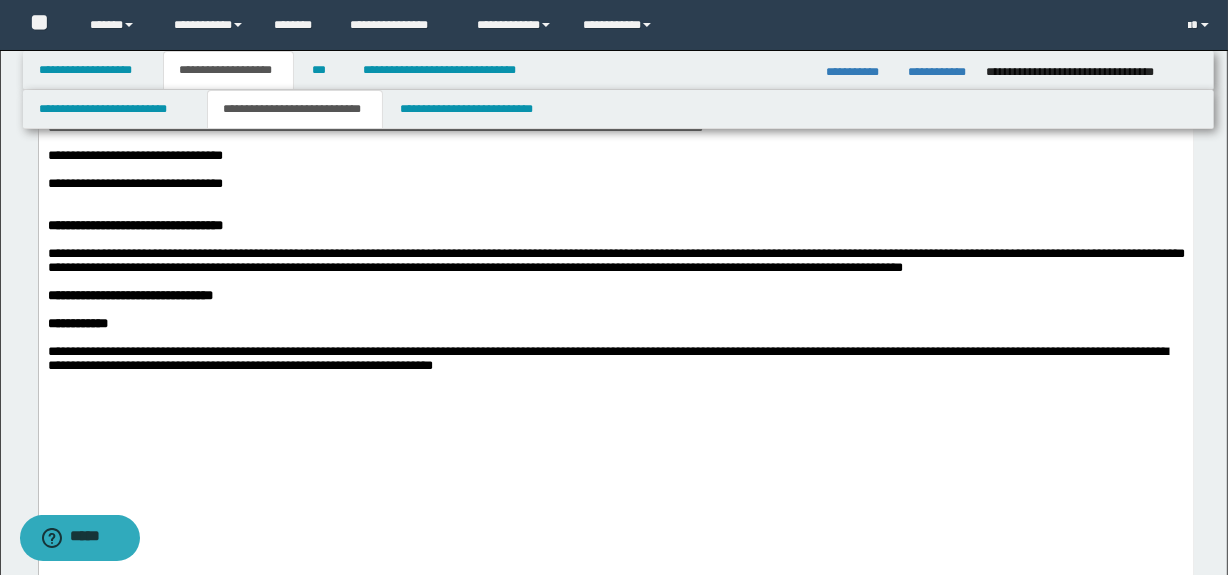 scroll, scrollTop: 1976, scrollLeft: 0, axis: vertical 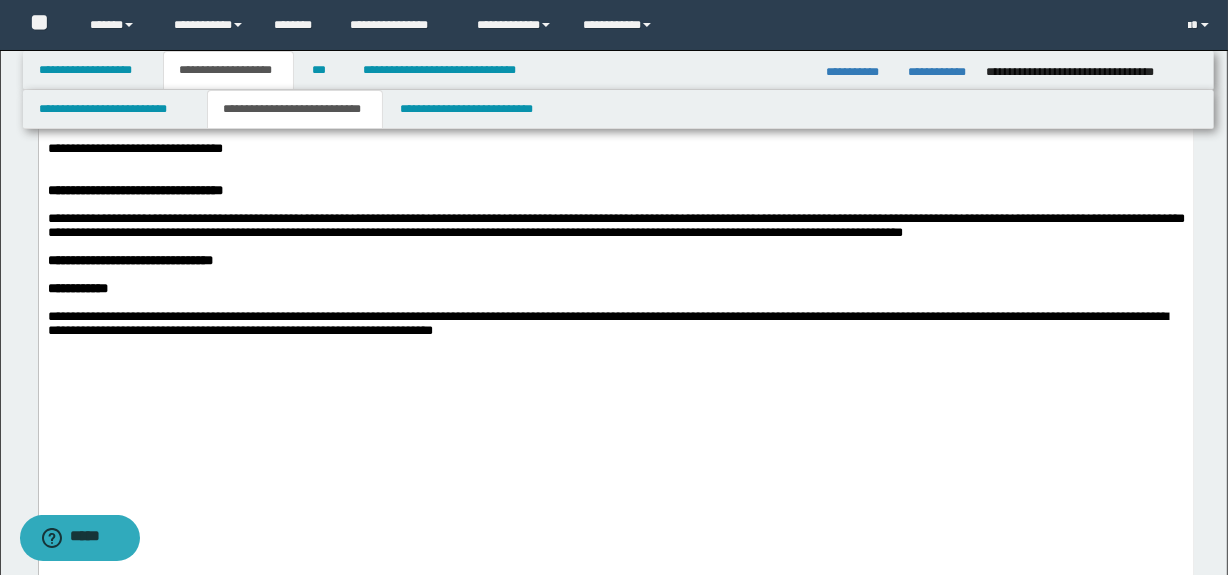 click on "**********" at bounding box center [615, 86] 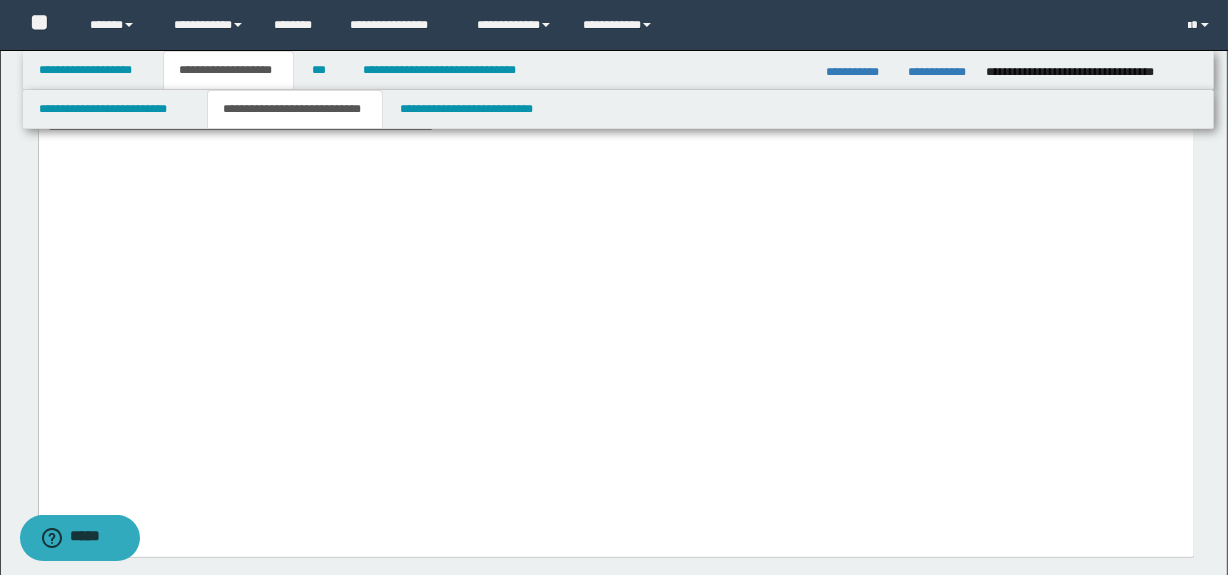 scroll, scrollTop: 2200, scrollLeft: 0, axis: vertical 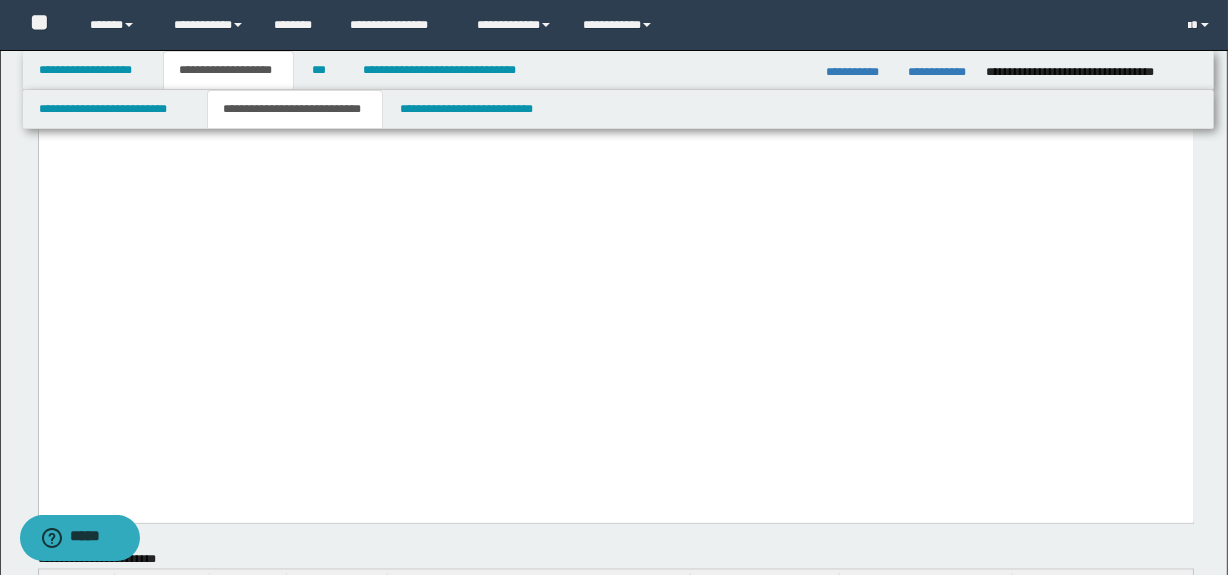 drag, startPoint x: 880, startPoint y: 436, endPoint x: 823, endPoint y: 397, distance: 69.065186 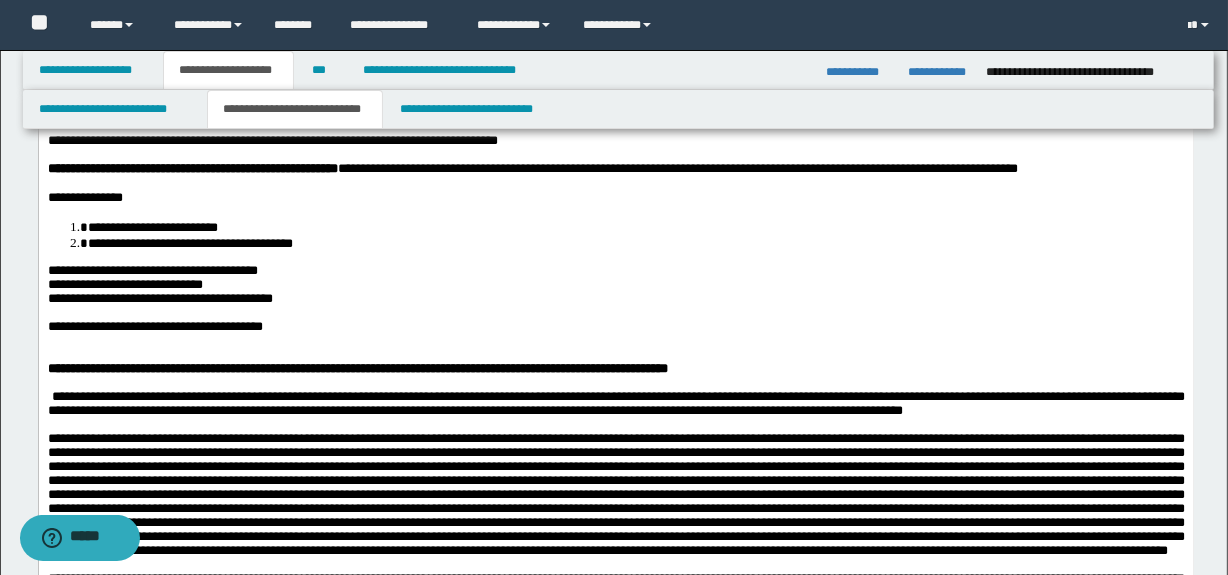scroll, scrollTop: 35, scrollLeft: 0, axis: vertical 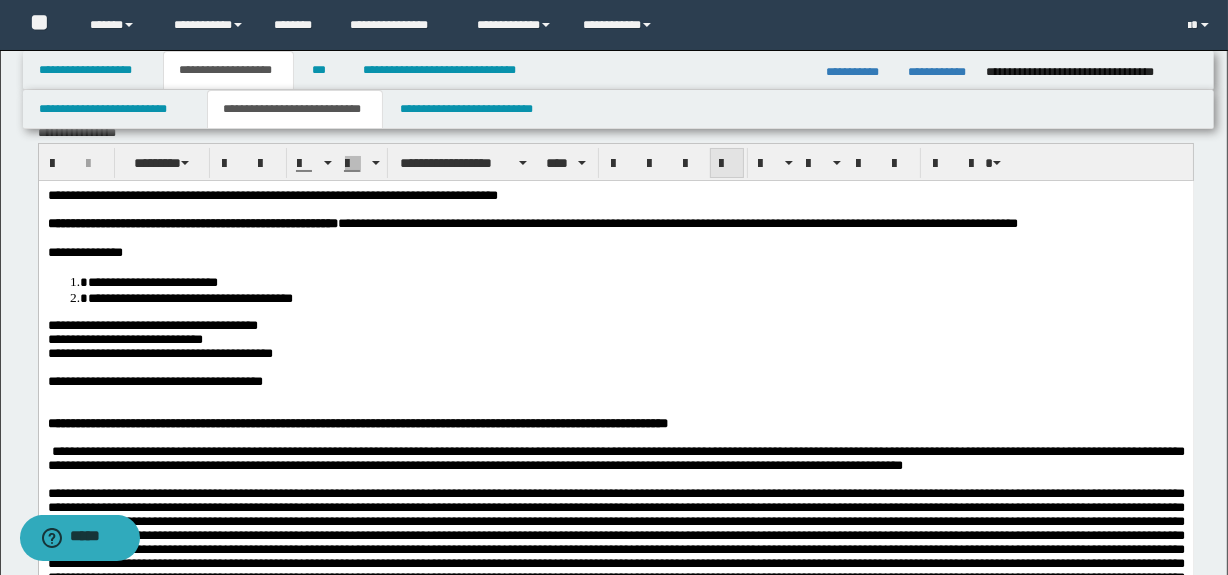 click at bounding box center (727, 164) 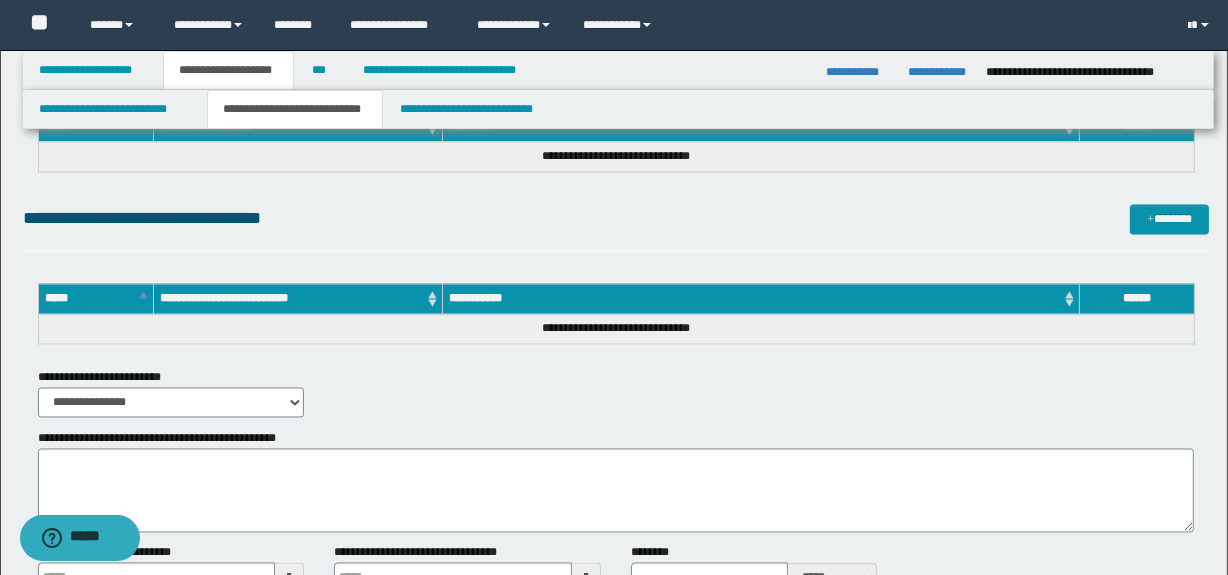scroll, scrollTop: 3353, scrollLeft: 0, axis: vertical 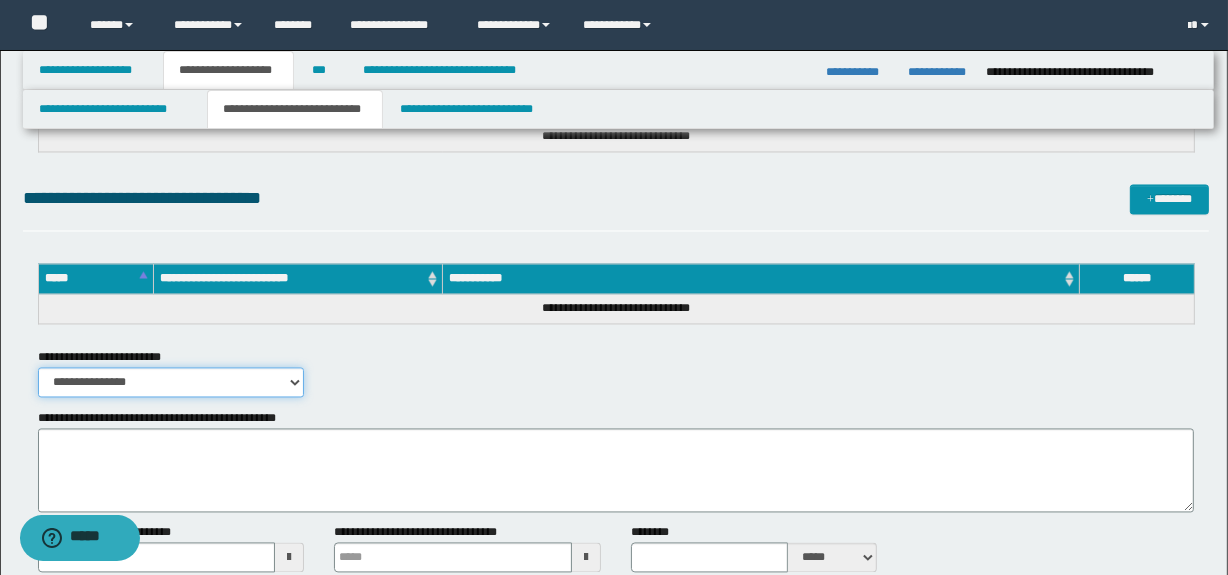 click on "**********" at bounding box center (171, 383) 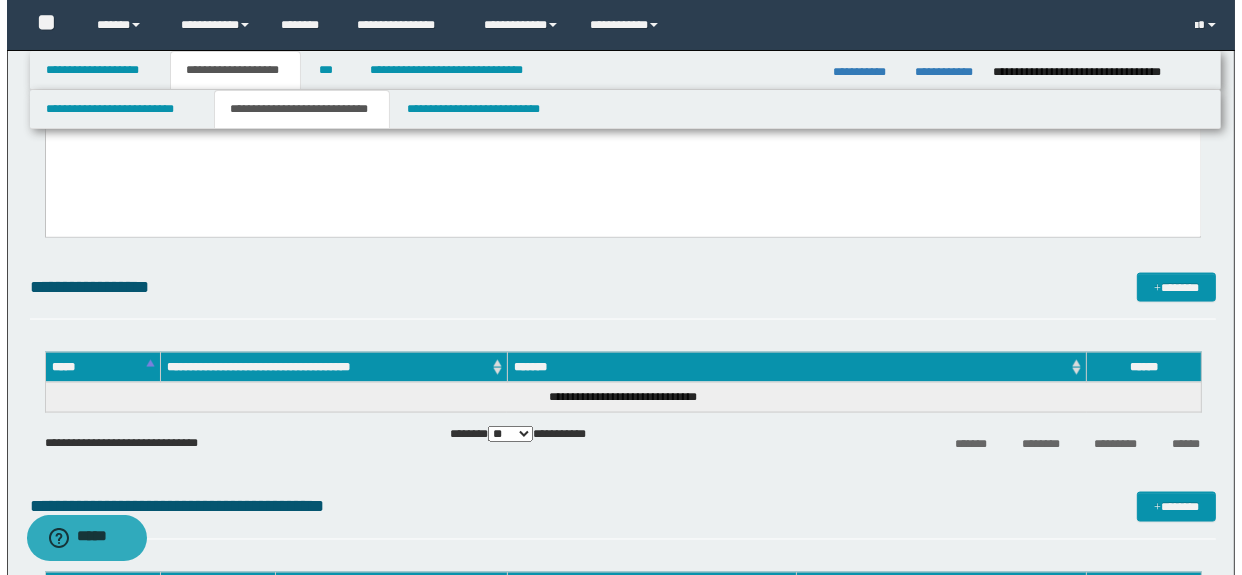 scroll, scrollTop: 2681, scrollLeft: 0, axis: vertical 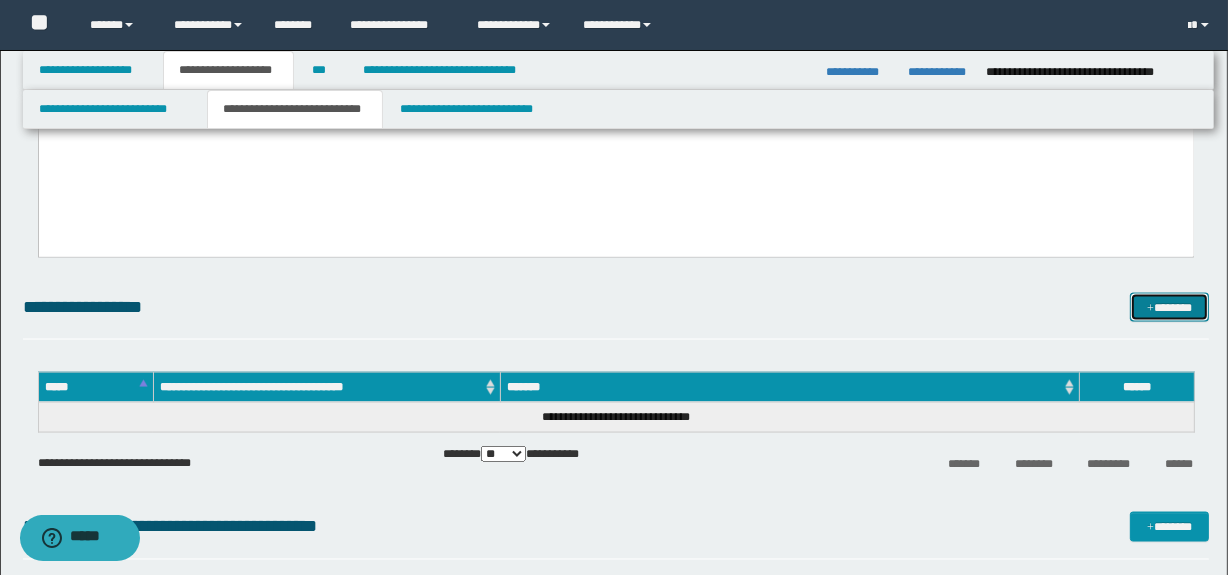 click on "*******" at bounding box center (1170, 308) 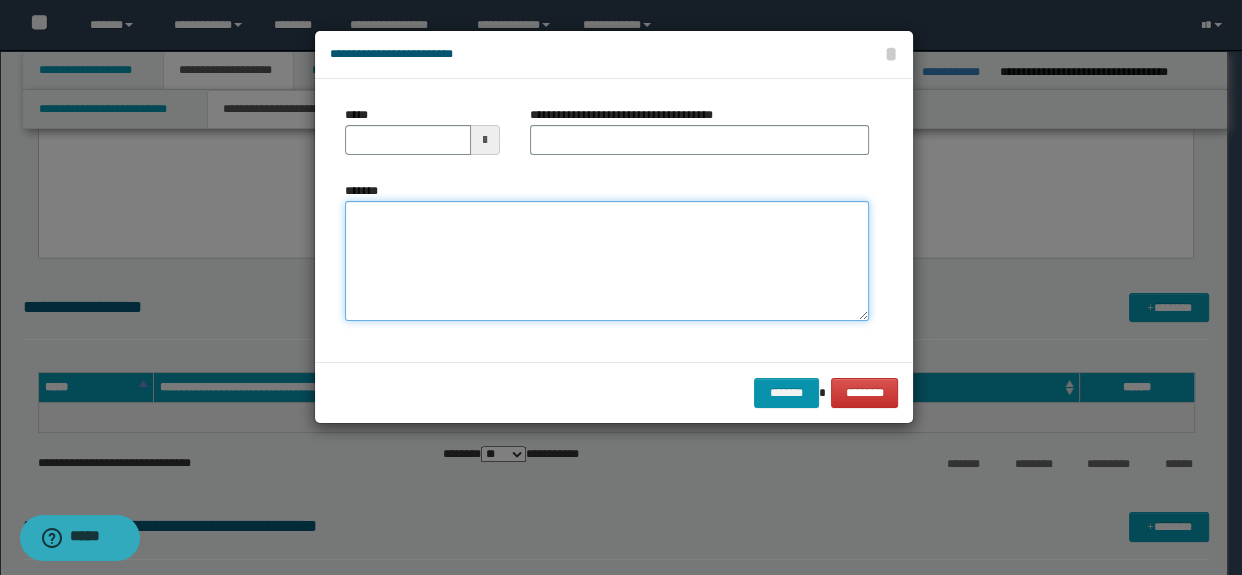click on "*******" at bounding box center [607, 261] 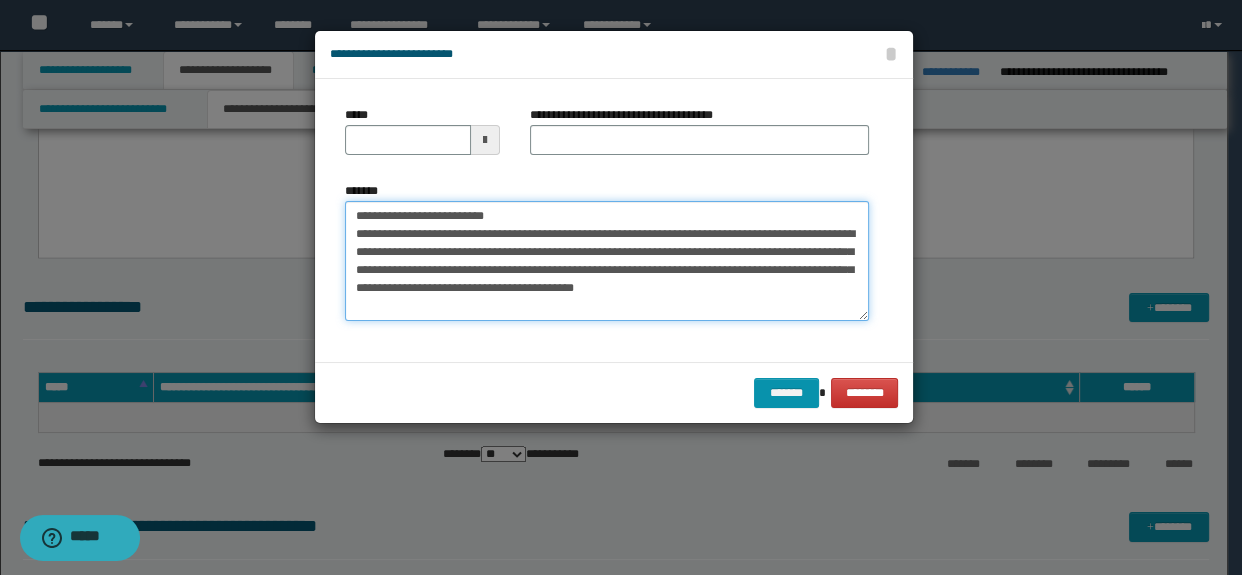 scroll, scrollTop: 11, scrollLeft: 0, axis: vertical 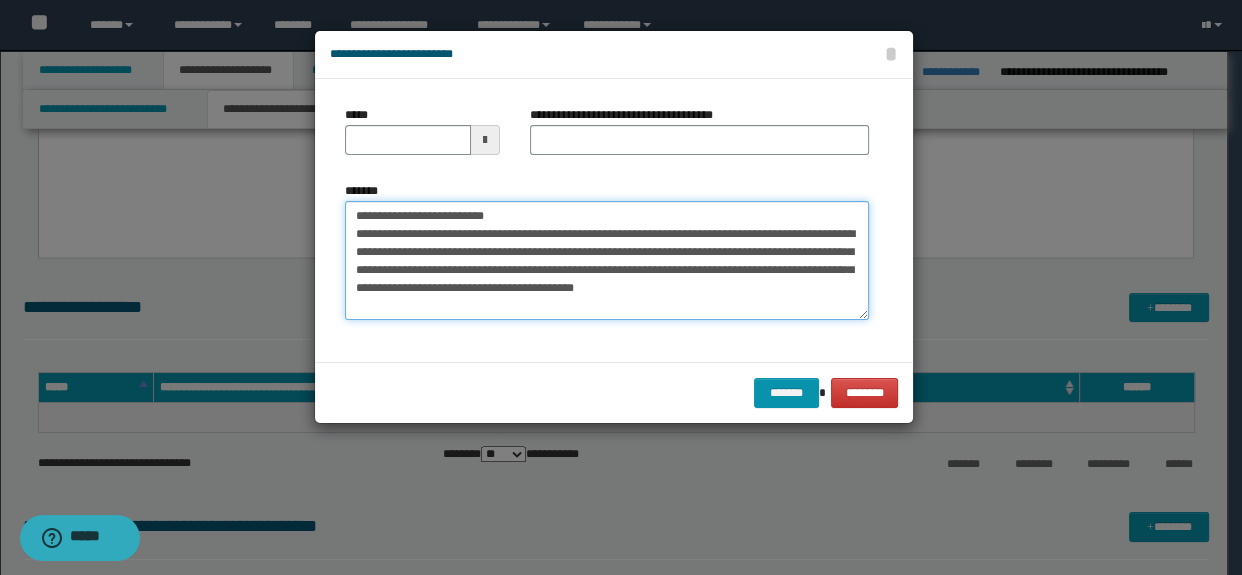 type on "**********" 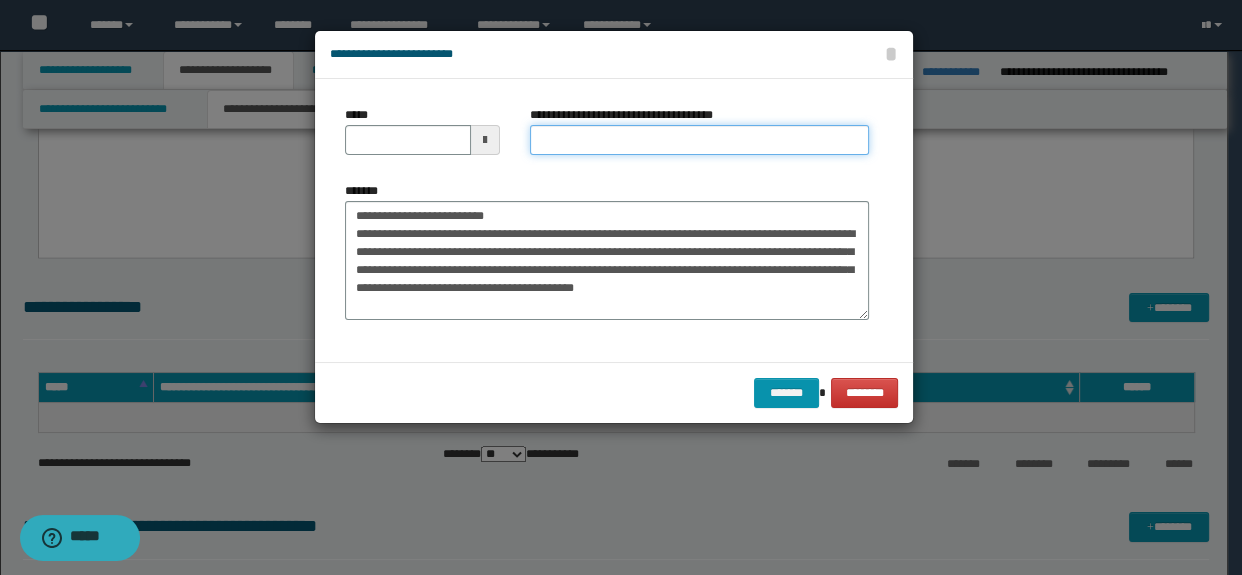 click on "**********" at bounding box center [700, 140] 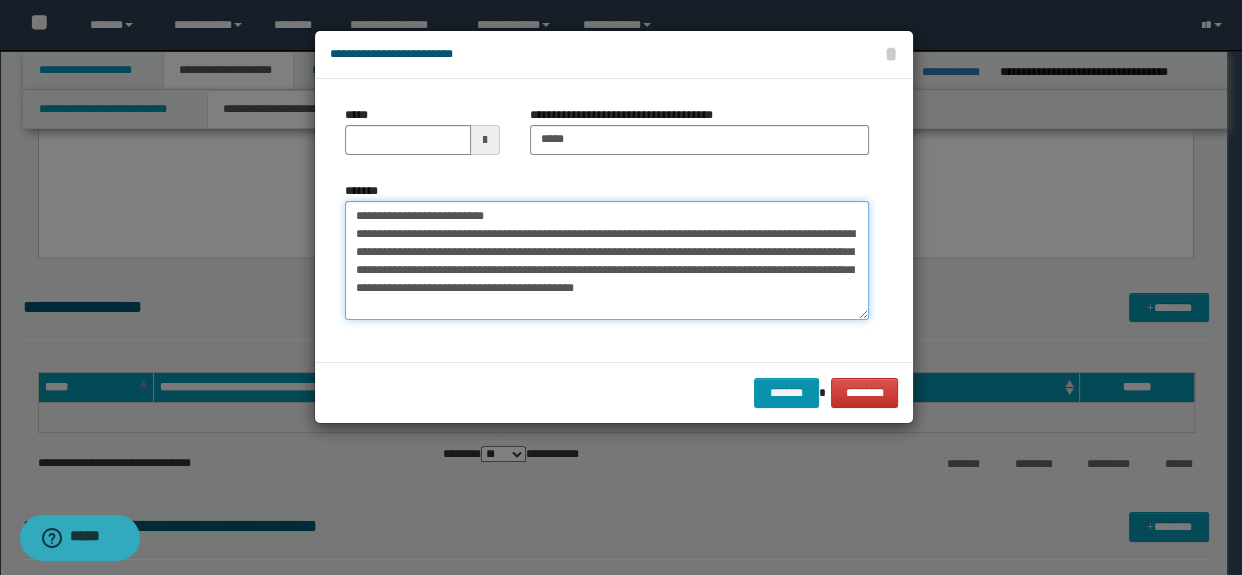 scroll, scrollTop: 0, scrollLeft: 0, axis: both 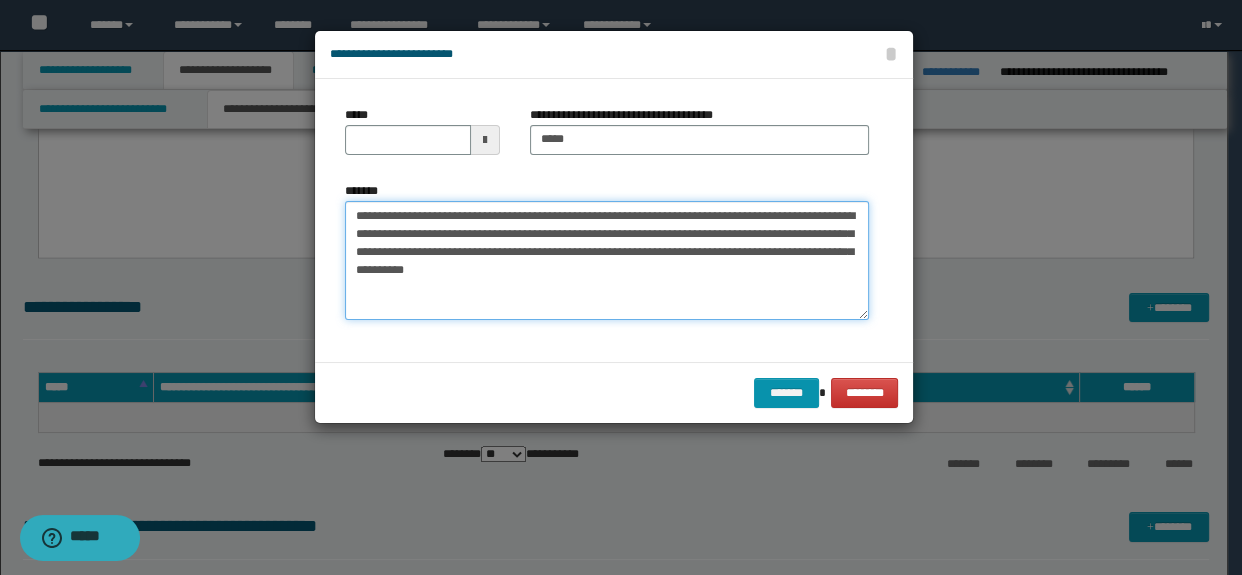 type 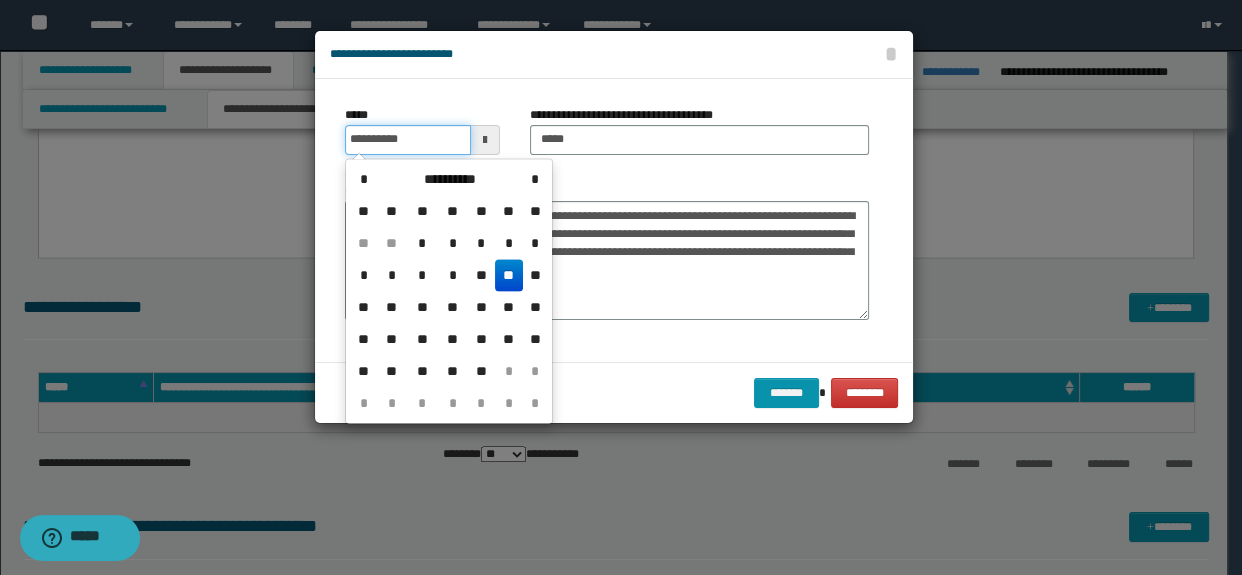 click on "**********" at bounding box center (408, 140) 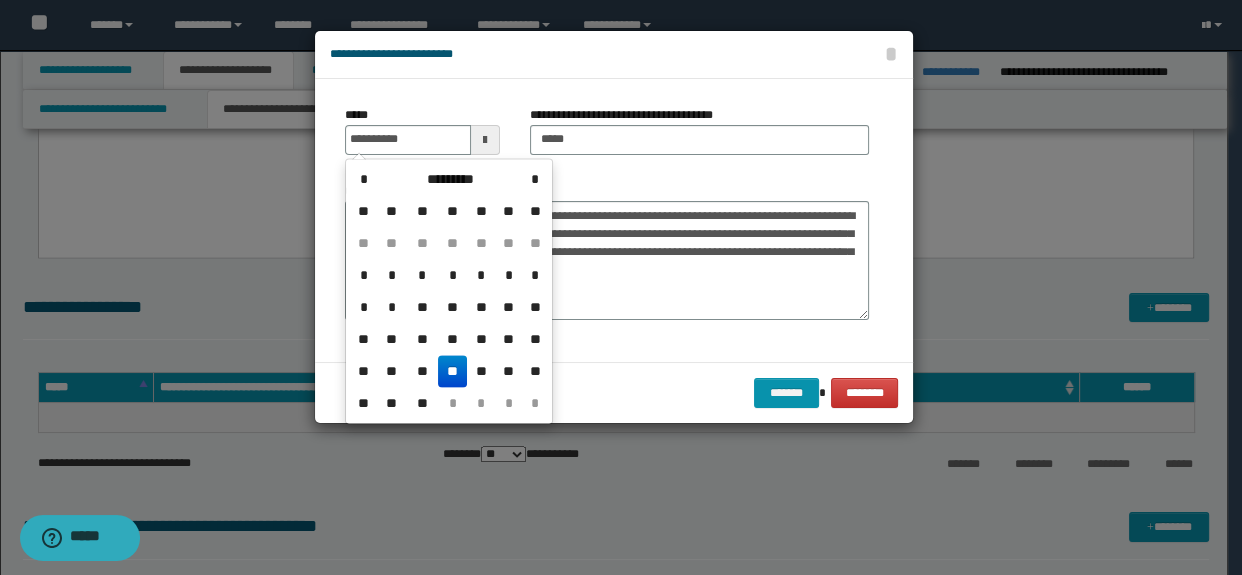 type on "**********" 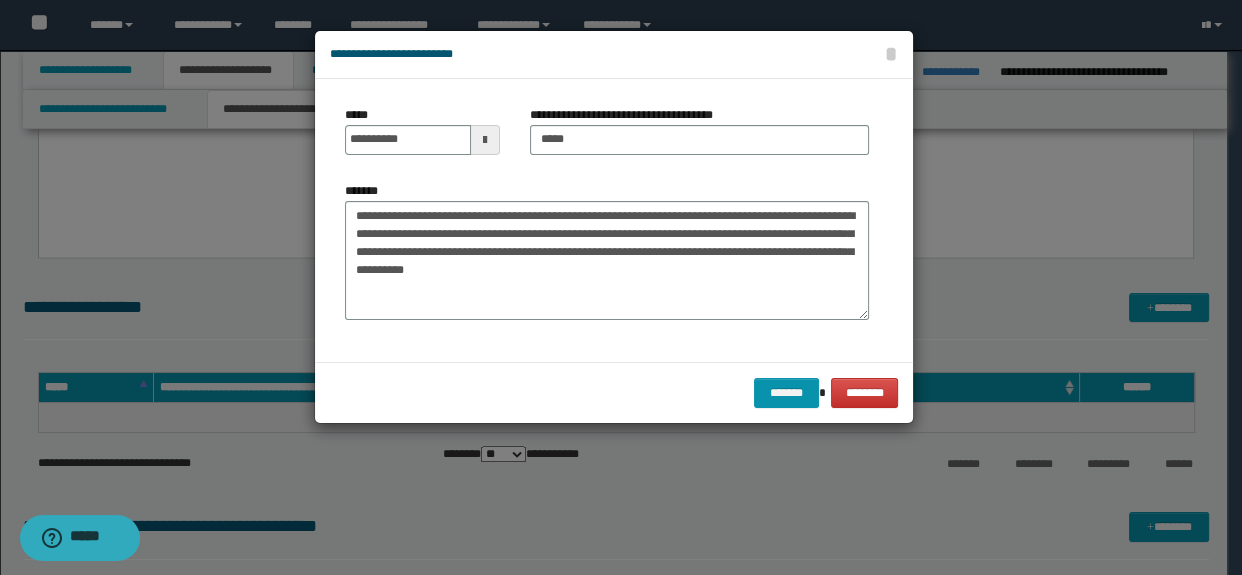 click on "**********" at bounding box center [607, 251] 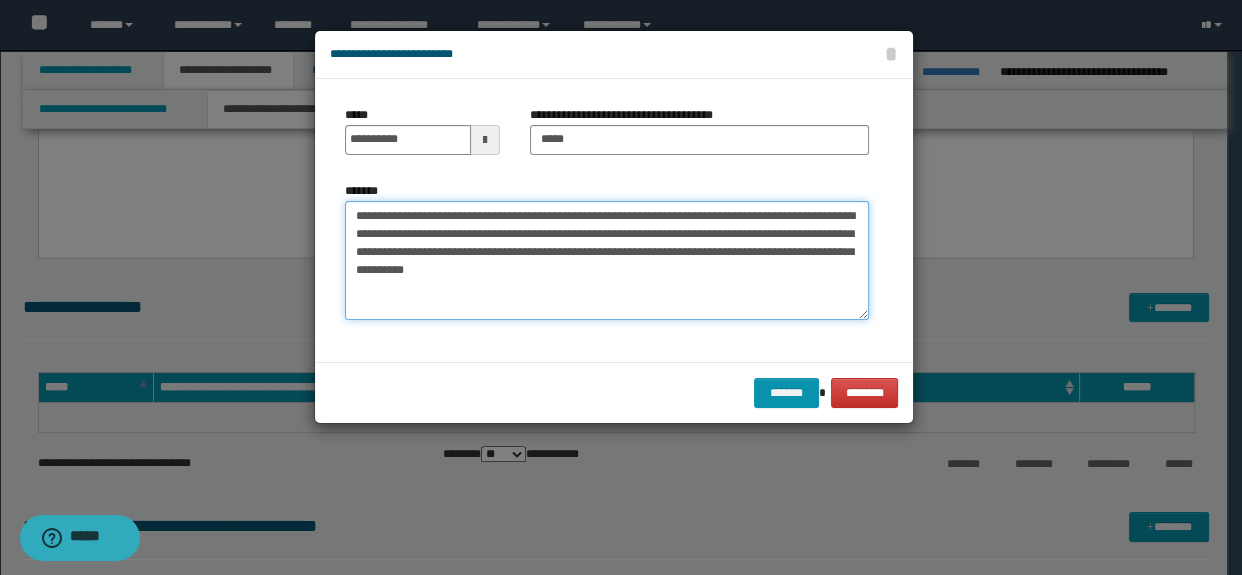 click on "**********" at bounding box center [607, 261] 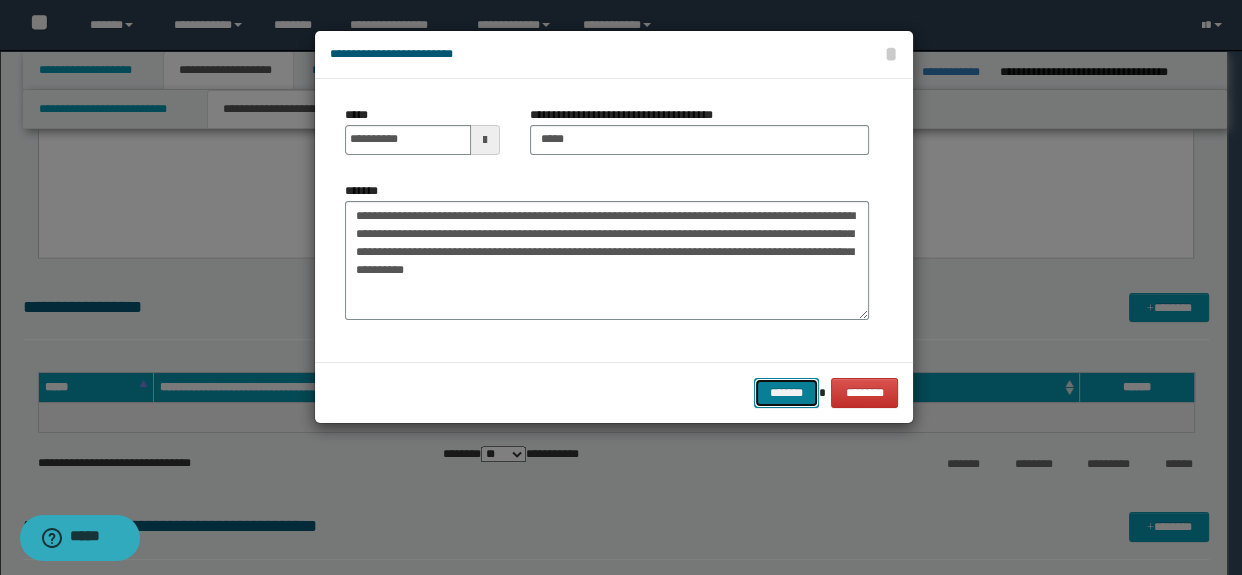 click on "*******" at bounding box center [786, 393] 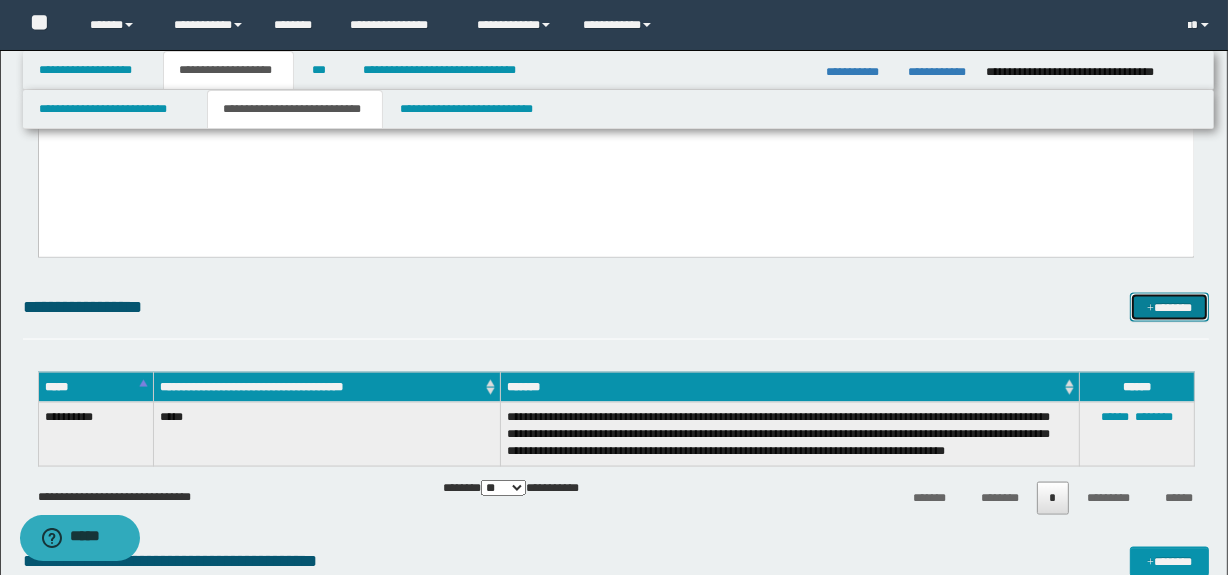 click on "*******" at bounding box center (1170, 308) 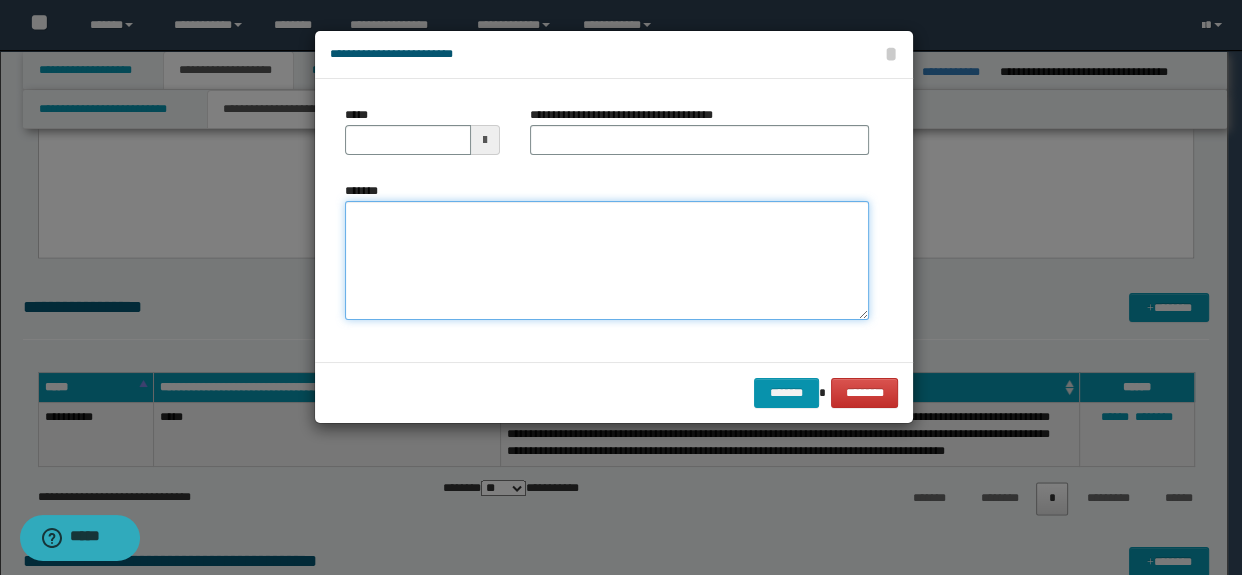 paste on "**********" 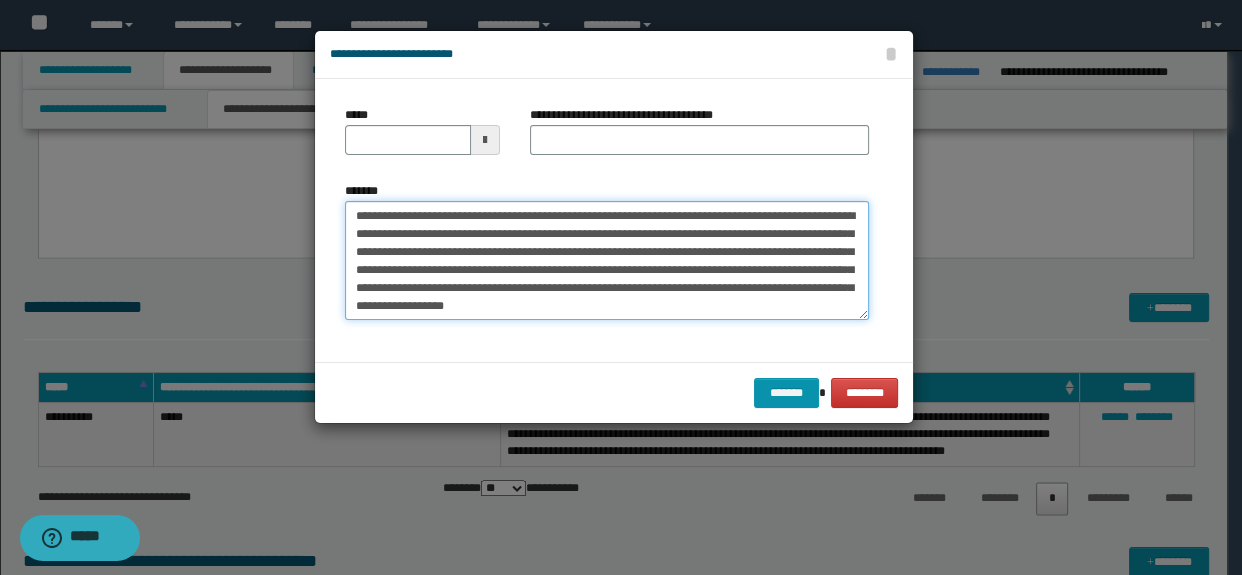 click on "**********" at bounding box center [607, 261] 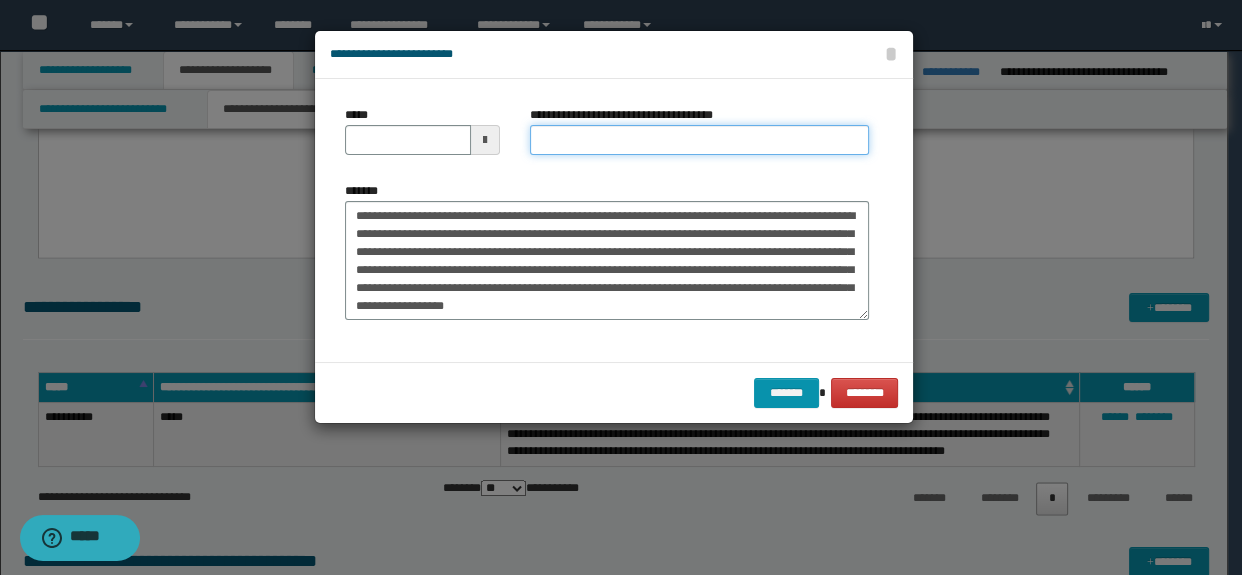 click on "**********" at bounding box center [700, 140] 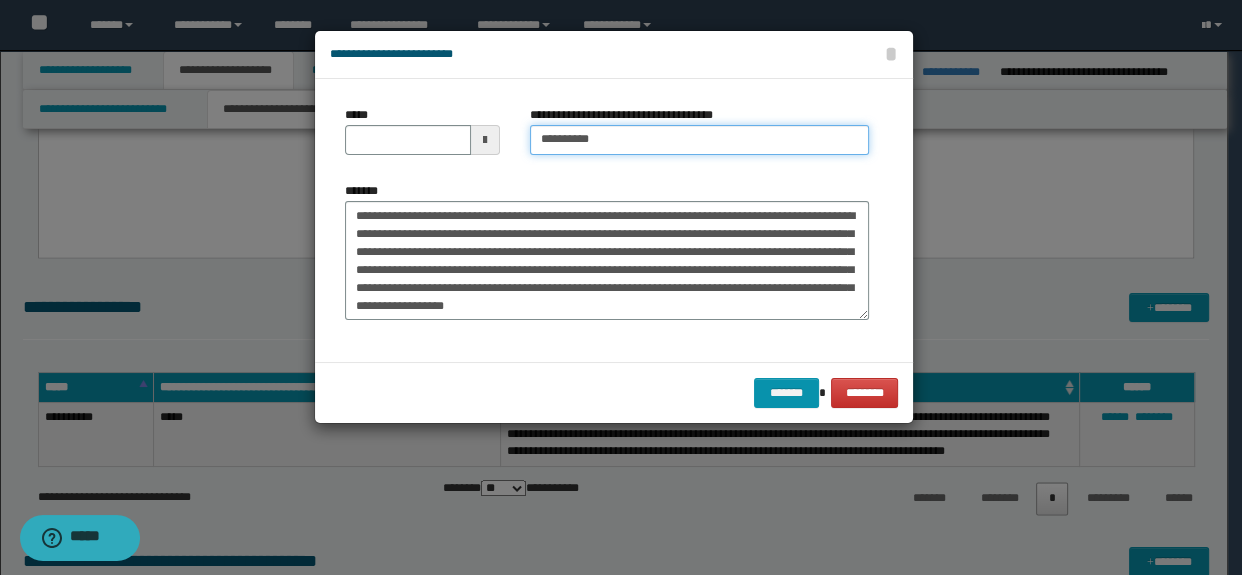 type on "**********" 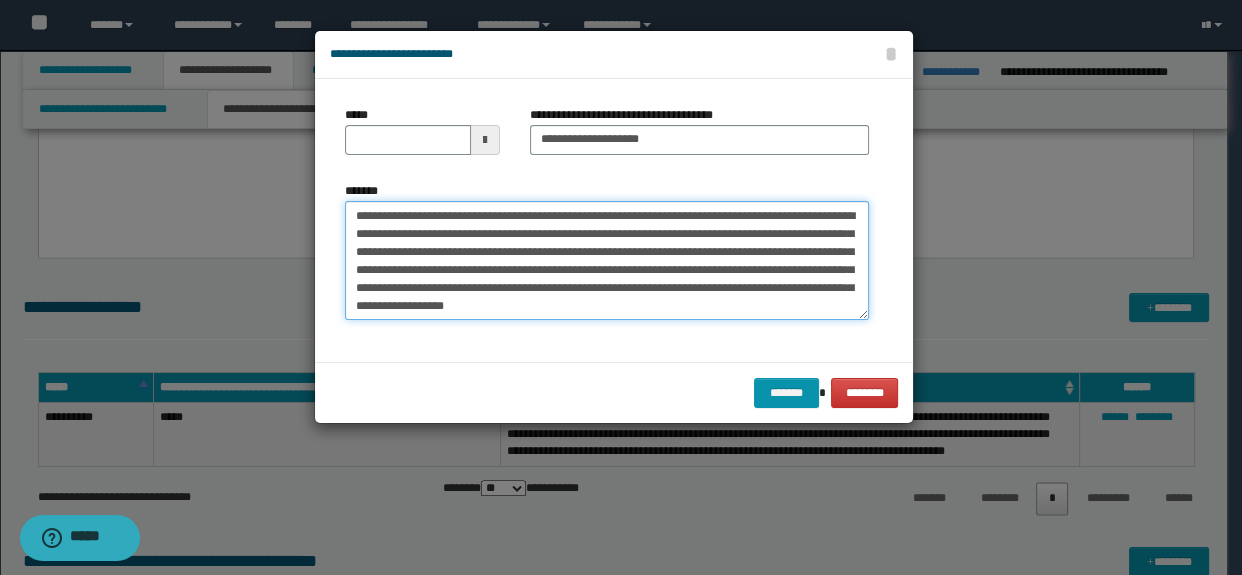 drag, startPoint x: 534, startPoint y: 217, endPoint x: 298, endPoint y: 210, distance: 236.10379 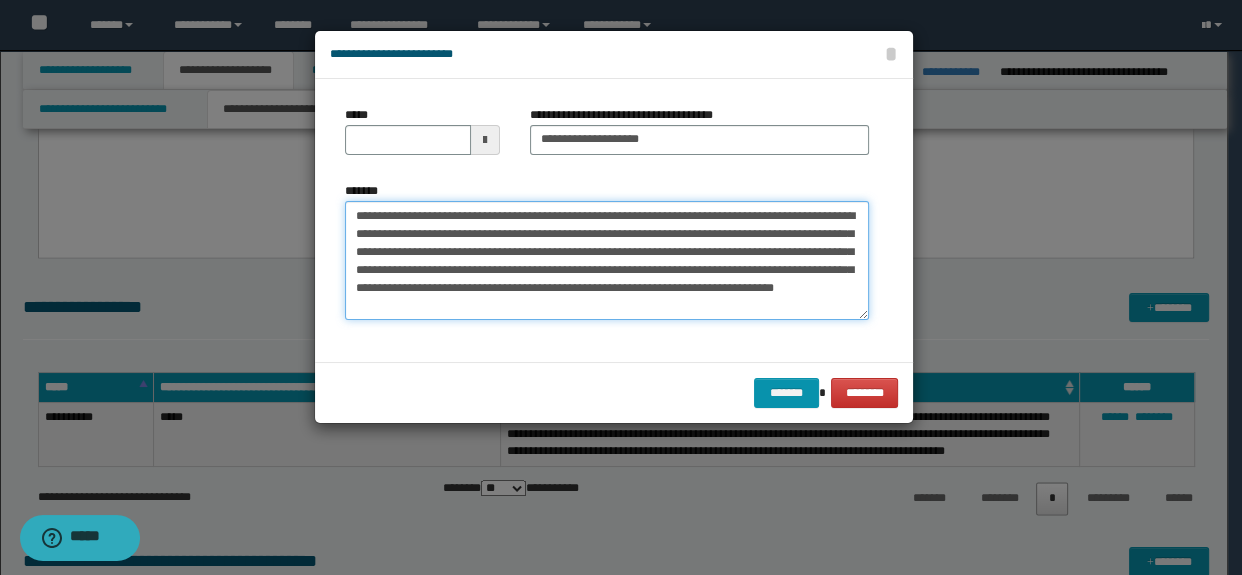 type 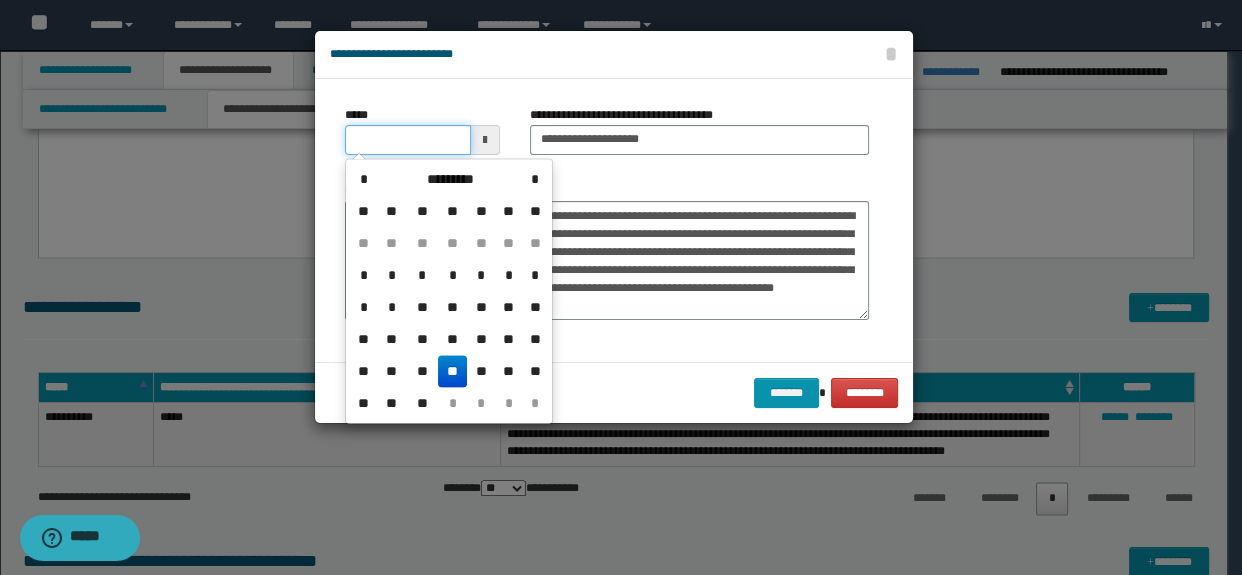 click on "*****" at bounding box center [408, 140] 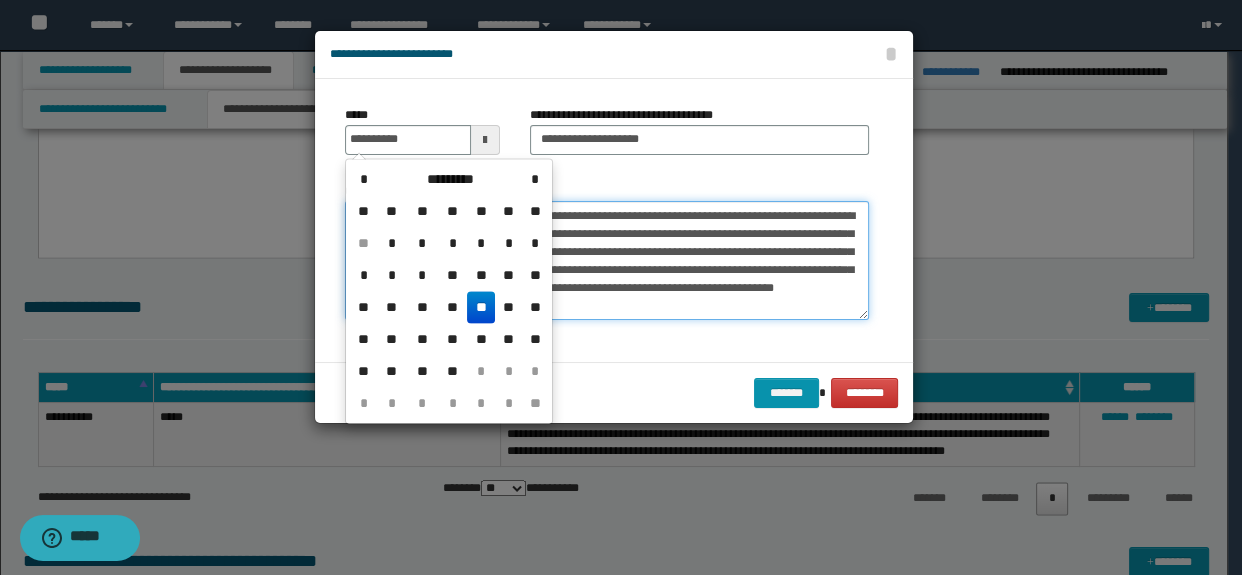 type on "**********" 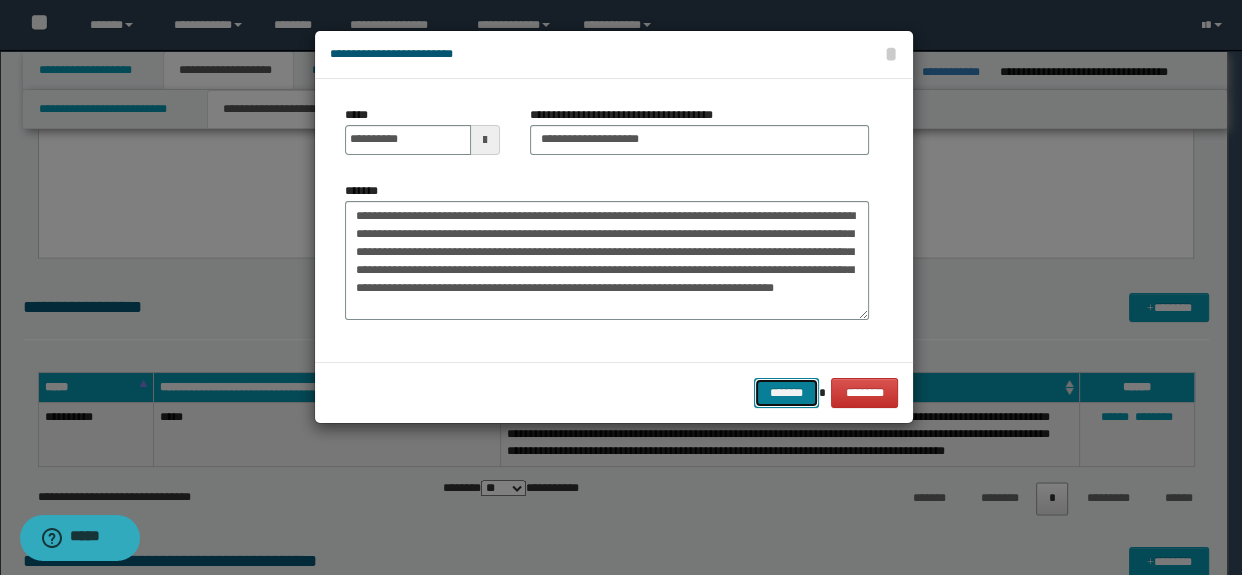 click on "*******" at bounding box center [786, 393] 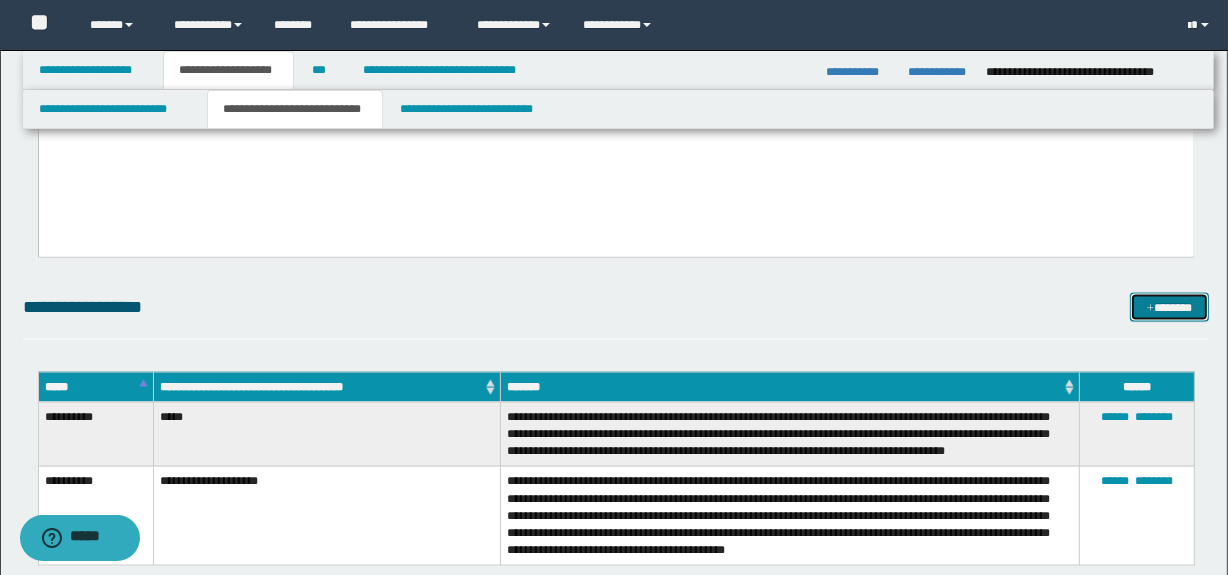 click at bounding box center (1150, 309) 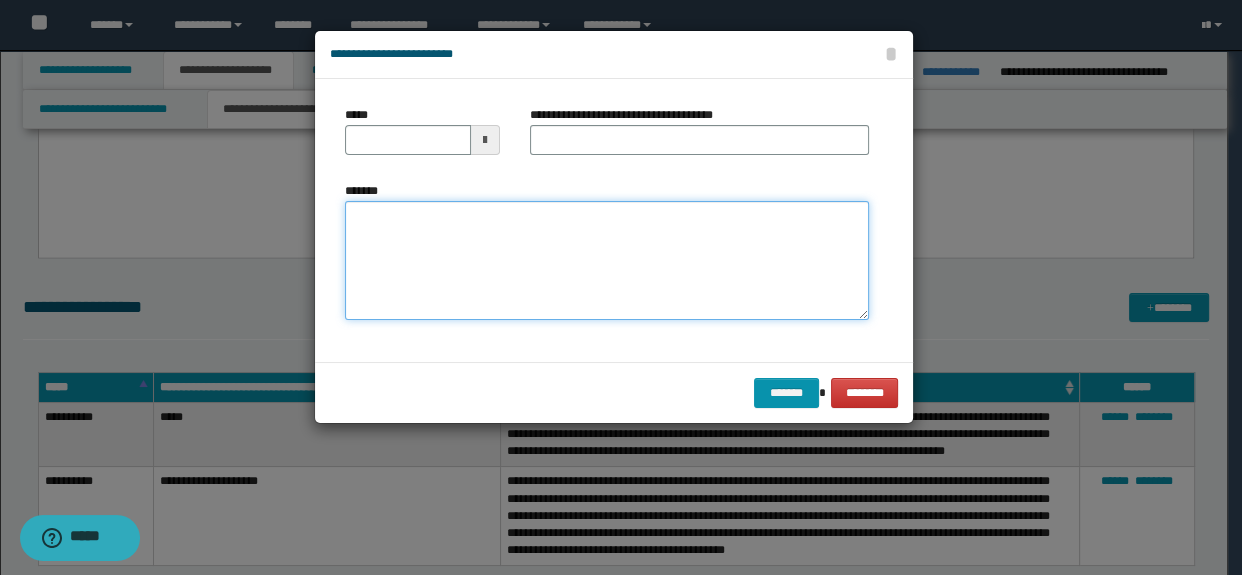 paste on "**********" 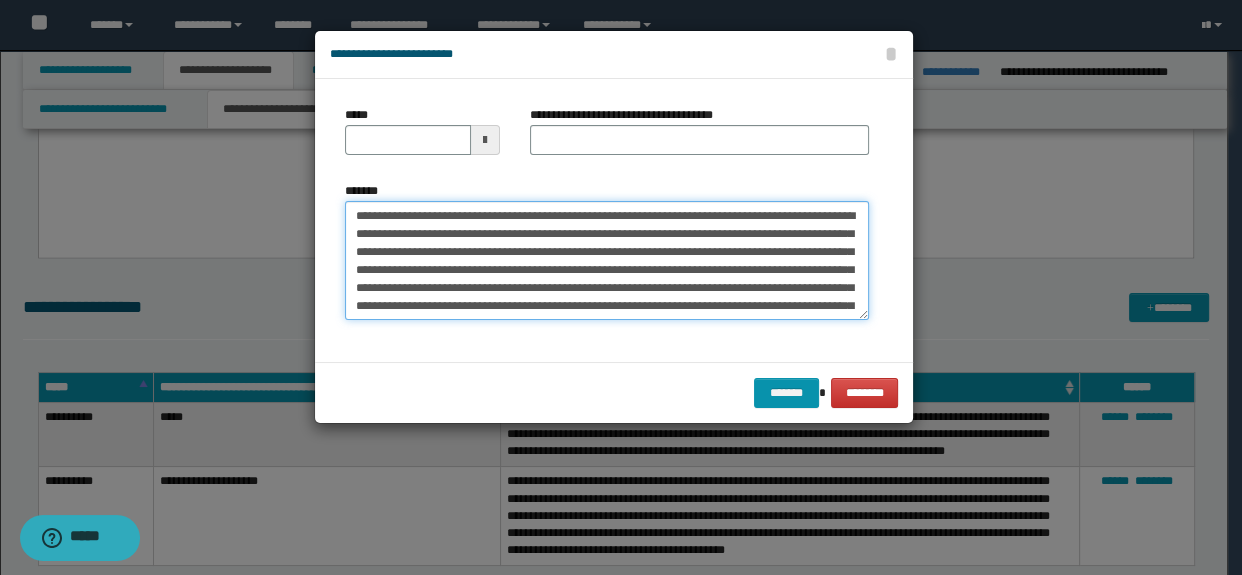 click on "**********" at bounding box center (607, 261) 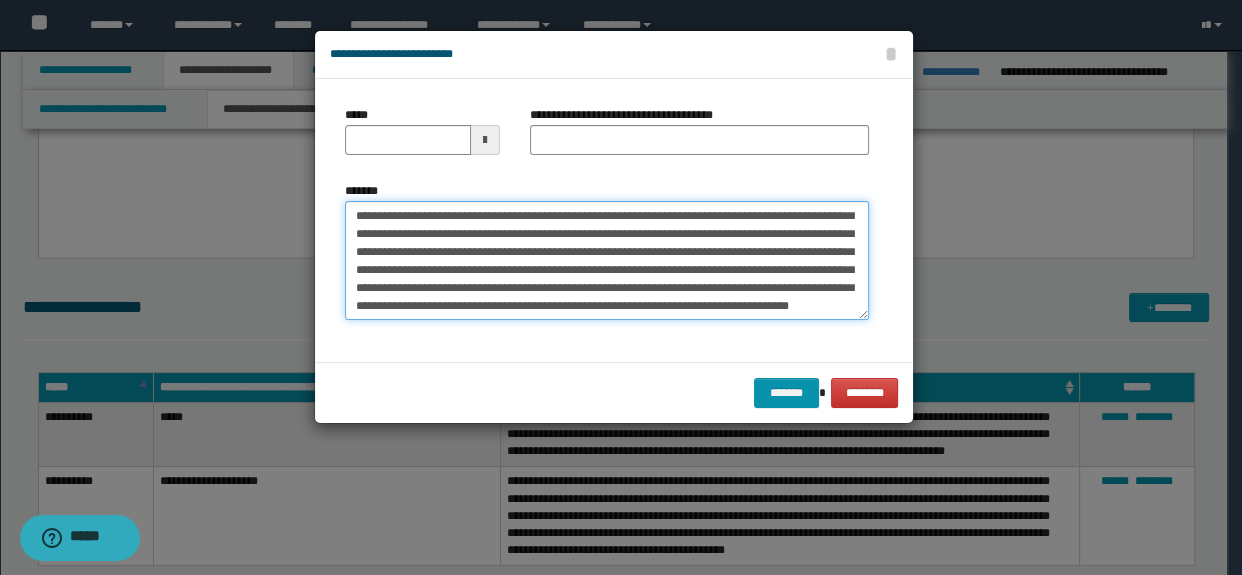 scroll, scrollTop: 0, scrollLeft: 0, axis: both 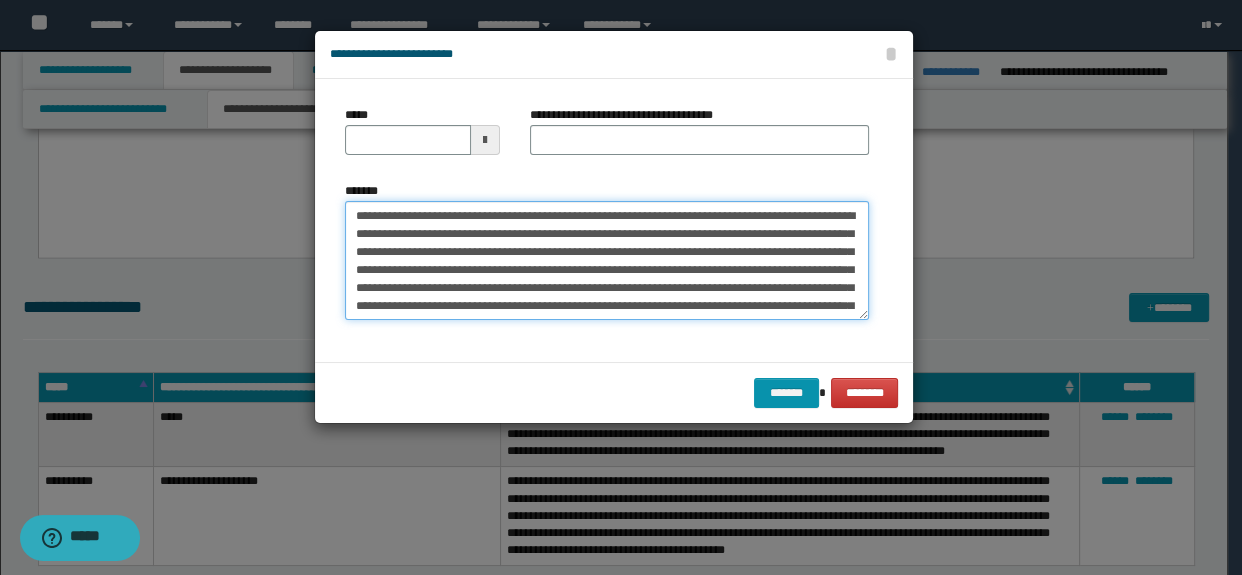 type on "**********" 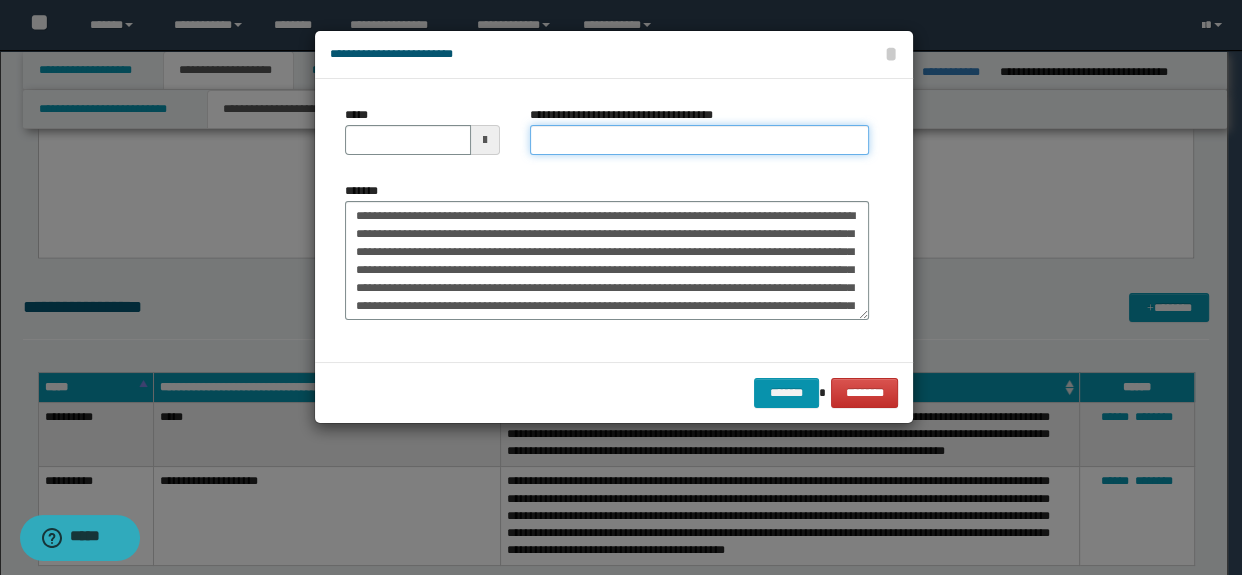 click on "**********" at bounding box center [700, 140] 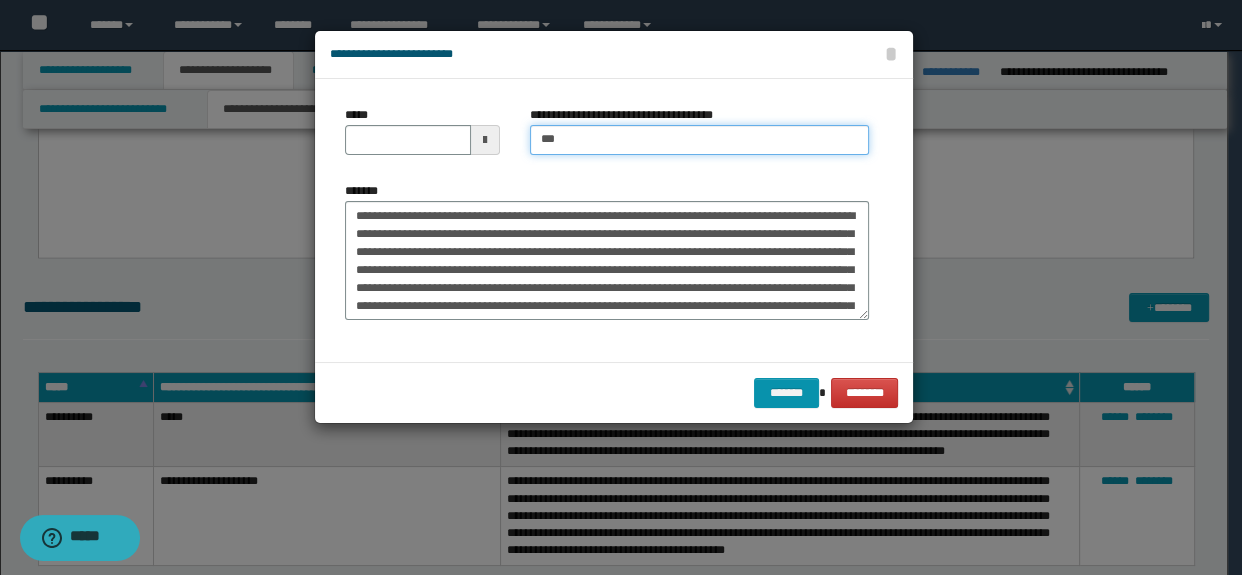 type on "**********" 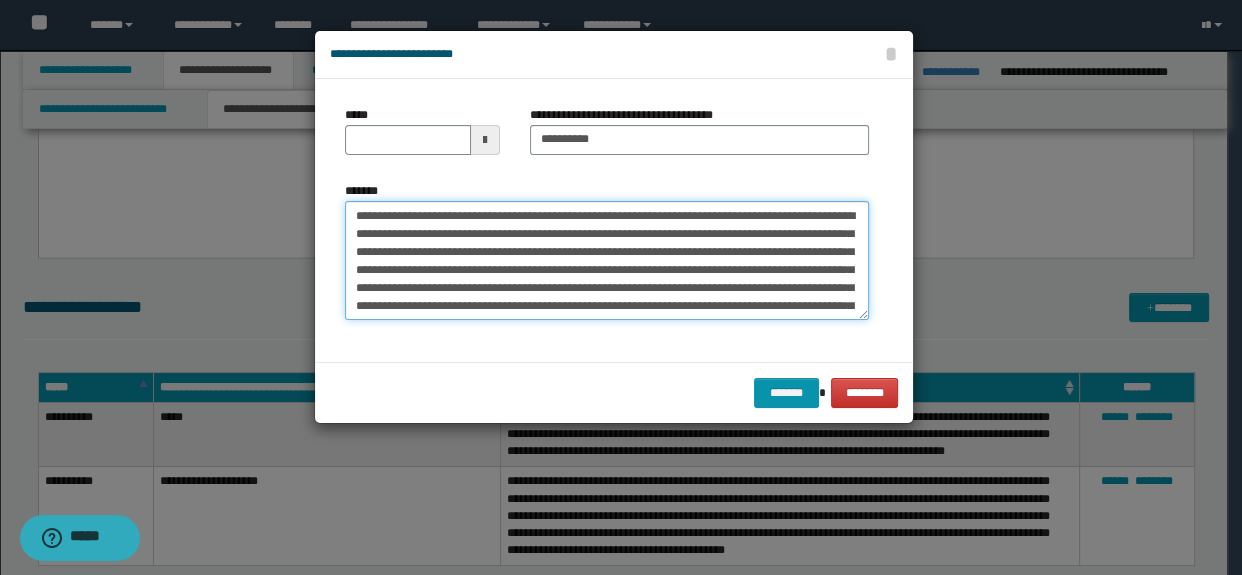 drag, startPoint x: 487, startPoint y: 212, endPoint x: 292, endPoint y: 204, distance: 195.16403 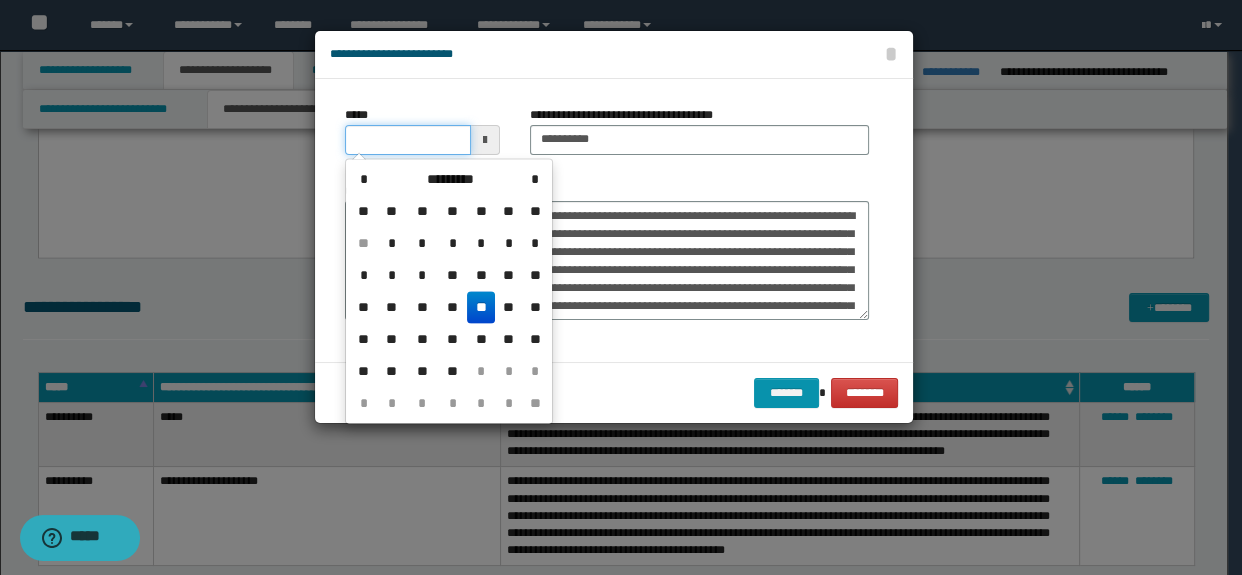 click on "*****" at bounding box center (408, 140) 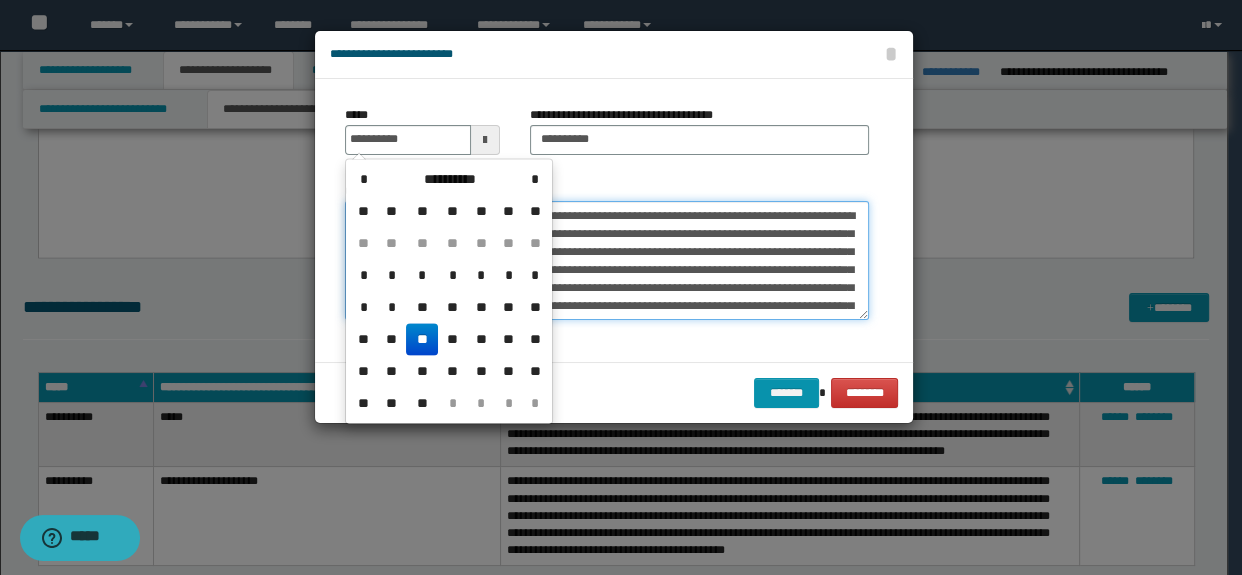 type on "**********" 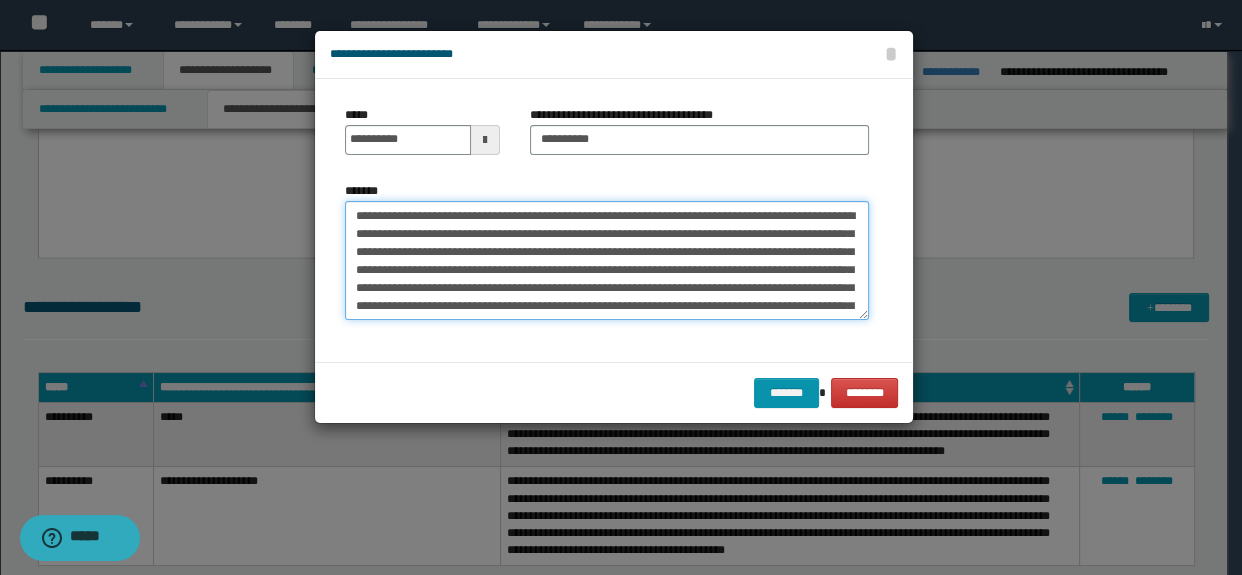 click on "**********" at bounding box center (607, 261) 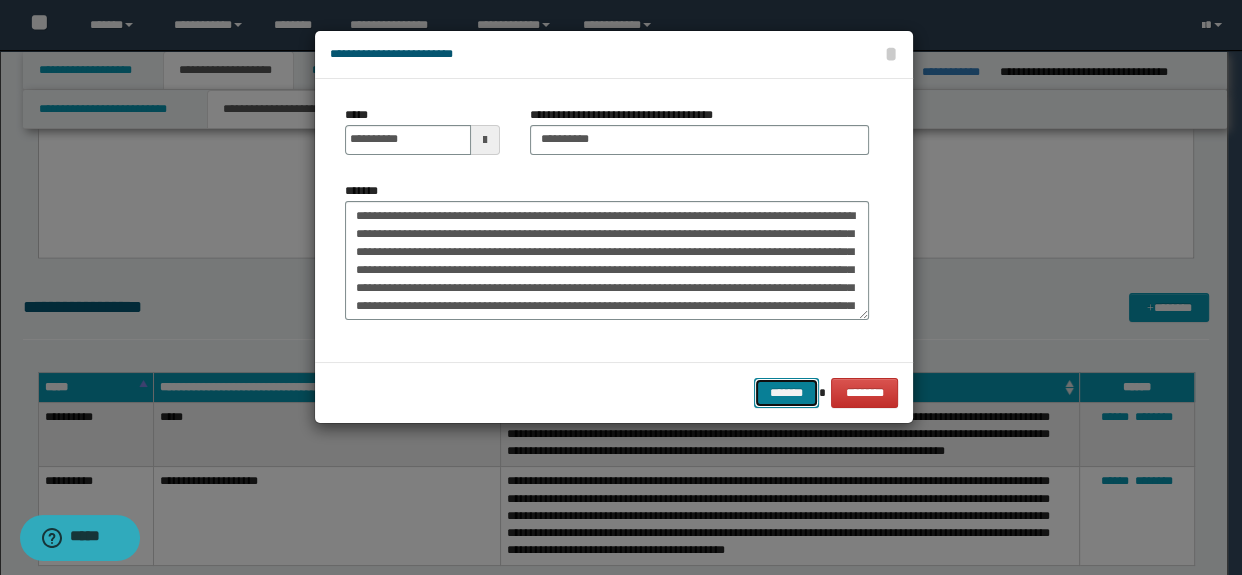 click on "*******" at bounding box center [786, 393] 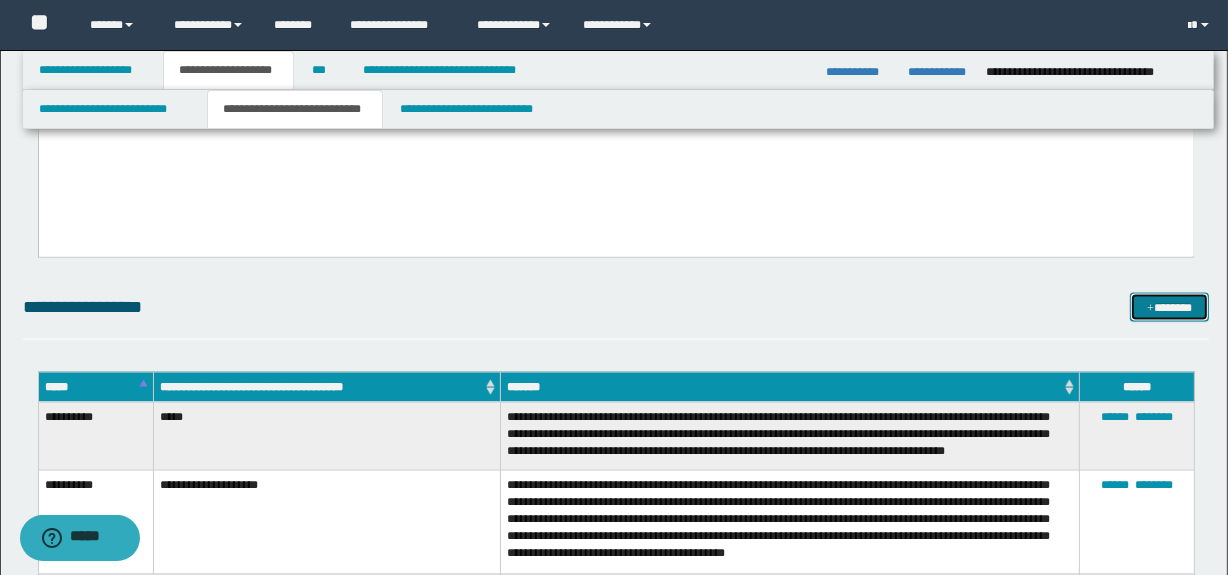 click at bounding box center [1150, 309] 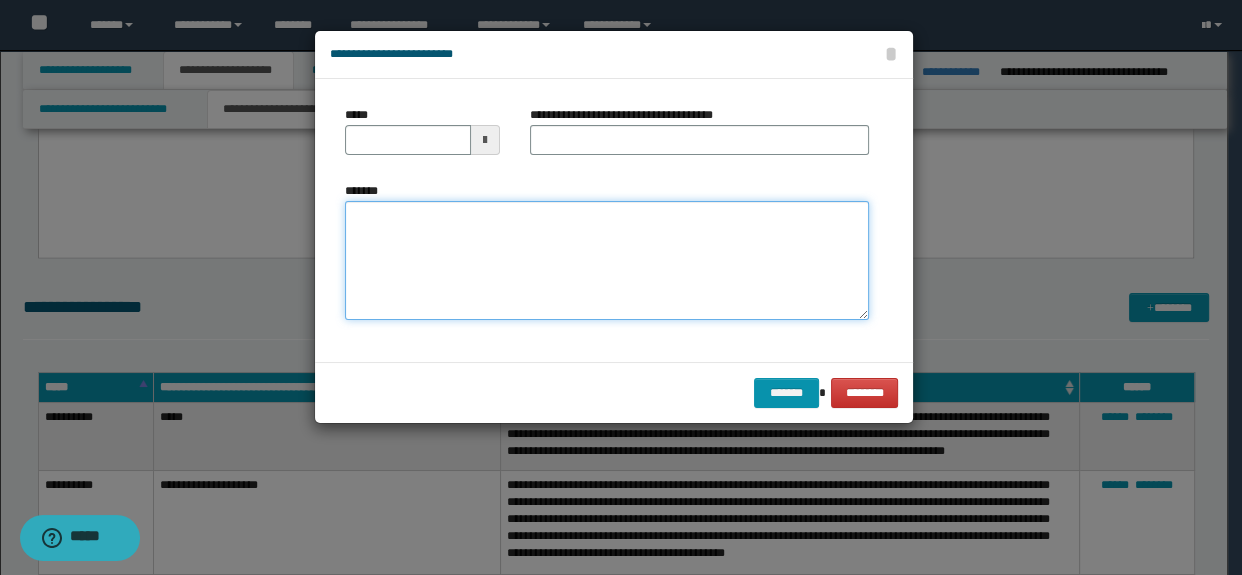 click on "*******" at bounding box center [607, 261] 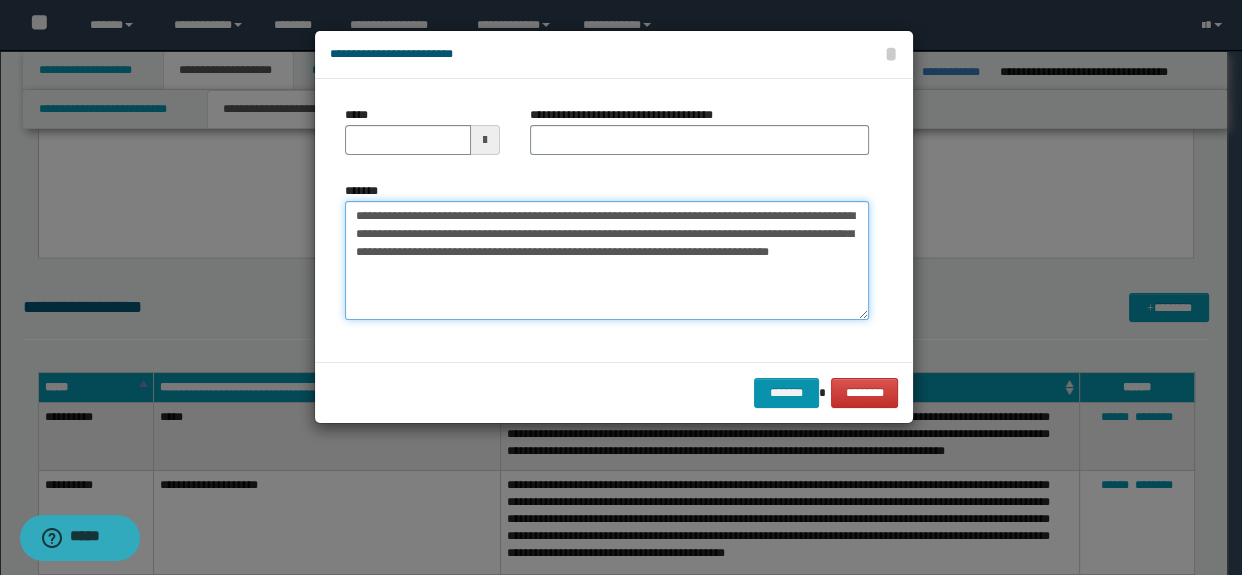 type on "**********" 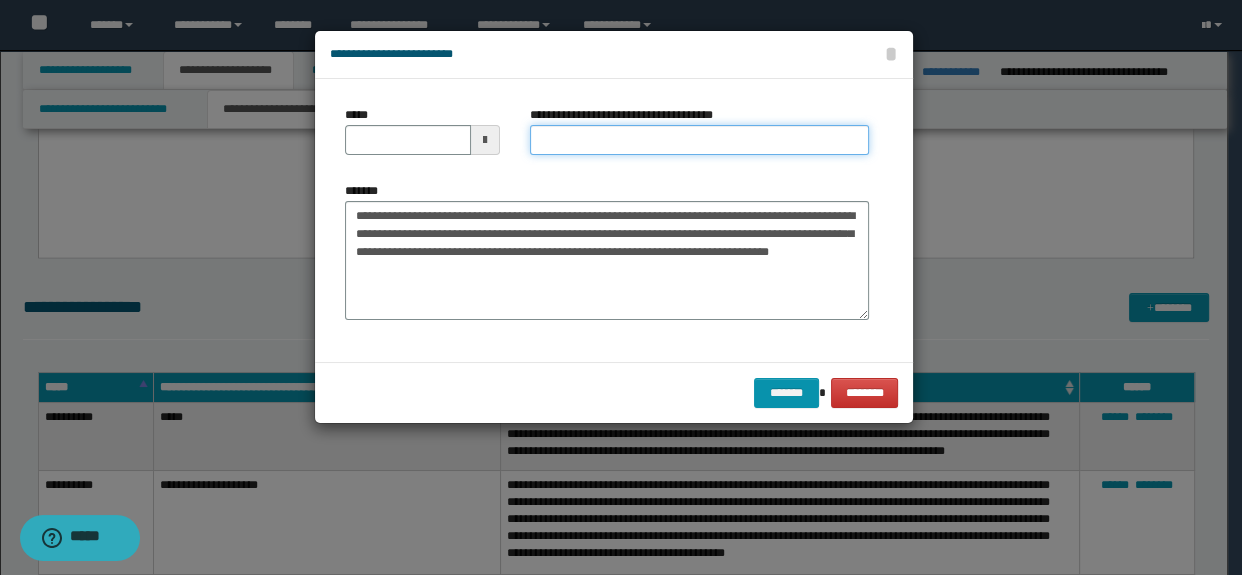 click on "**********" at bounding box center [700, 140] 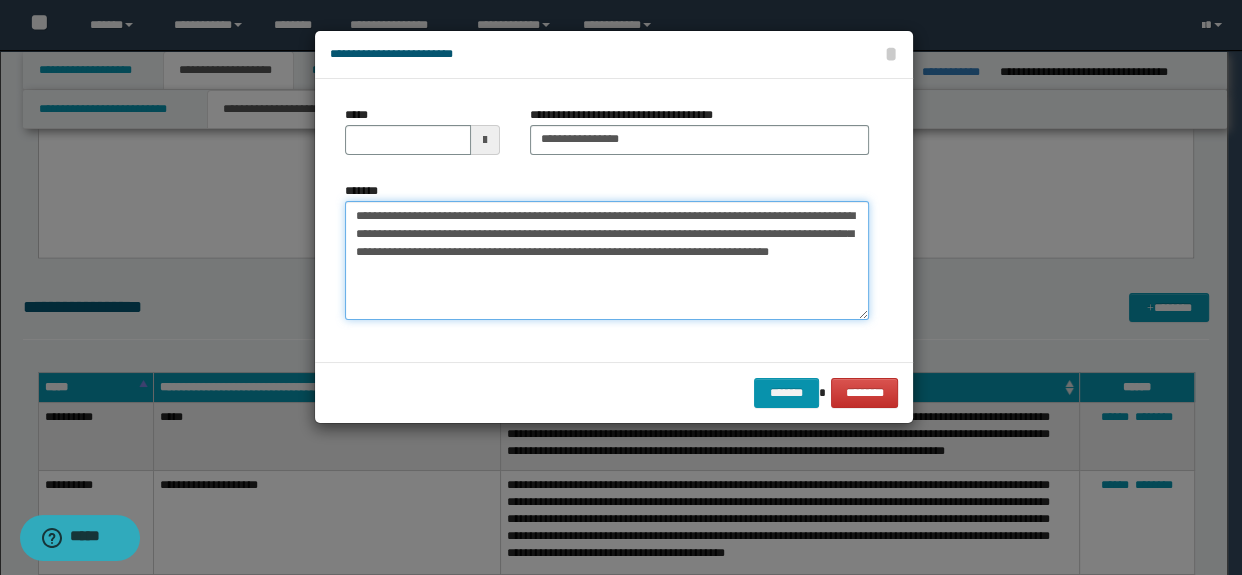drag, startPoint x: 525, startPoint y: 212, endPoint x: 334, endPoint y: 200, distance: 191.37659 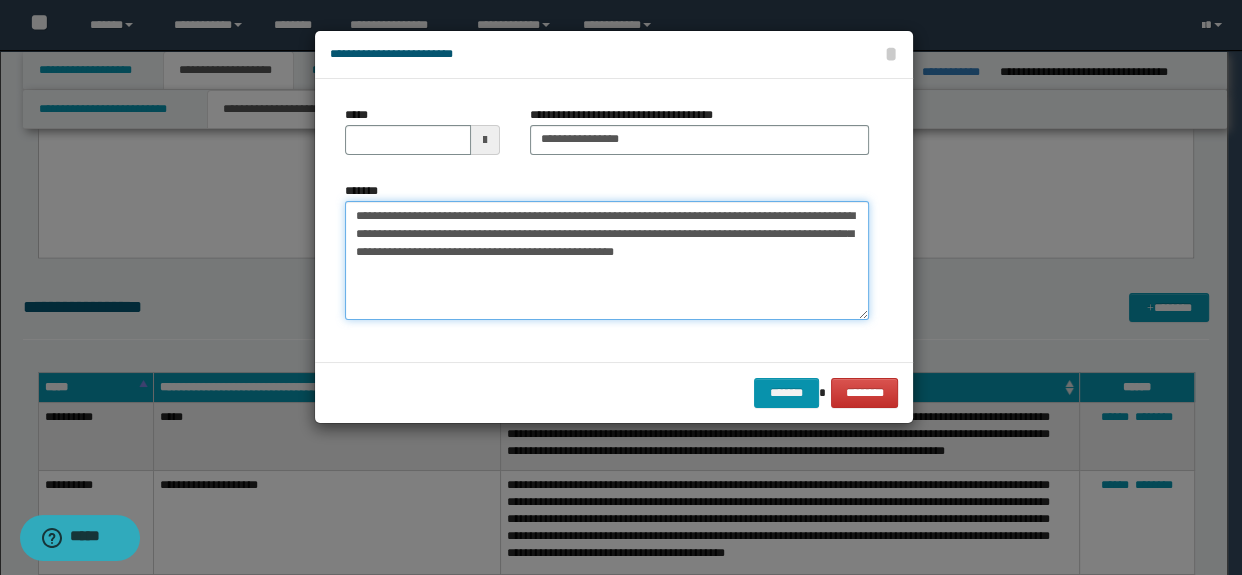 type 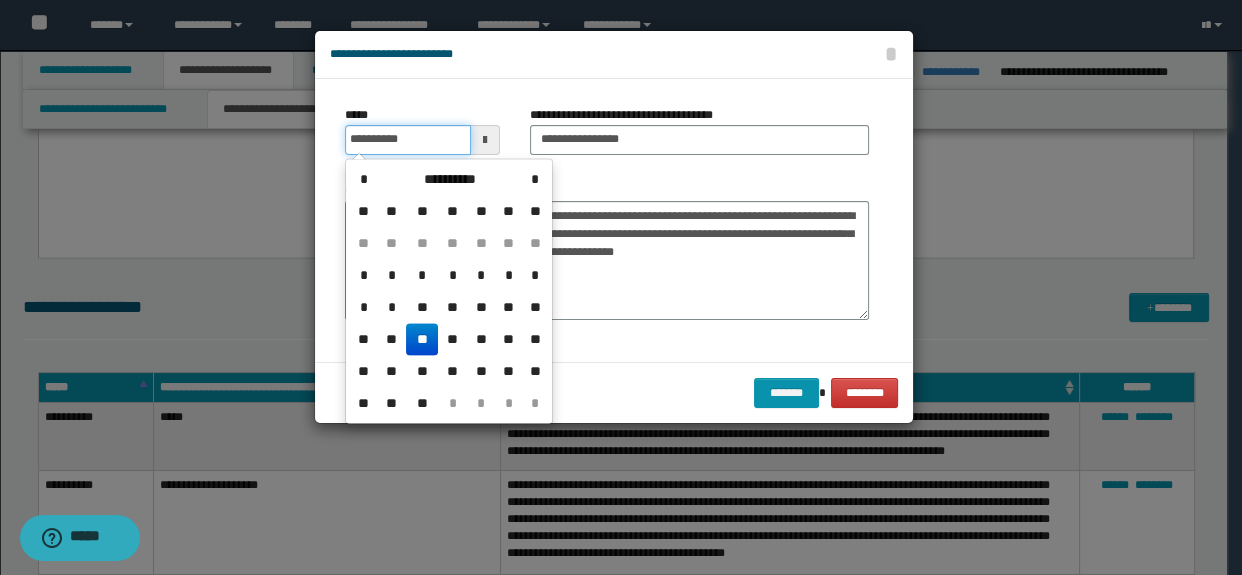 click on "**********" at bounding box center (408, 140) 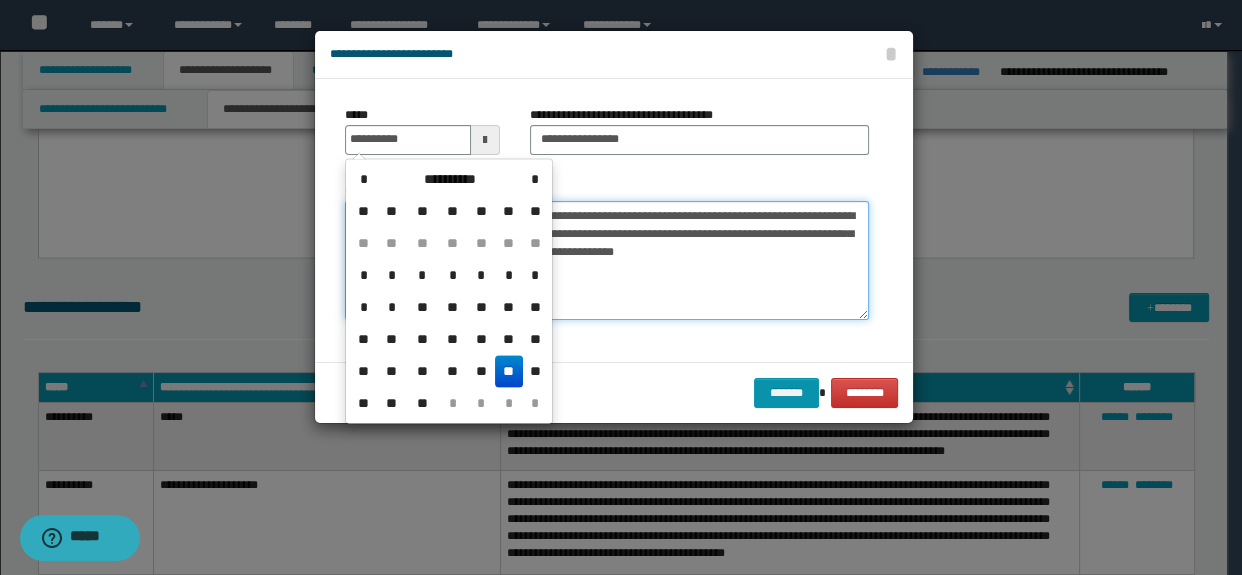 type on "**********" 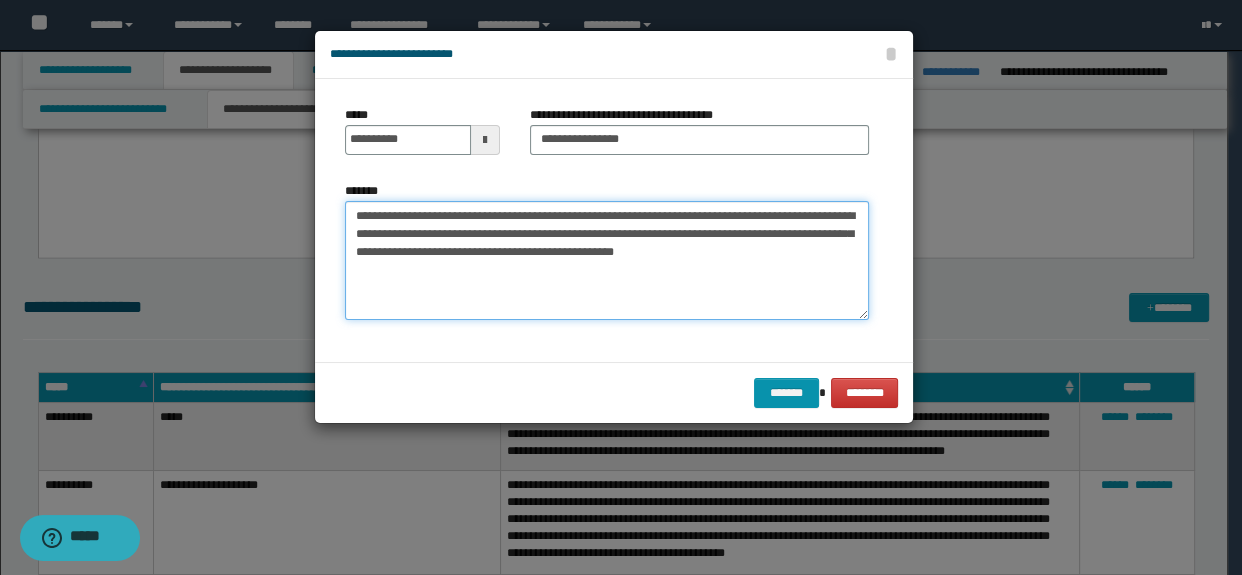 click on "**********" at bounding box center (607, 261) 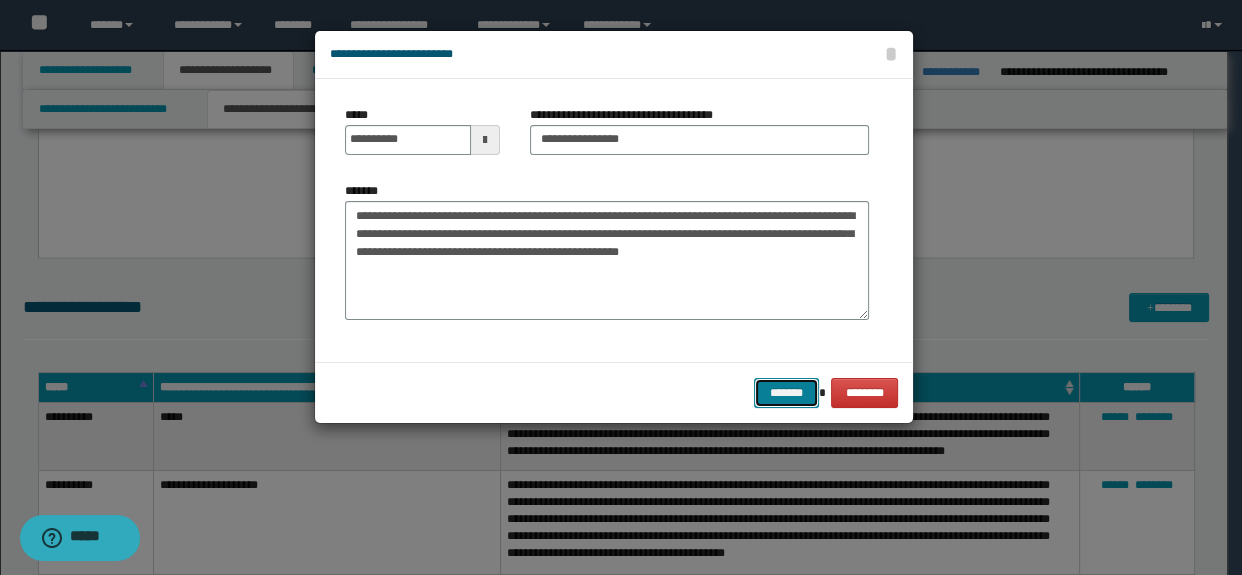 click on "*******" at bounding box center [786, 393] 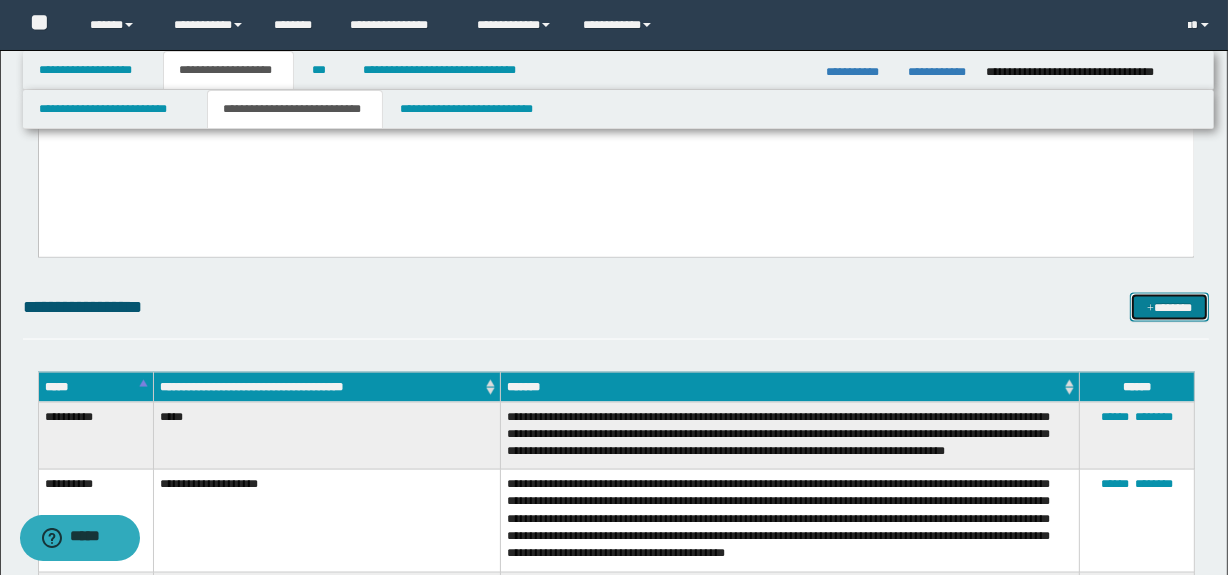 click on "*******" at bounding box center (1170, 308) 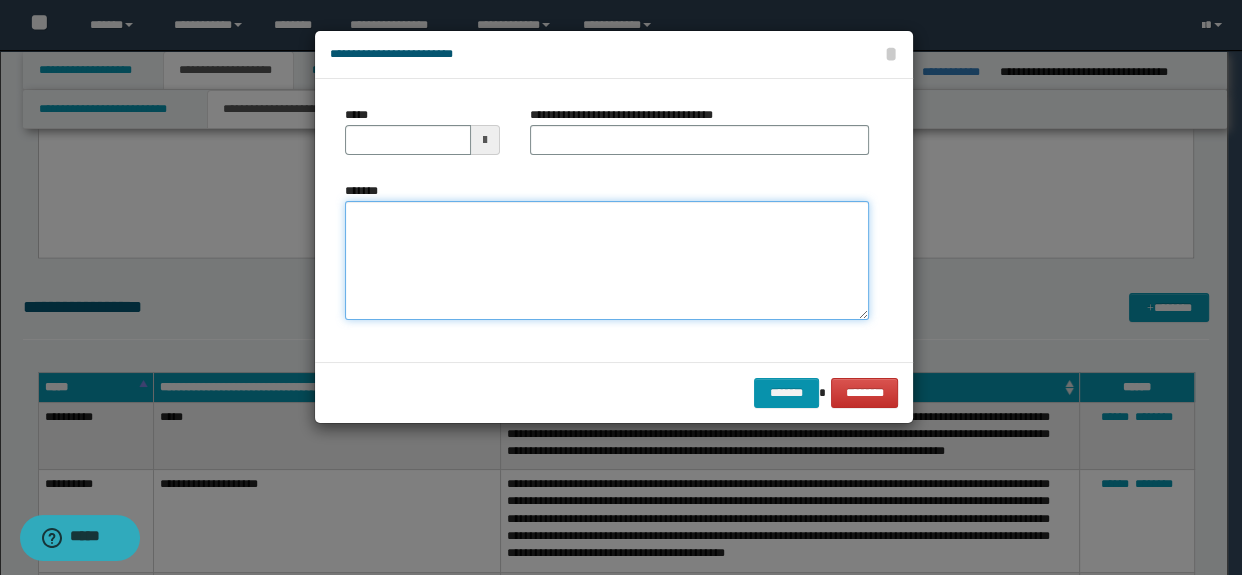 paste on "**********" 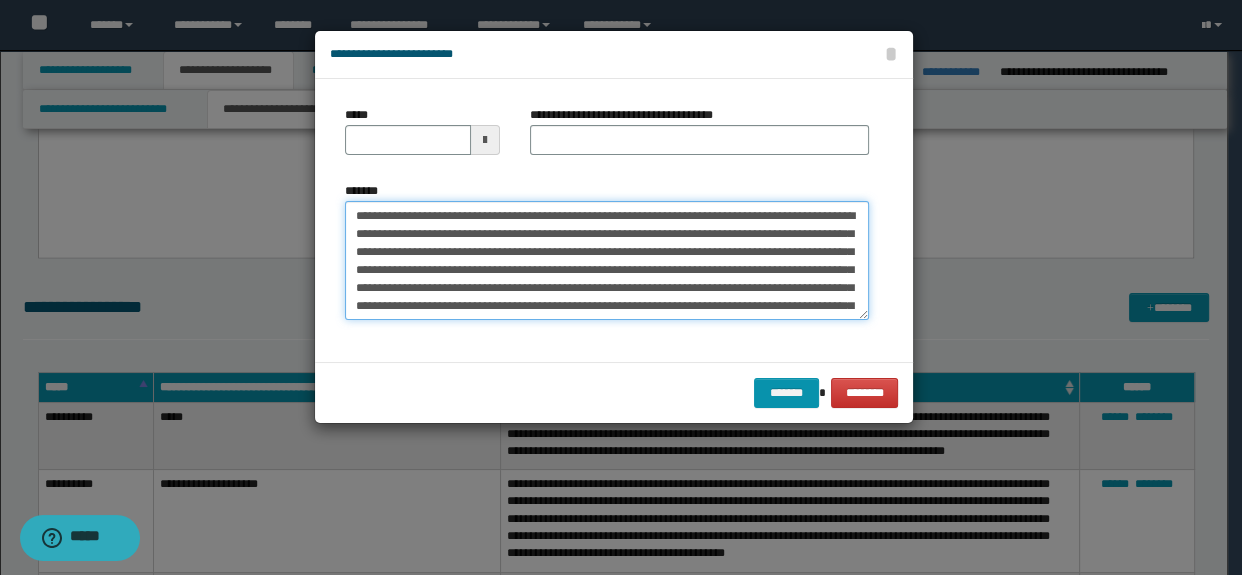 scroll, scrollTop: 210, scrollLeft: 0, axis: vertical 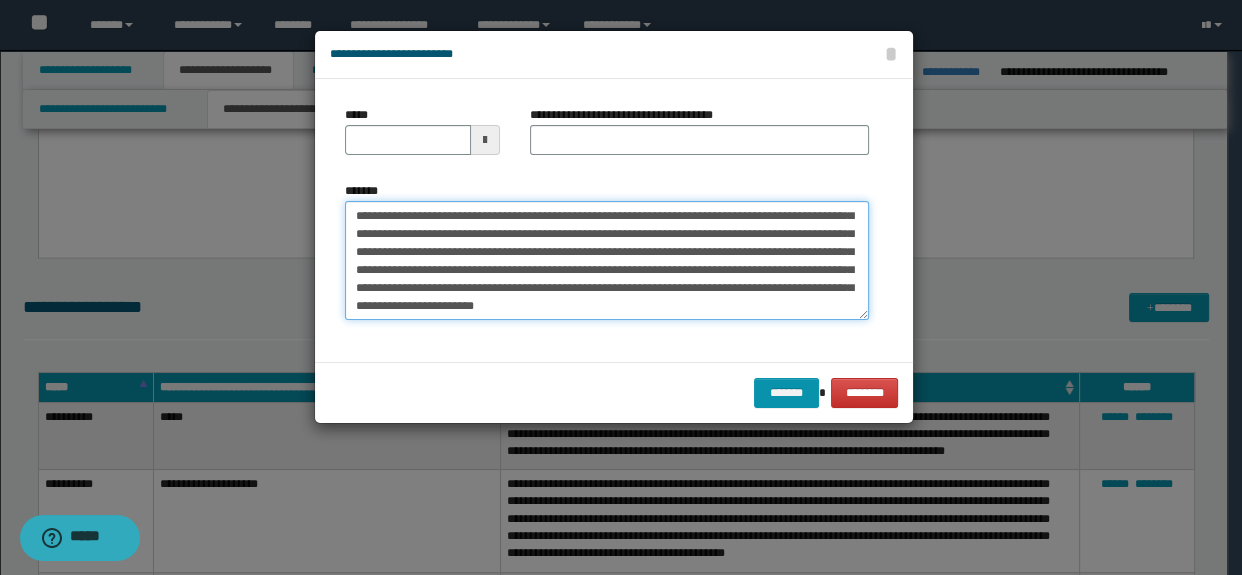 click on "*******" at bounding box center [607, 261] 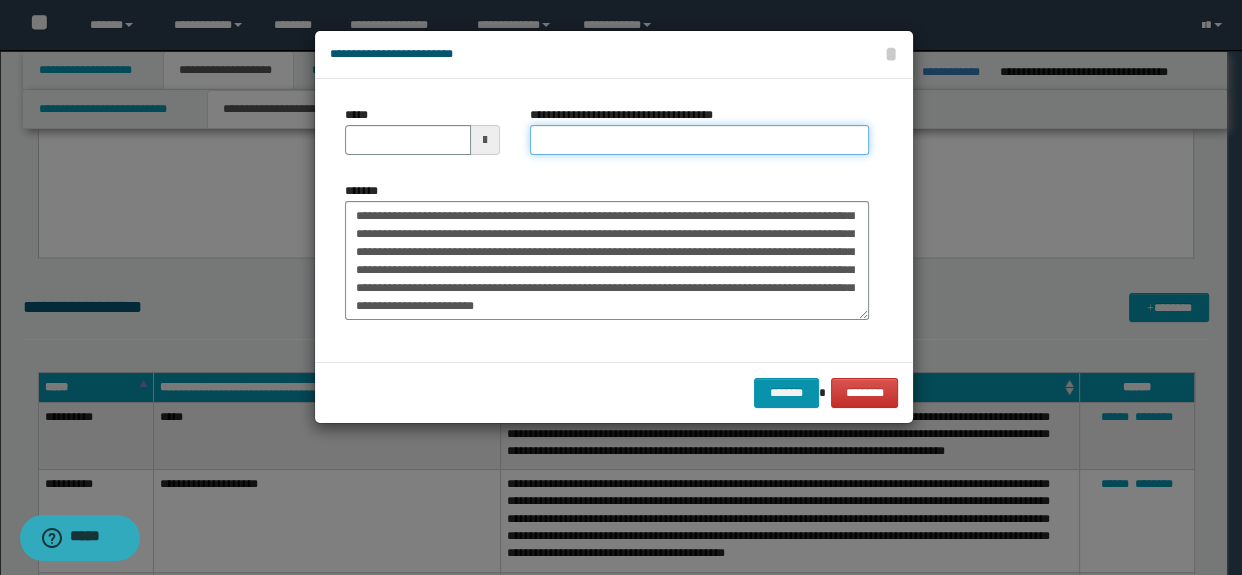 click on "**********" at bounding box center [700, 140] 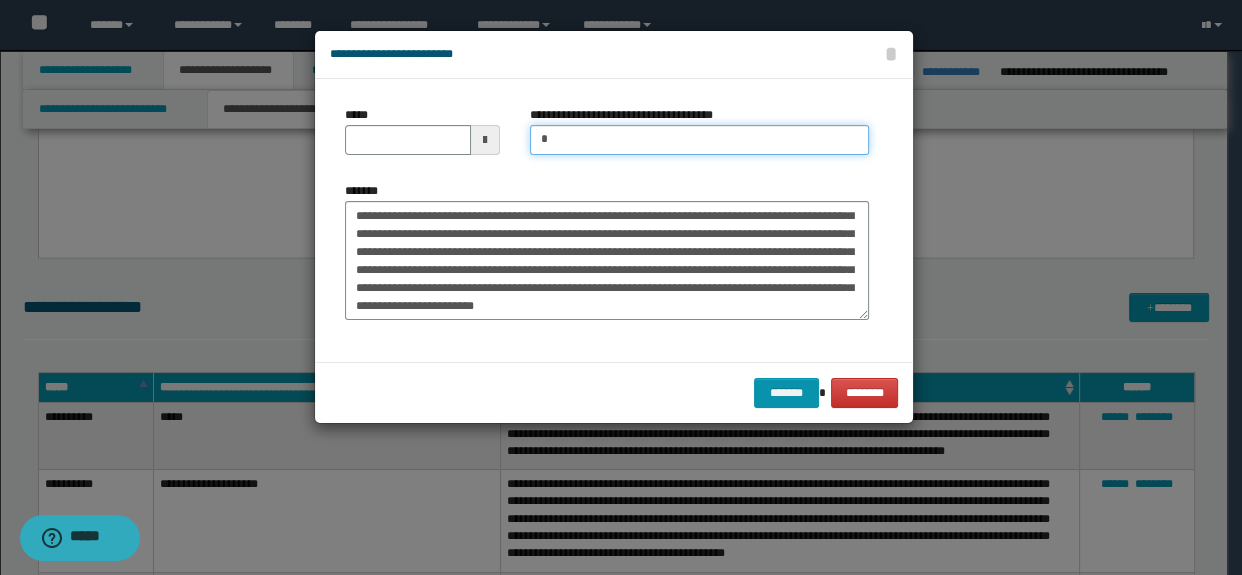 type on "**********" 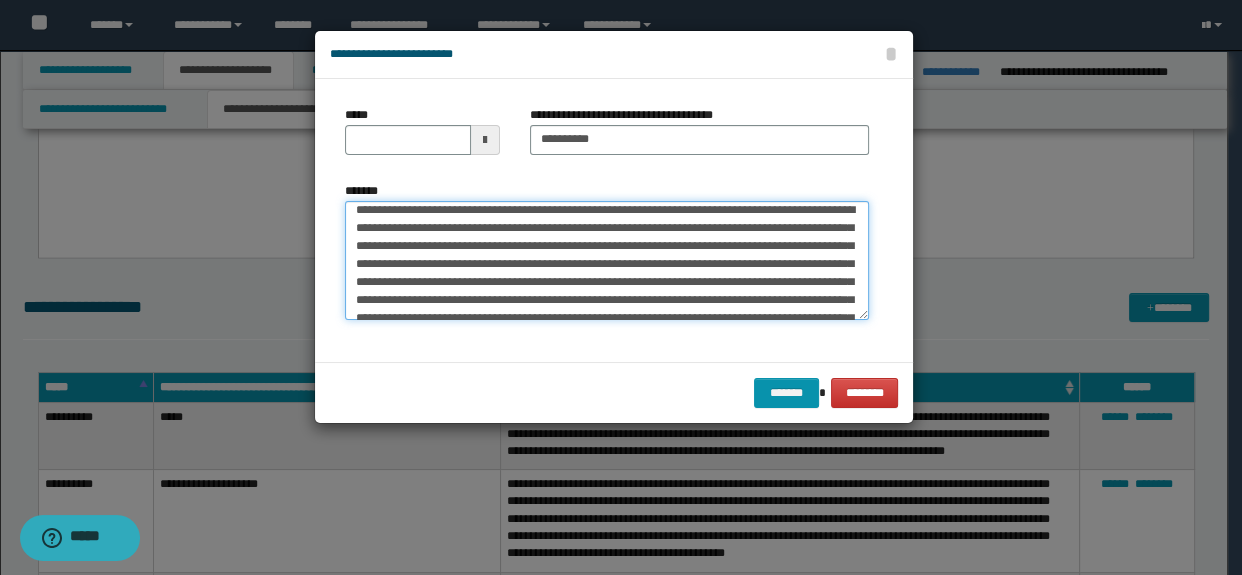 scroll, scrollTop: 0, scrollLeft: 0, axis: both 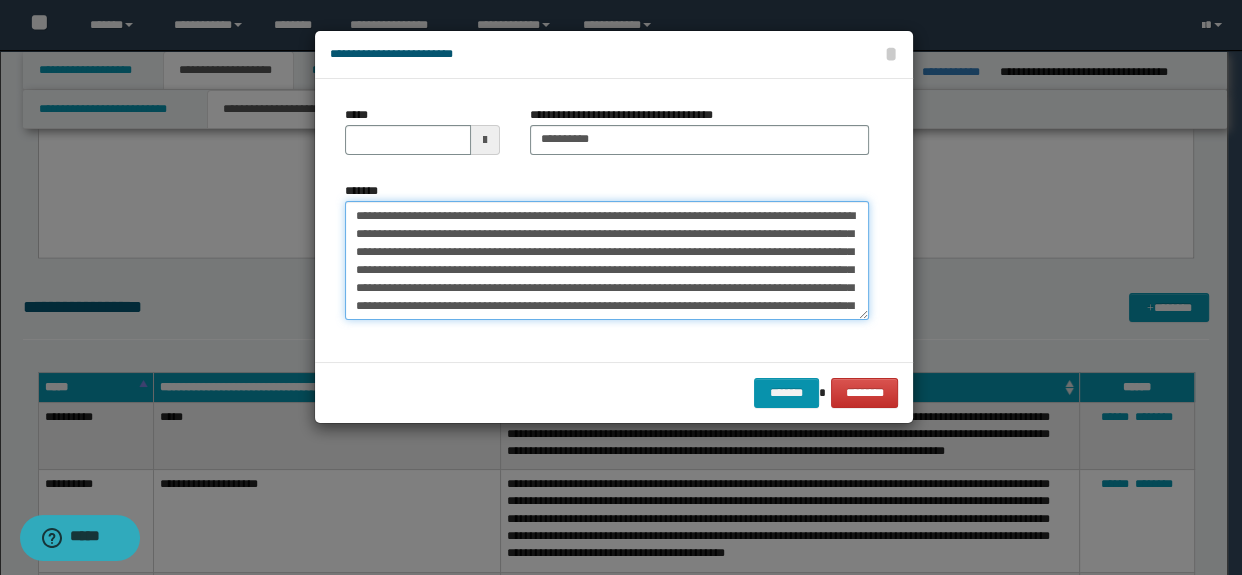 drag, startPoint x: 622, startPoint y: 215, endPoint x: 338, endPoint y: 198, distance: 284.50836 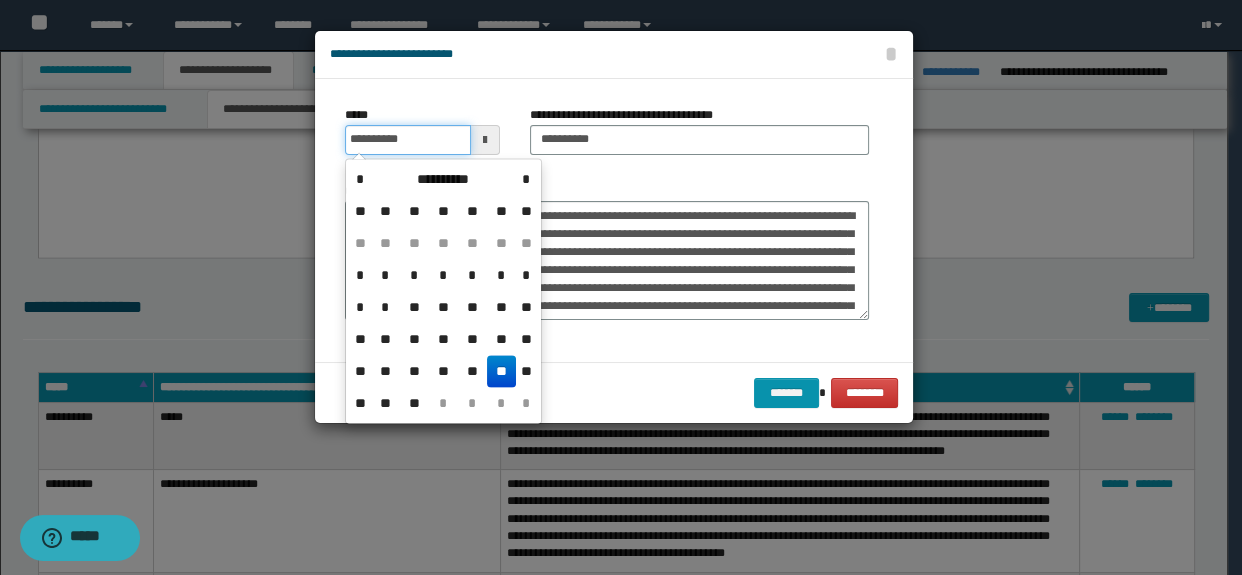 click on "**********" at bounding box center [408, 140] 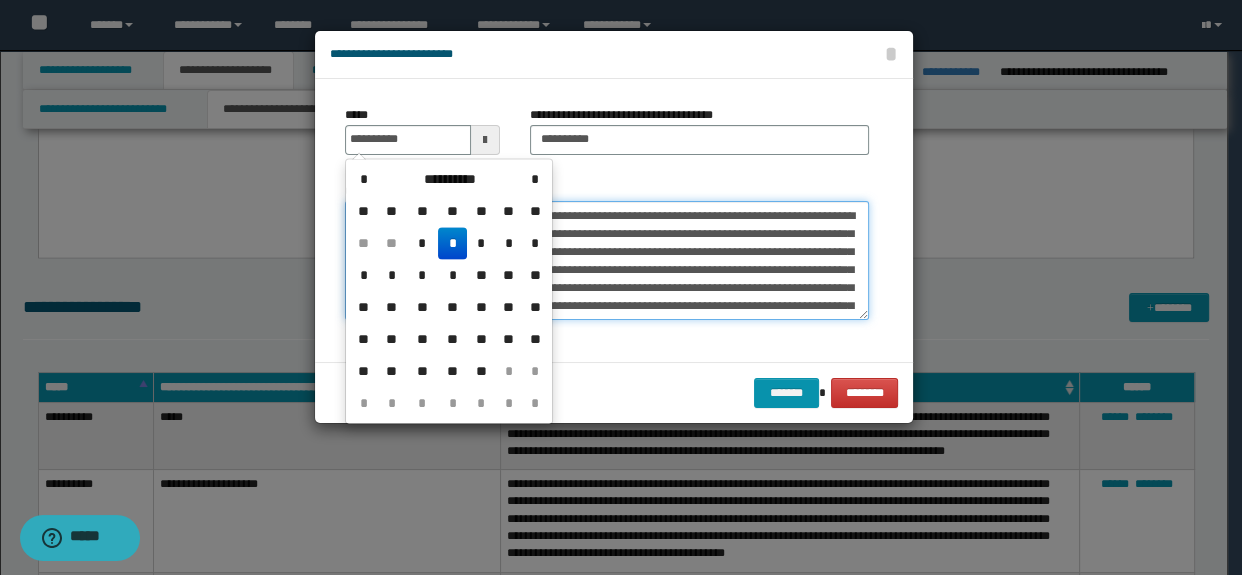 type on "**********" 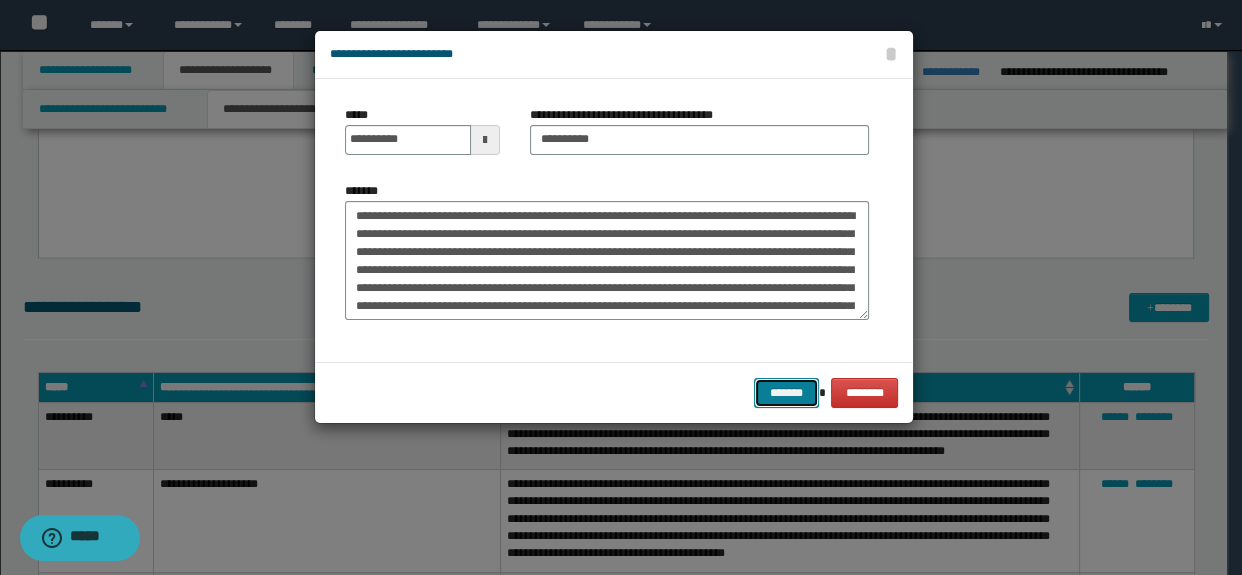click on "*******" at bounding box center [786, 393] 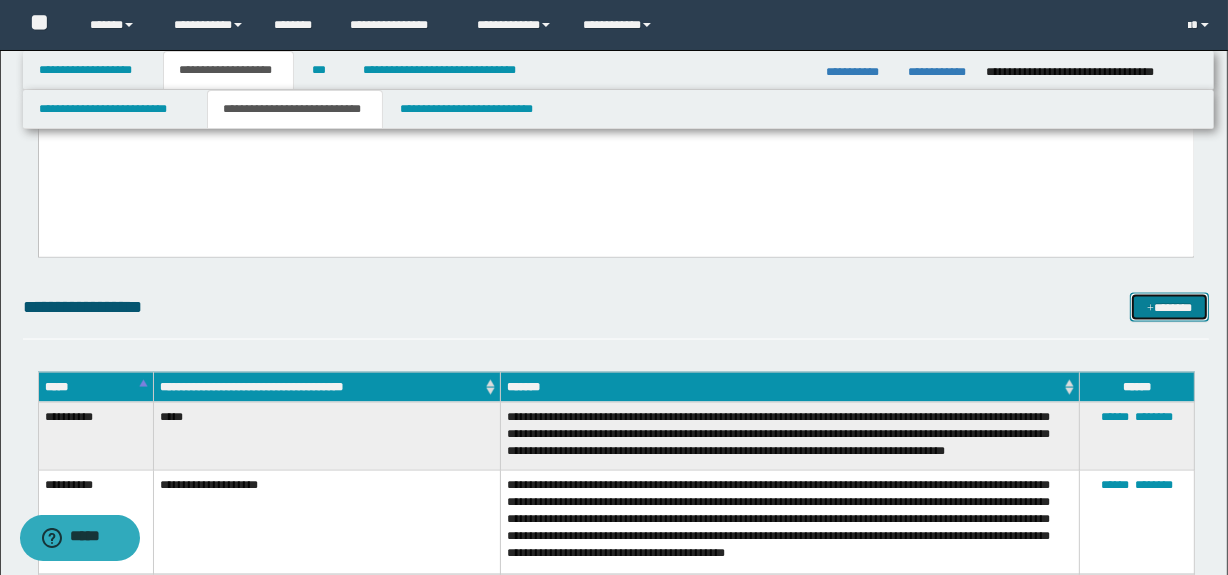 click on "*******" at bounding box center [1170, 308] 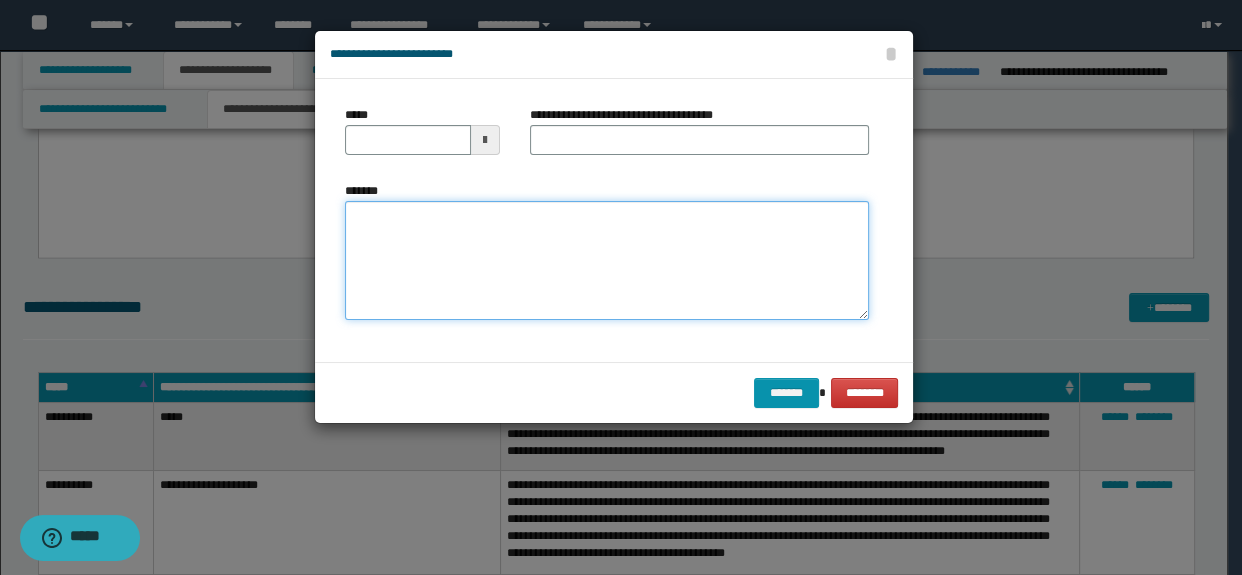 paste on "**********" 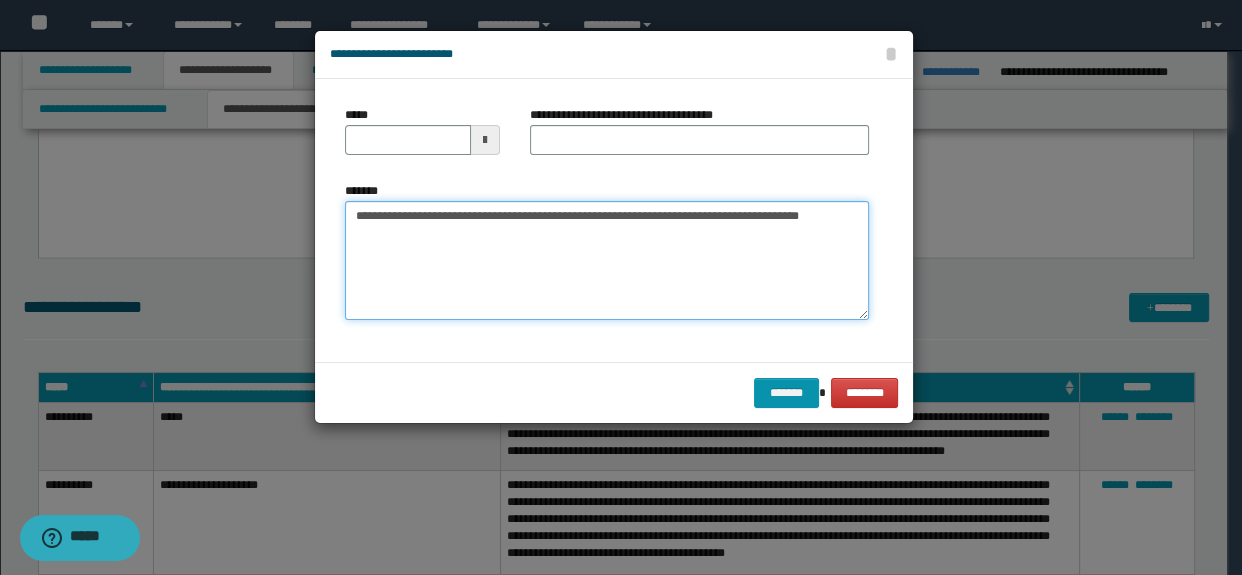 click on "**********" at bounding box center (607, 261) 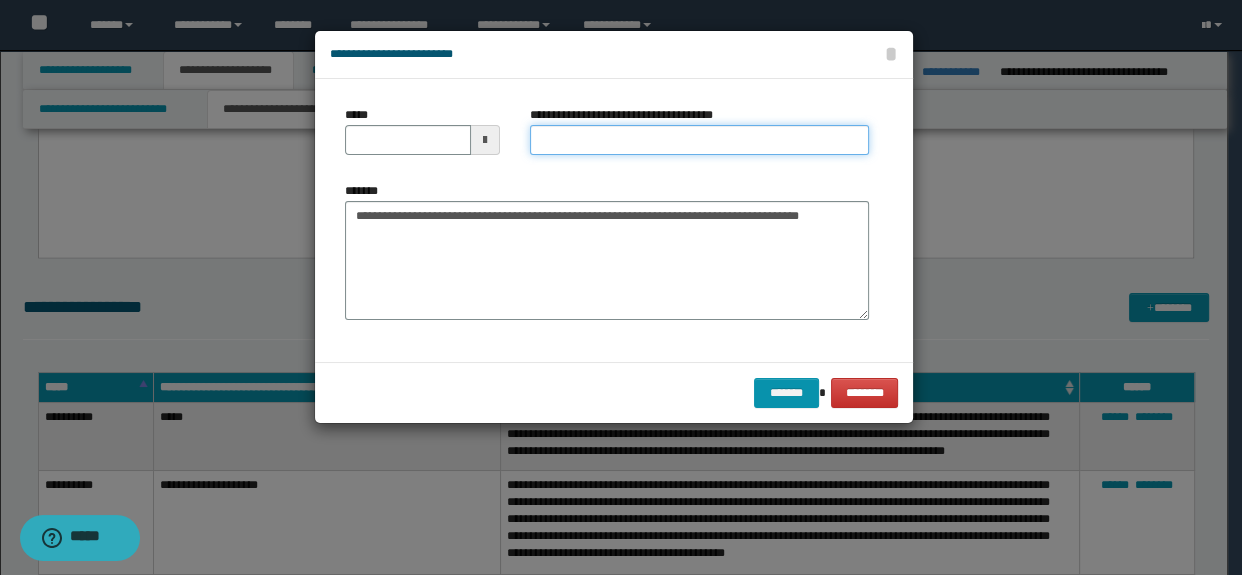 click on "**********" at bounding box center [700, 140] 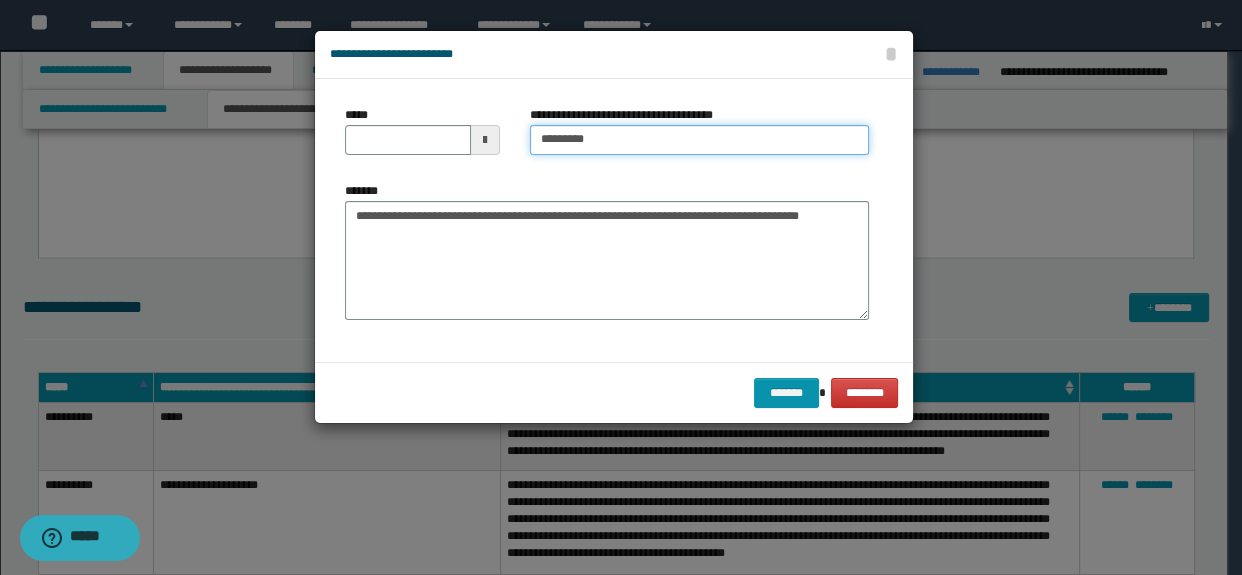 type on "**********" 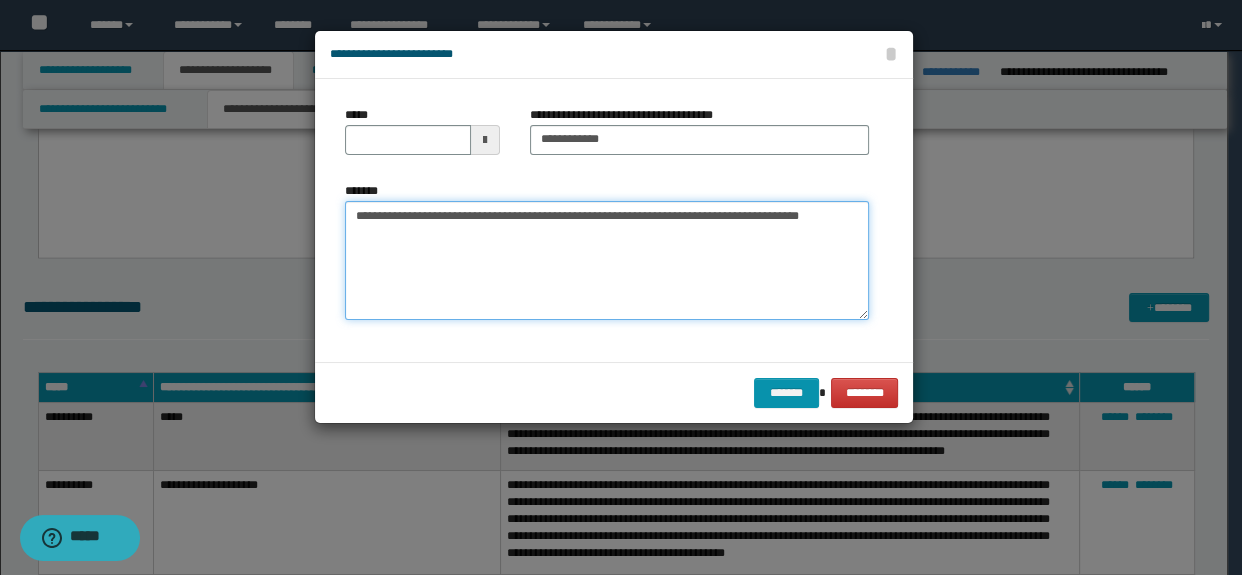 drag, startPoint x: 510, startPoint y: 217, endPoint x: 263, endPoint y: 216, distance: 247.00203 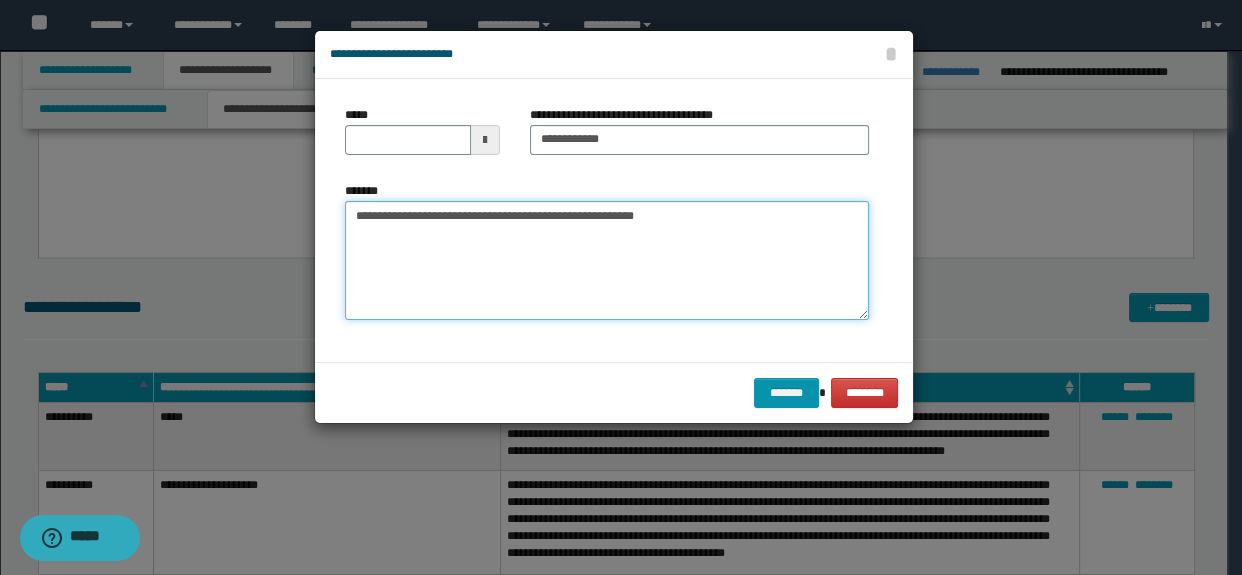 type 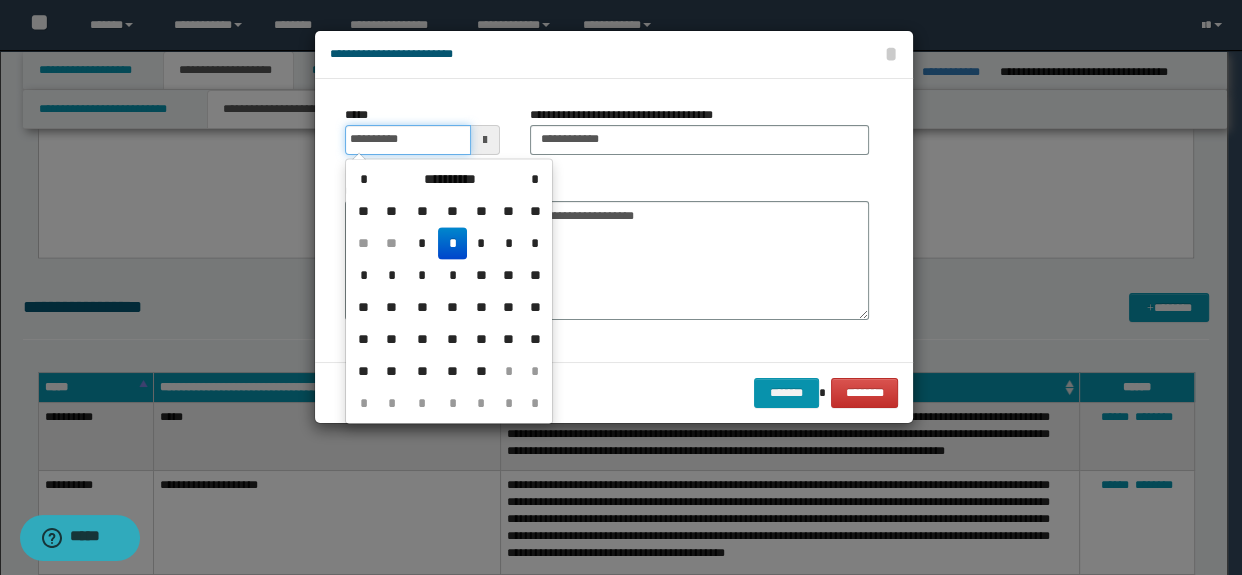click on "**********" at bounding box center (408, 140) 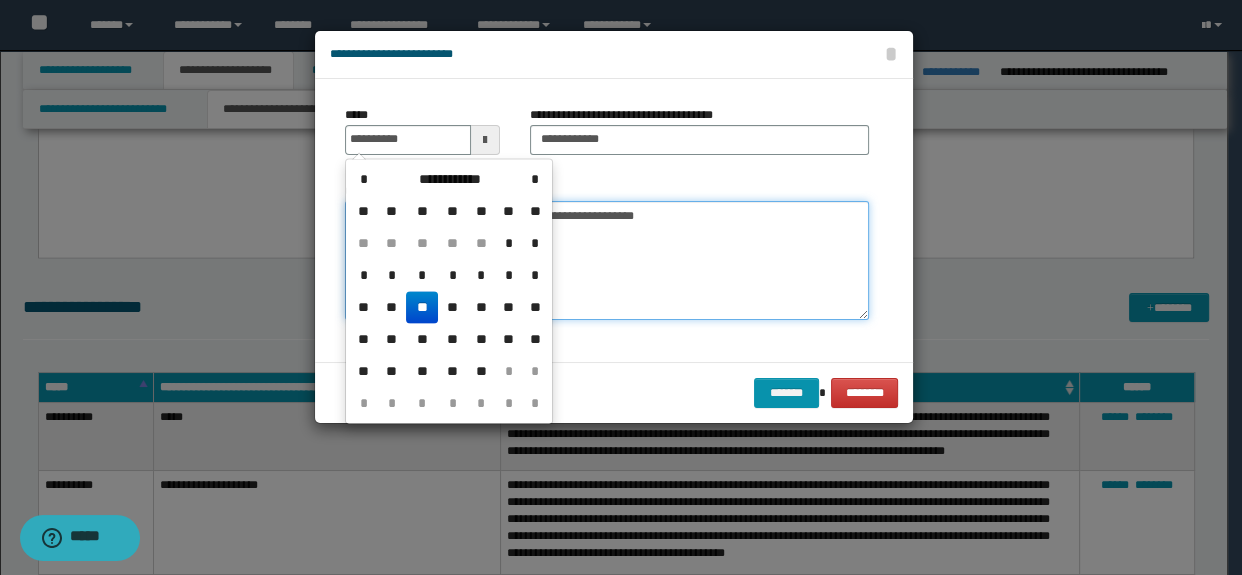 type on "**********" 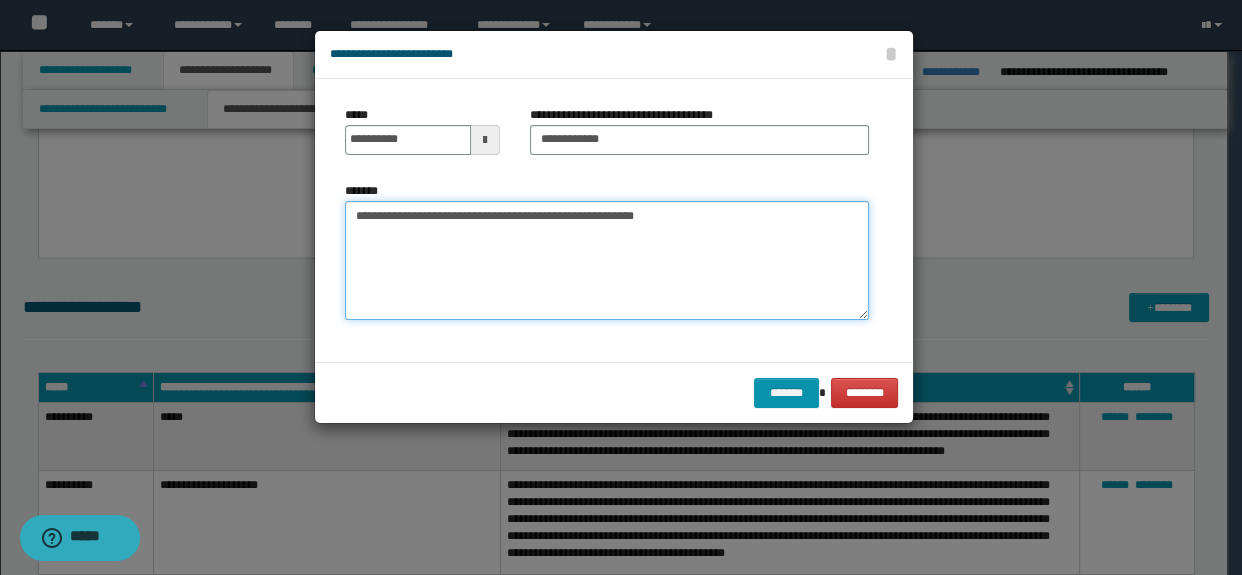 click on "**********" at bounding box center (607, 261) 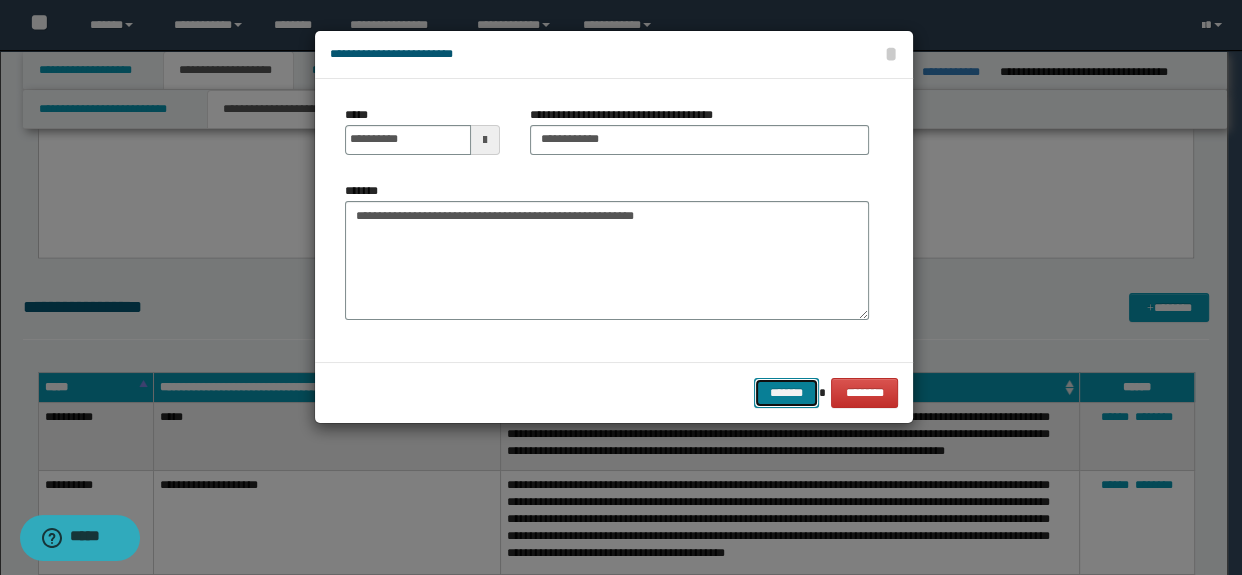 click on "*******" at bounding box center [786, 393] 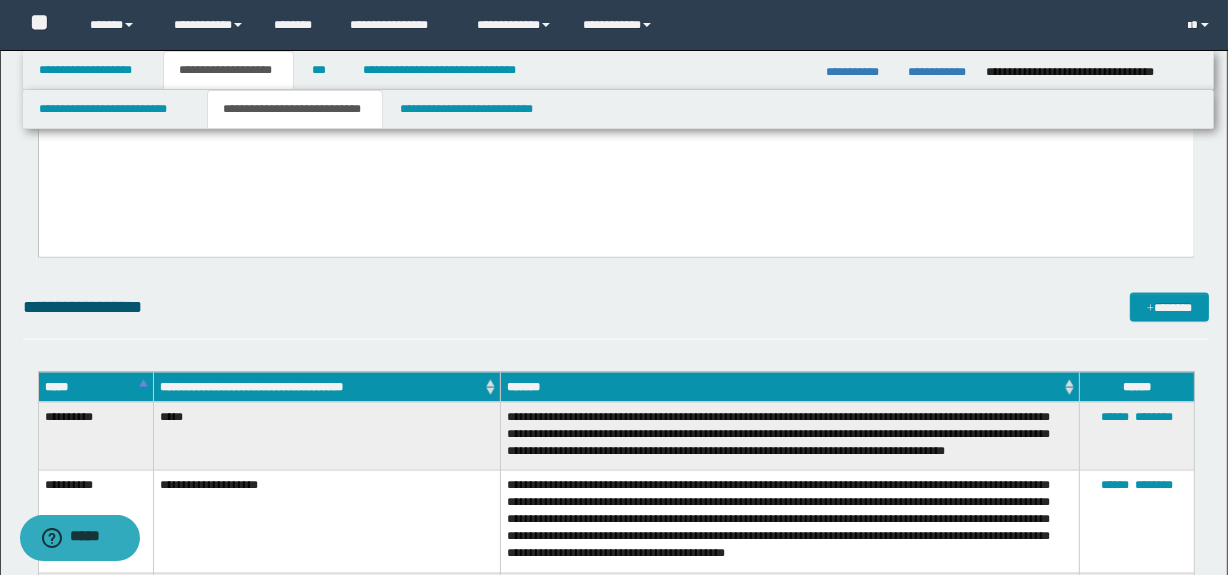 click on "**********" at bounding box center [616, -299] 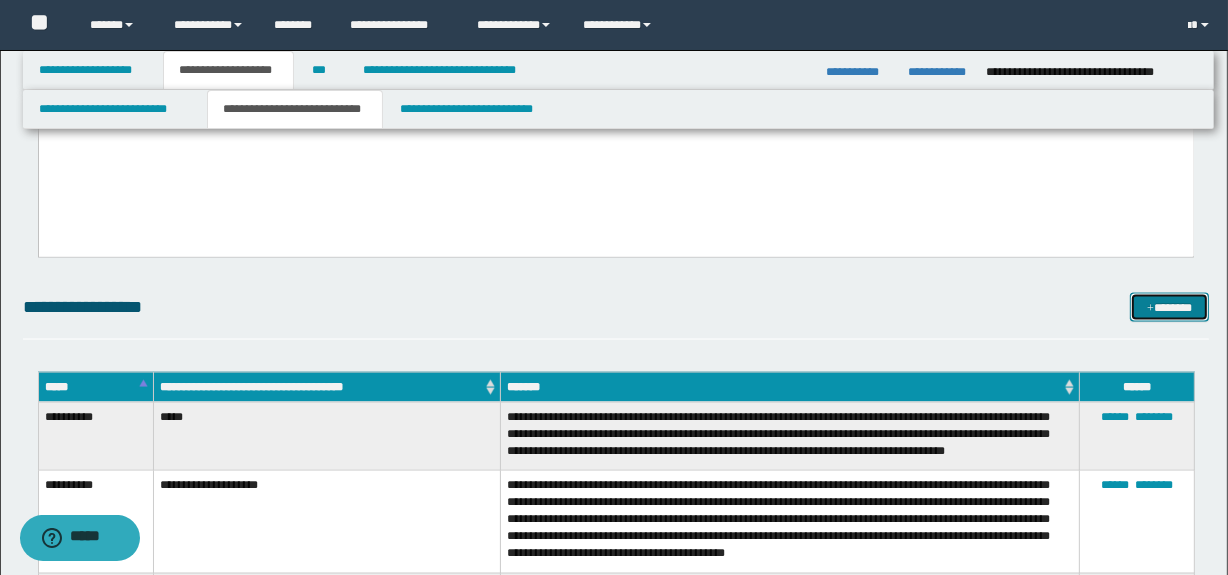 click on "*******" at bounding box center [1170, 308] 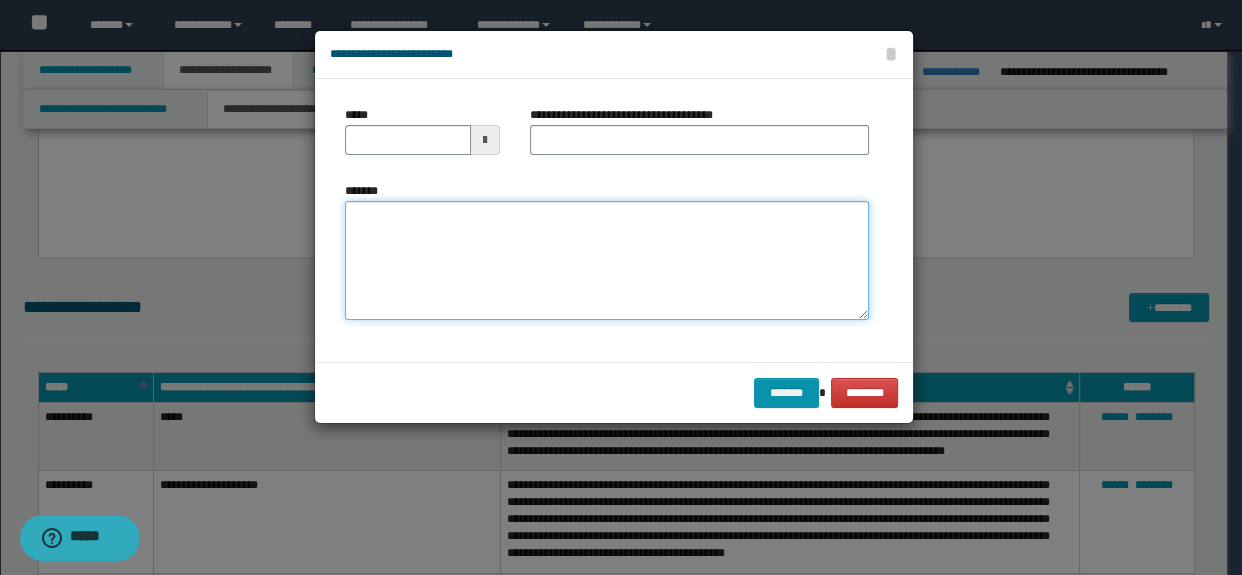 paste on "**********" 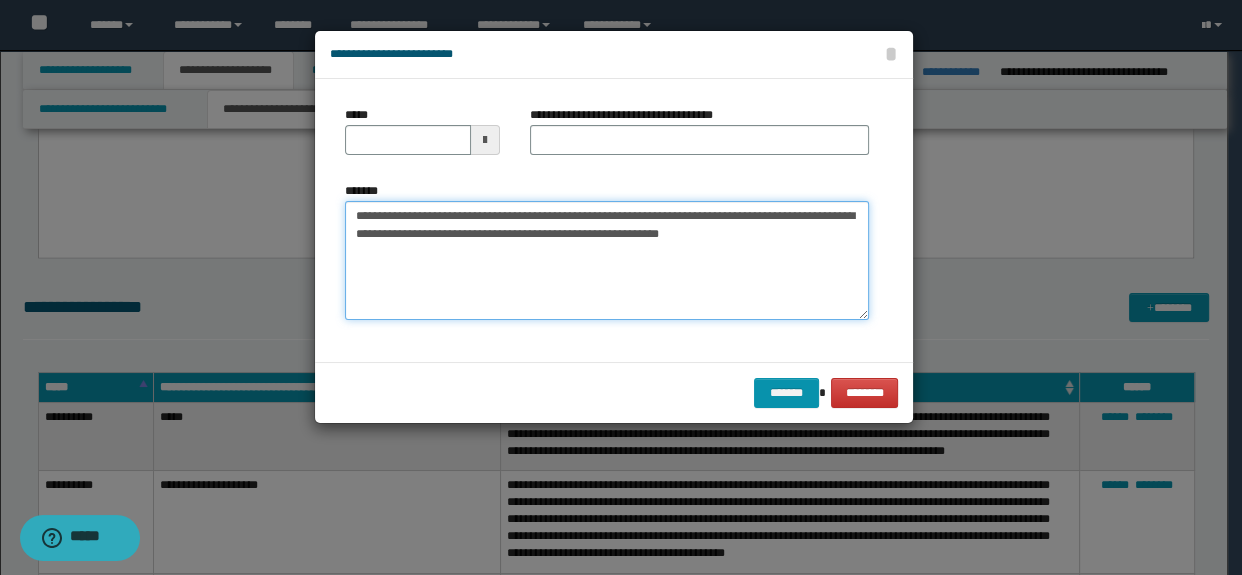 drag, startPoint x: 423, startPoint y: 215, endPoint x: 673, endPoint y: 208, distance: 250.09798 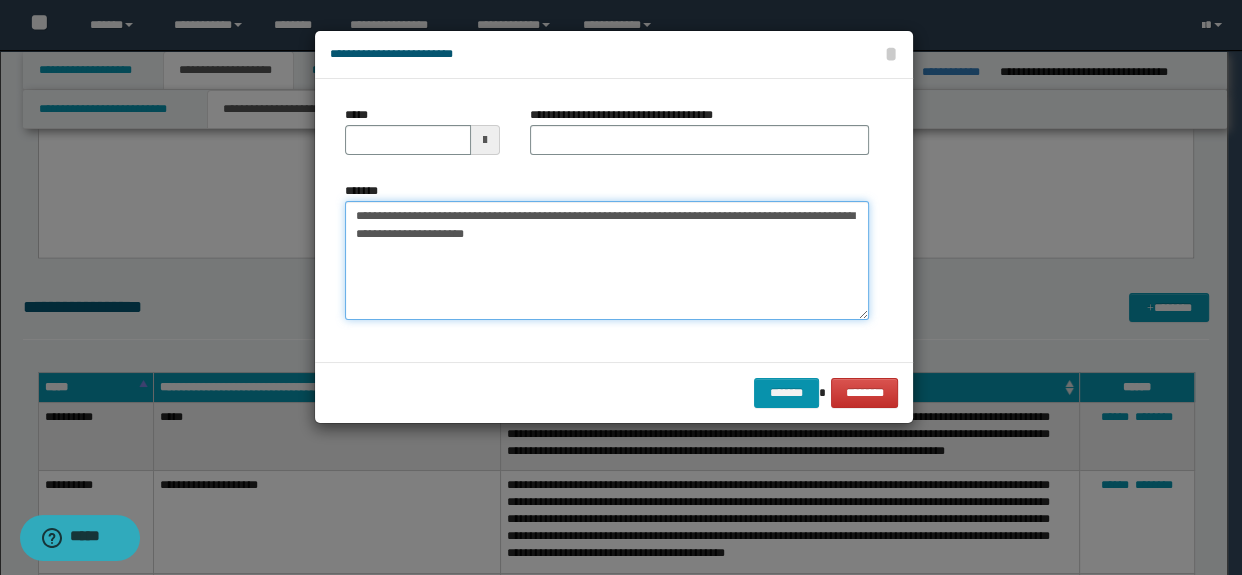 type on "**********" 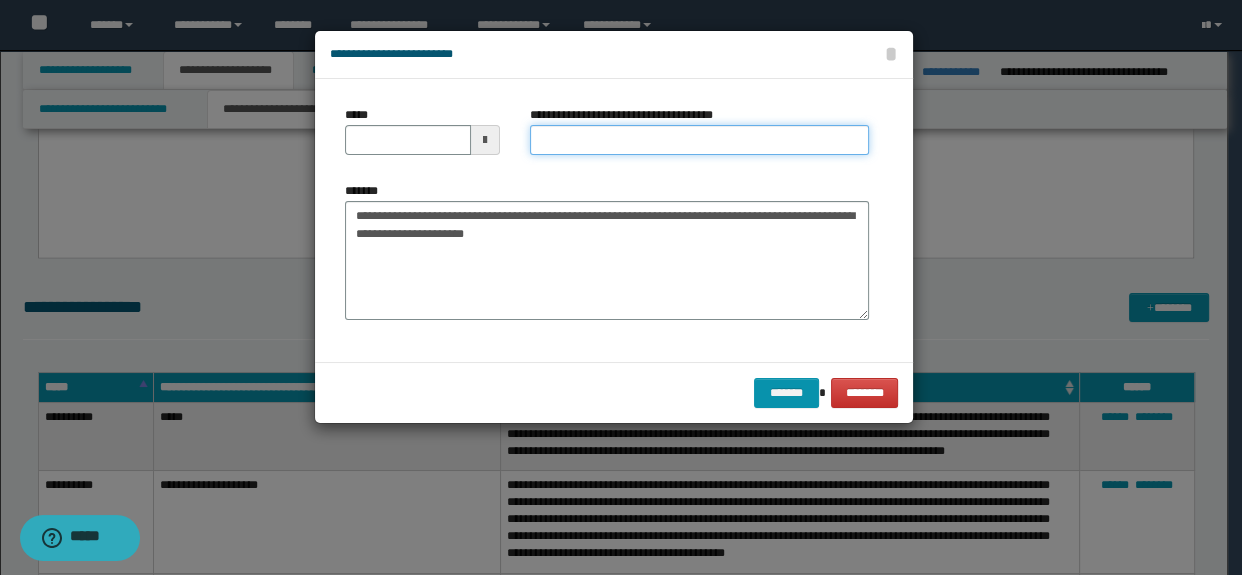 paste on "**********" 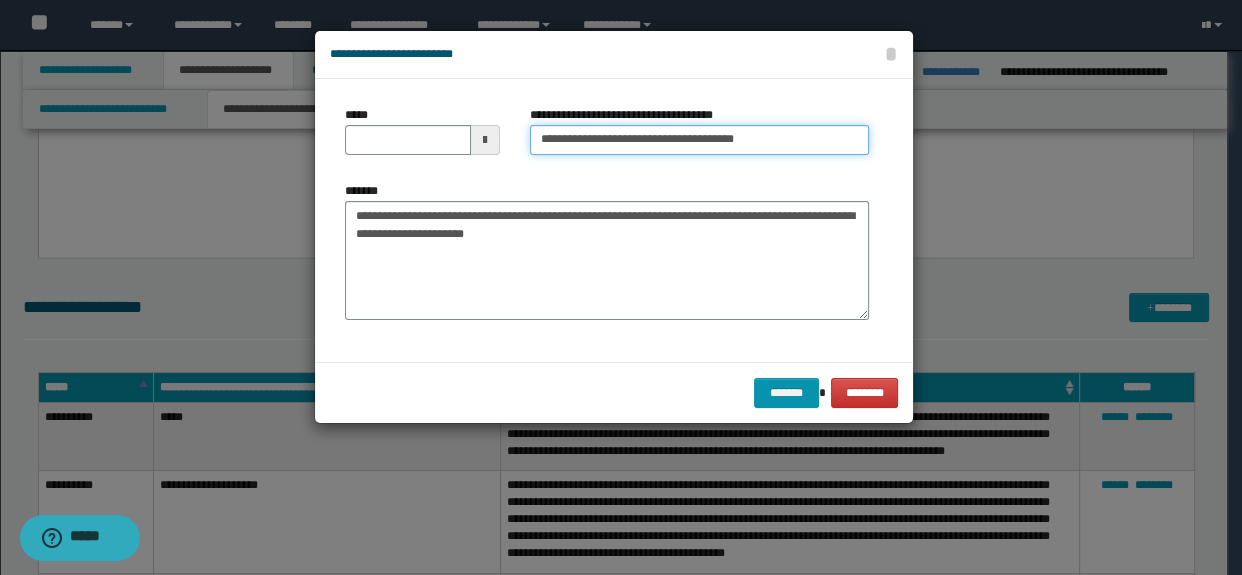 click on "**********" at bounding box center [700, 140] 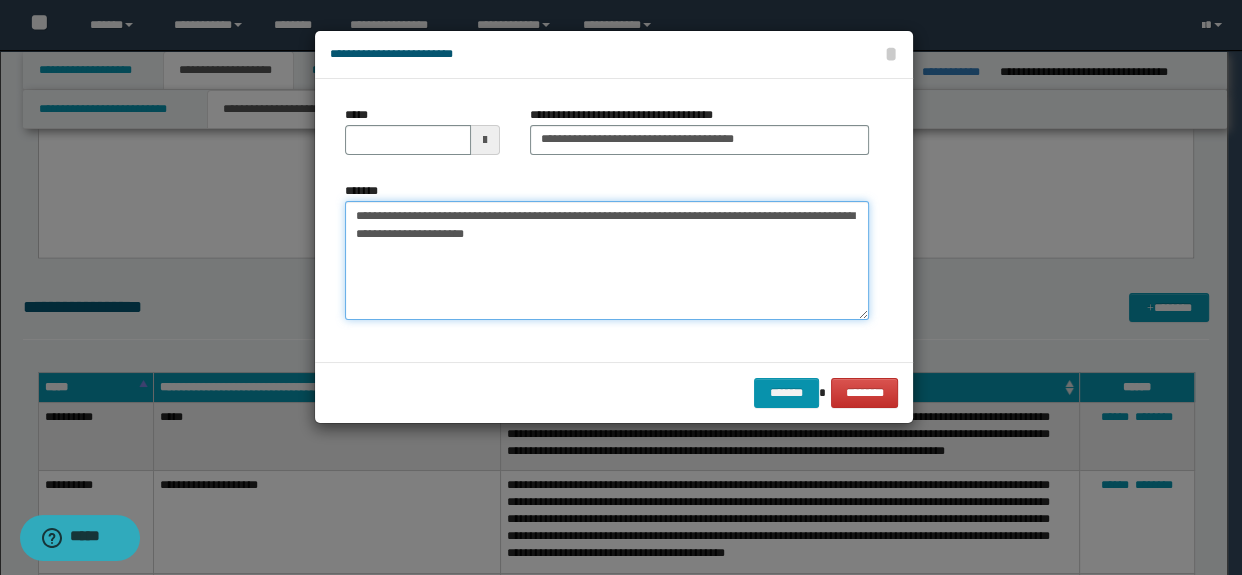 drag, startPoint x: 424, startPoint y: 214, endPoint x: 325, endPoint y: 210, distance: 99.08077 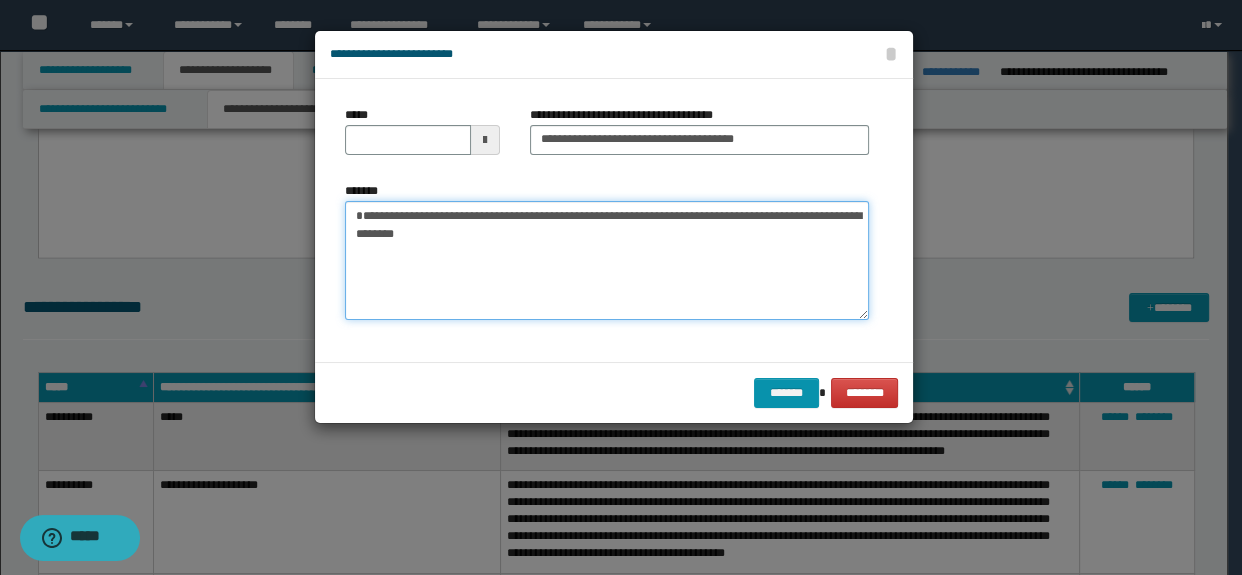 type 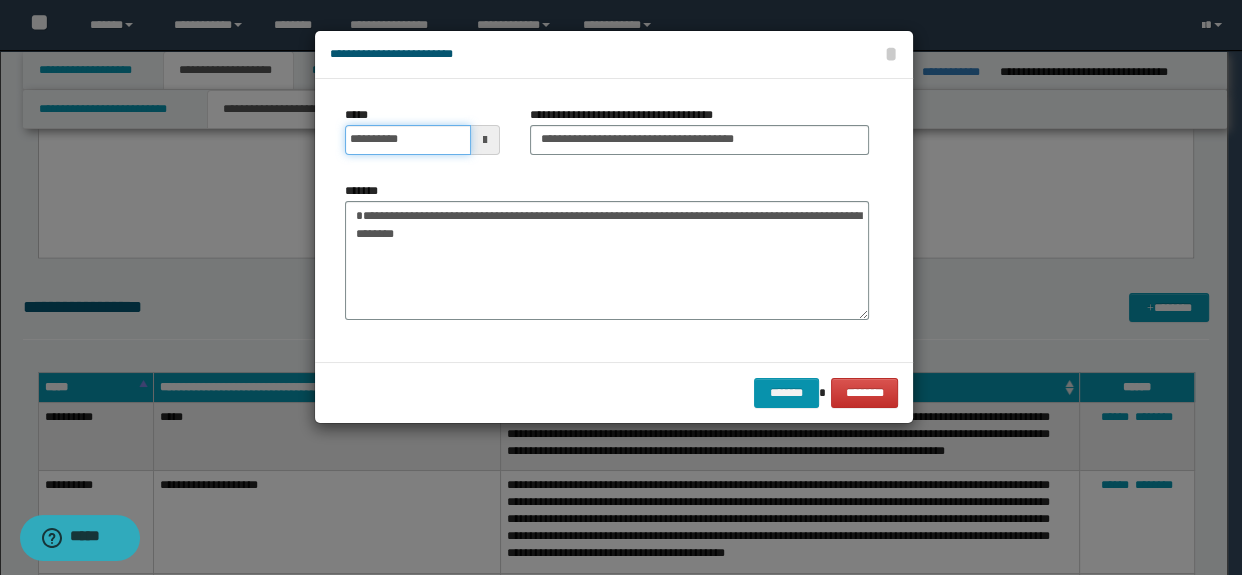 click on "**********" at bounding box center [408, 140] 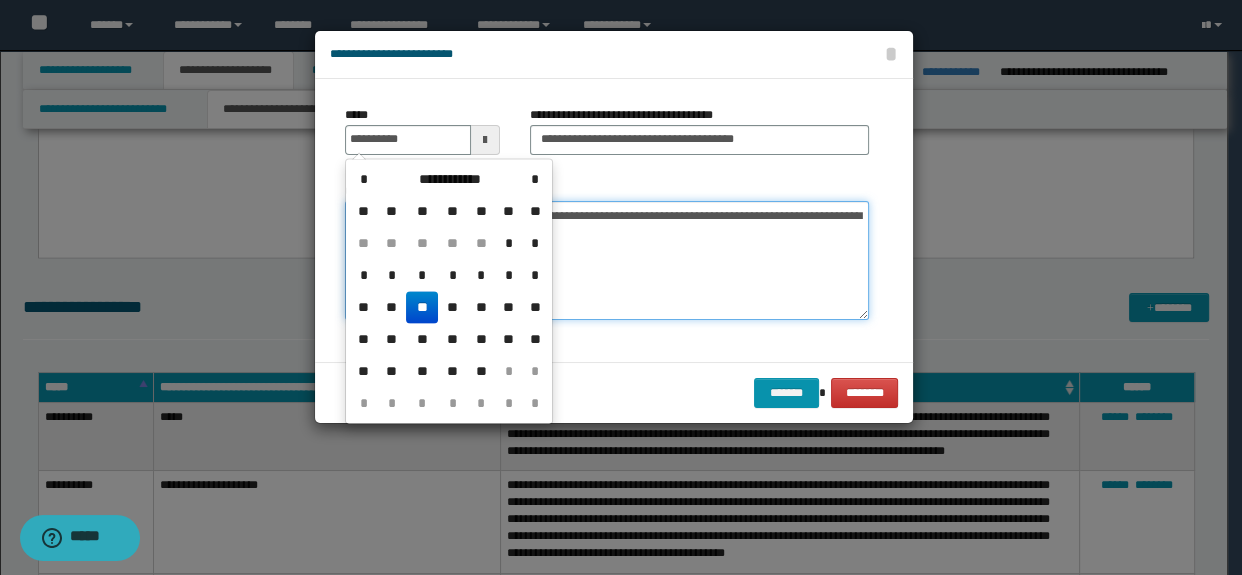 type on "**********" 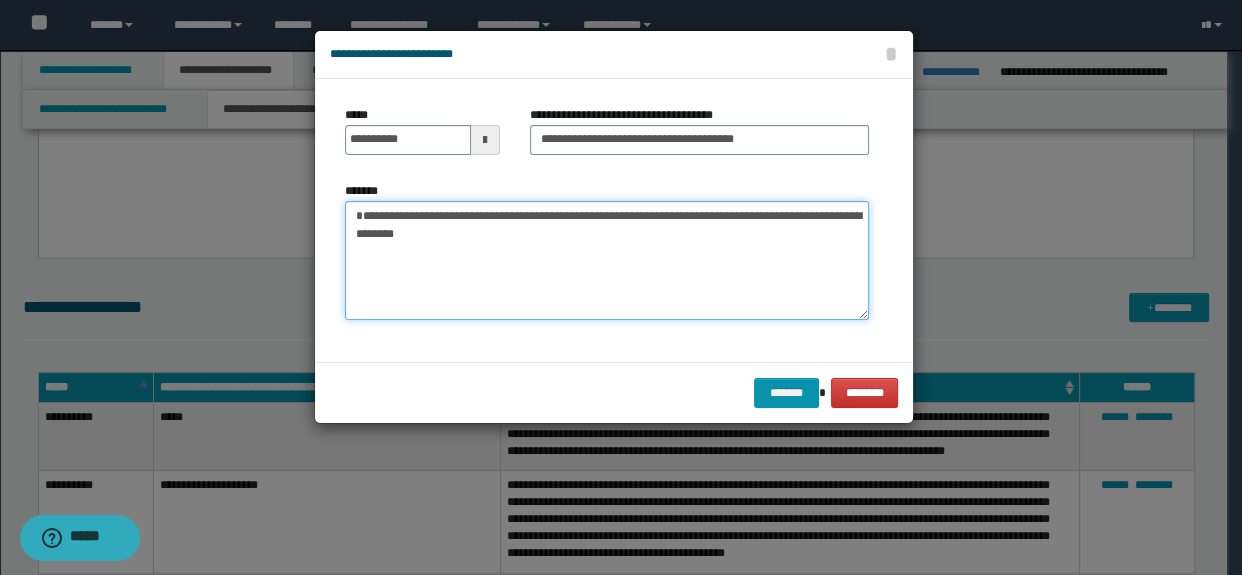 click on "**********" at bounding box center (607, 261) 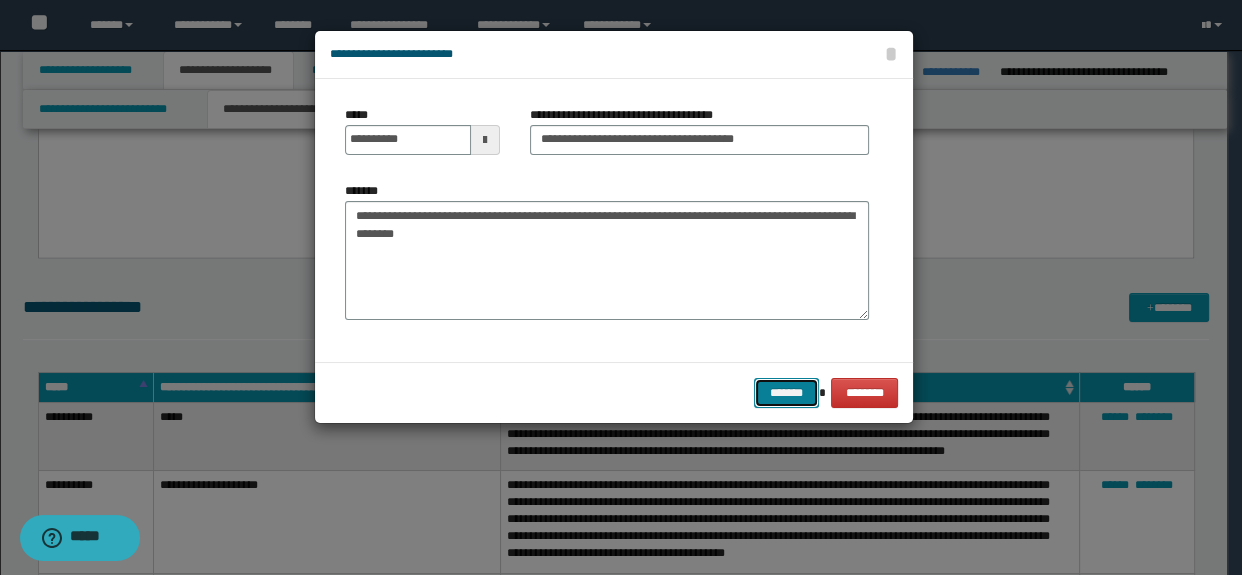 click on "*******" at bounding box center (786, 393) 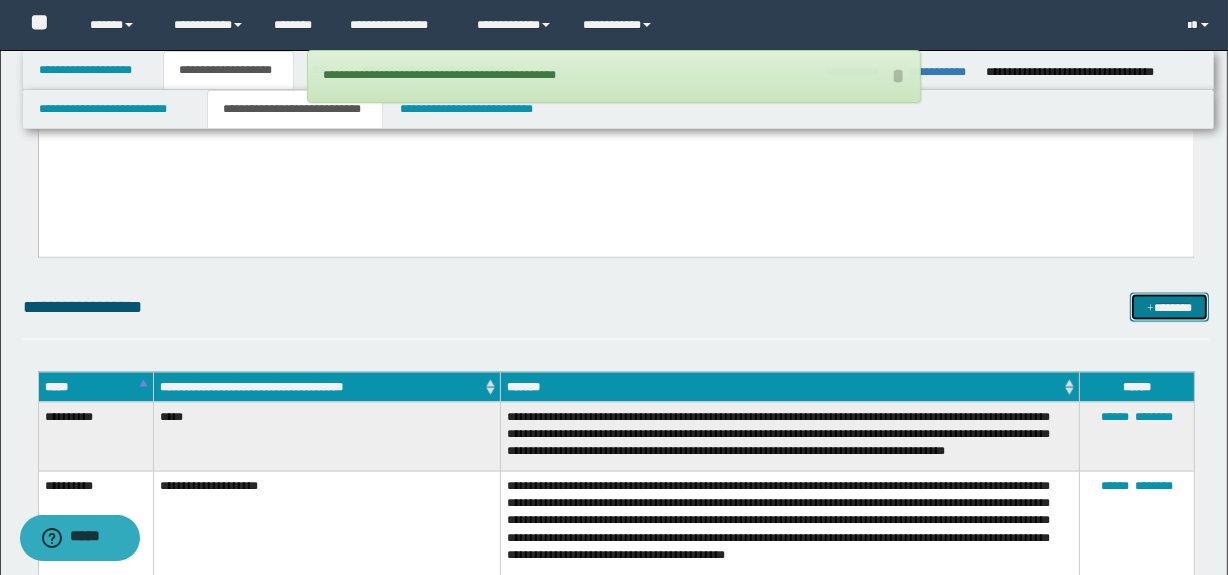click on "*******" at bounding box center [1170, 308] 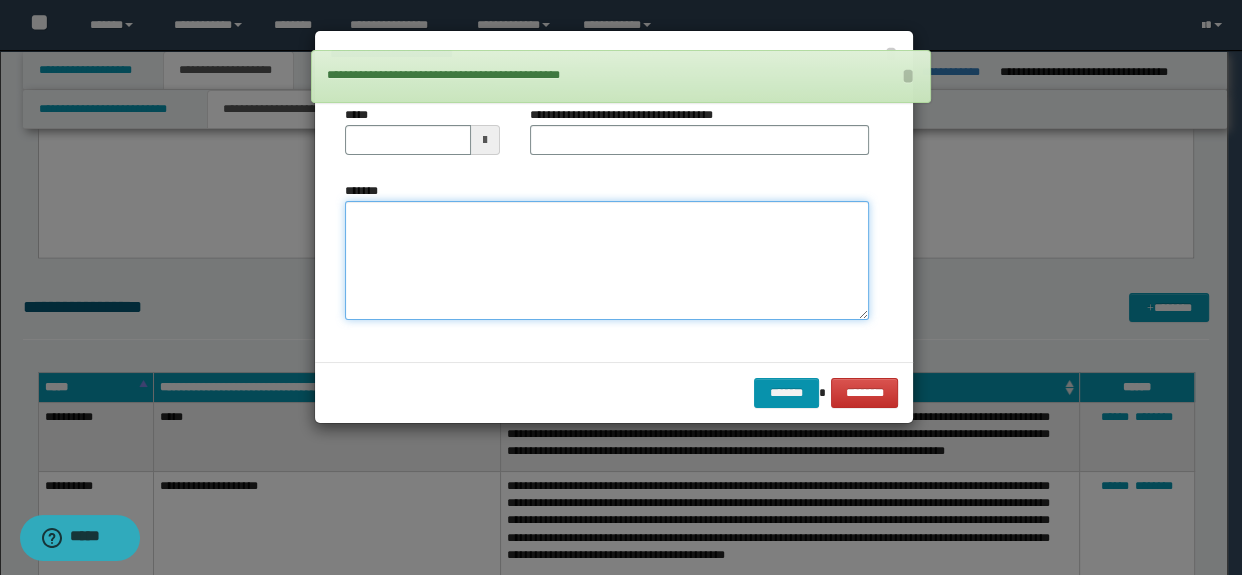 click on "*******" at bounding box center [607, 261] 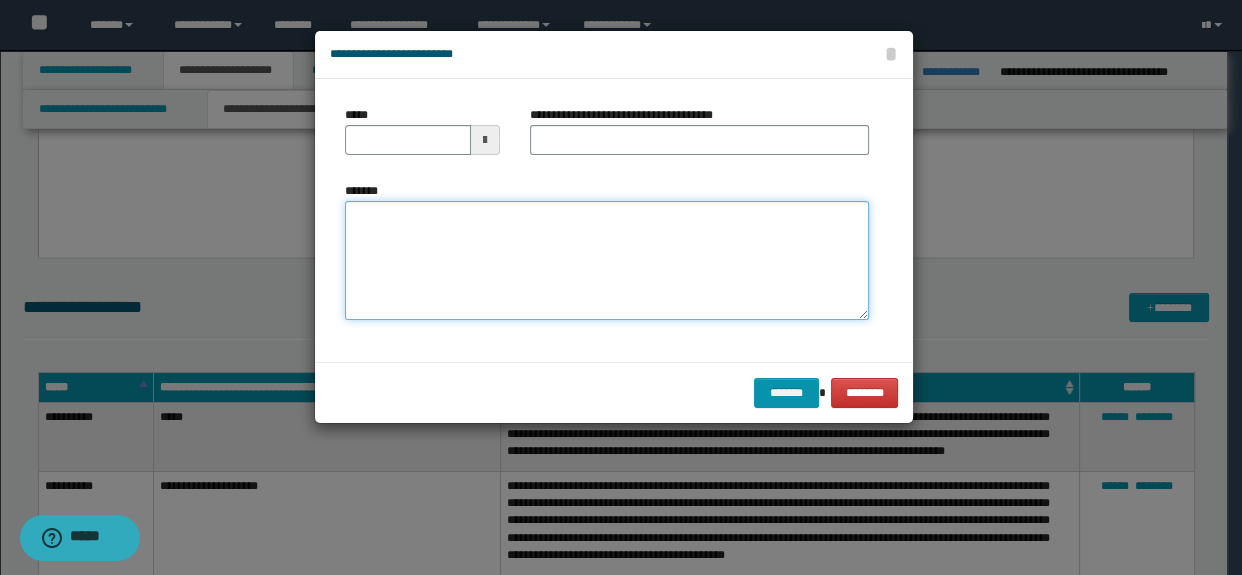 paste on "**********" 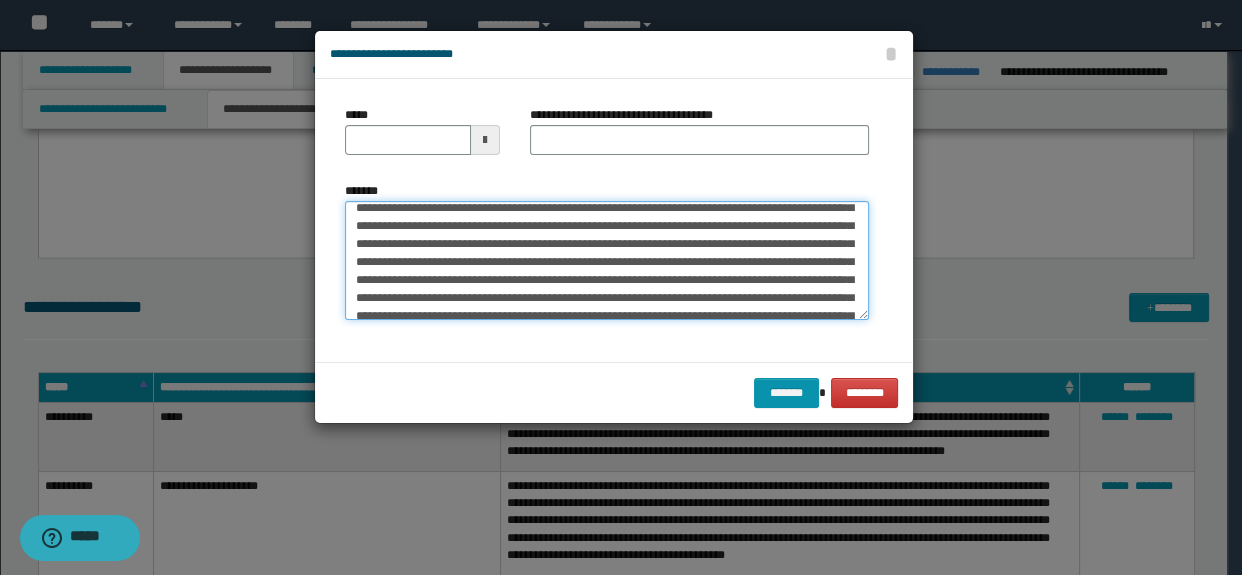 scroll, scrollTop: 0, scrollLeft: 0, axis: both 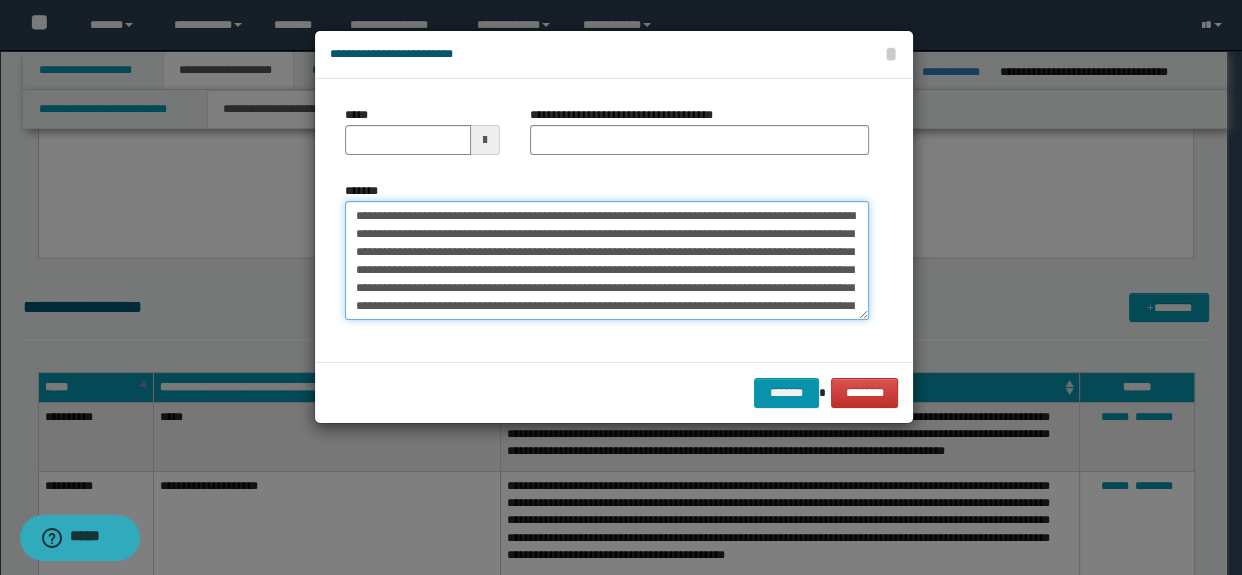 type on "**********" 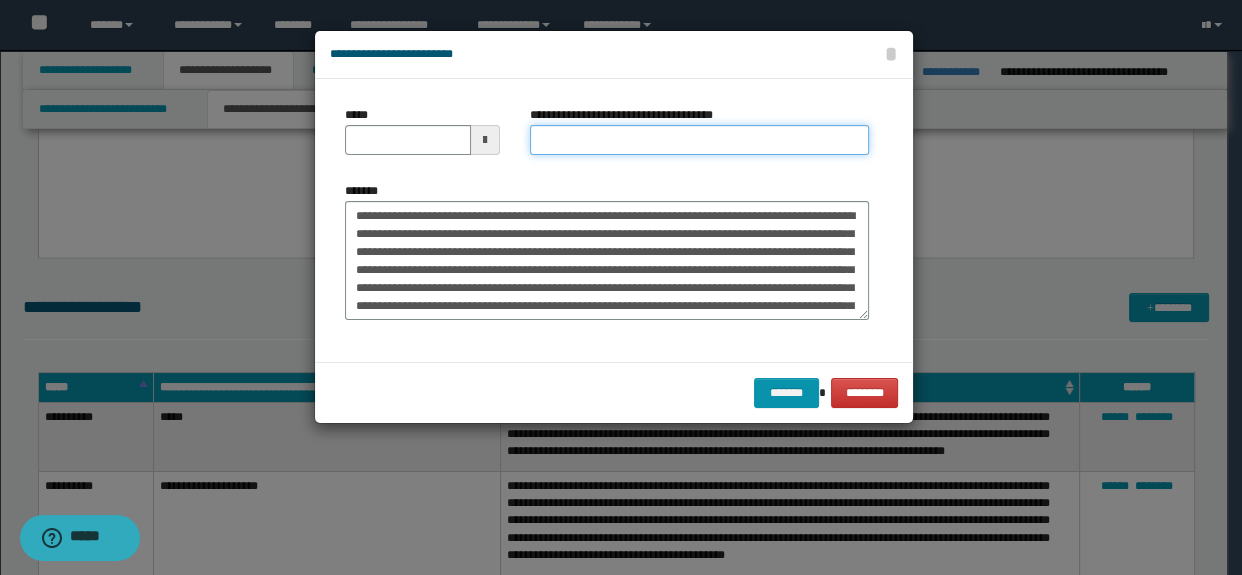 click on "**********" at bounding box center [700, 140] 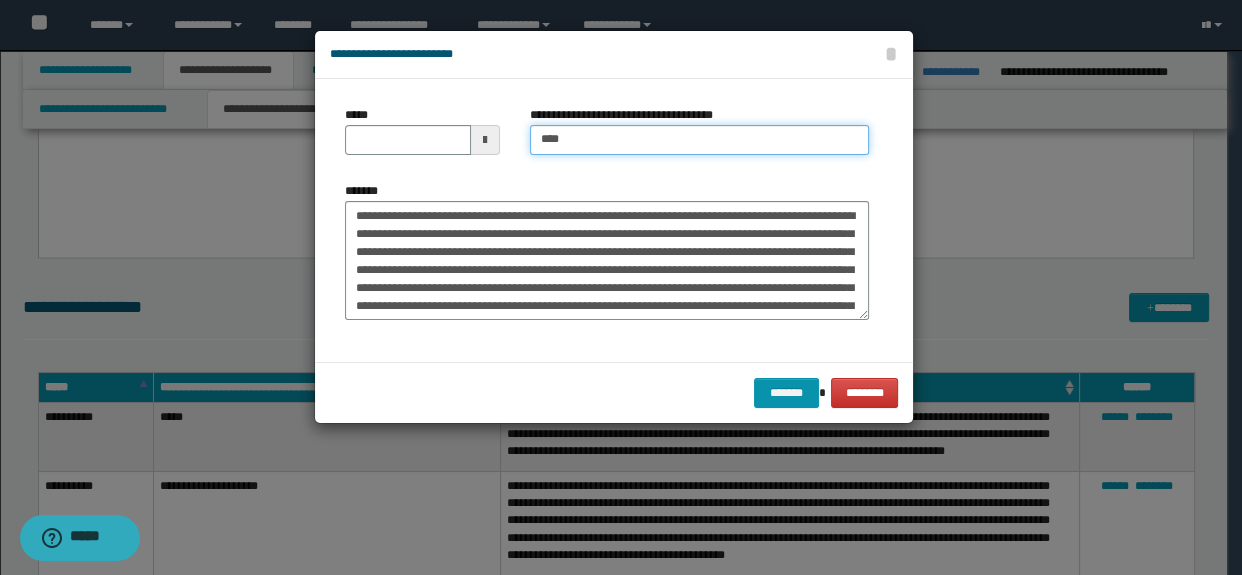 type on "**********" 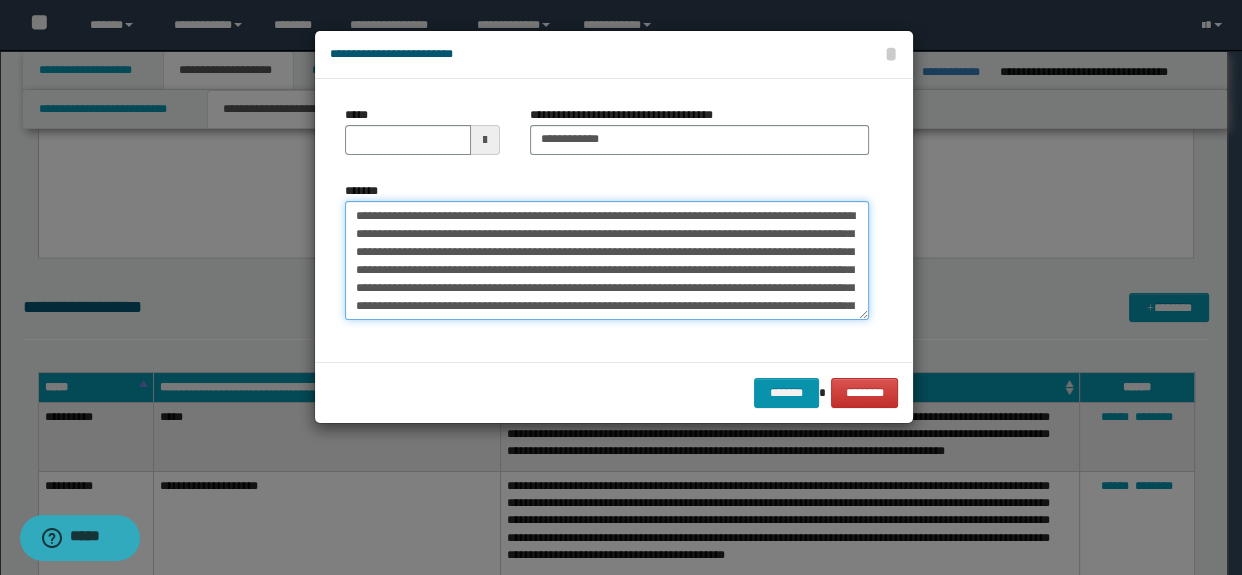 drag, startPoint x: 493, startPoint y: 212, endPoint x: 307, endPoint y: 201, distance: 186.32498 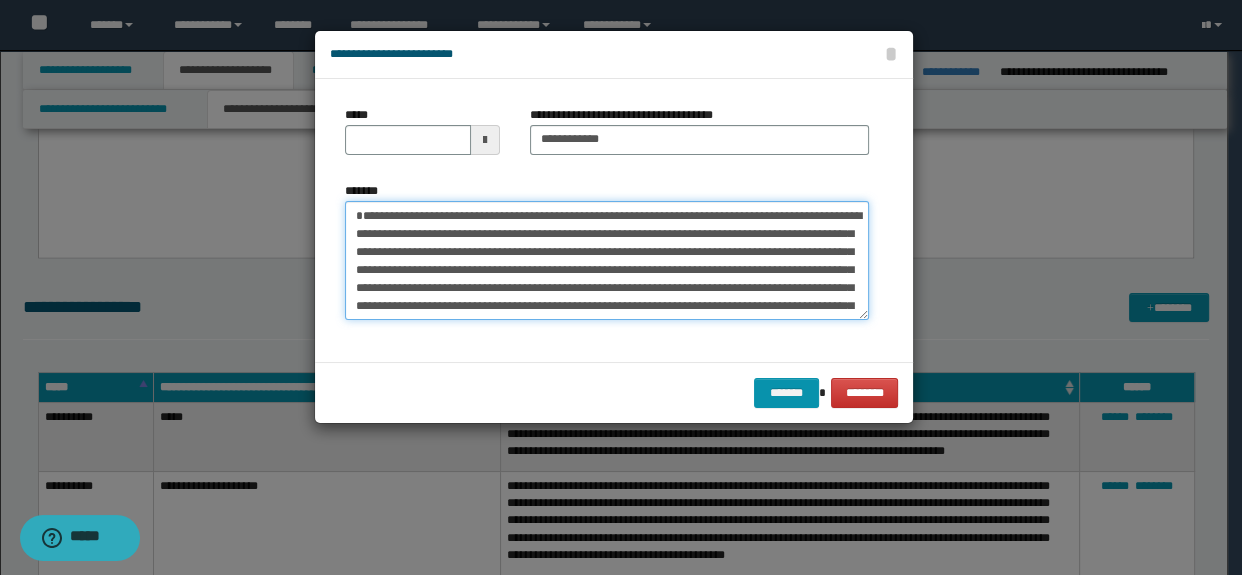 type 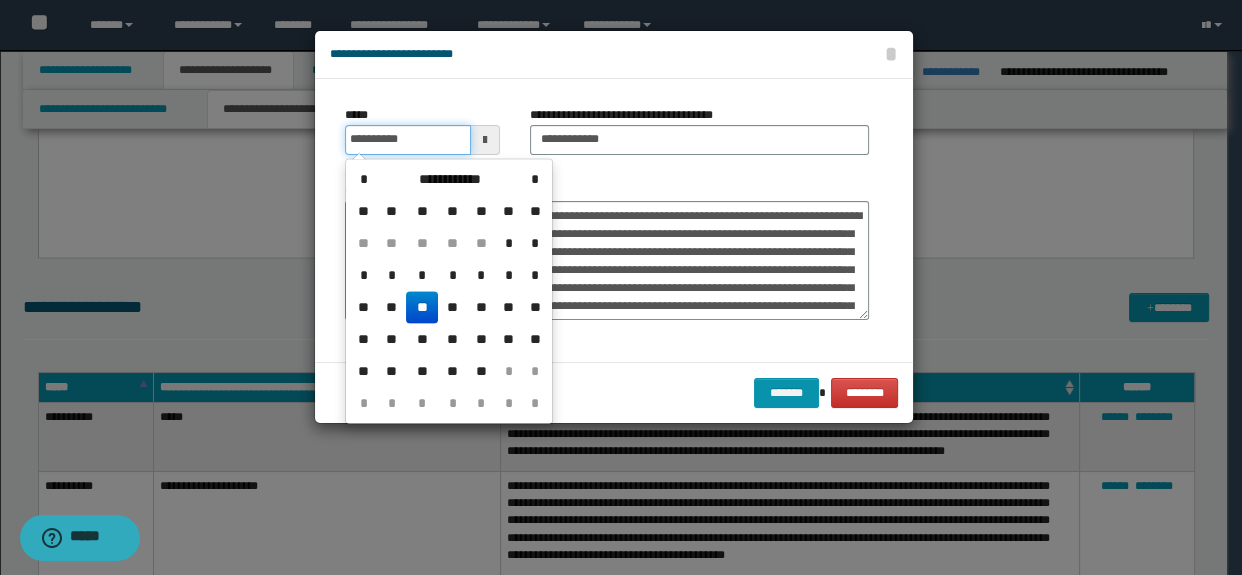 click on "**********" at bounding box center (408, 140) 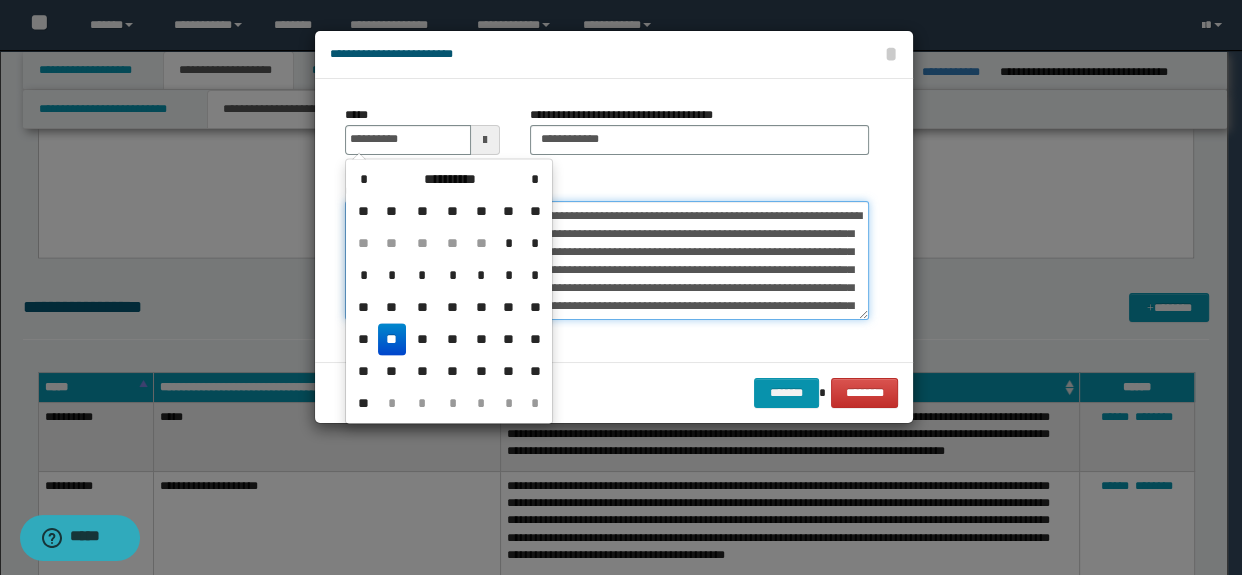 type on "**********" 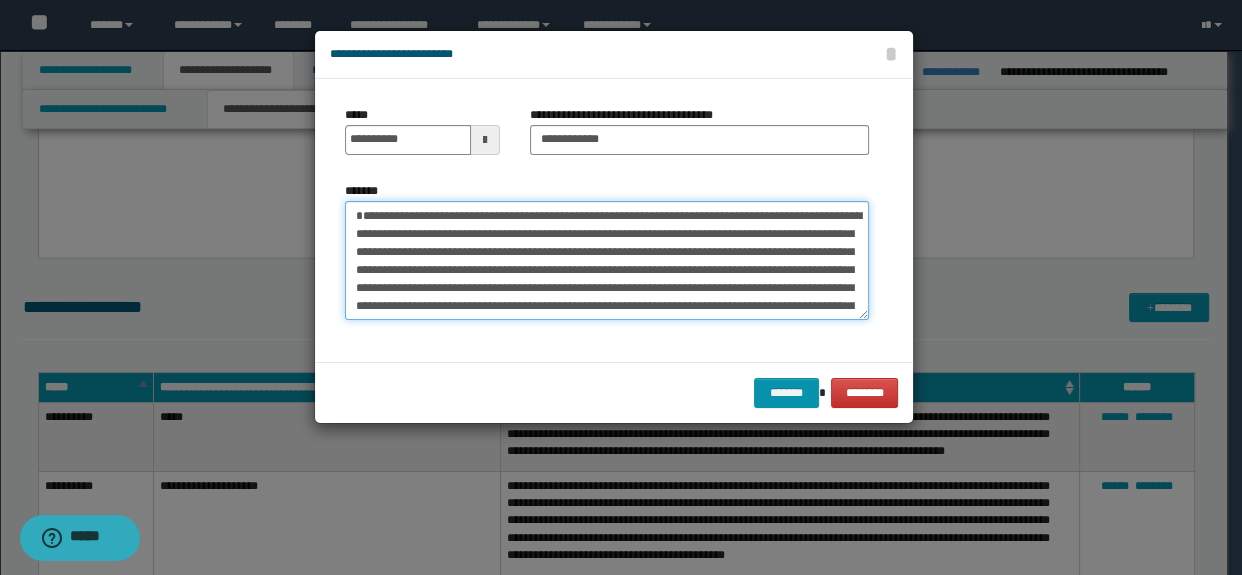 click on "*******" at bounding box center [607, 261] 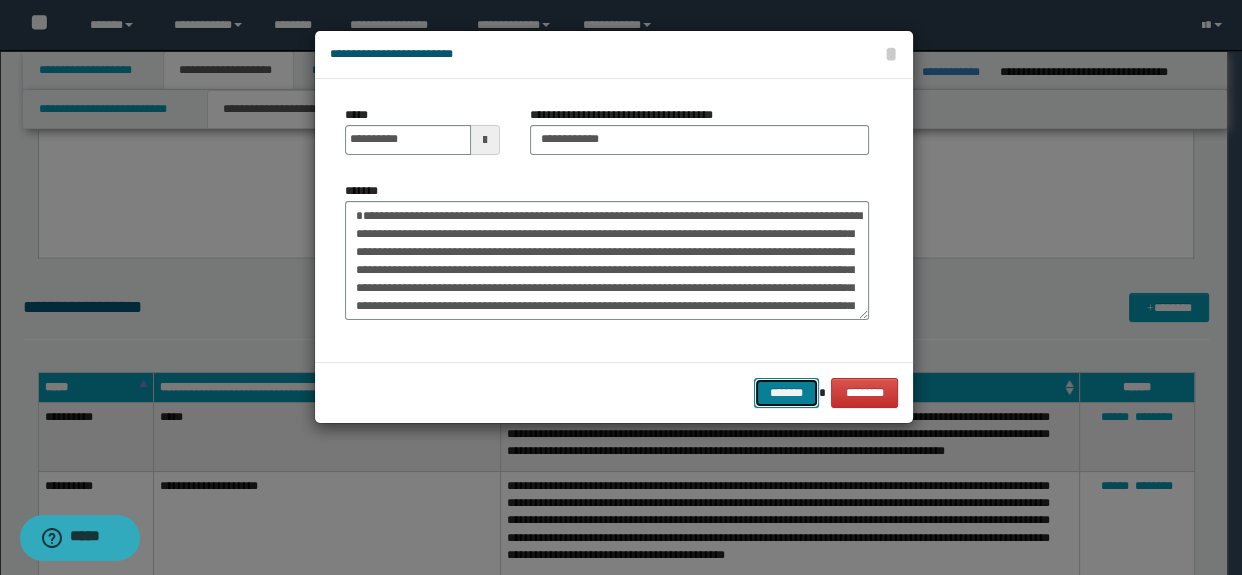 click on "*******" at bounding box center (786, 393) 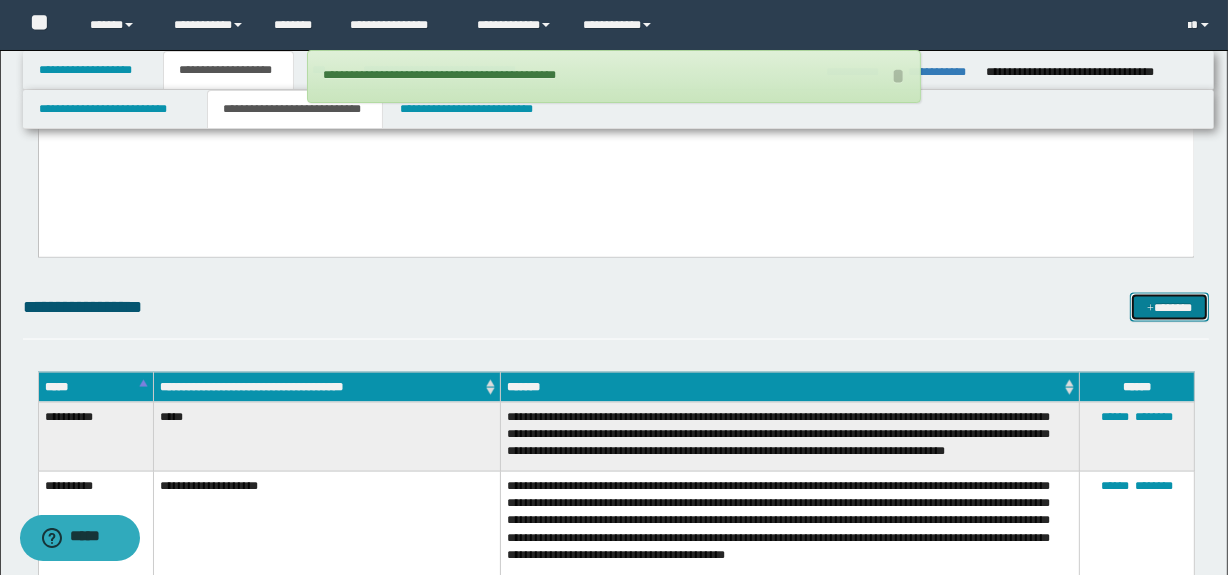 click on "*******" at bounding box center (1170, 308) 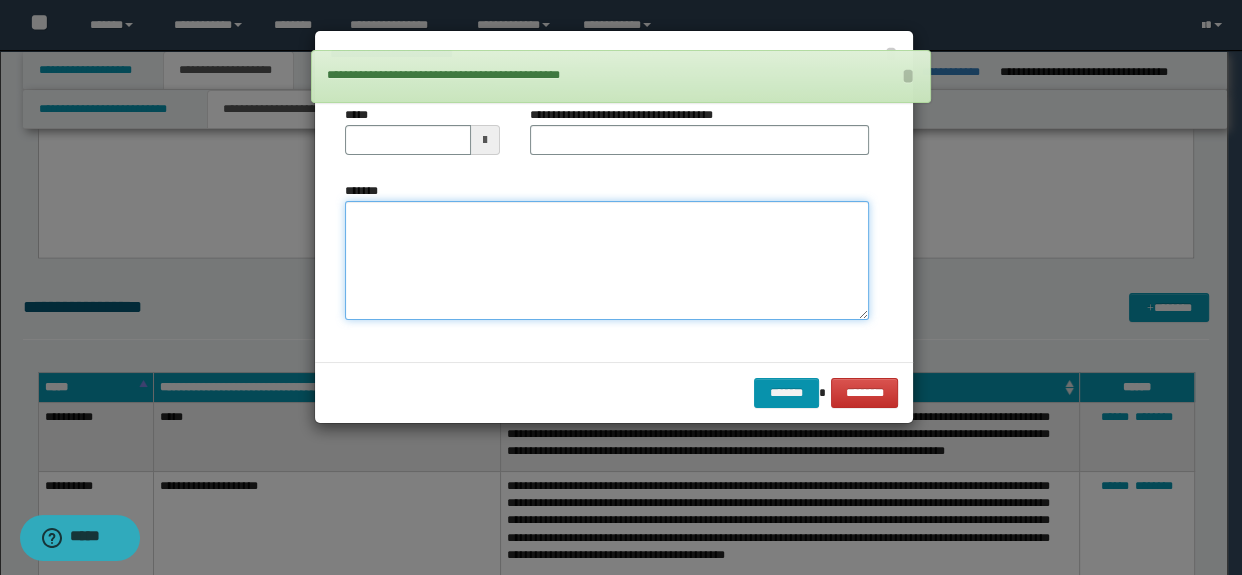 paste on "**********" 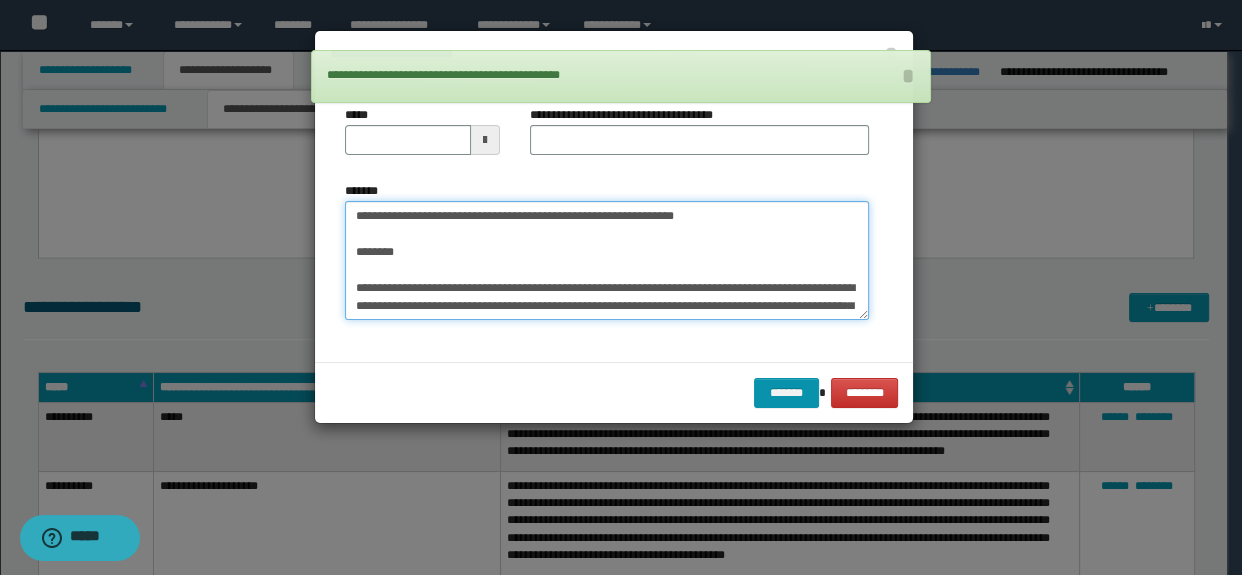 scroll, scrollTop: 30, scrollLeft: 0, axis: vertical 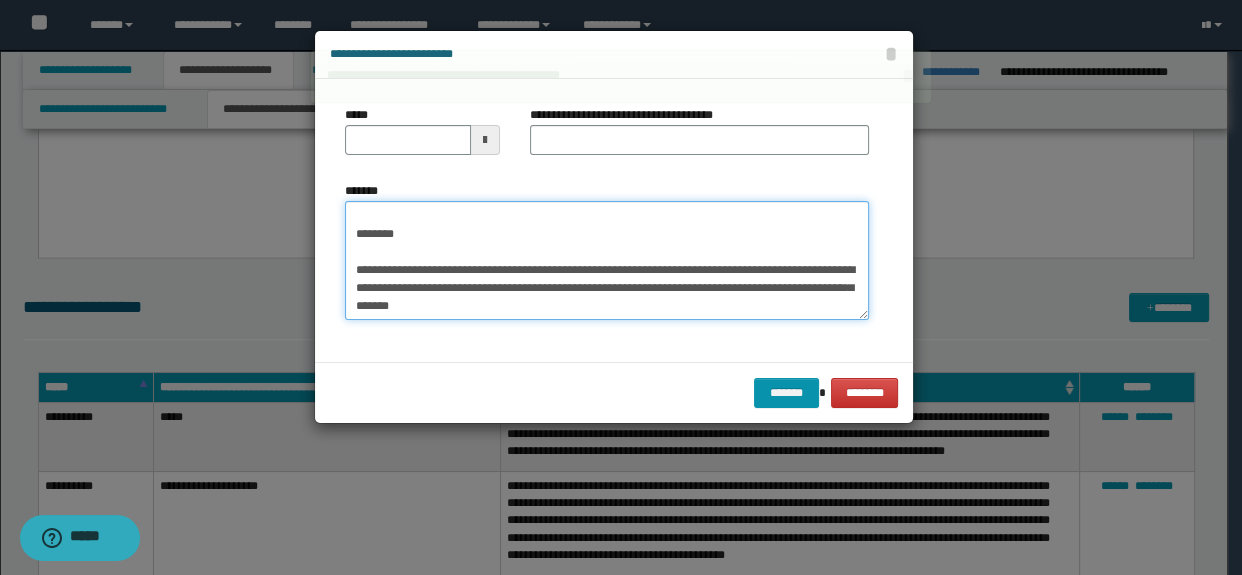 type on "**********" 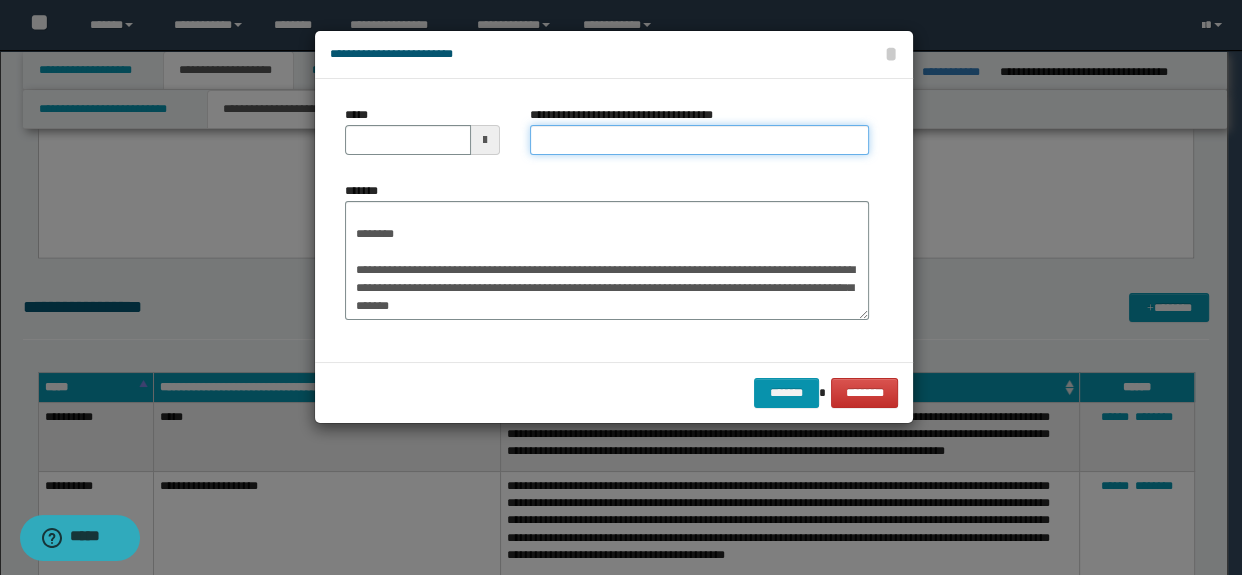 click on "**********" at bounding box center (700, 140) 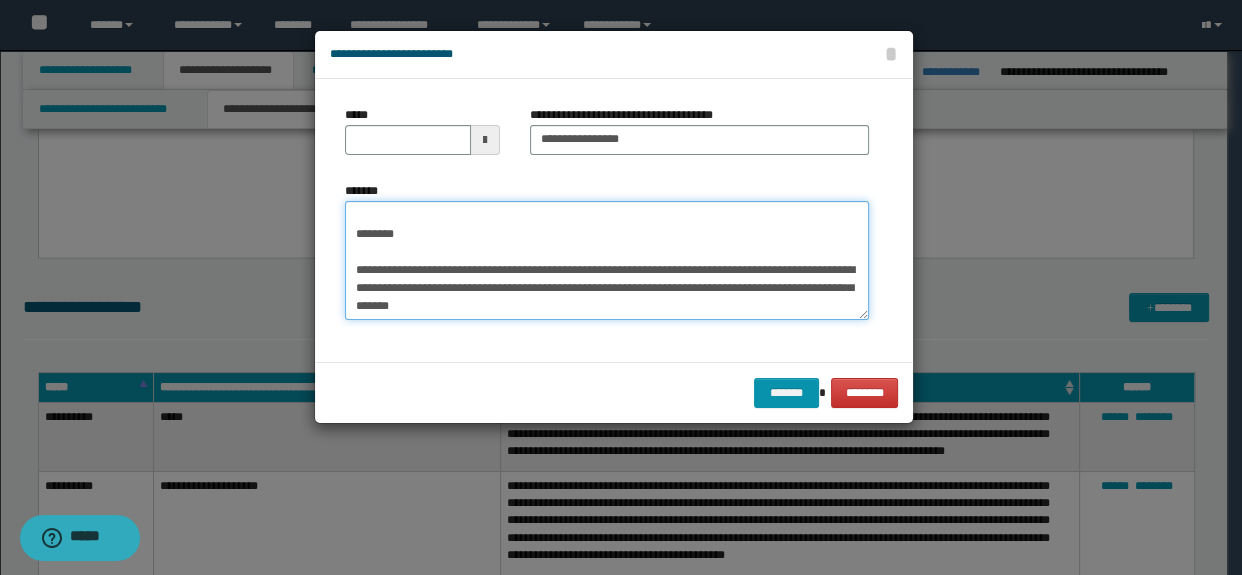 scroll, scrollTop: 0, scrollLeft: 0, axis: both 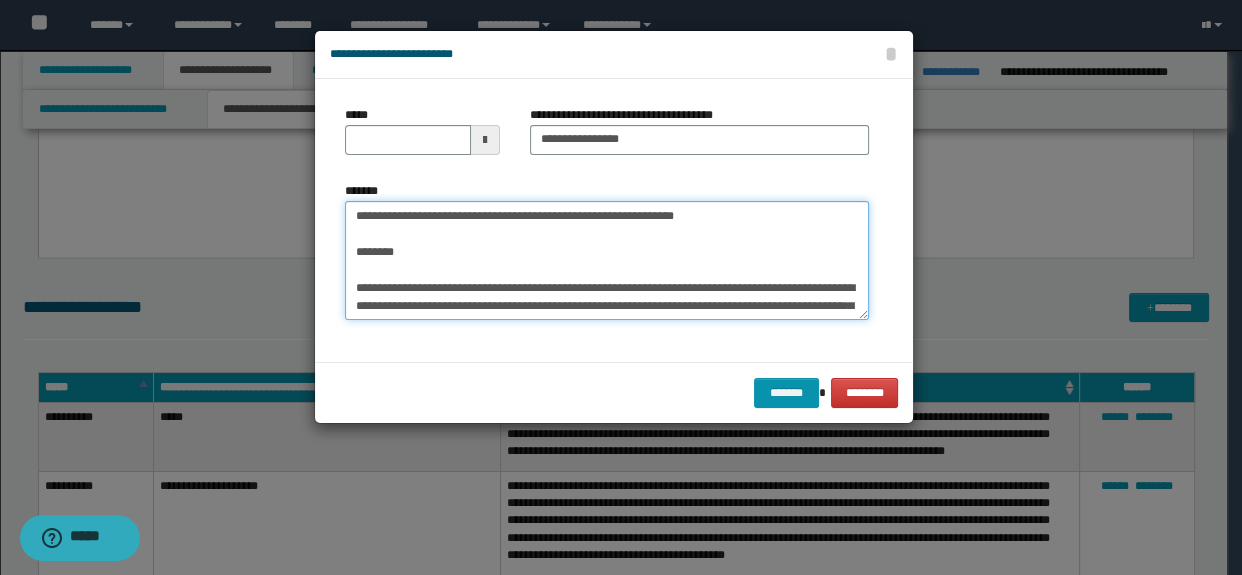 drag, startPoint x: 401, startPoint y: 259, endPoint x: 355, endPoint y: 177, distance: 94.02127 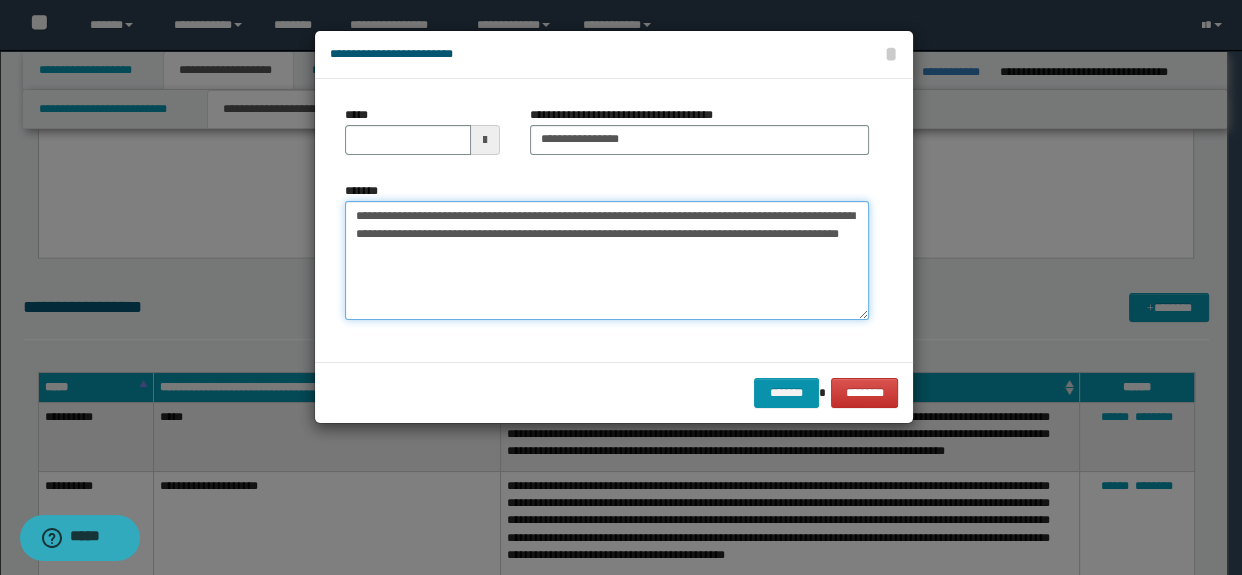type on "**********" 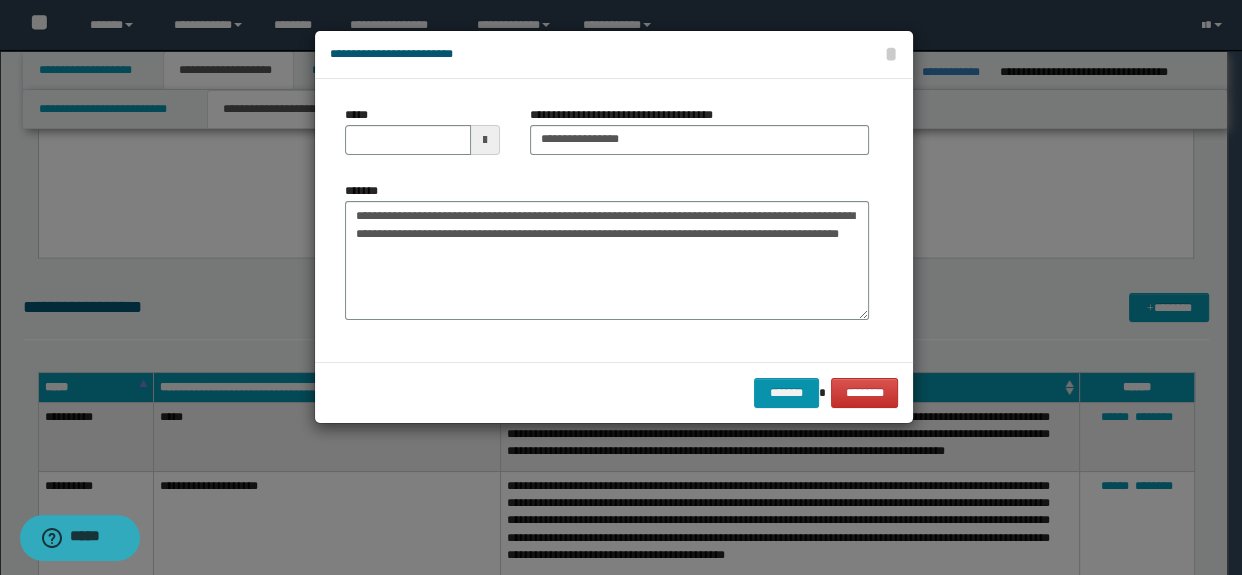 click on "*****" at bounding box center (422, 138) 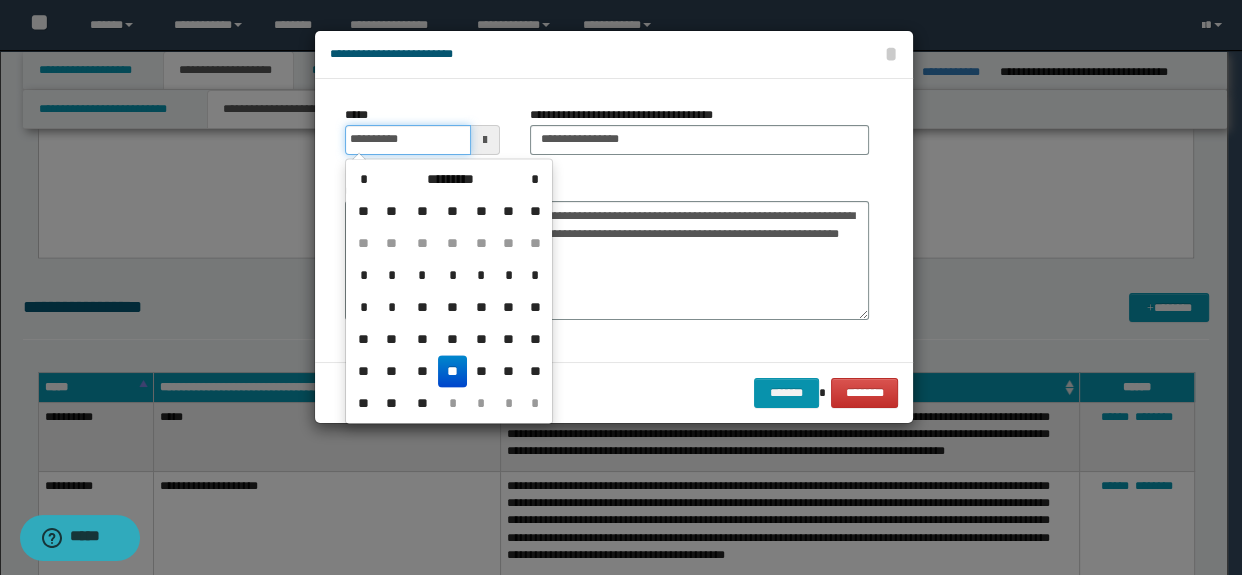 click on "**********" at bounding box center [408, 140] 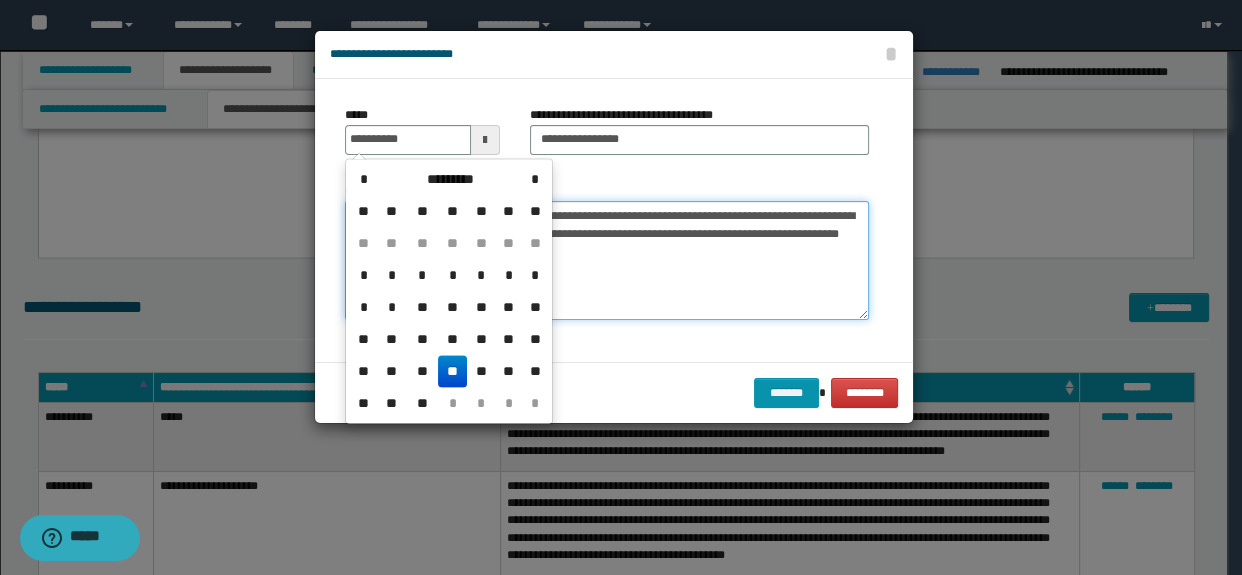 type on "**********" 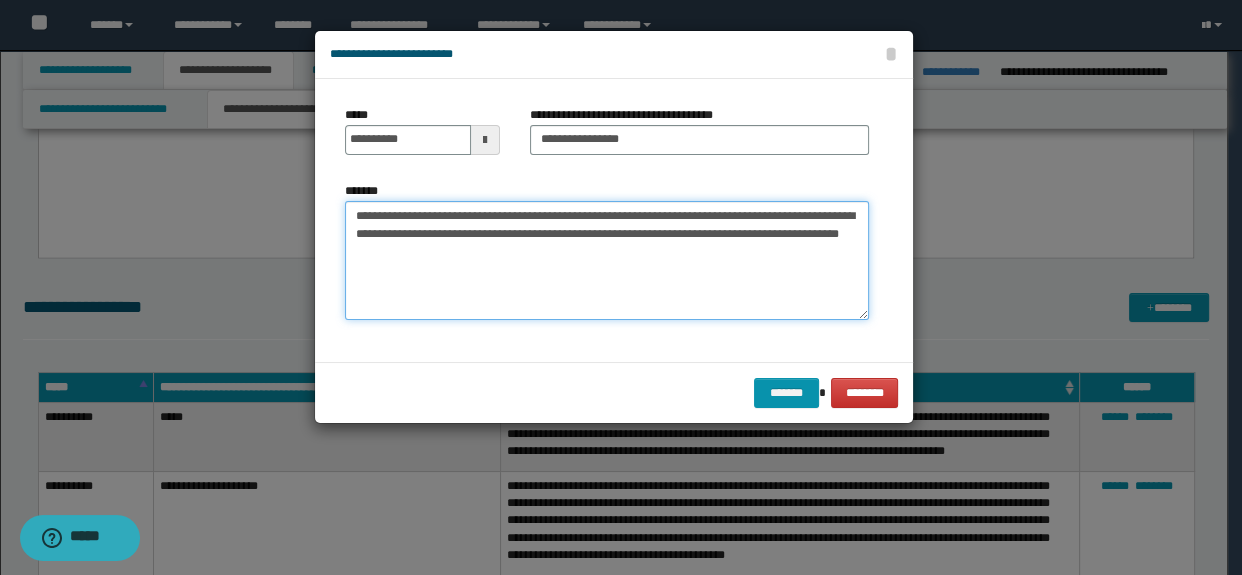 click on "**********" at bounding box center (607, 261) 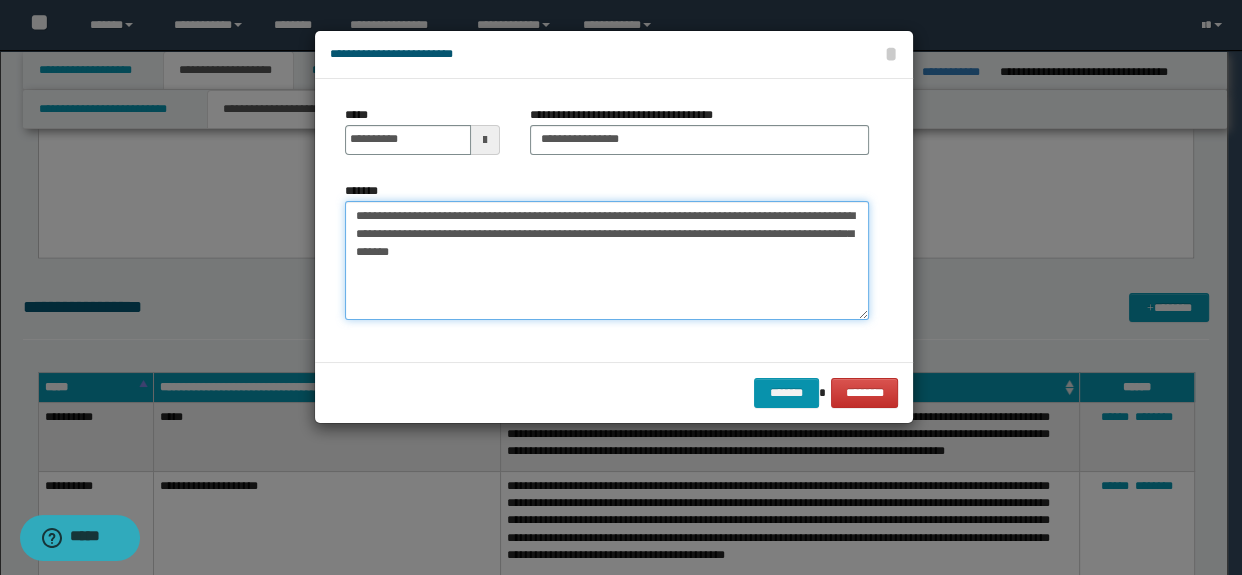 click on "**********" at bounding box center (607, 261) 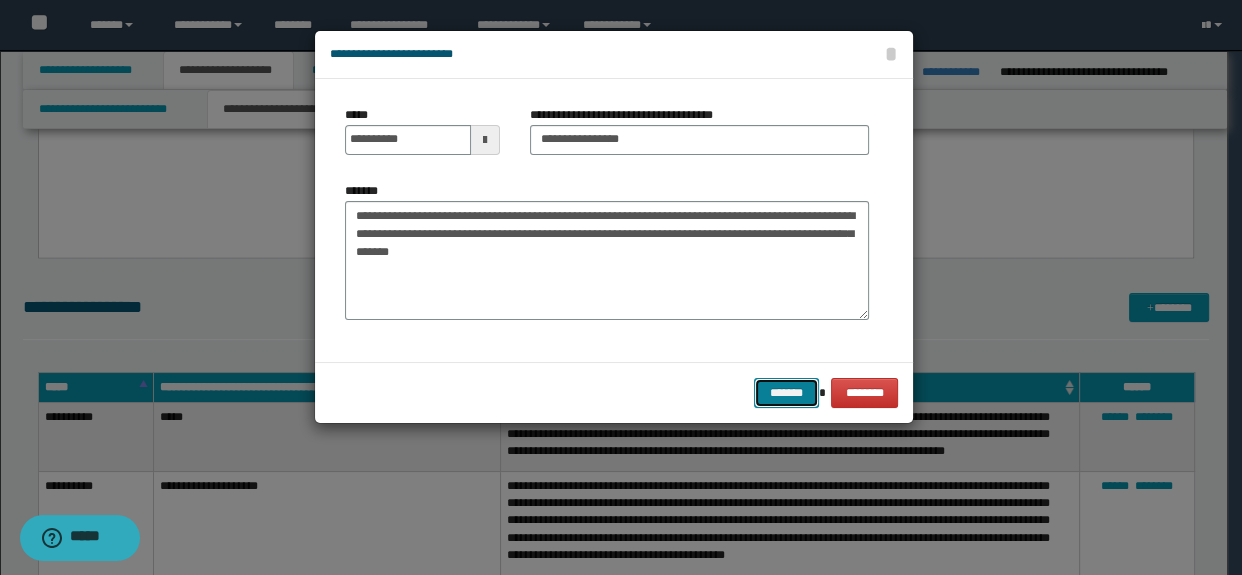 click on "*******" at bounding box center [786, 393] 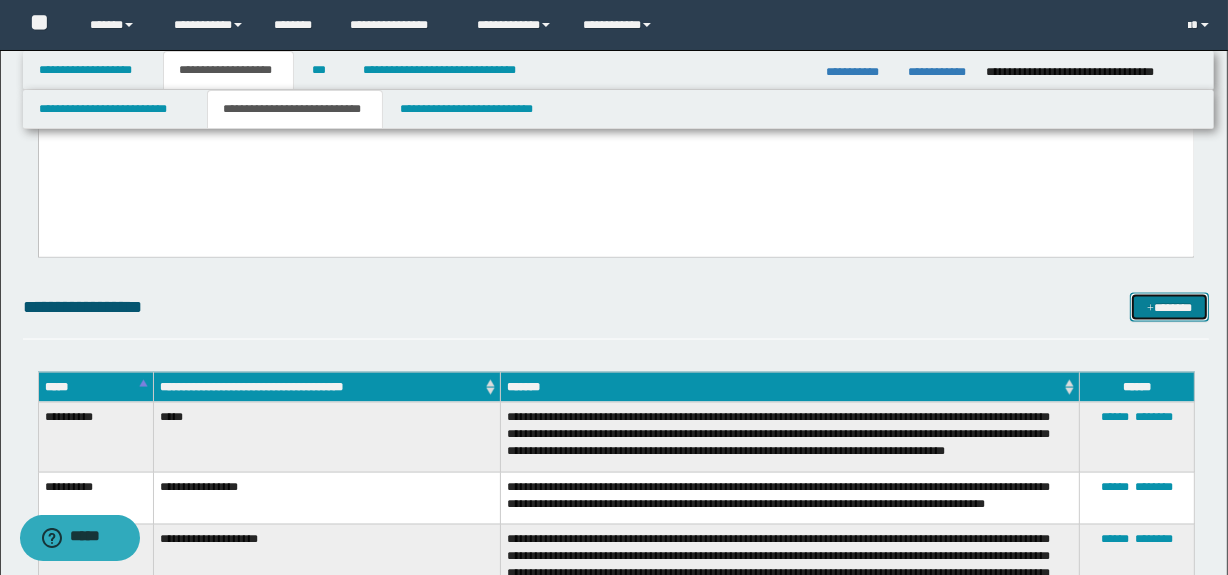 click on "*******" at bounding box center [1170, 308] 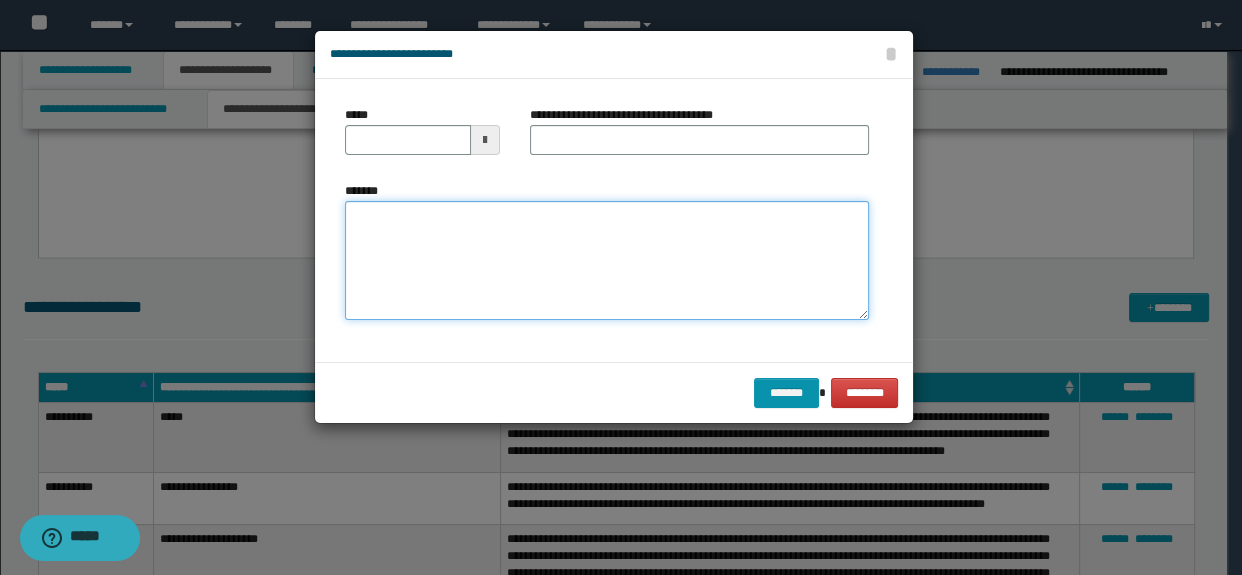click on "*******" at bounding box center (607, 261) 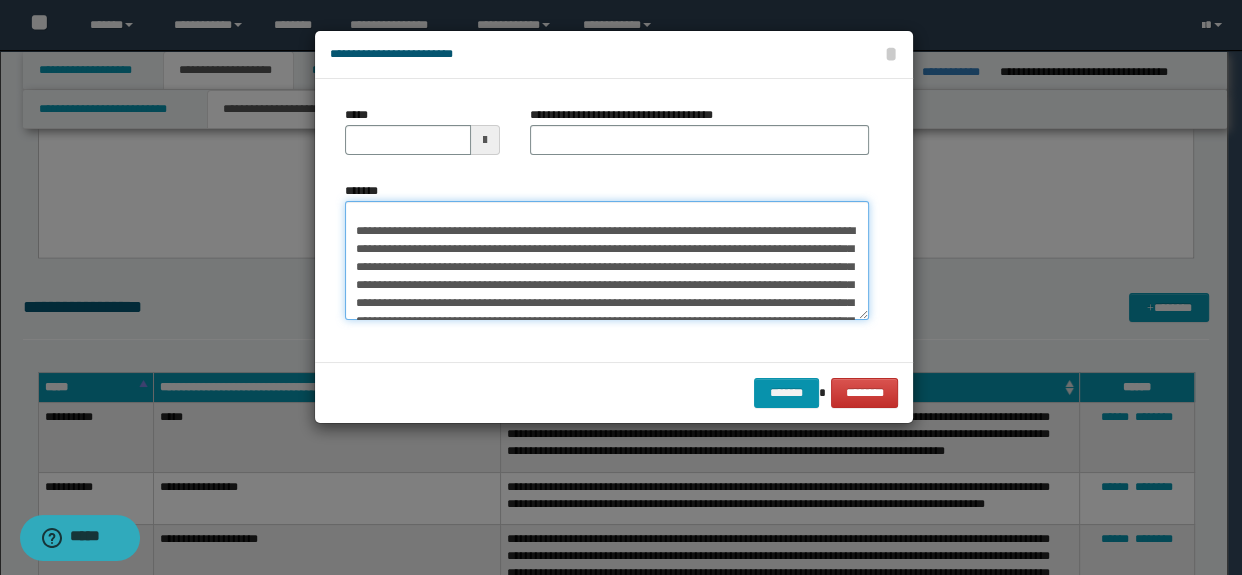 scroll, scrollTop: 0, scrollLeft: 0, axis: both 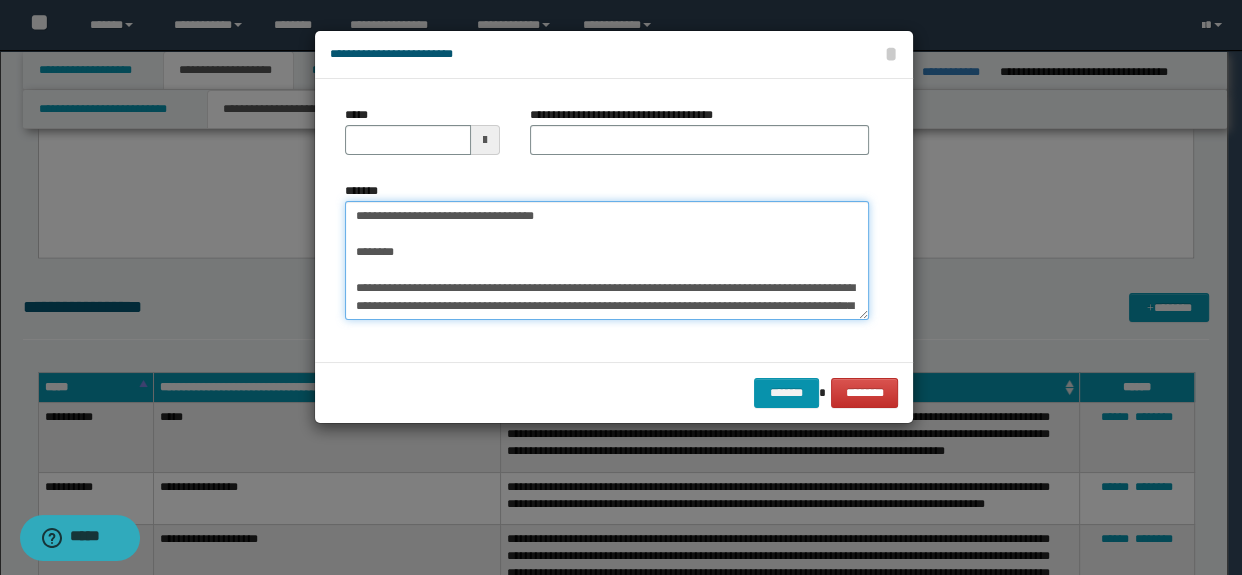 drag, startPoint x: 399, startPoint y: 286, endPoint x: 316, endPoint y: 201, distance: 118.80236 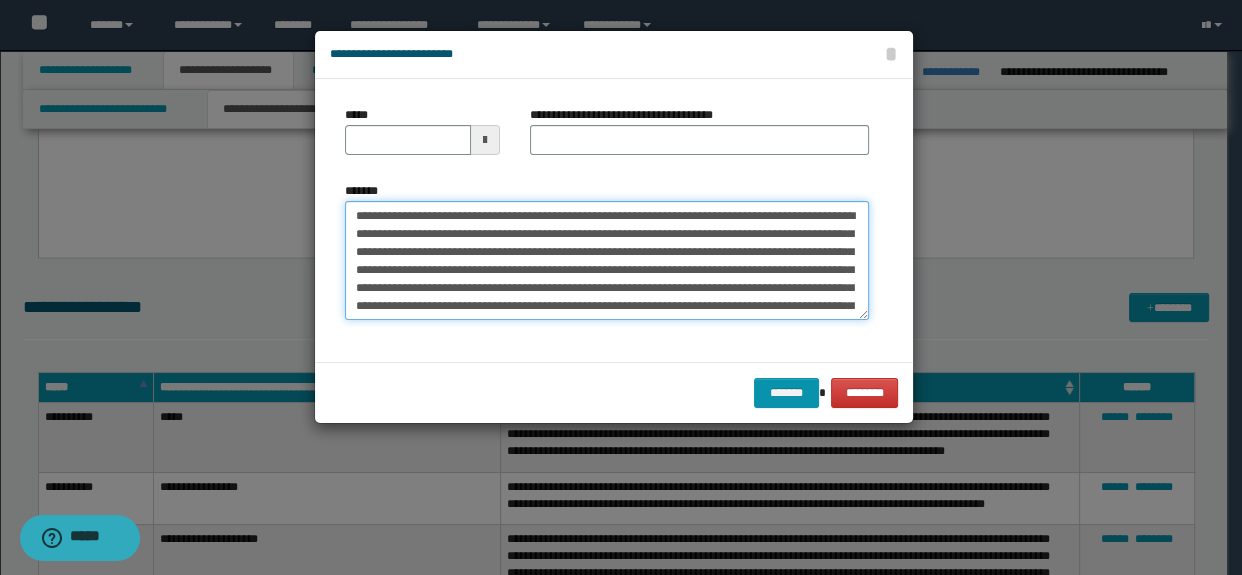 type 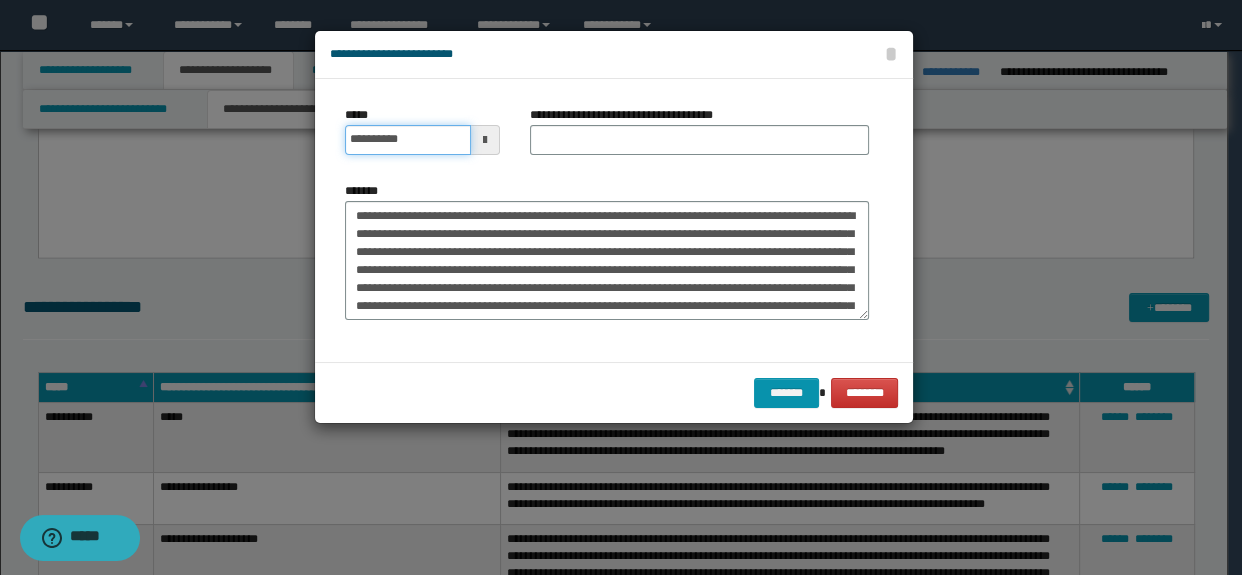 click on "**********" at bounding box center (408, 140) 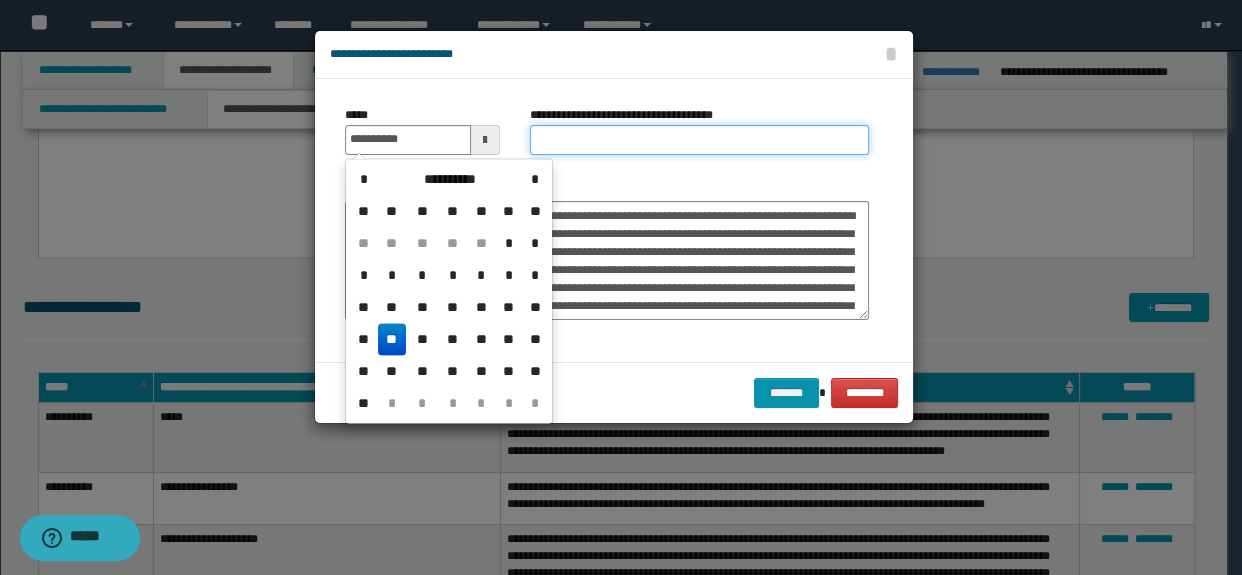 type on "**********" 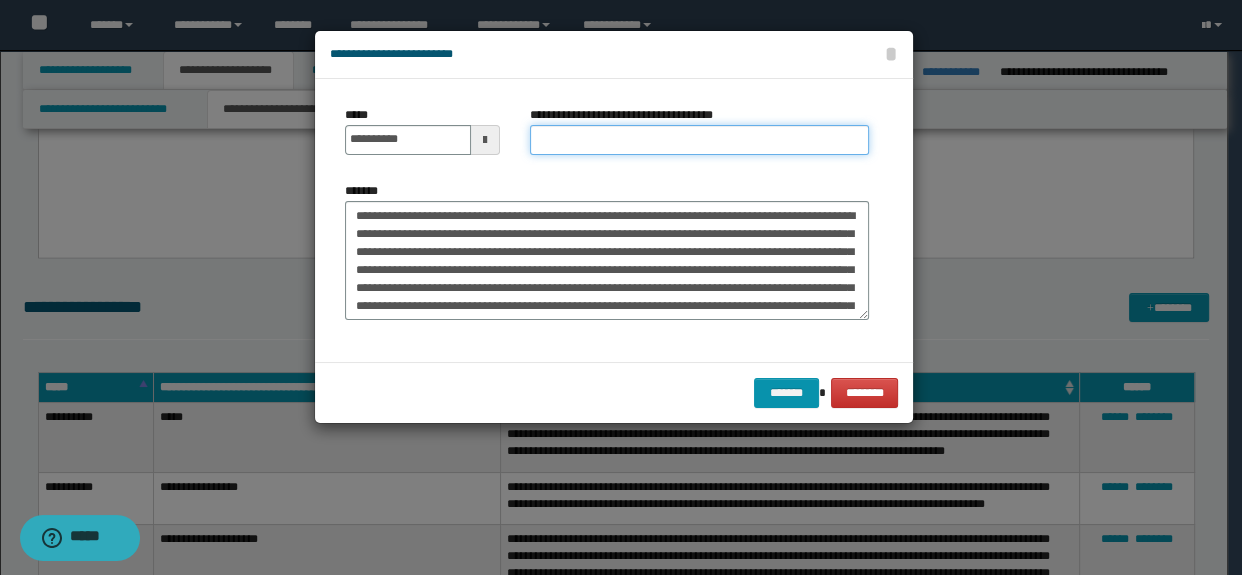 click on "**********" at bounding box center [700, 140] 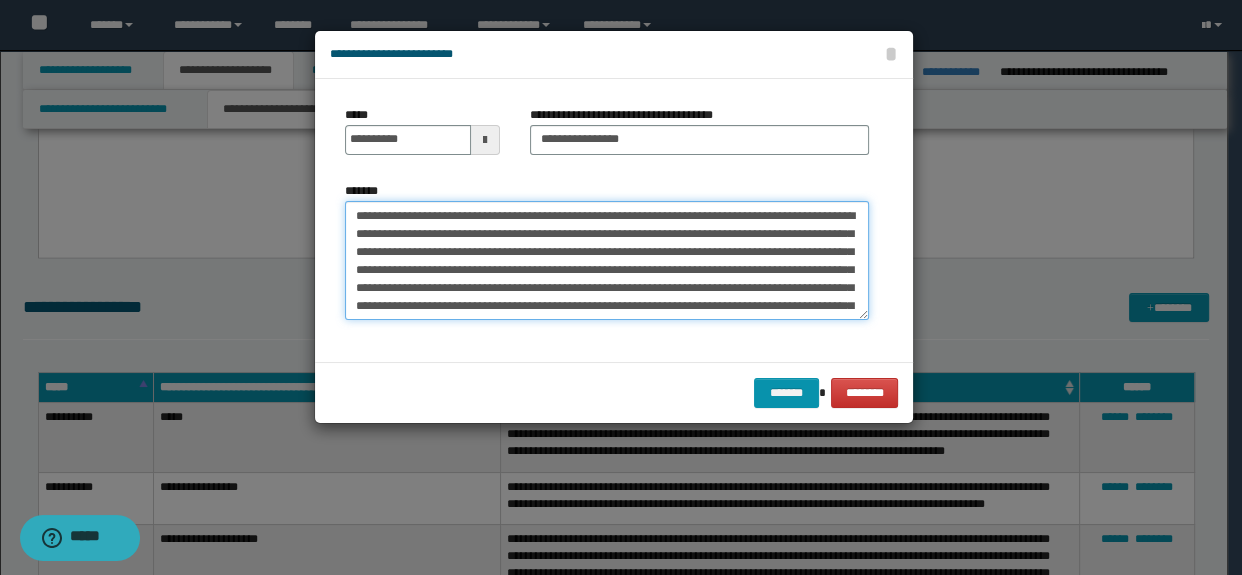 click on "**********" at bounding box center (607, 261) 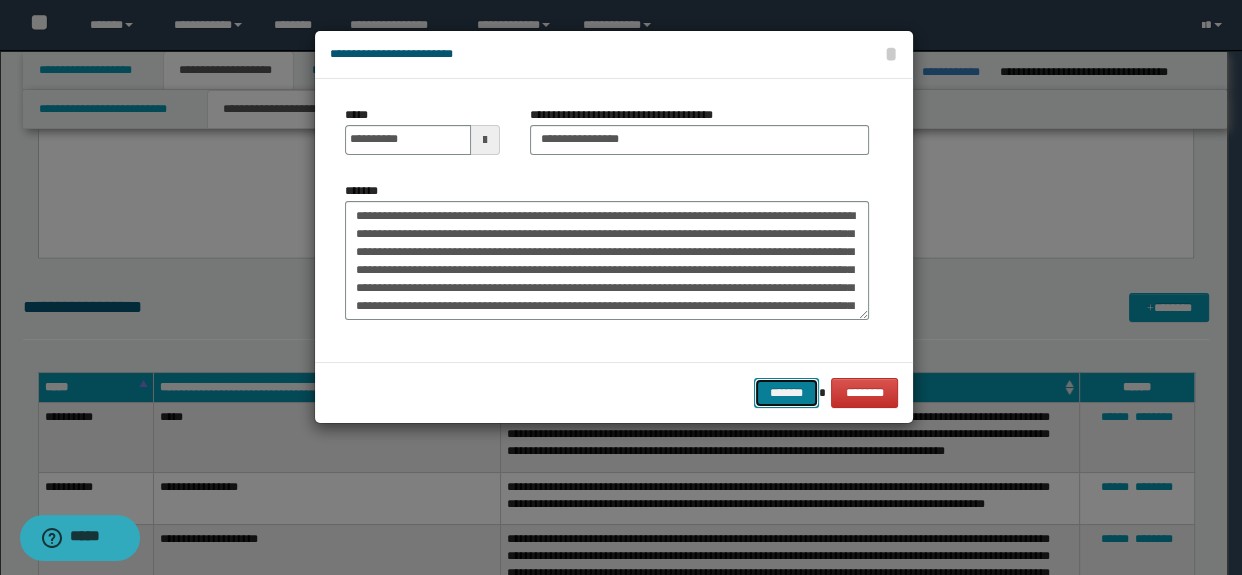 click on "*******" at bounding box center [786, 393] 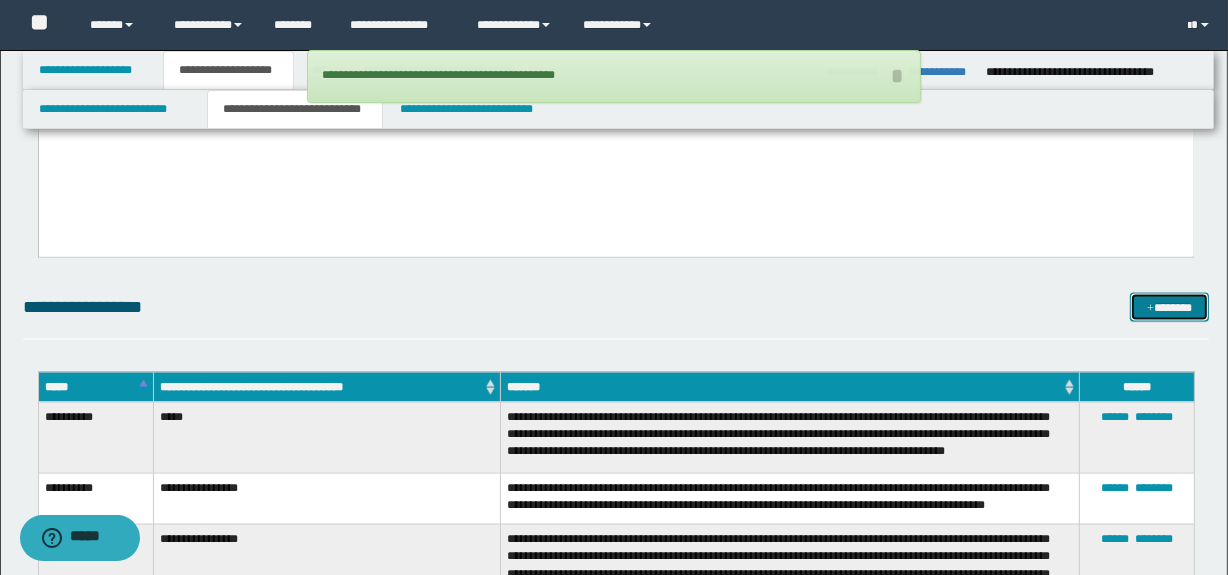 click at bounding box center [1150, 309] 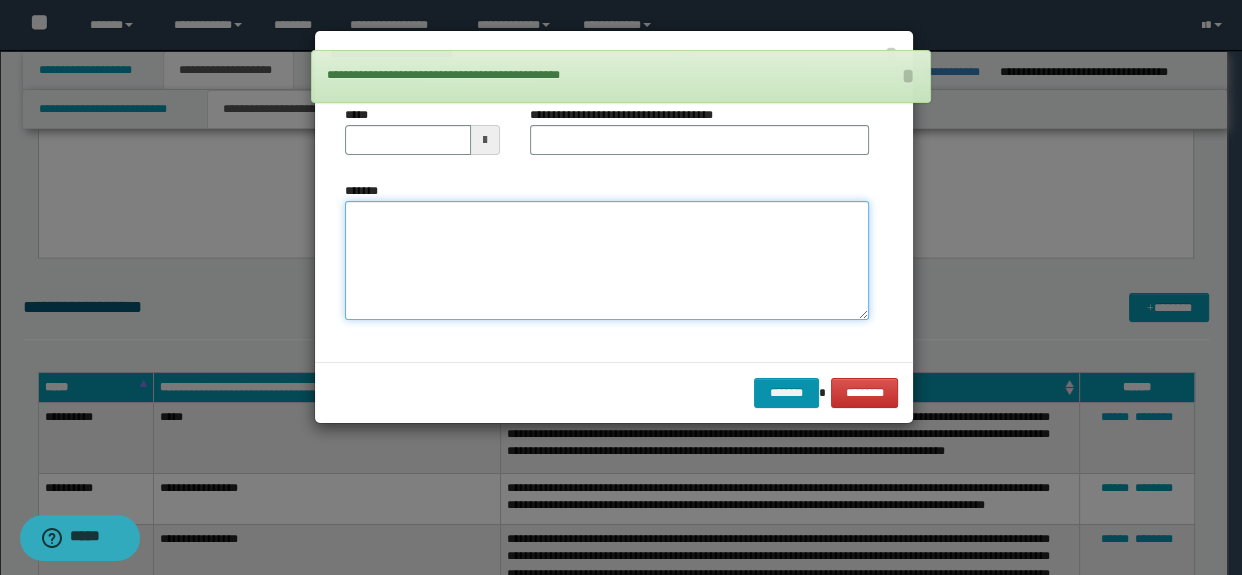 click on "*******" at bounding box center [607, 261] 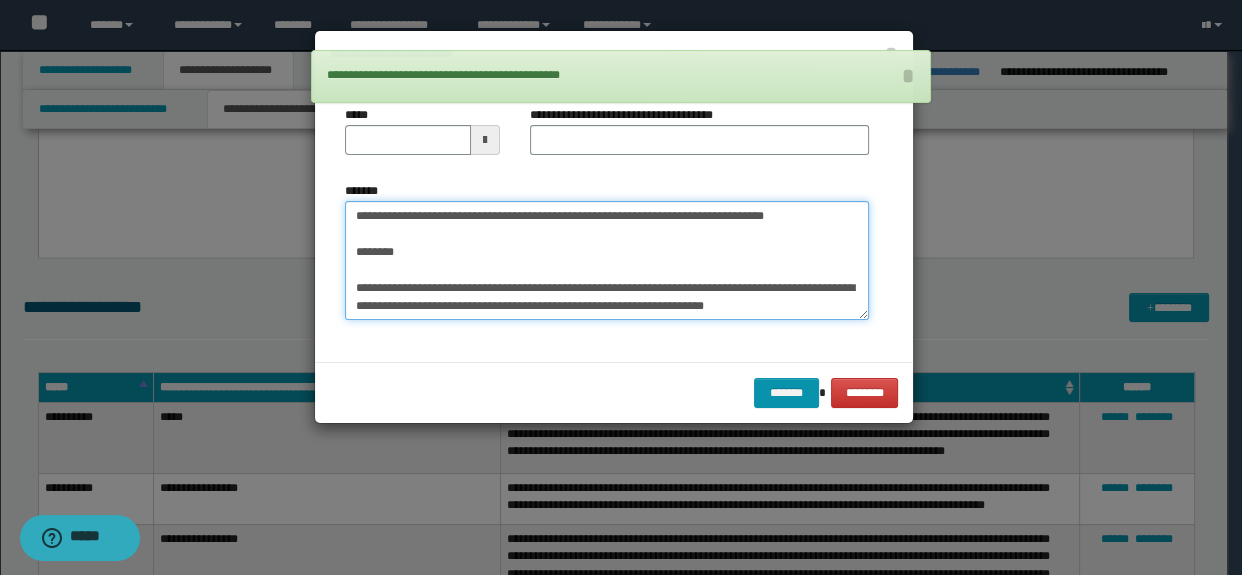 scroll, scrollTop: 11, scrollLeft: 0, axis: vertical 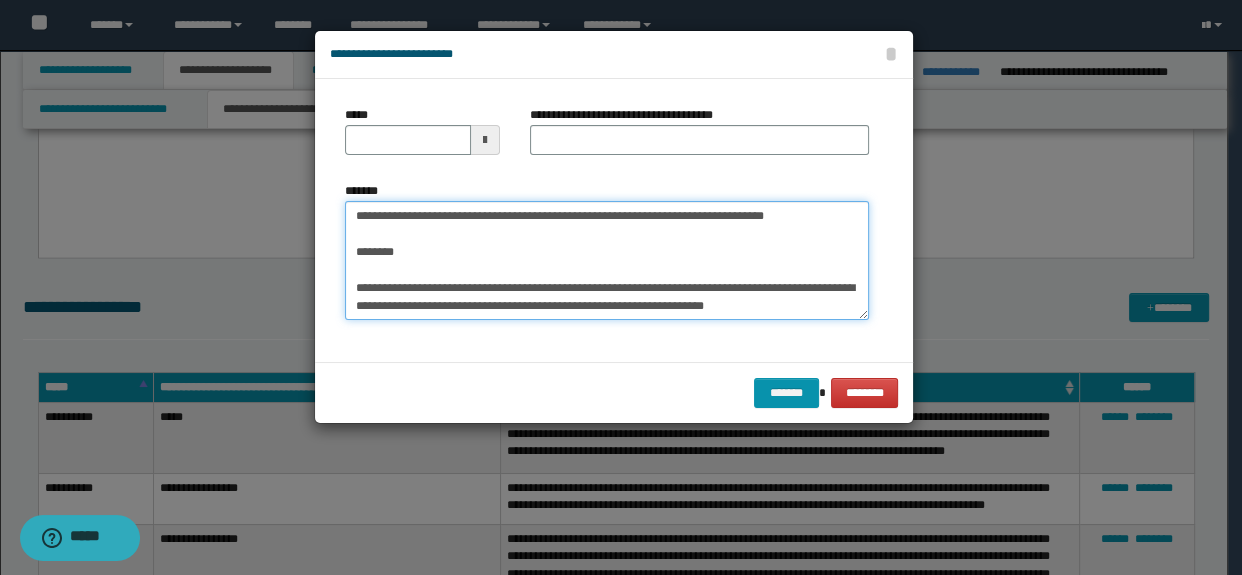 type on "**********" 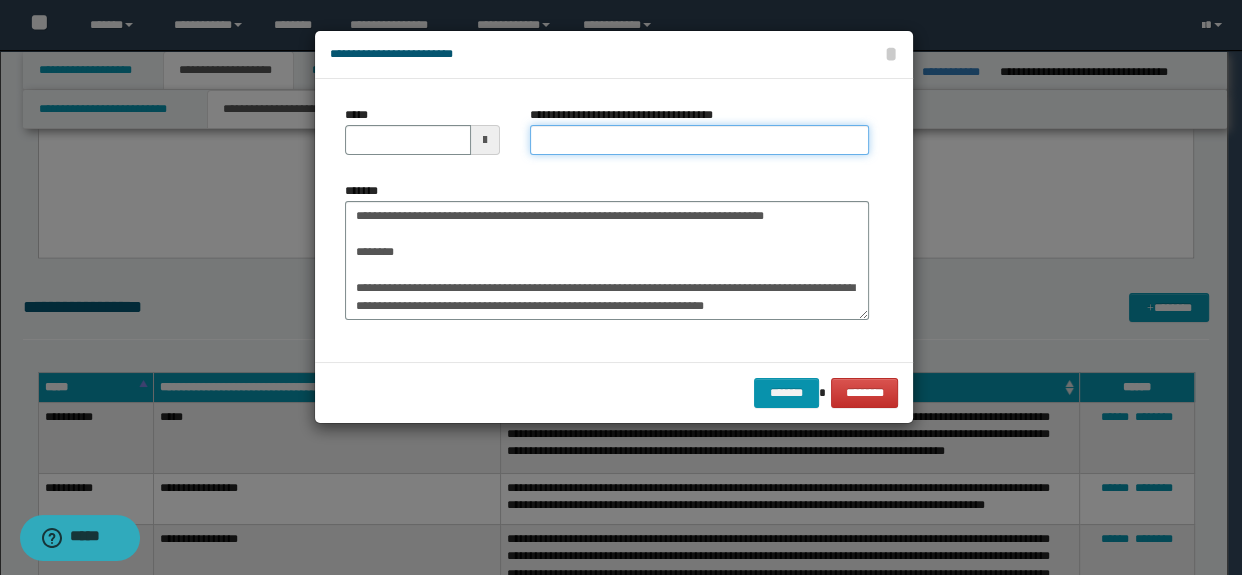 click on "**********" at bounding box center [700, 140] 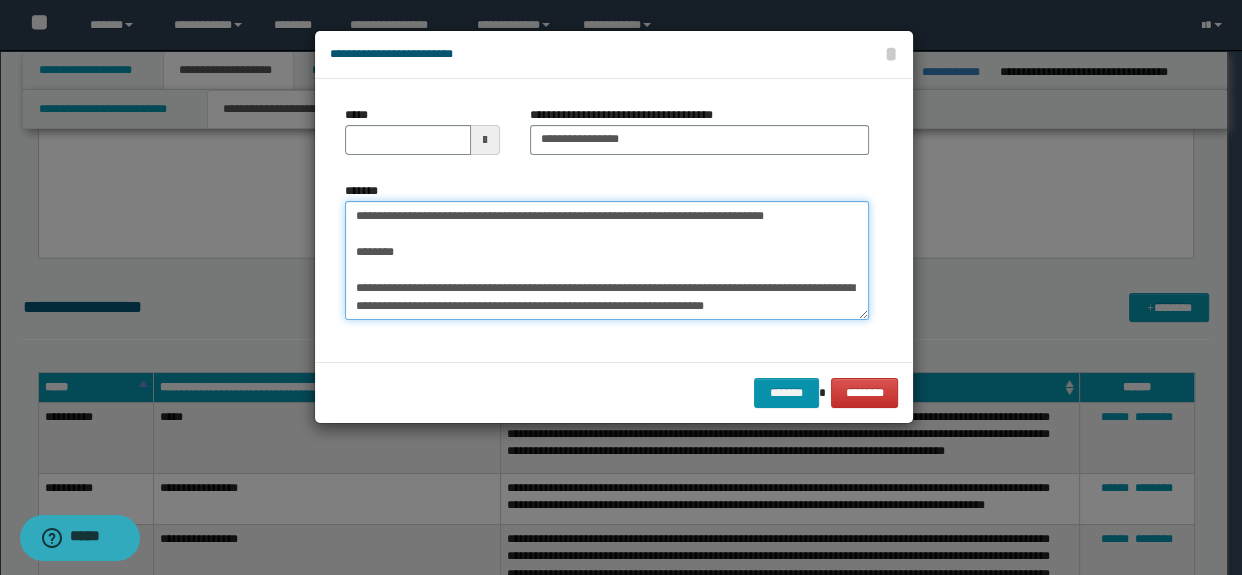 scroll, scrollTop: 0, scrollLeft: 0, axis: both 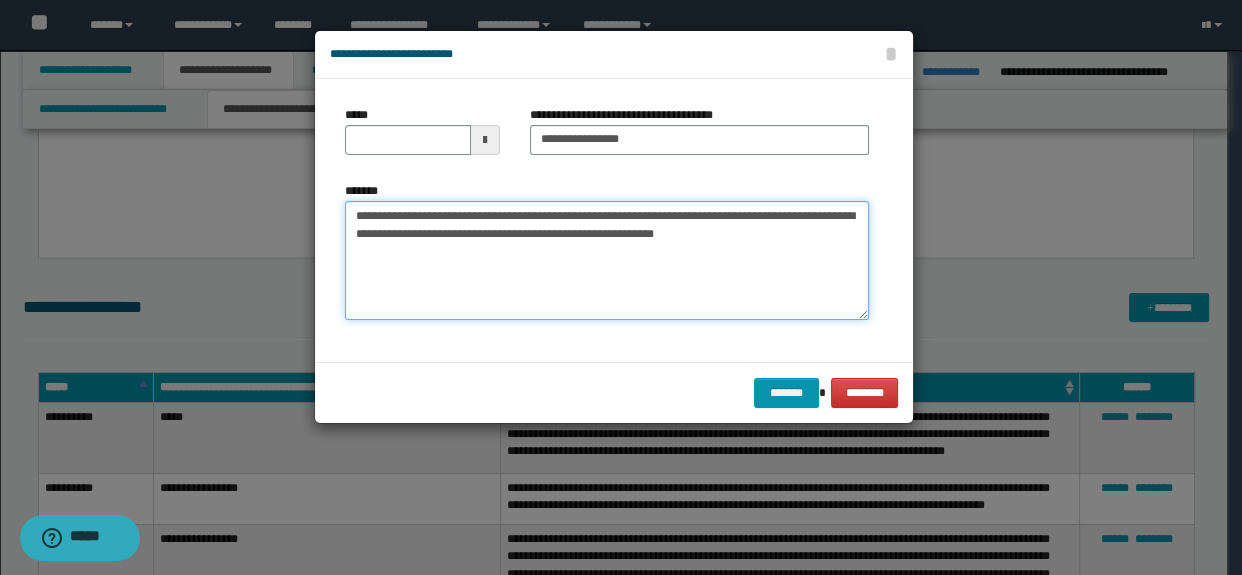 type 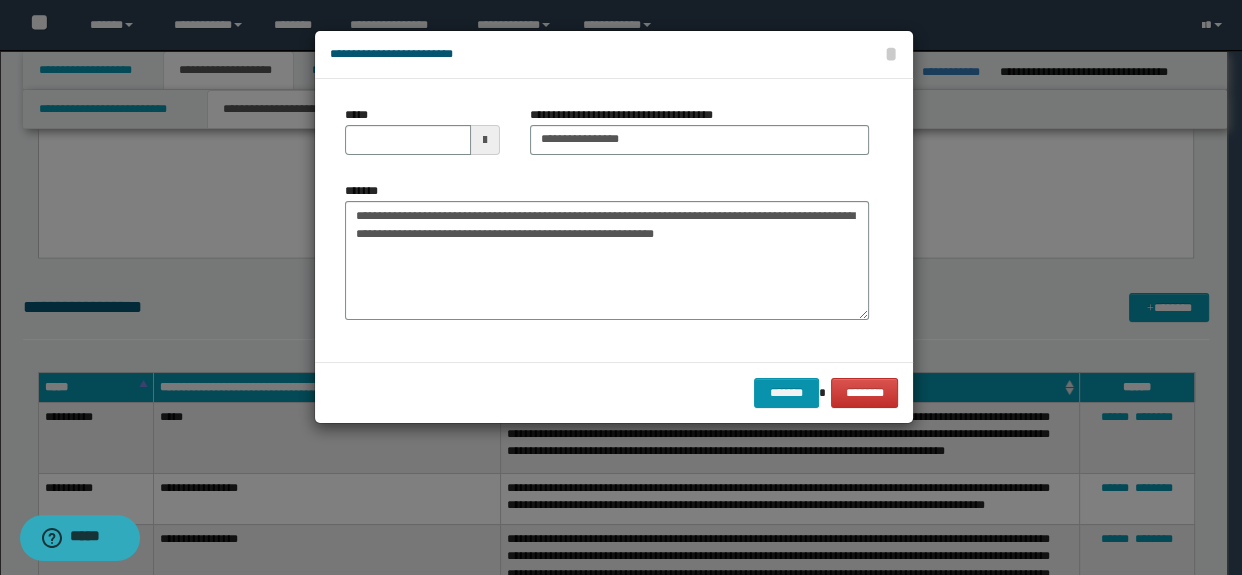 click on "*****" at bounding box center [422, 130] 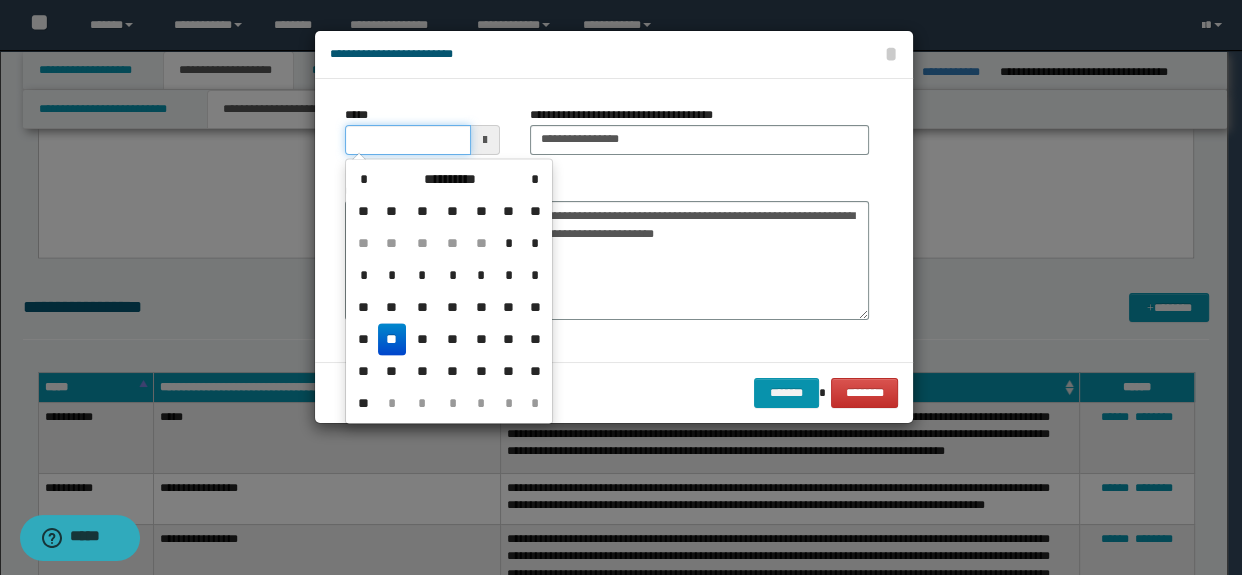 click on "*****" at bounding box center (408, 140) 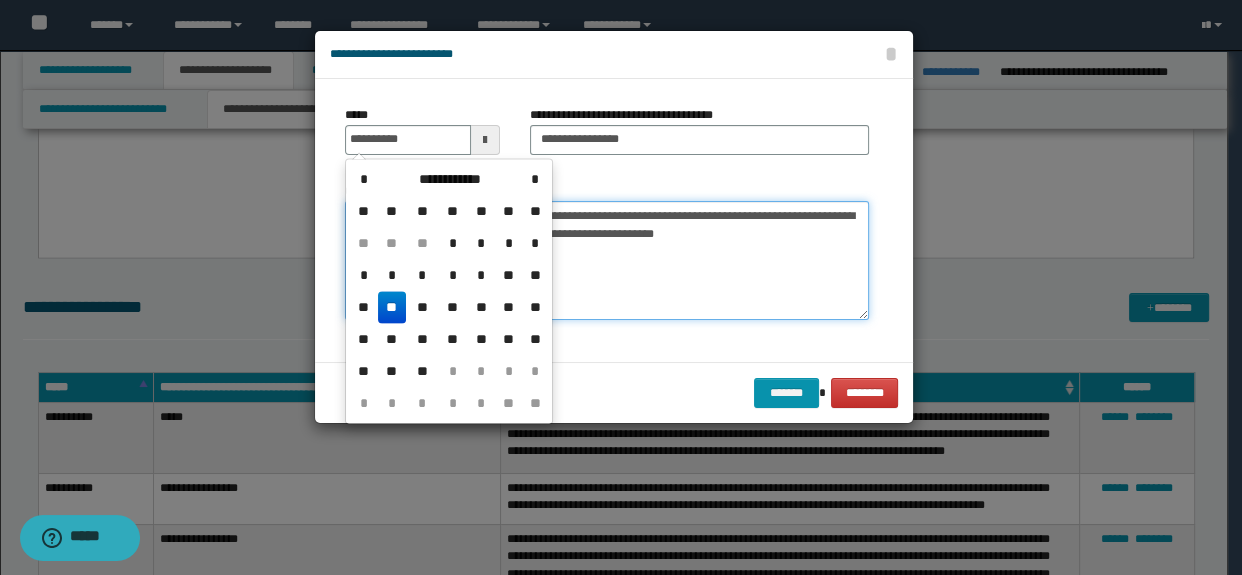 type on "**********" 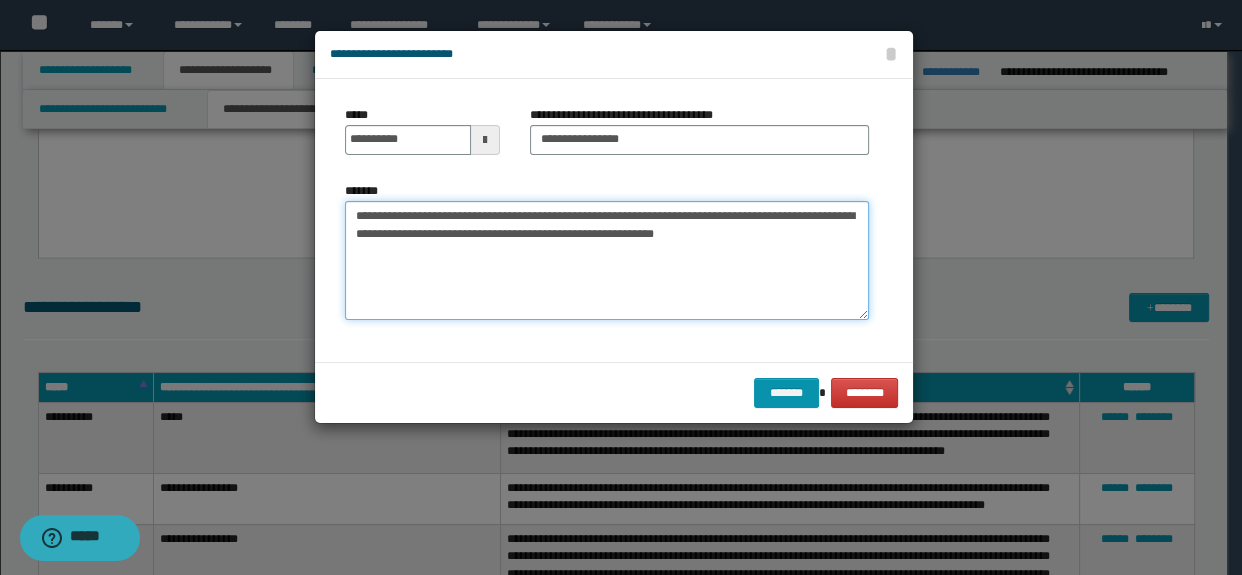 click on "**********" at bounding box center (607, 261) 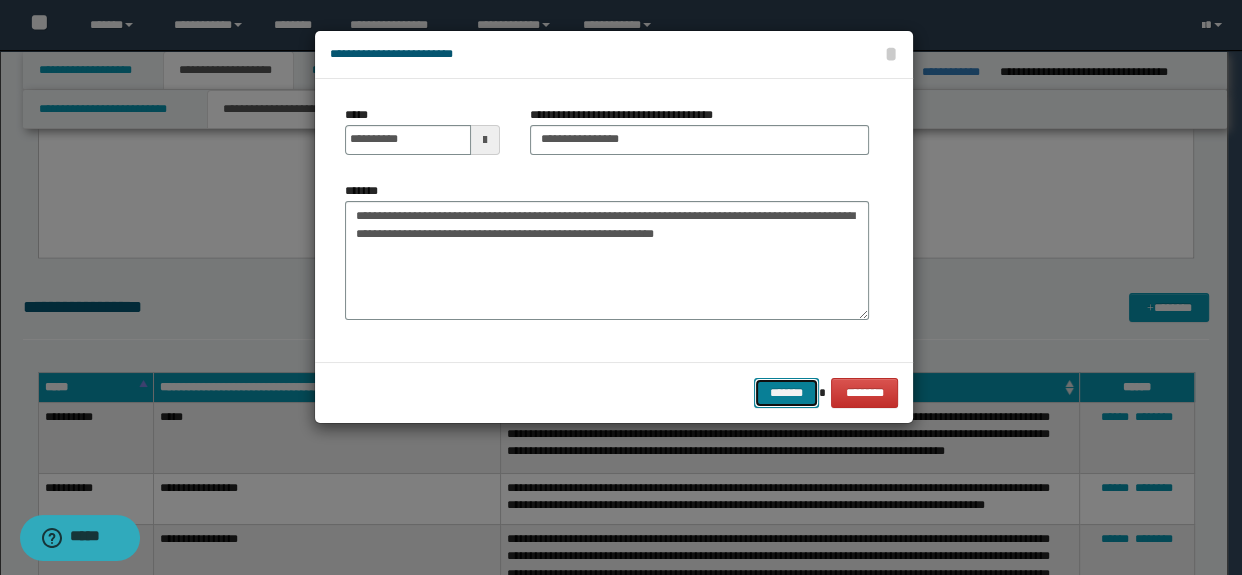 click on "*******" at bounding box center [786, 393] 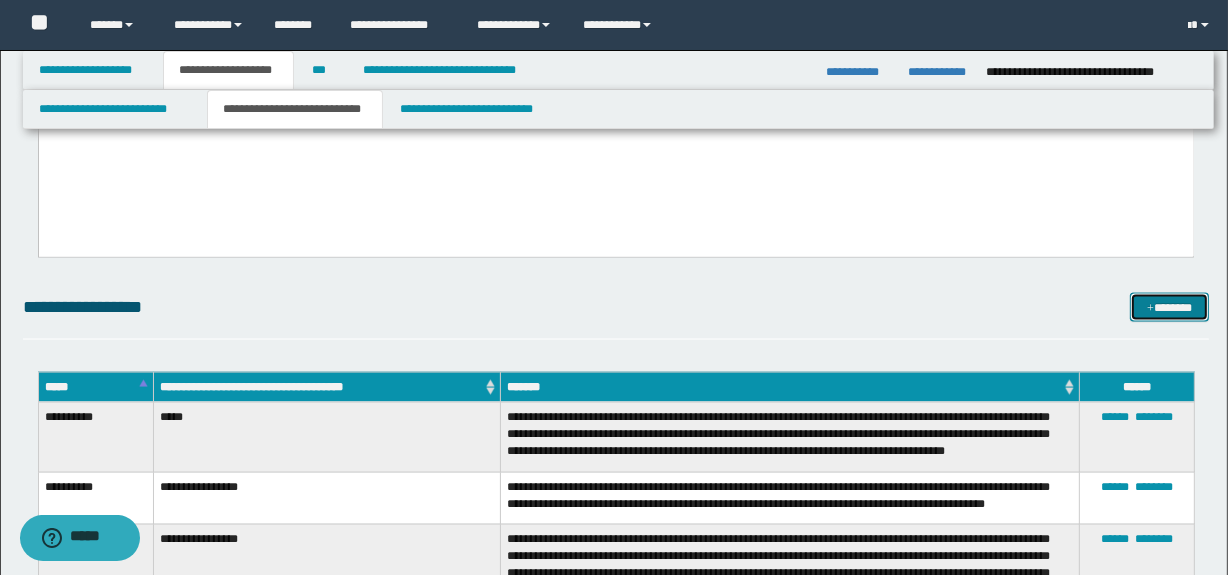 click on "*******" at bounding box center (1170, 308) 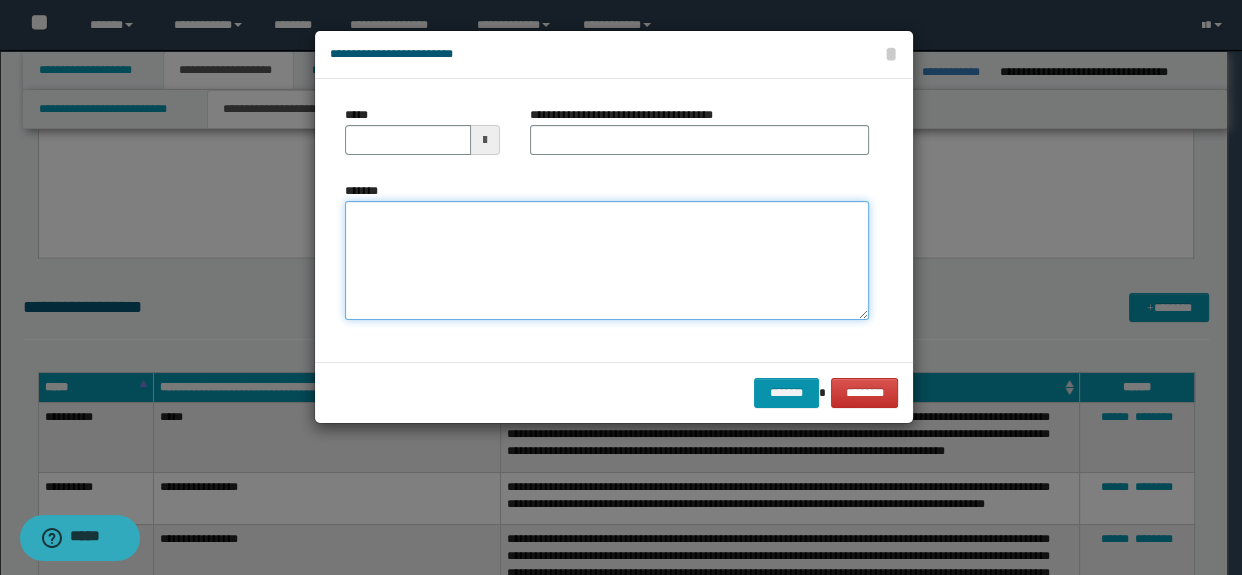 click on "*******" at bounding box center (607, 261) 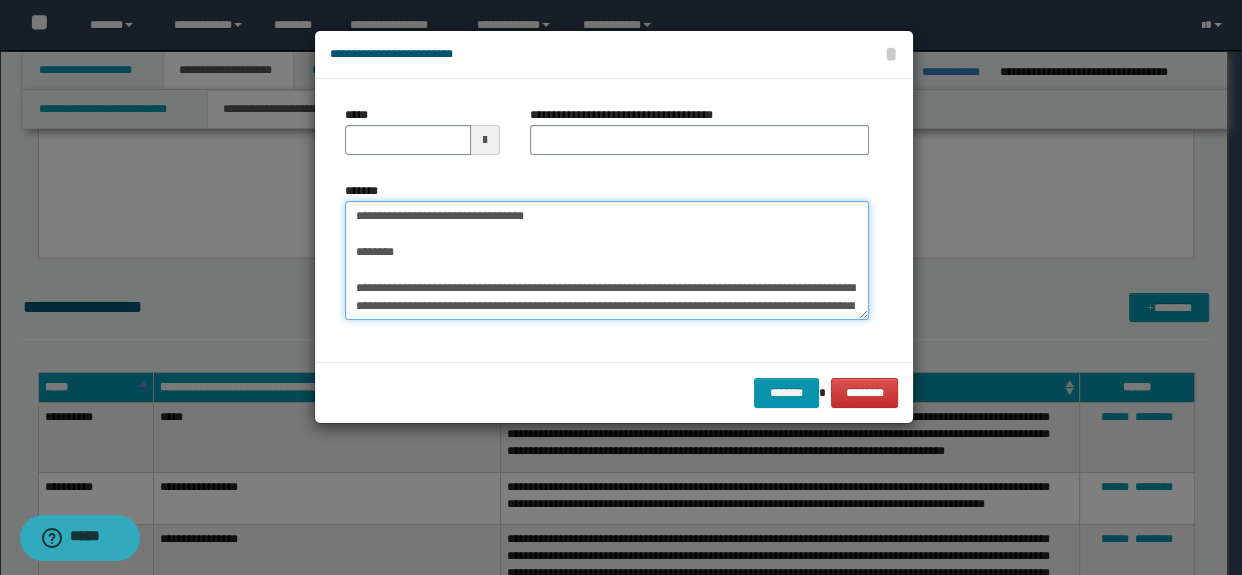 scroll, scrollTop: 48, scrollLeft: 0, axis: vertical 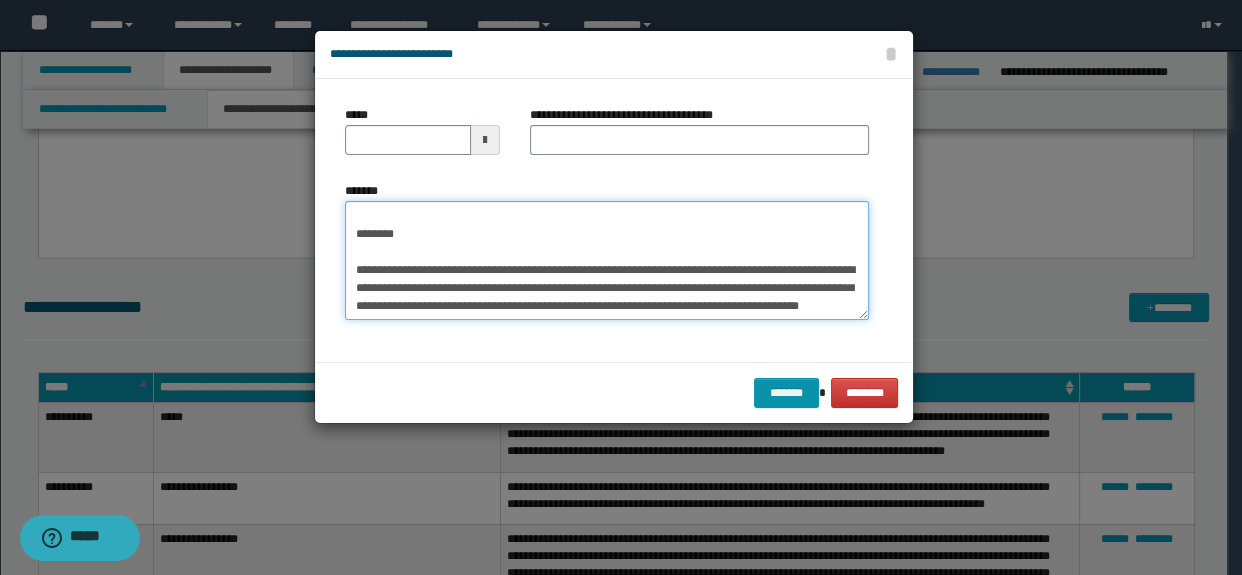 type on "**********" 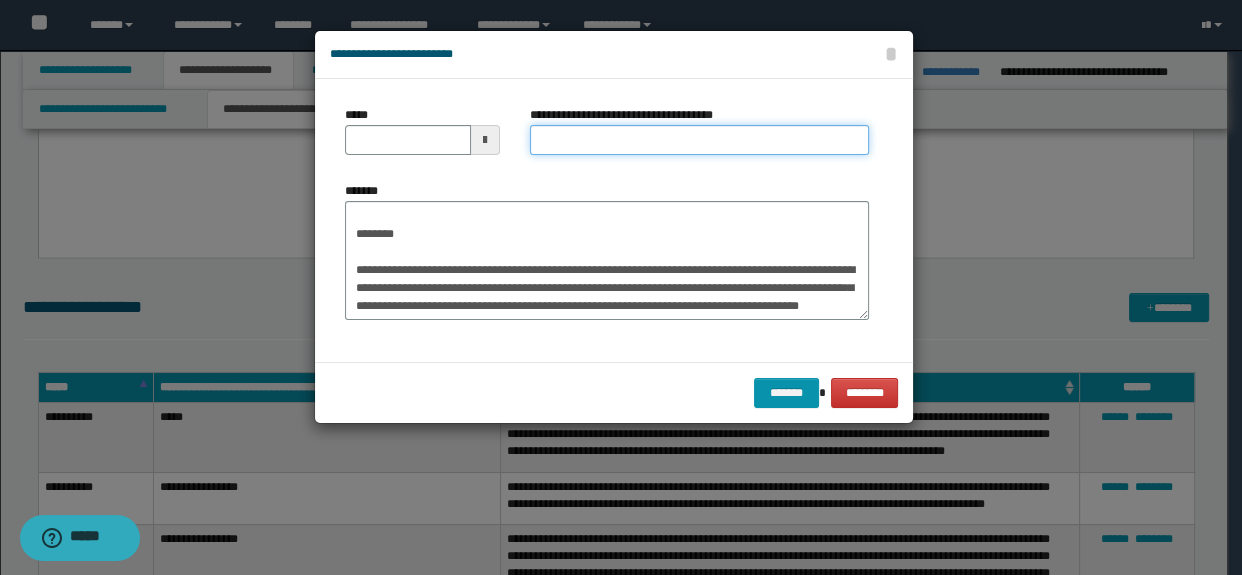 click on "**********" at bounding box center (700, 140) 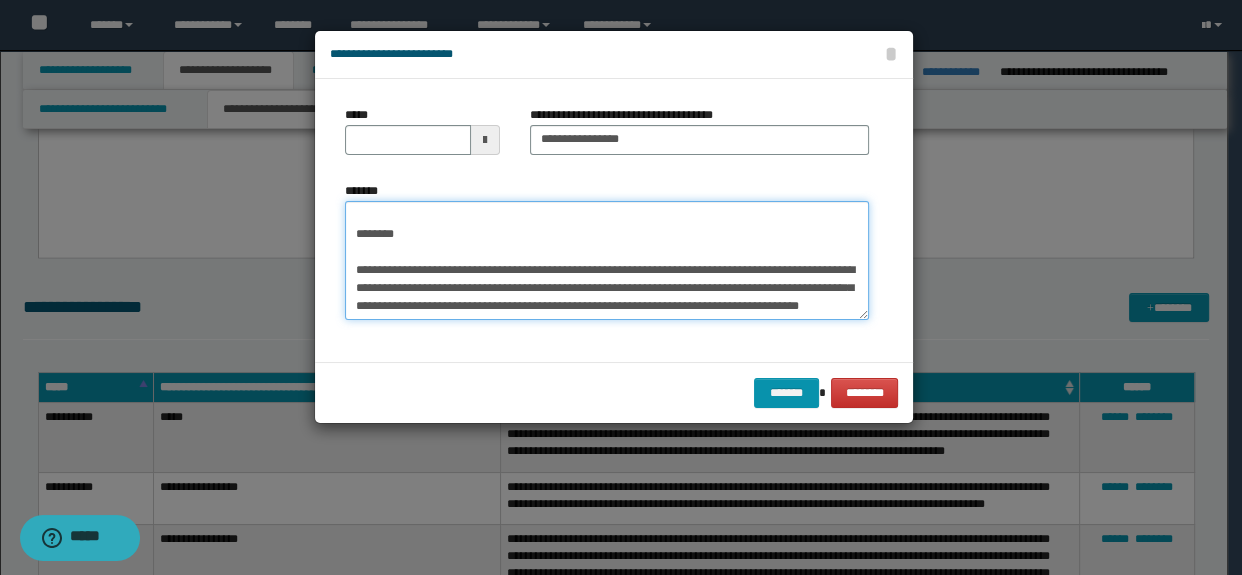 scroll, scrollTop: 0, scrollLeft: 0, axis: both 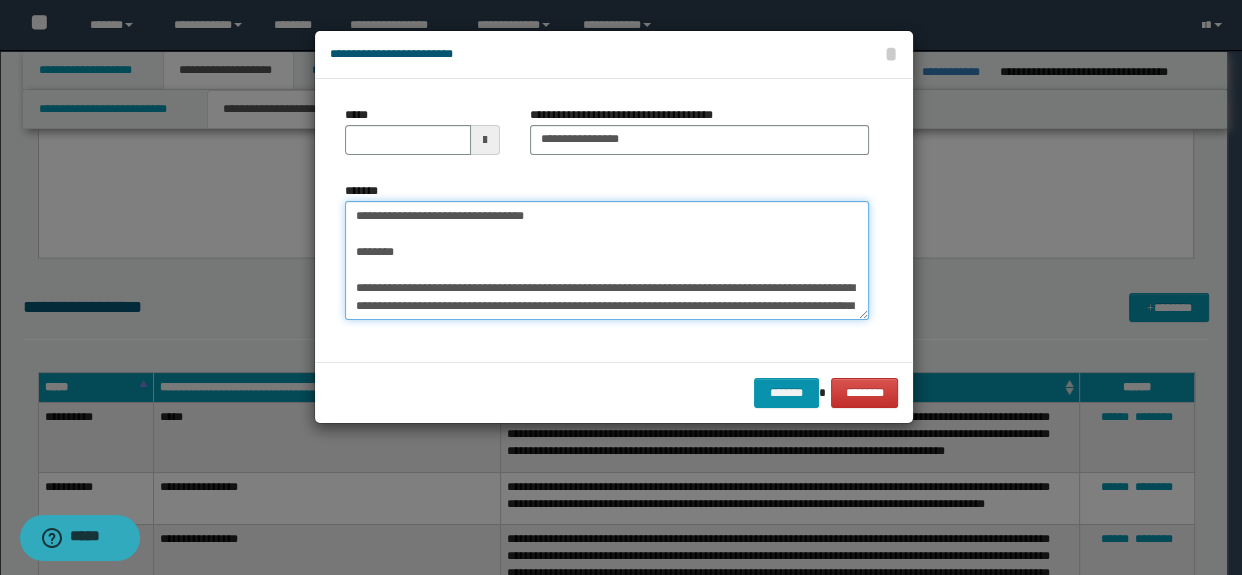 drag, startPoint x: 401, startPoint y: 239, endPoint x: 356, endPoint y: 174, distance: 79.05694 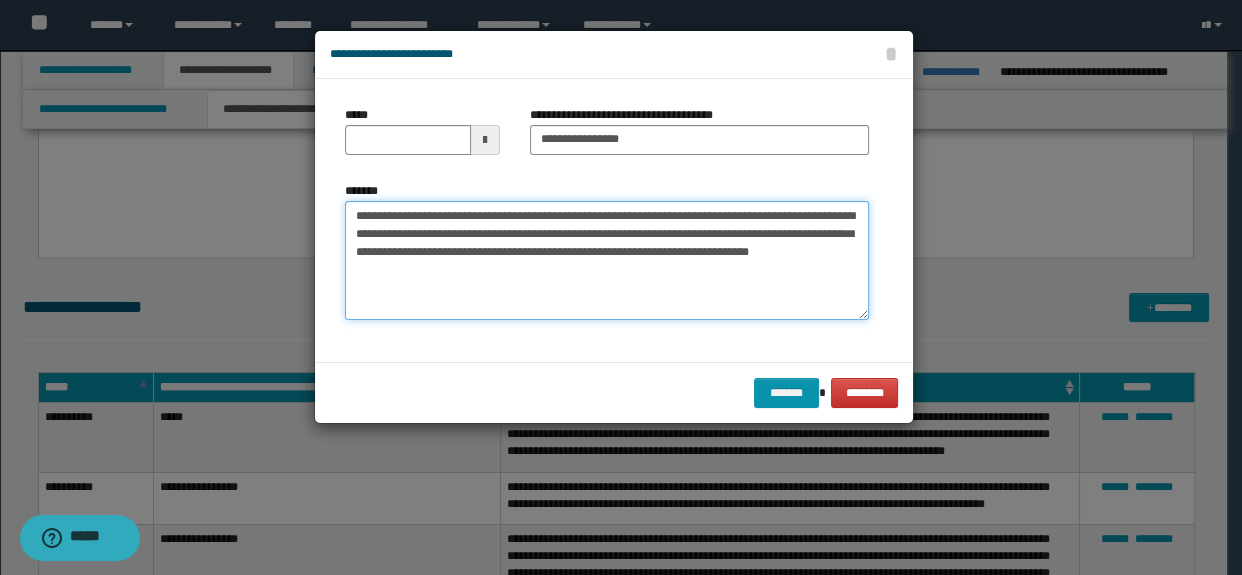 type 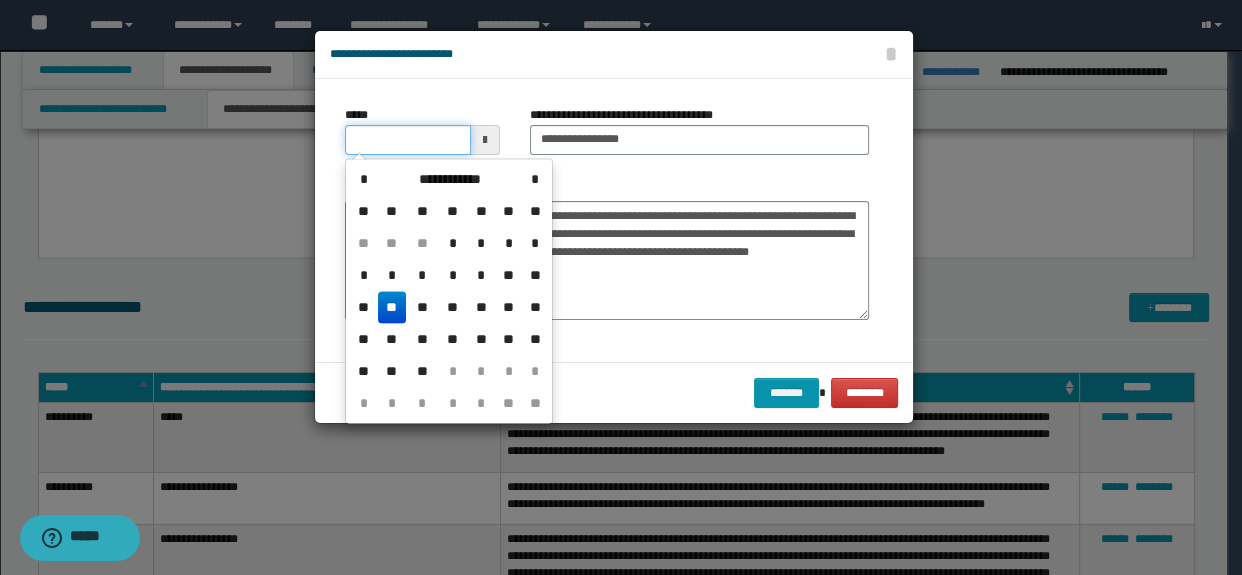 click on "*****" at bounding box center (408, 140) 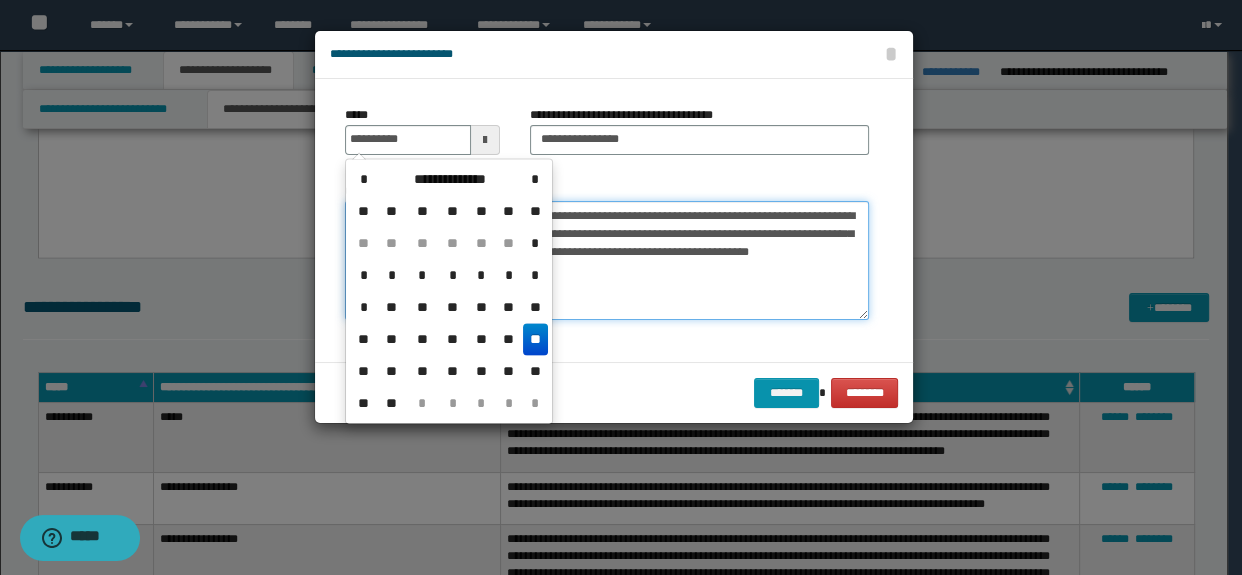type on "**********" 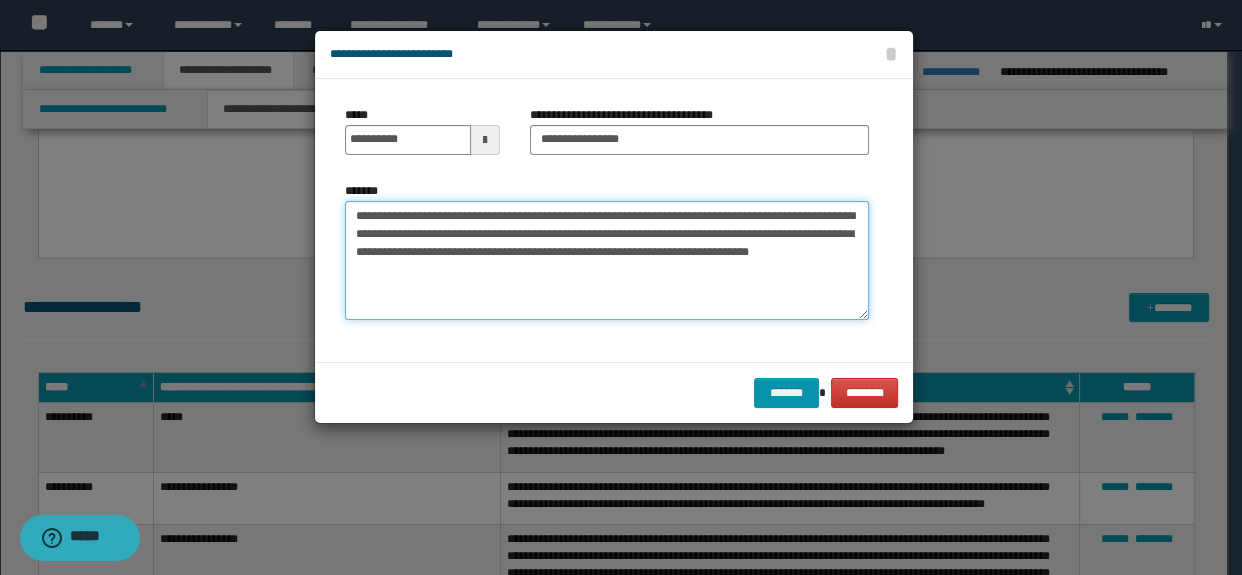 click on "**********" at bounding box center [607, 261] 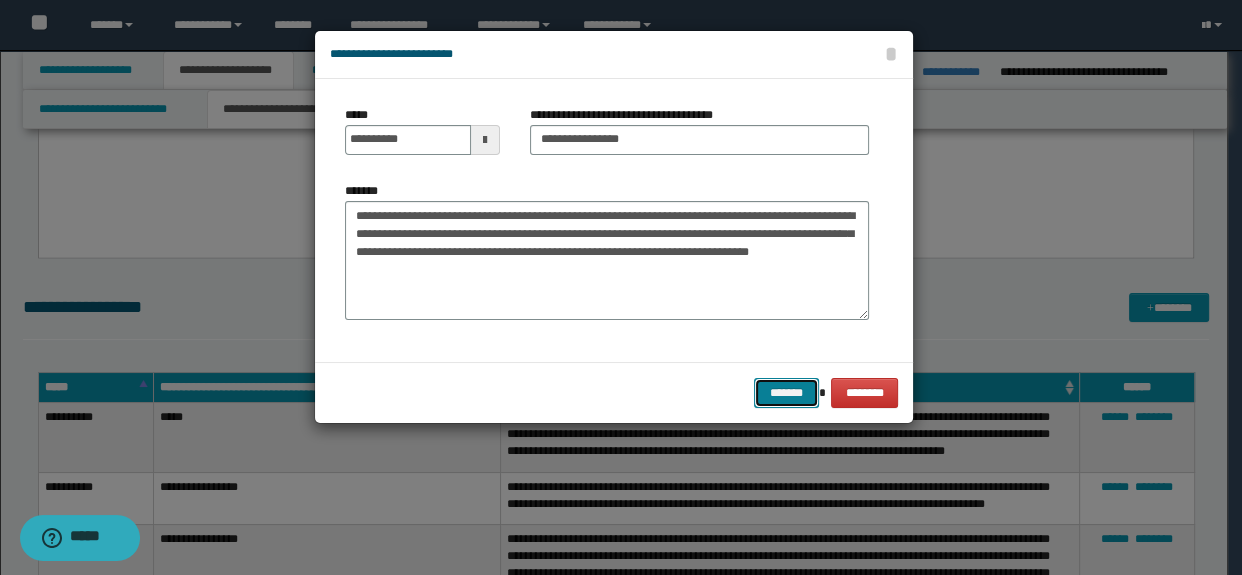 click on "*******" at bounding box center [786, 393] 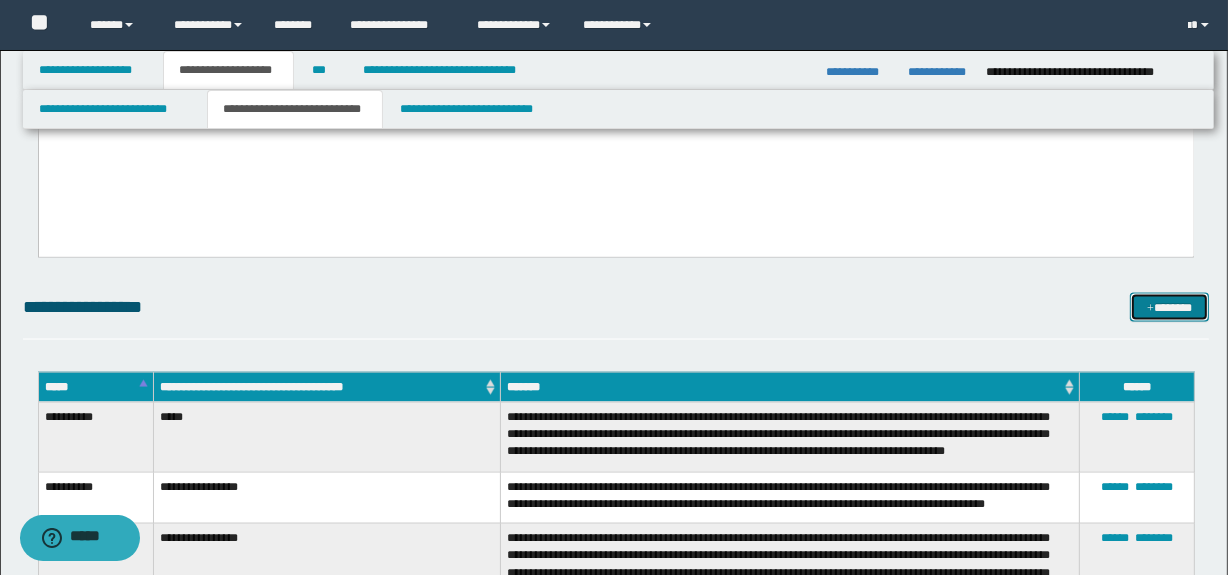 click on "*******" at bounding box center [1170, 308] 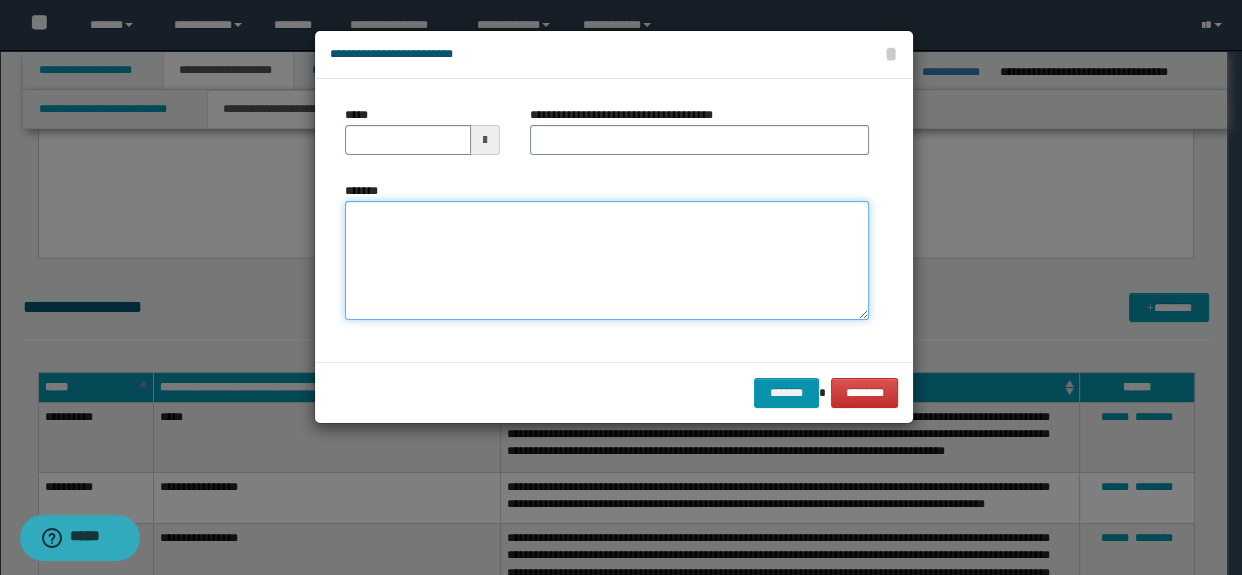 click on "*******" at bounding box center (607, 261) 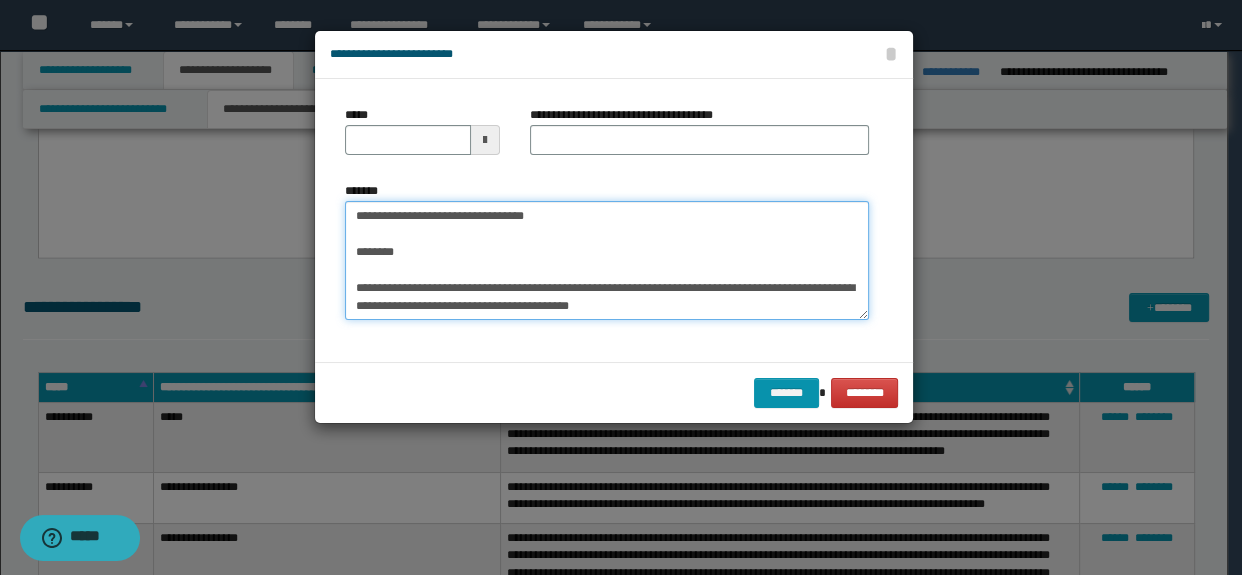 scroll, scrollTop: 30, scrollLeft: 0, axis: vertical 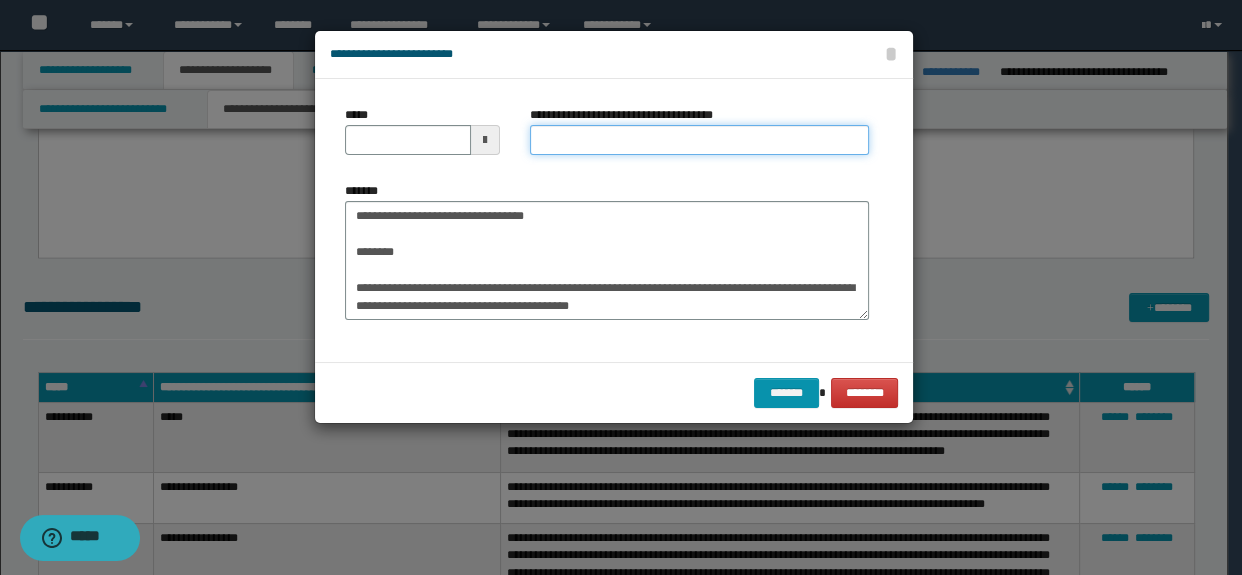 click on "**********" at bounding box center [700, 140] 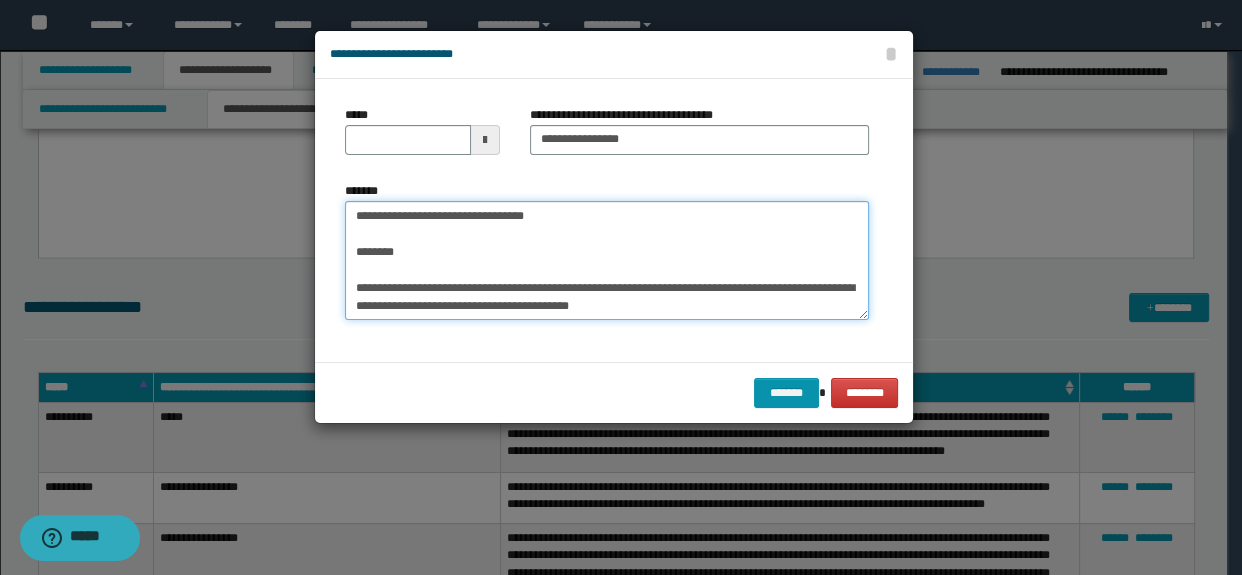 scroll, scrollTop: 0, scrollLeft: 0, axis: both 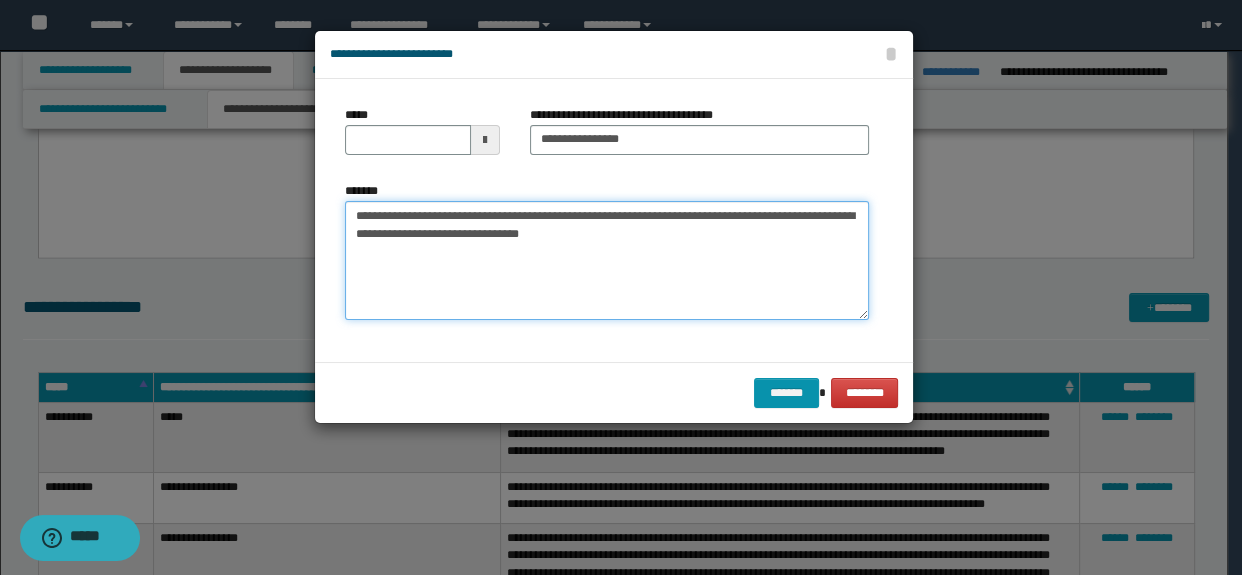 type 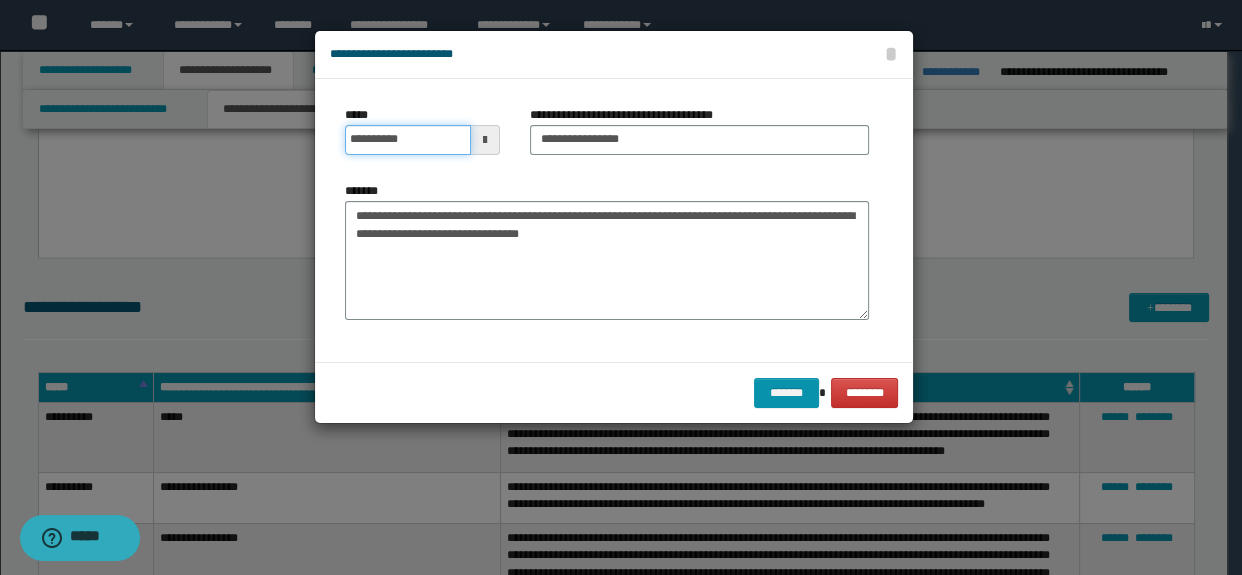 click on "**********" at bounding box center [408, 140] 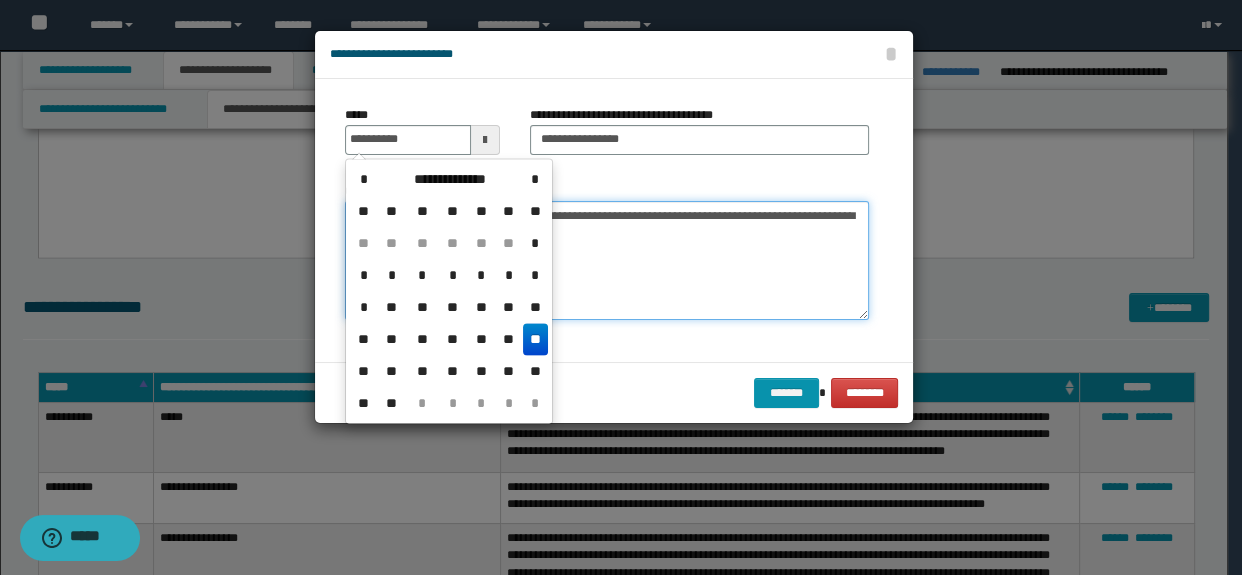 type on "**********" 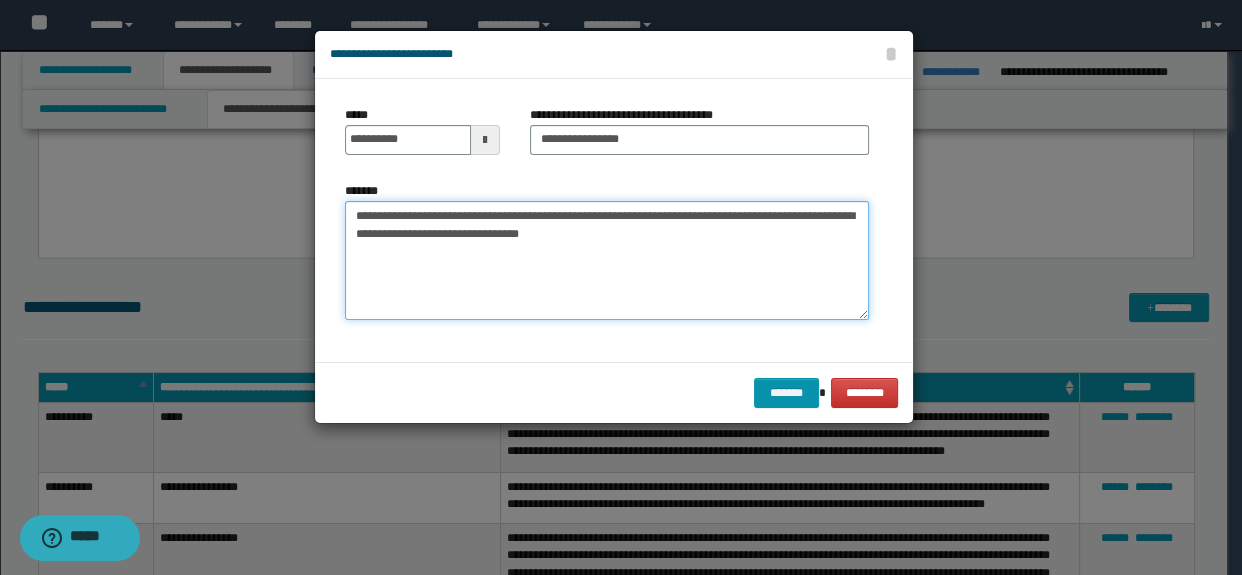 click on "**********" at bounding box center (607, 261) 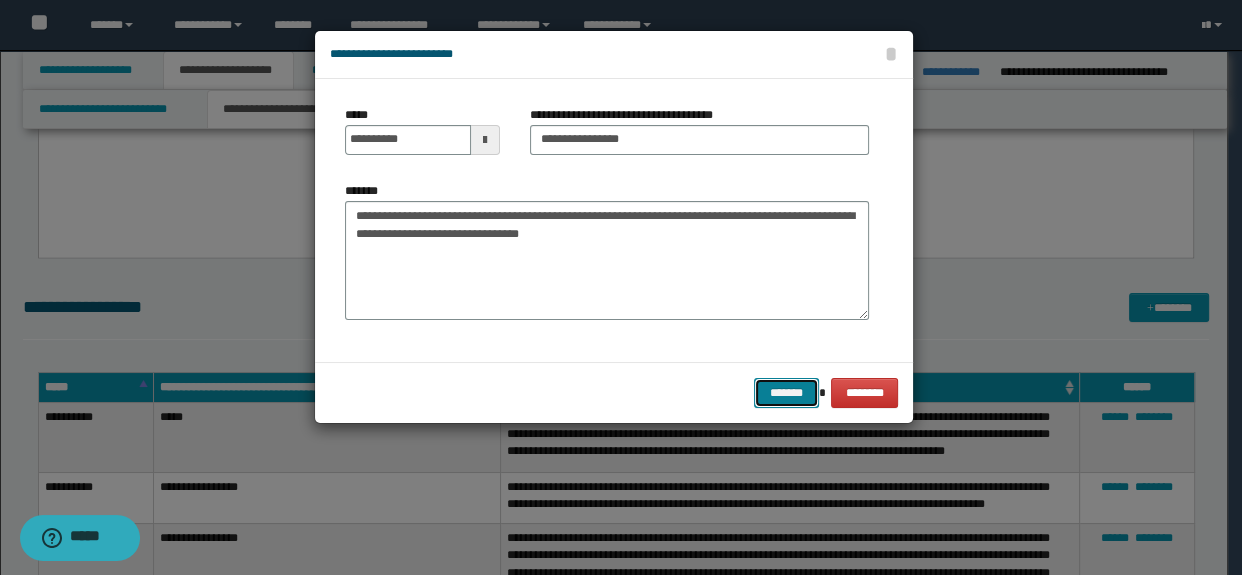 click on "*******" at bounding box center [786, 393] 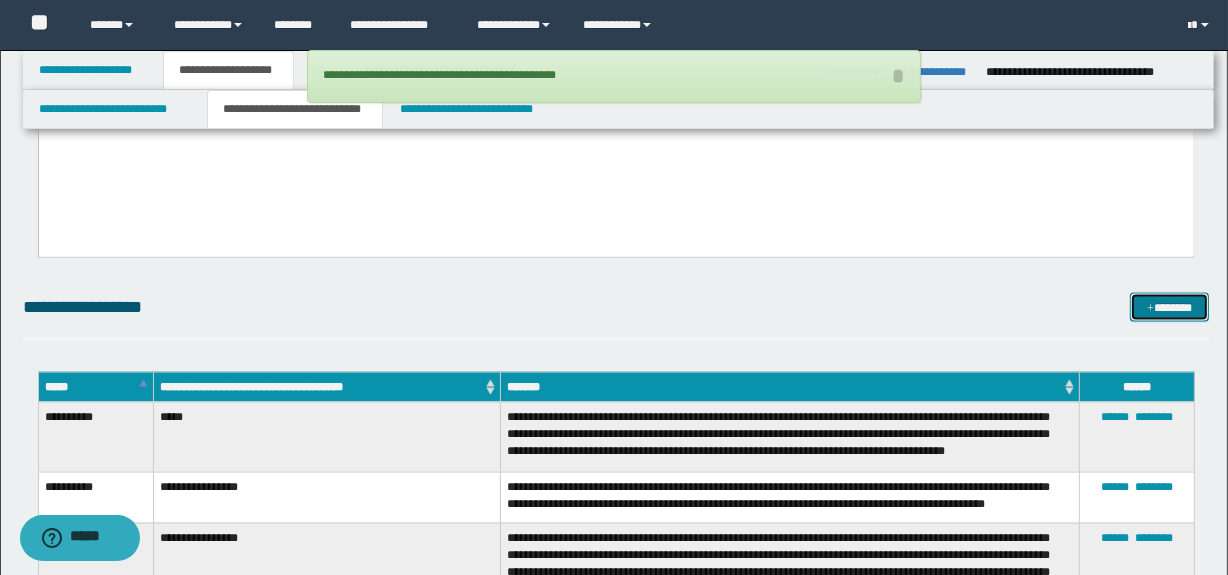 click on "*******" at bounding box center (1170, 308) 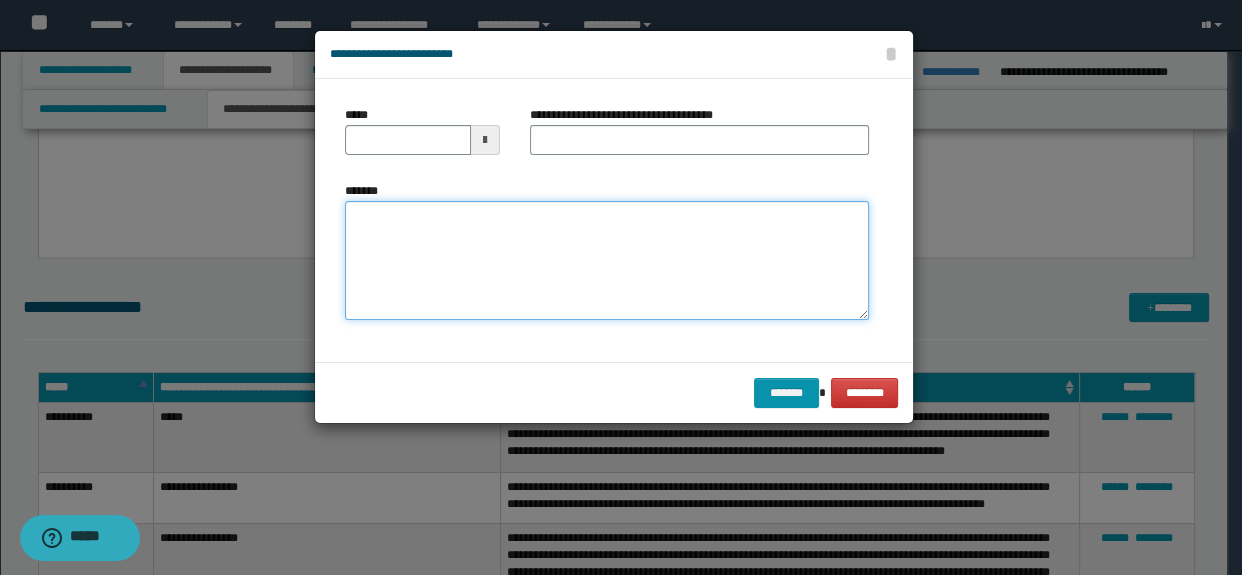 paste on "**********" 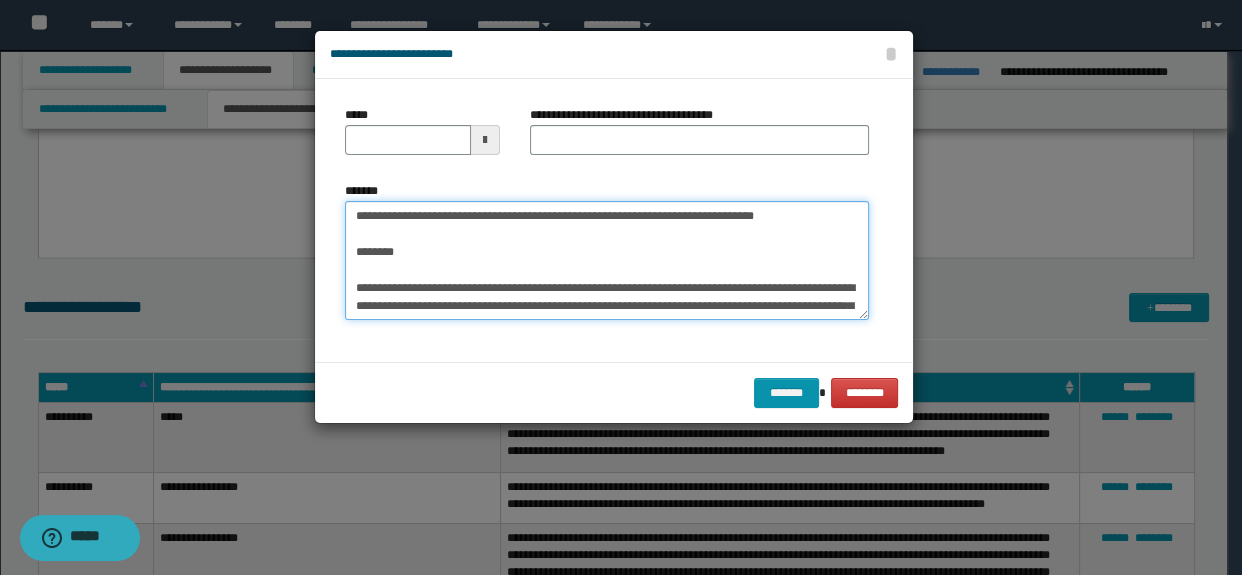 click on "*******" at bounding box center (607, 261) 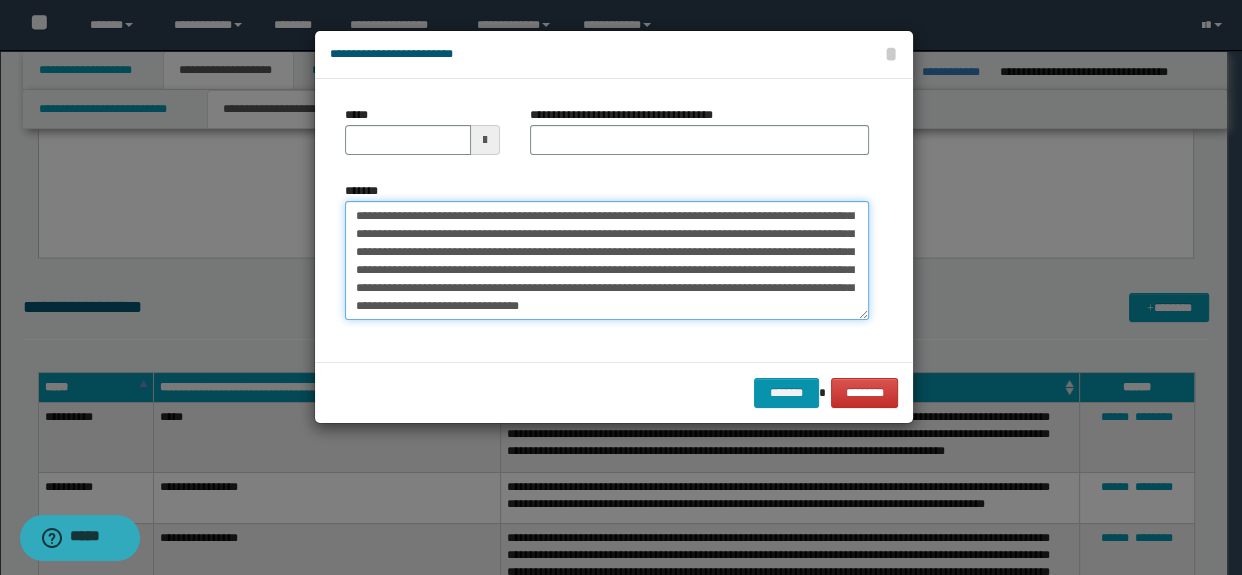 type on "**********" 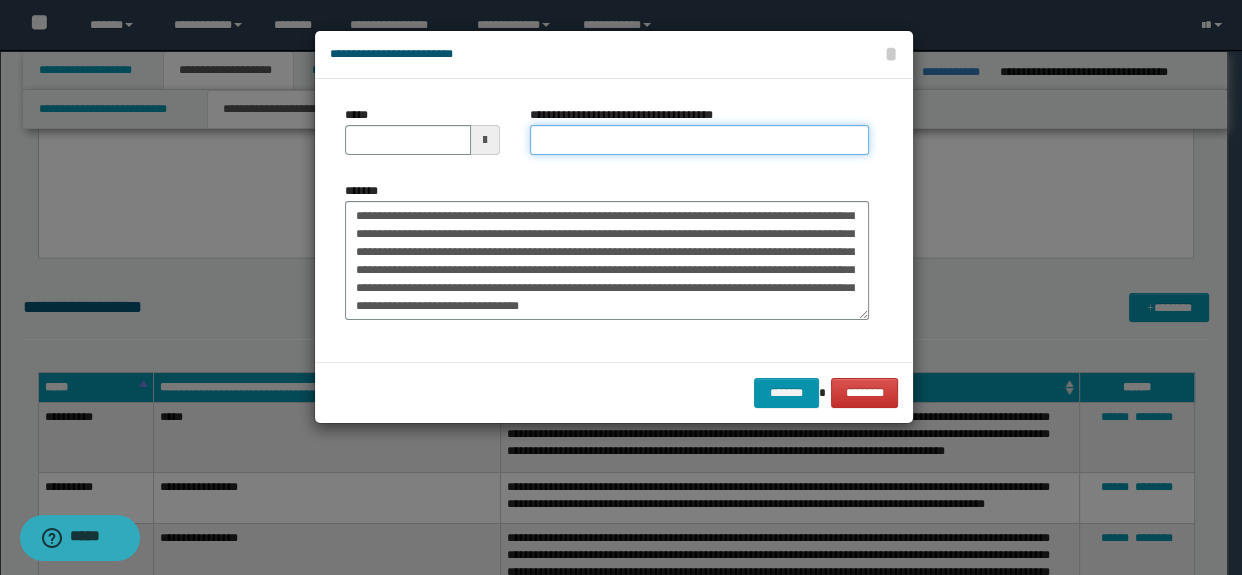 click on "**********" at bounding box center (700, 140) 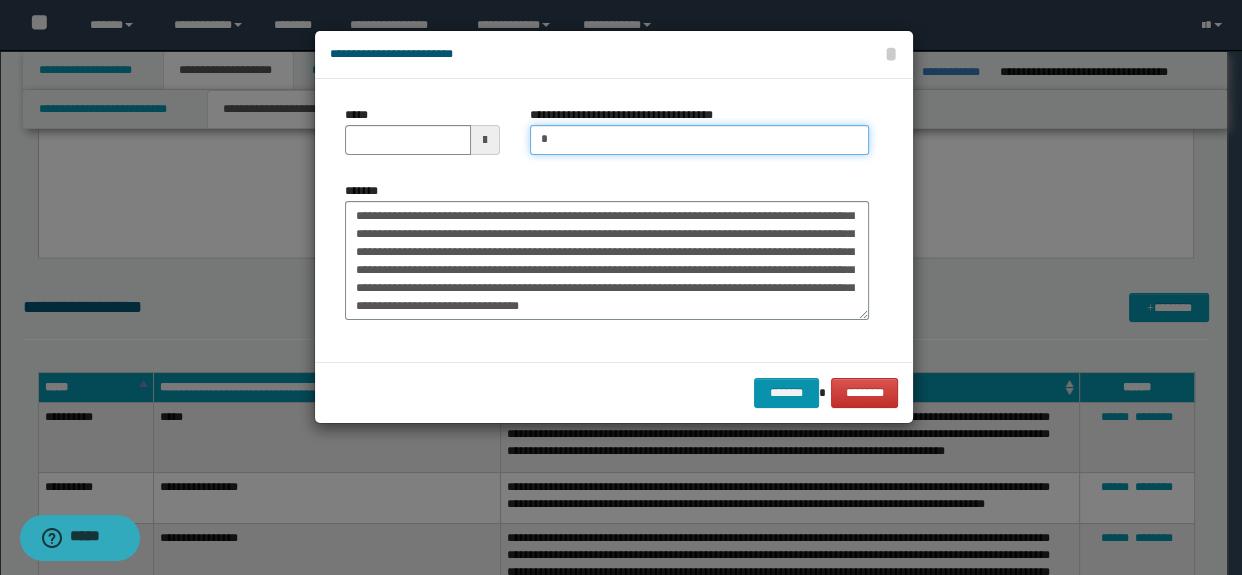 type on "**********" 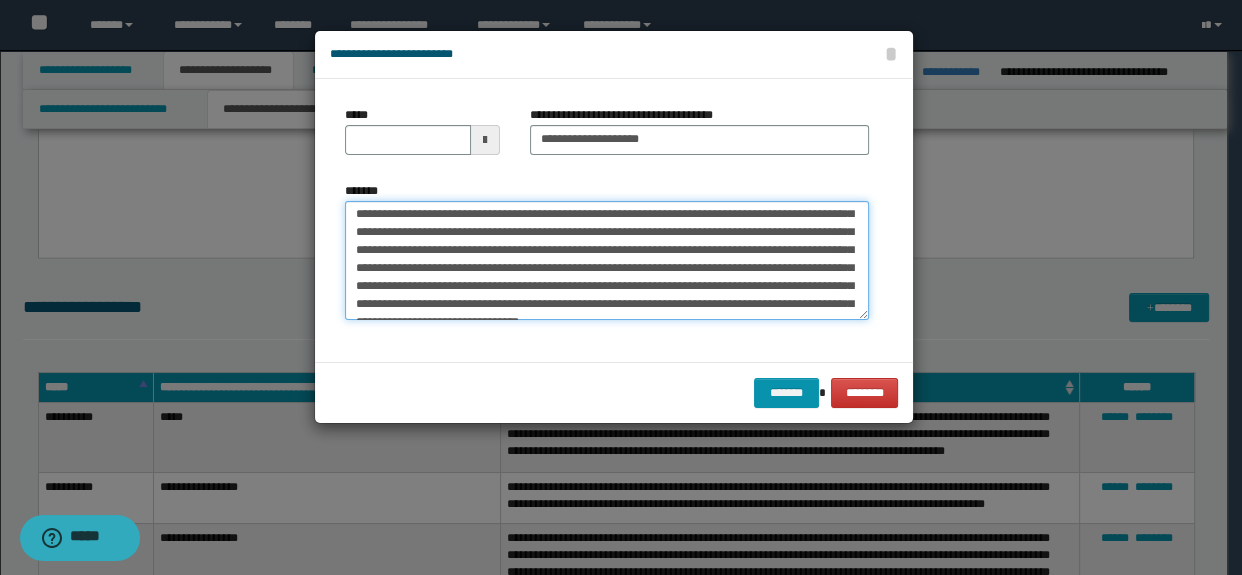 scroll, scrollTop: 0, scrollLeft: 0, axis: both 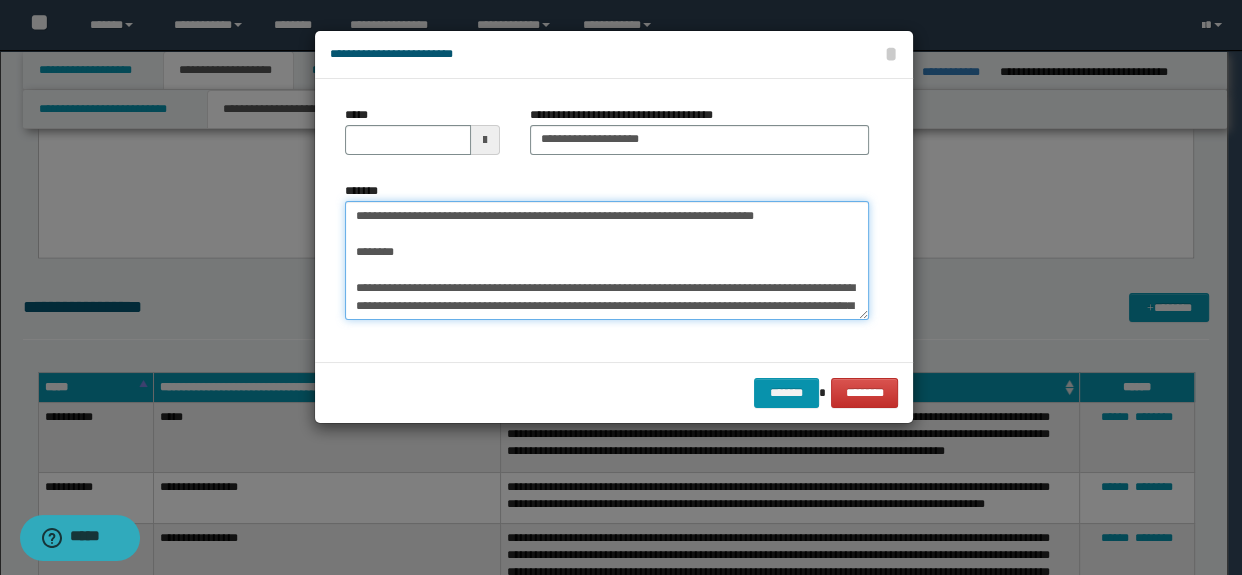 drag, startPoint x: 401, startPoint y: 285, endPoint x: 315, endPoint y: 171, distance: 142.80057 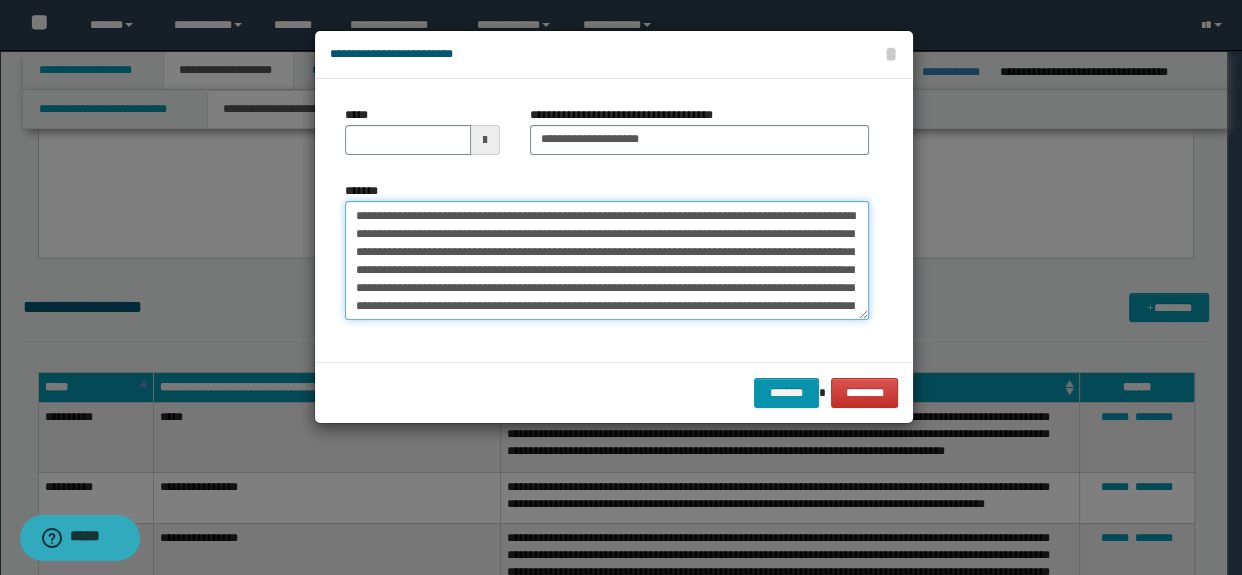 type 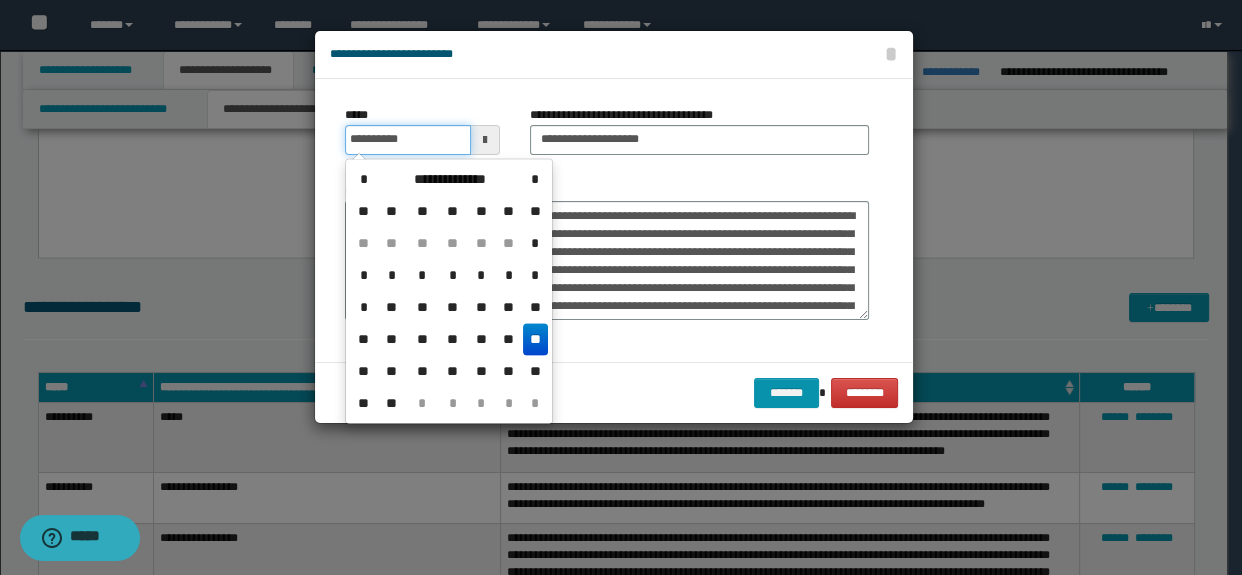 click on "**********" at bounding box center (408, 140) 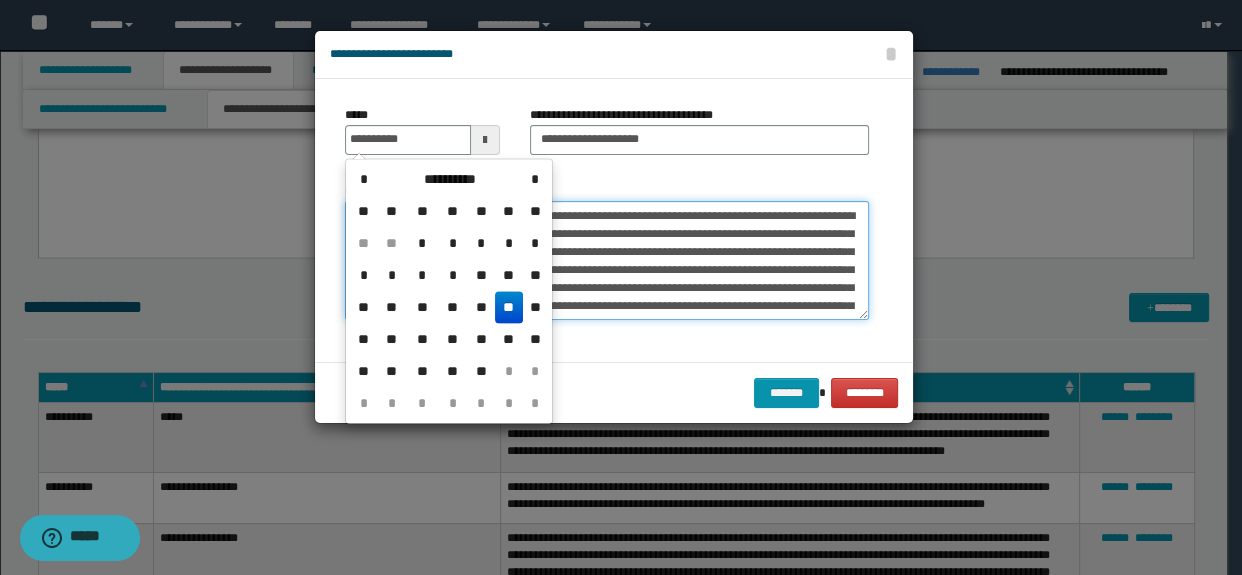 type on "**********" 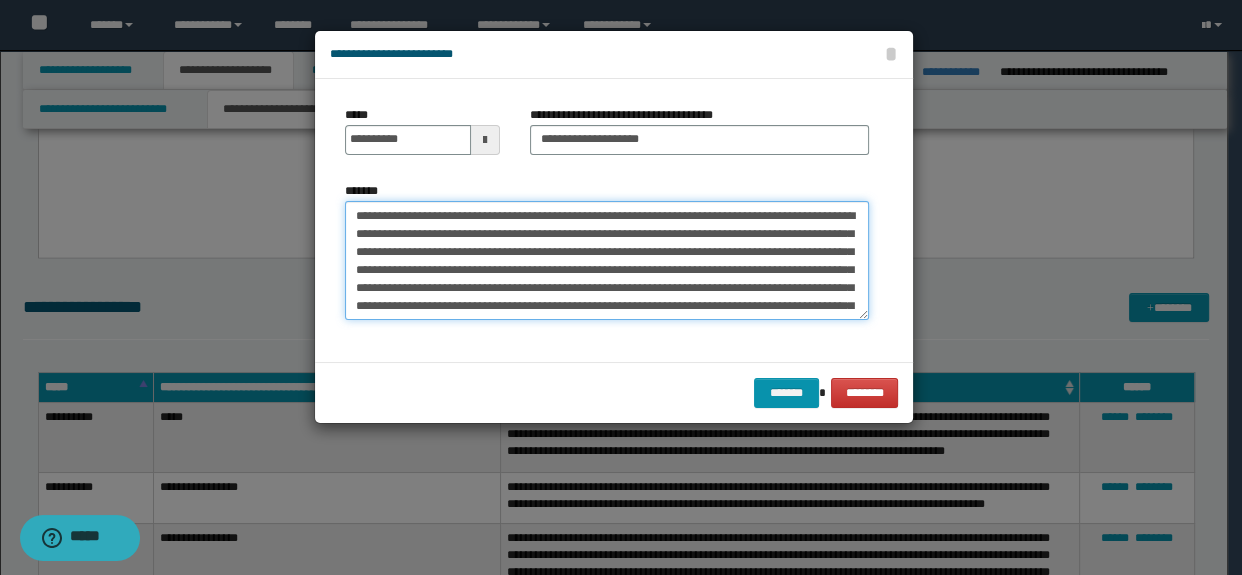 click on "**********" at bounding box center (607, 261) 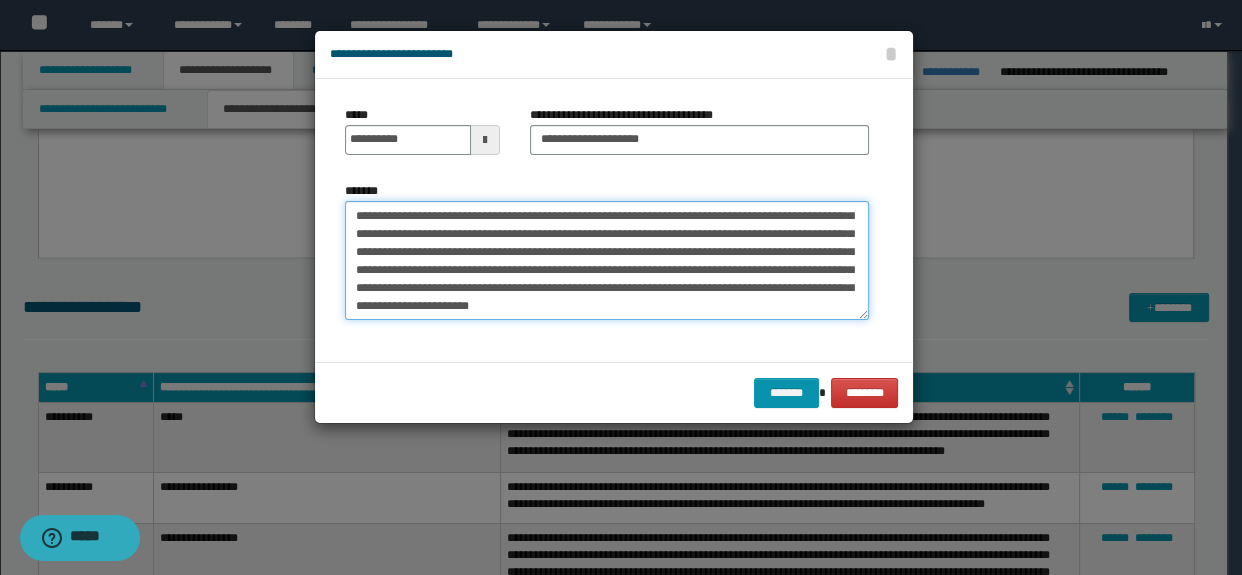 scroll, scrollTop: 108, scrollLeft: 0, axis: vertical 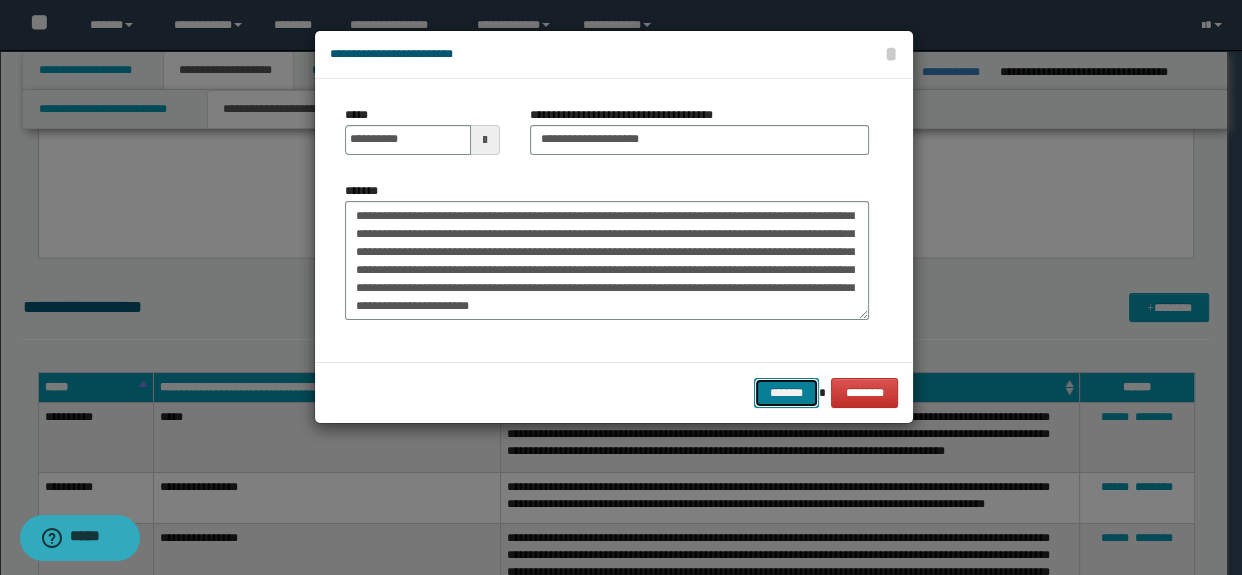 click on "*******" at bounding box center [786, 393] 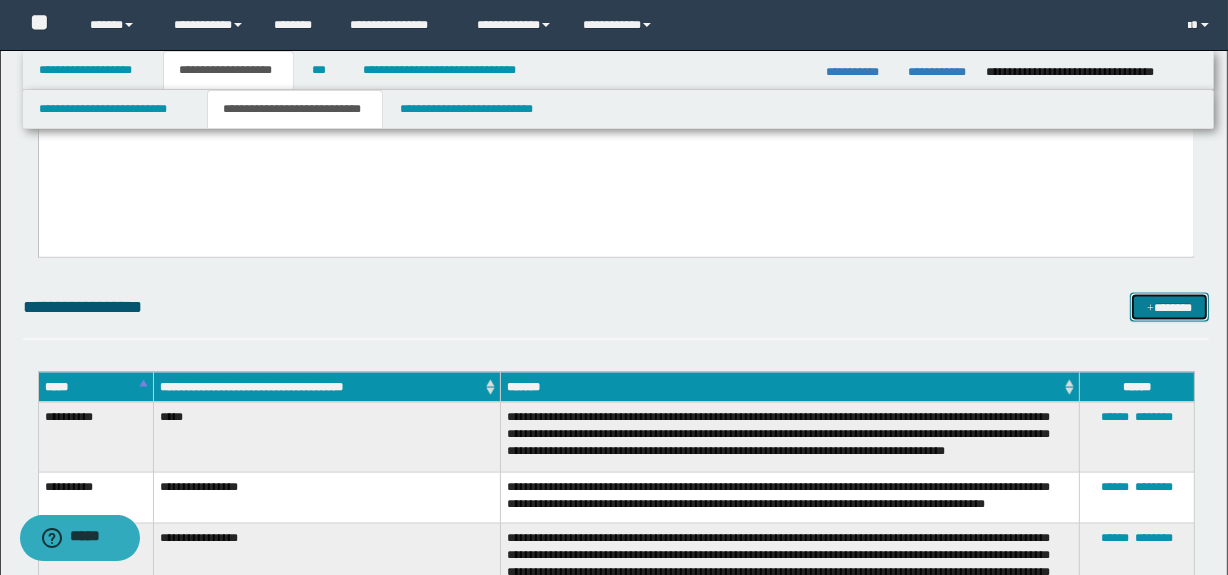 click on "*******" at bounding box center (1170, 308) 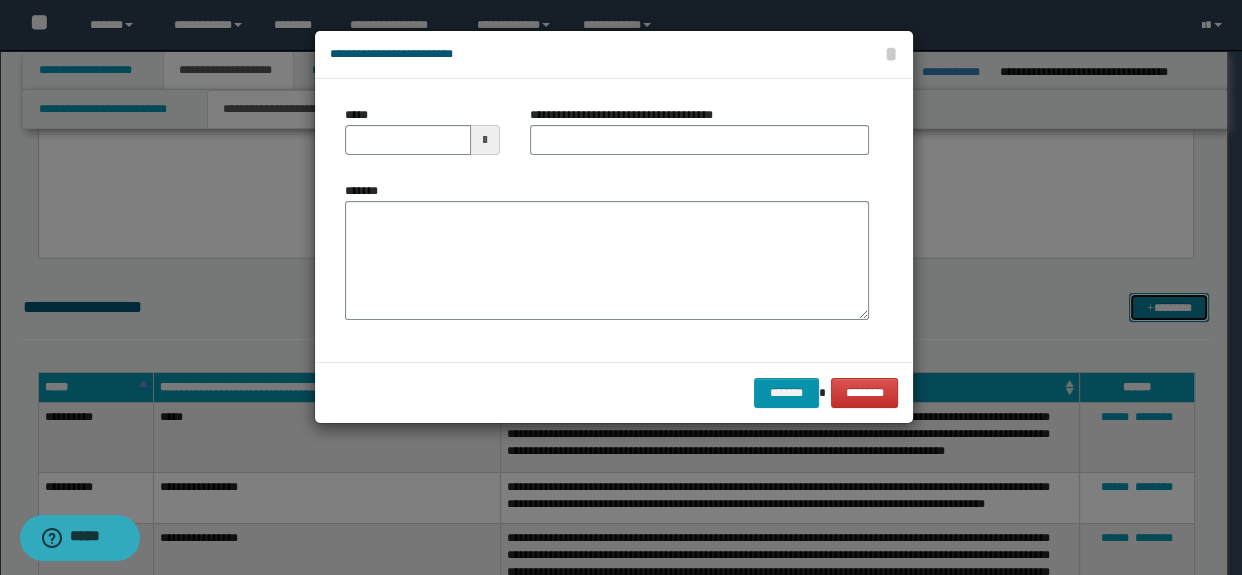 scroll, scrollTop: 0, scrollLeft: 0, axis: both 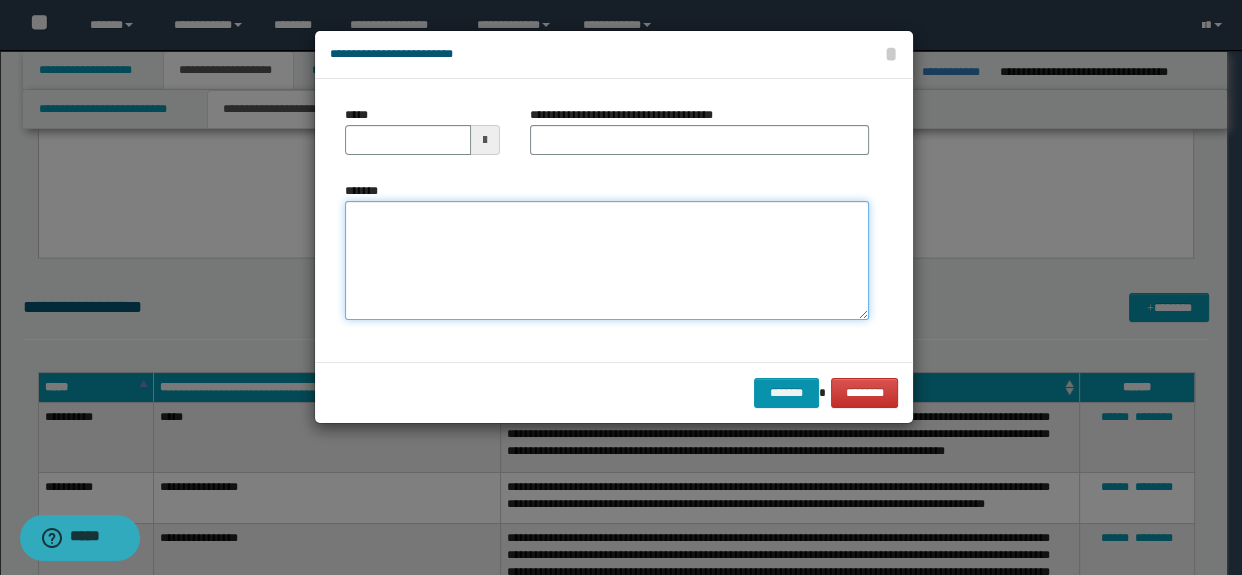 click on "*******" at bounding box center (607, 261) 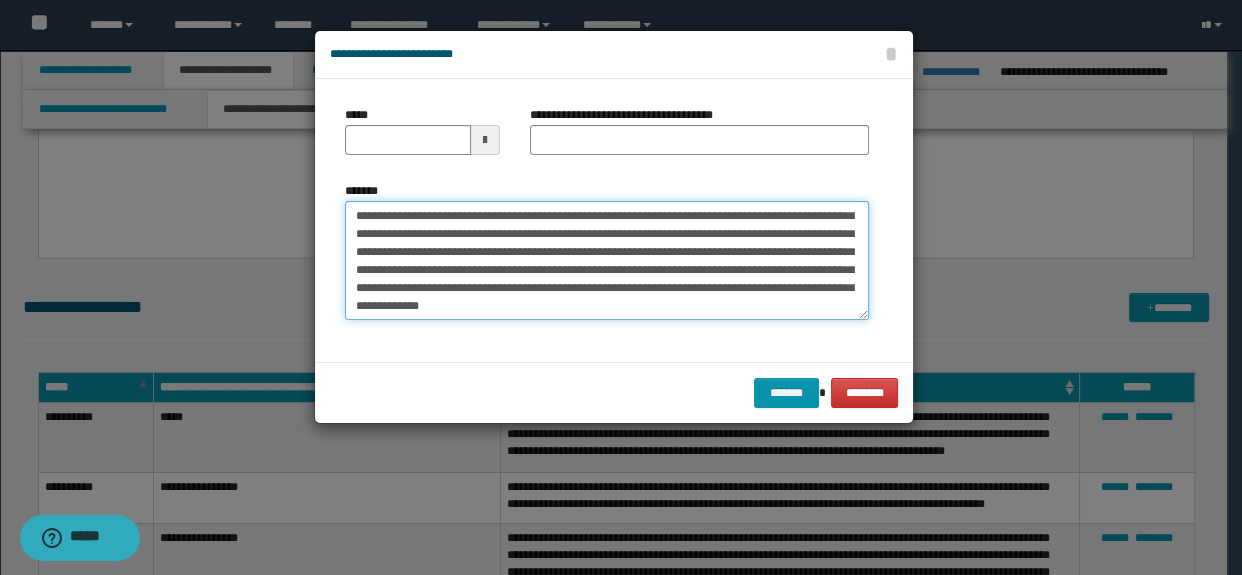scroll, scrollTop: 0, scrollLeft: 0, axis: both 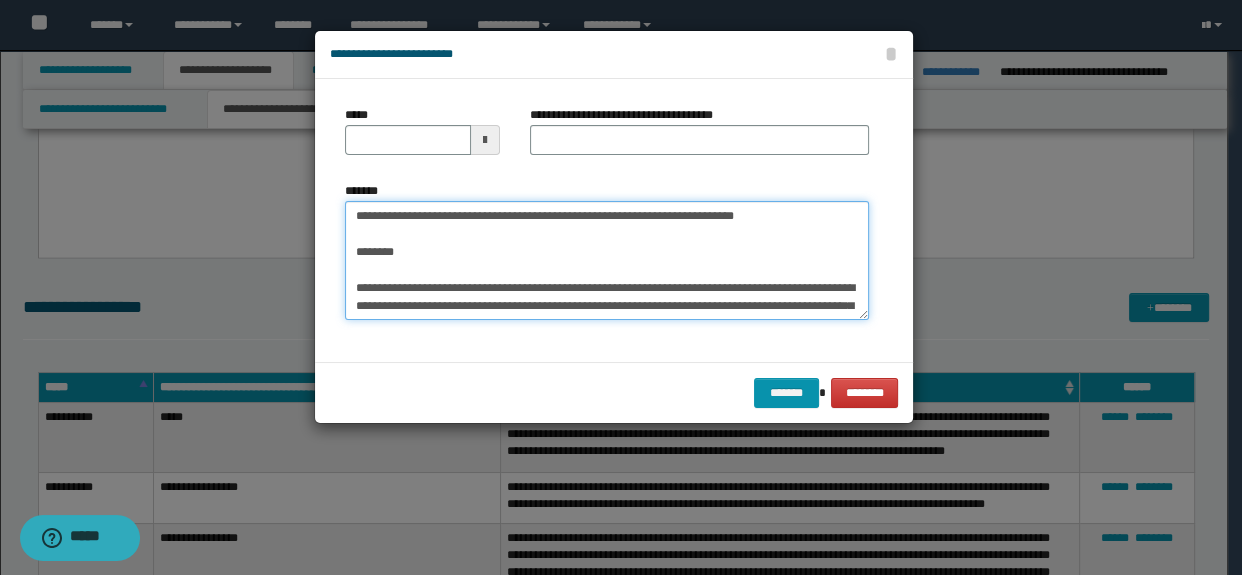 type on "**********" 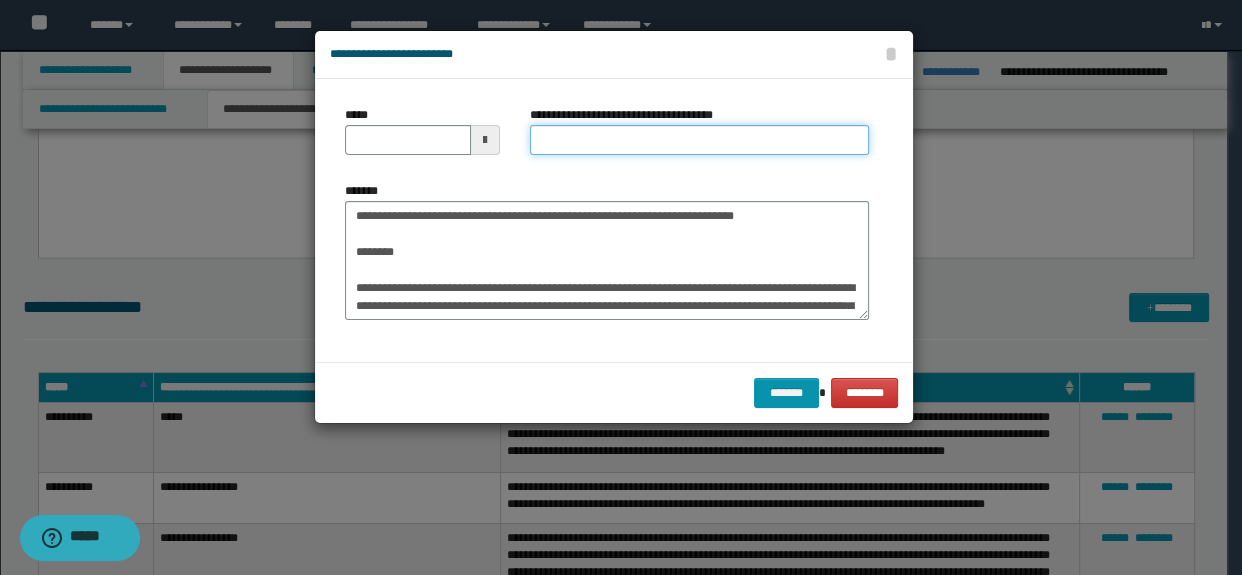 click on "**********" at bounding box center (700, 140) 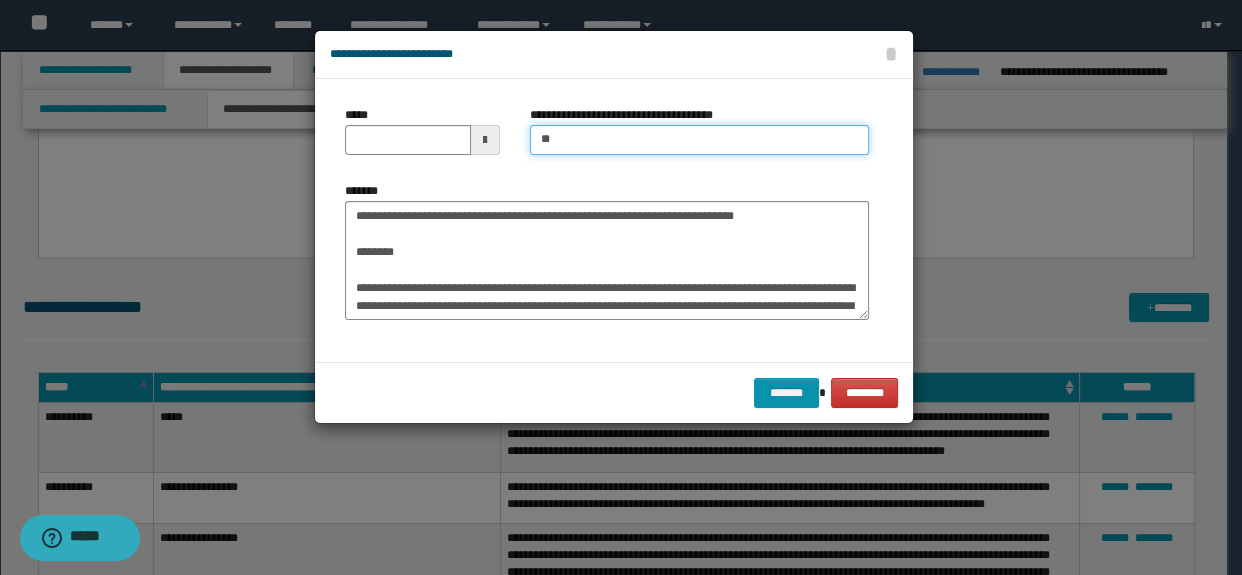 type on "**********" 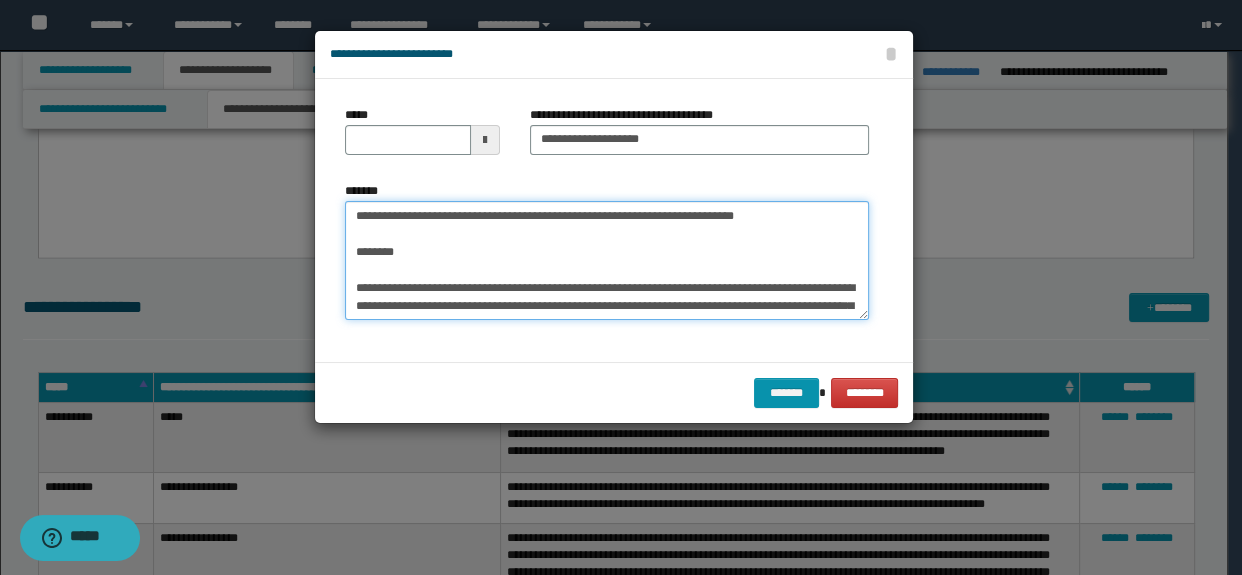 drag, startPoint x: 403, startPoint y: 283, endPoint x: 353, endPoint y: 199, distance: 97.7548 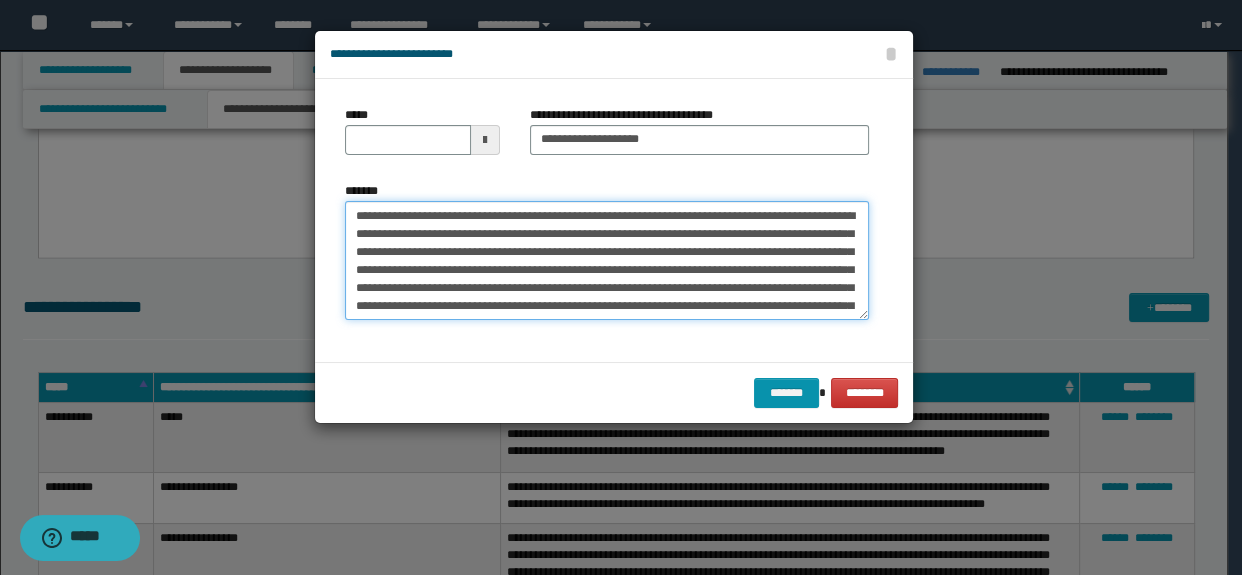 type 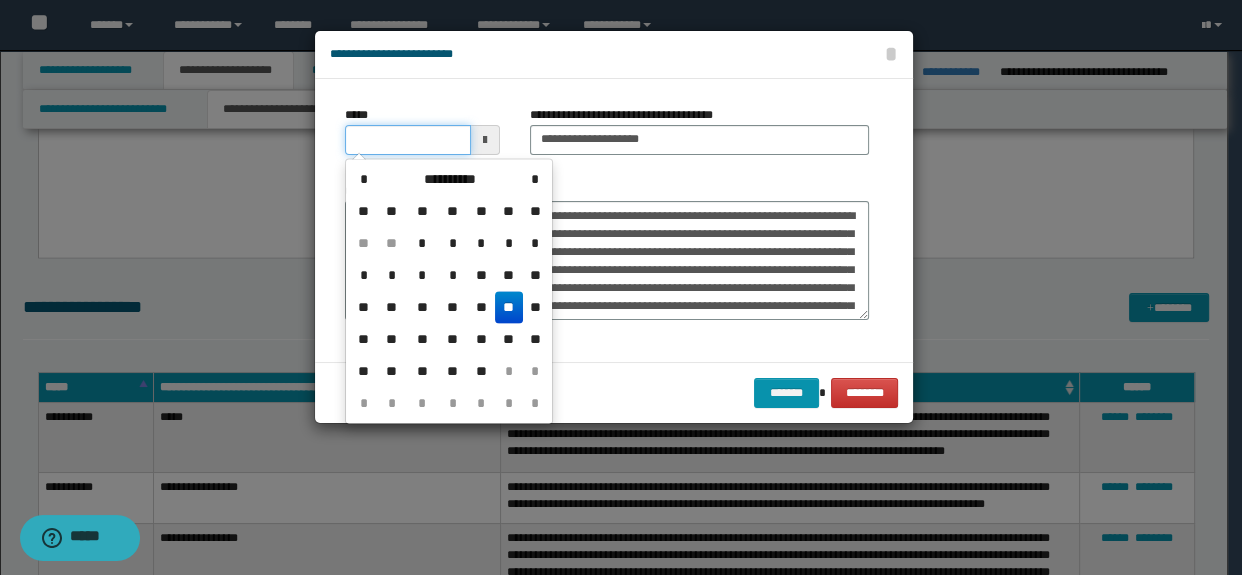 click on "*****" at bounding box center [408, 140] 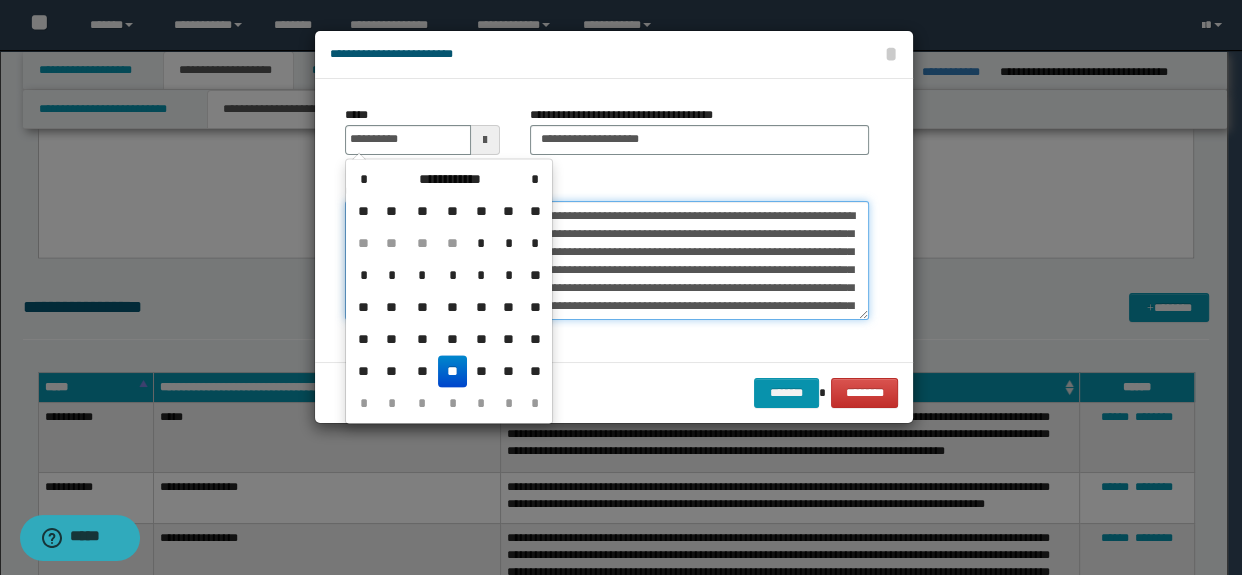type on "**********" 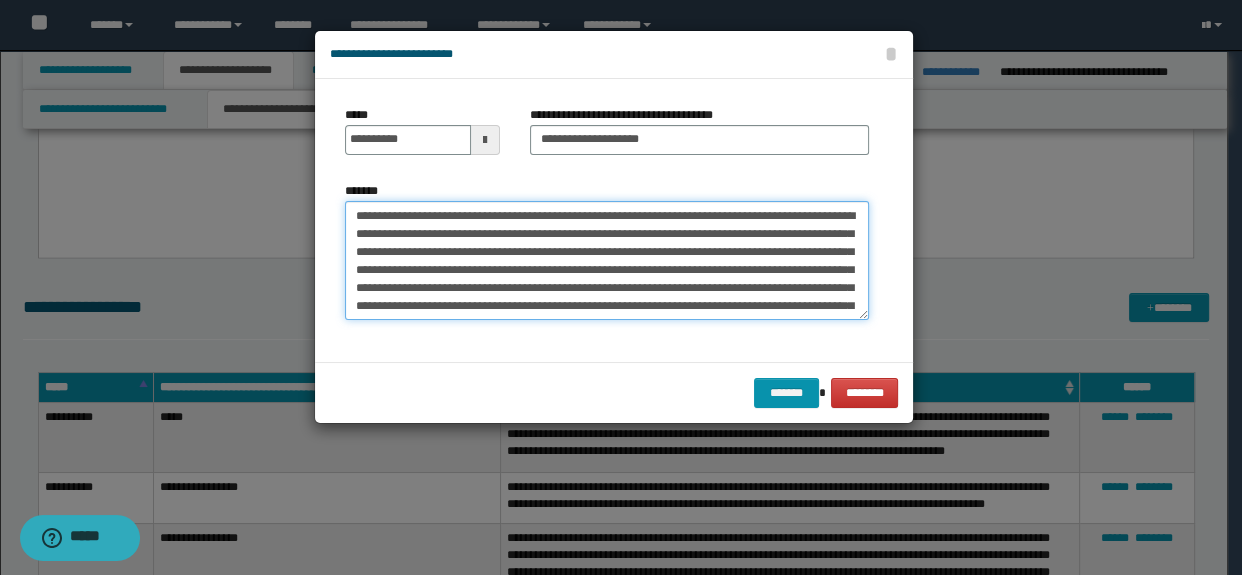 click on "**********" at bounding box center (607, 261) 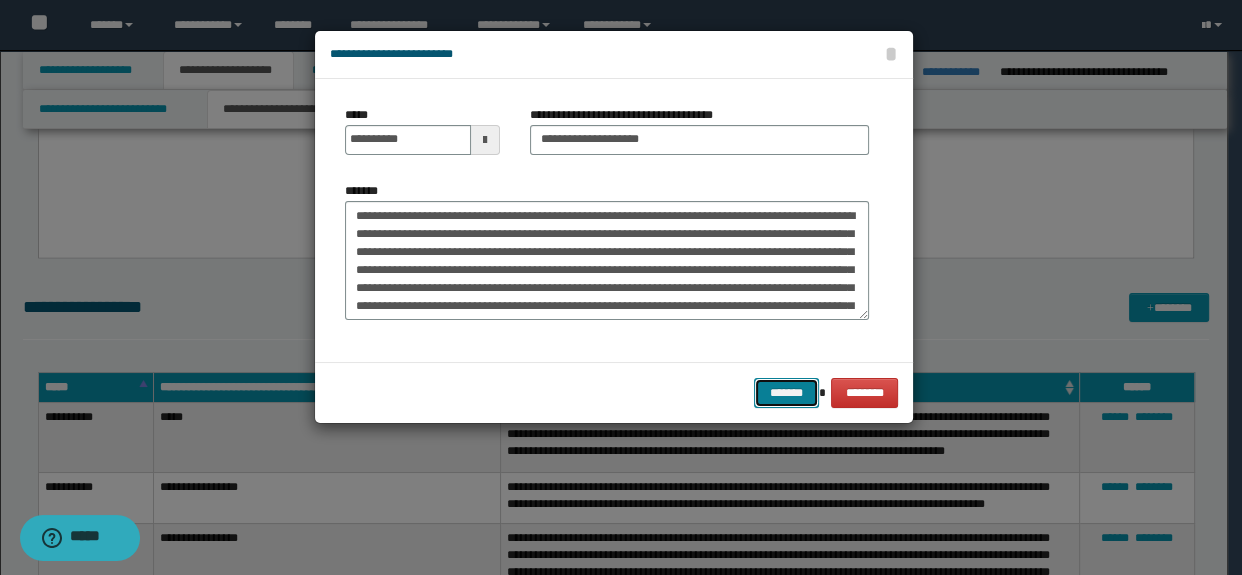 click on "*******" at bounding box center [786, 393] 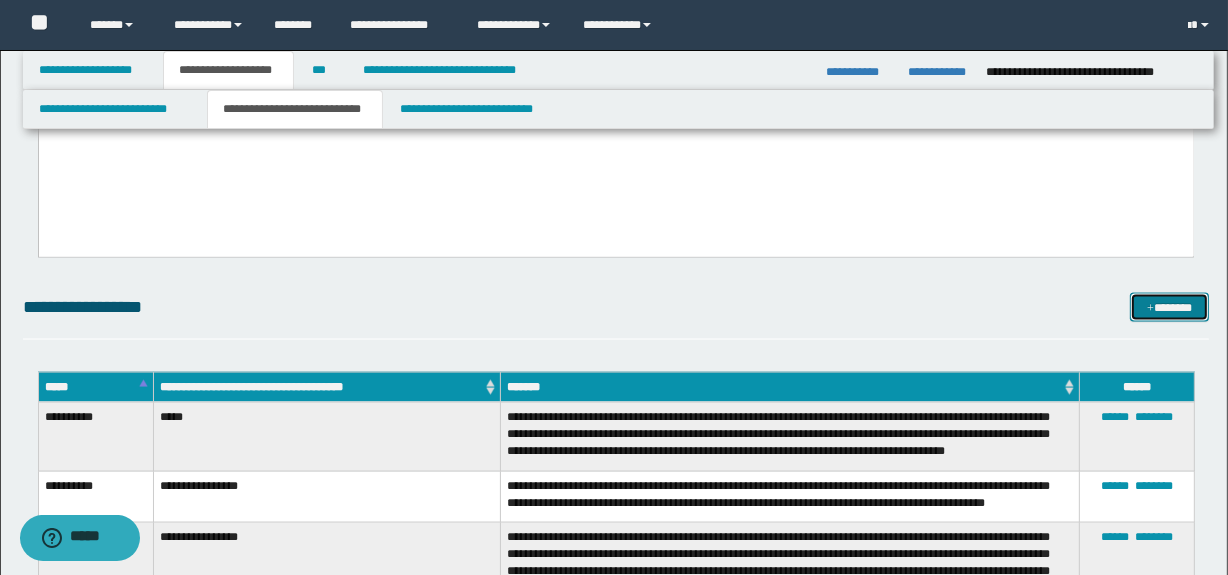 click on "*******" at bounding box center [1170, 308] 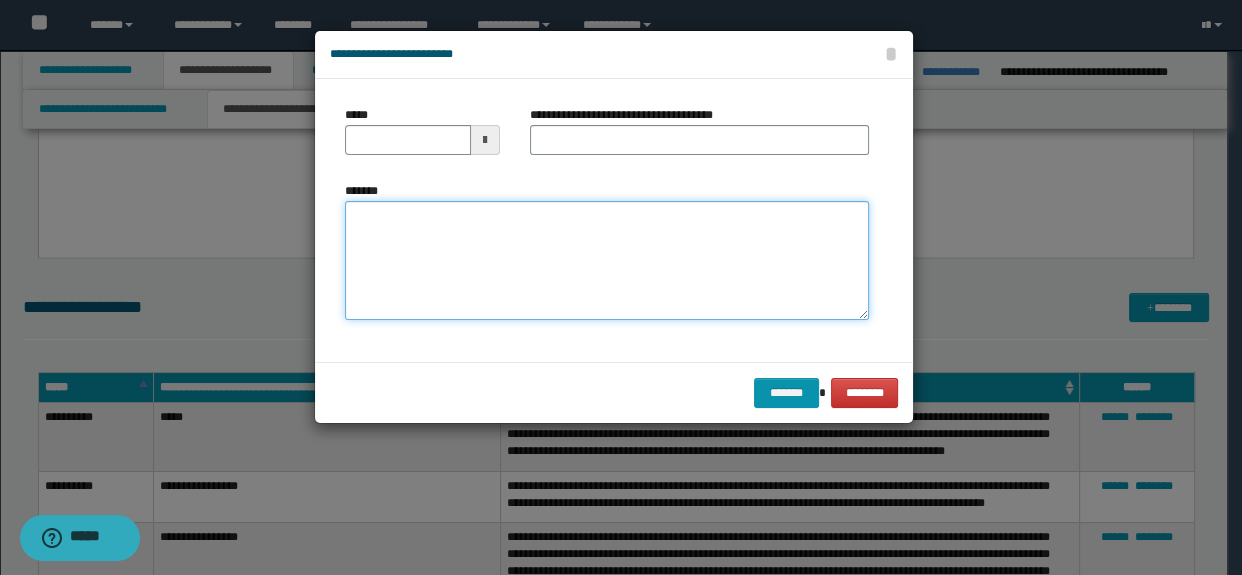 paste on "**********" 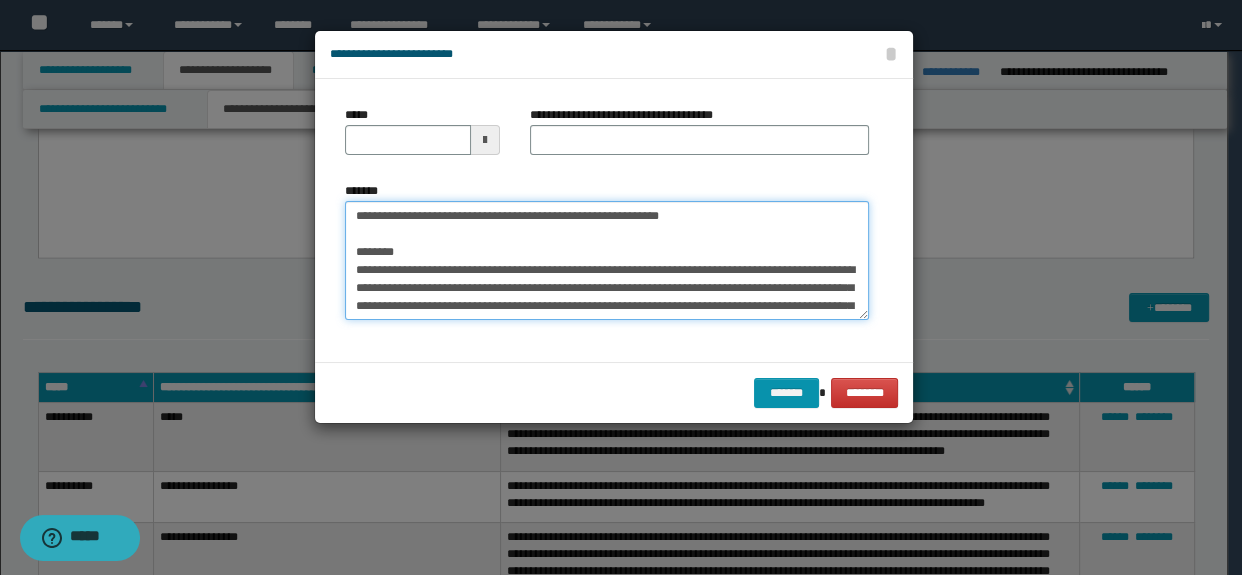 scroll, scrollTop: 84, scrollLeft: 0, axis: vertical 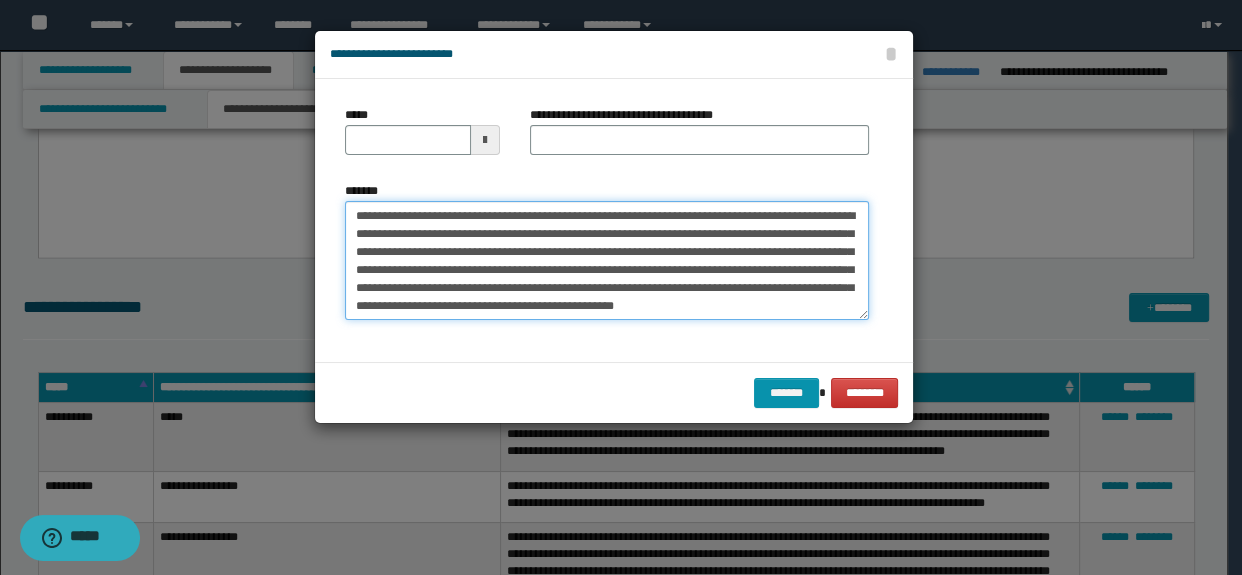 click on "**********" at bounding box center [607, 261] 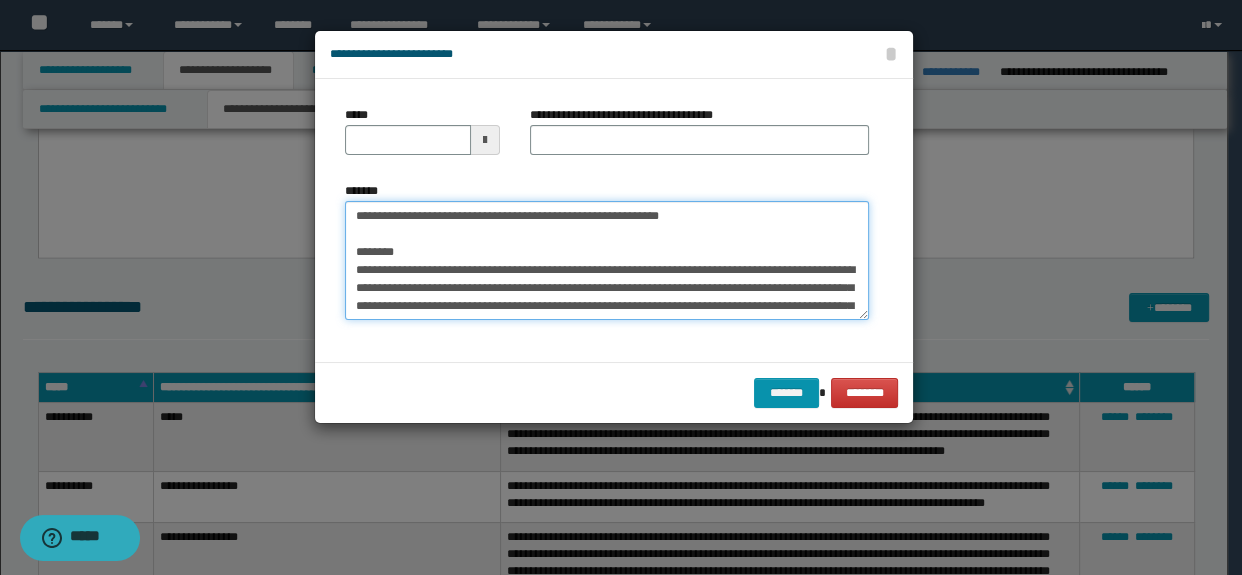 type on "**********" 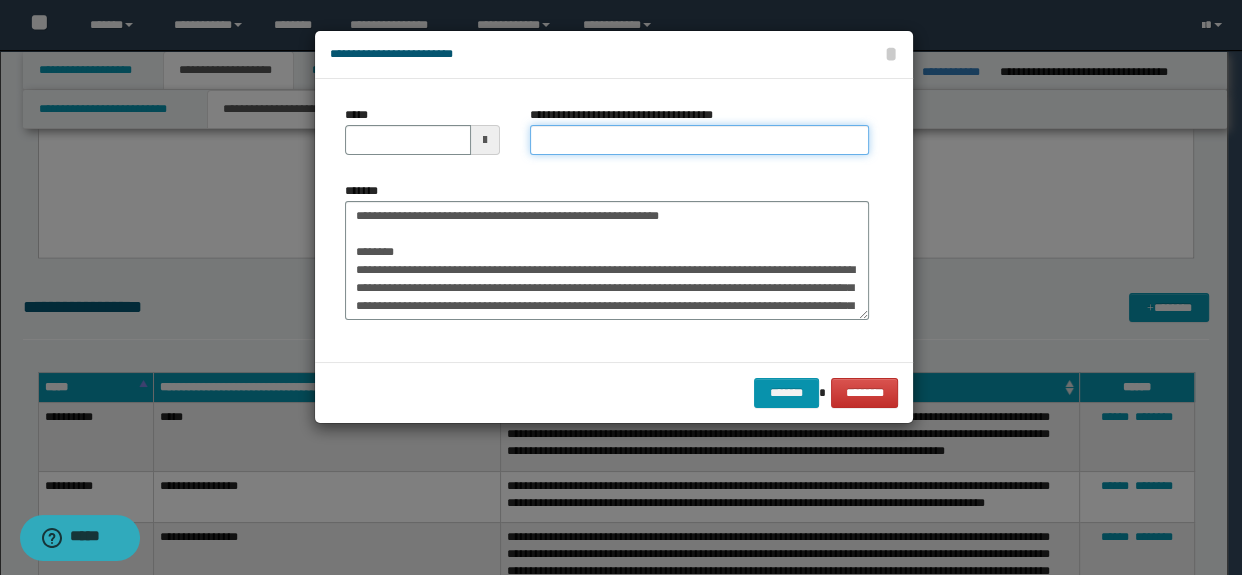 click on "**********" at bounding box center [700, 140] 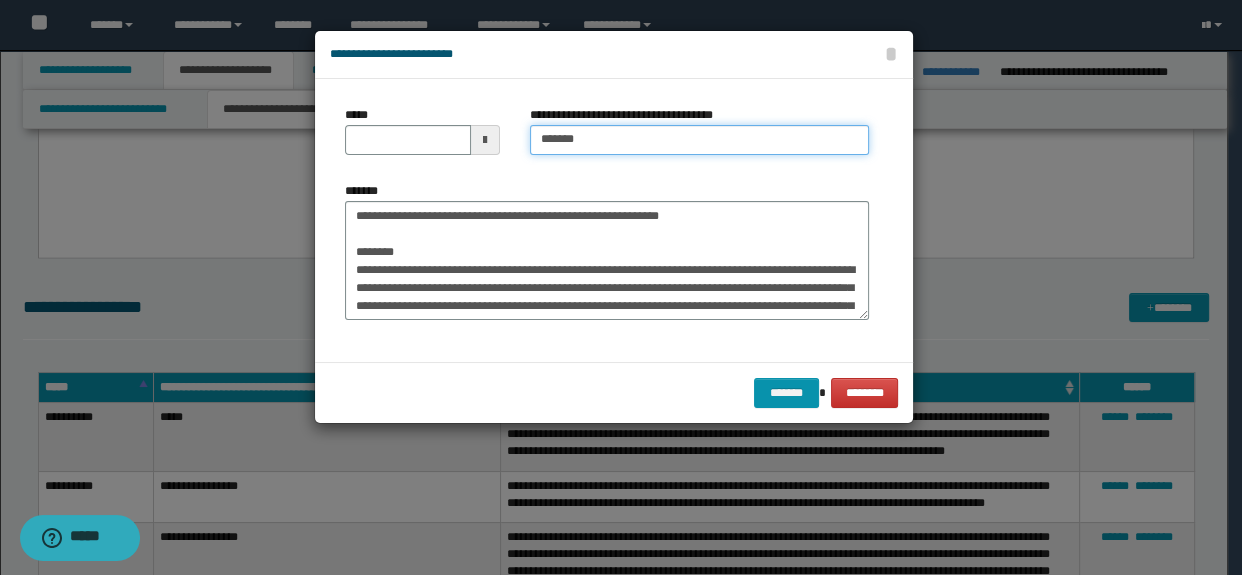 type on "**********" 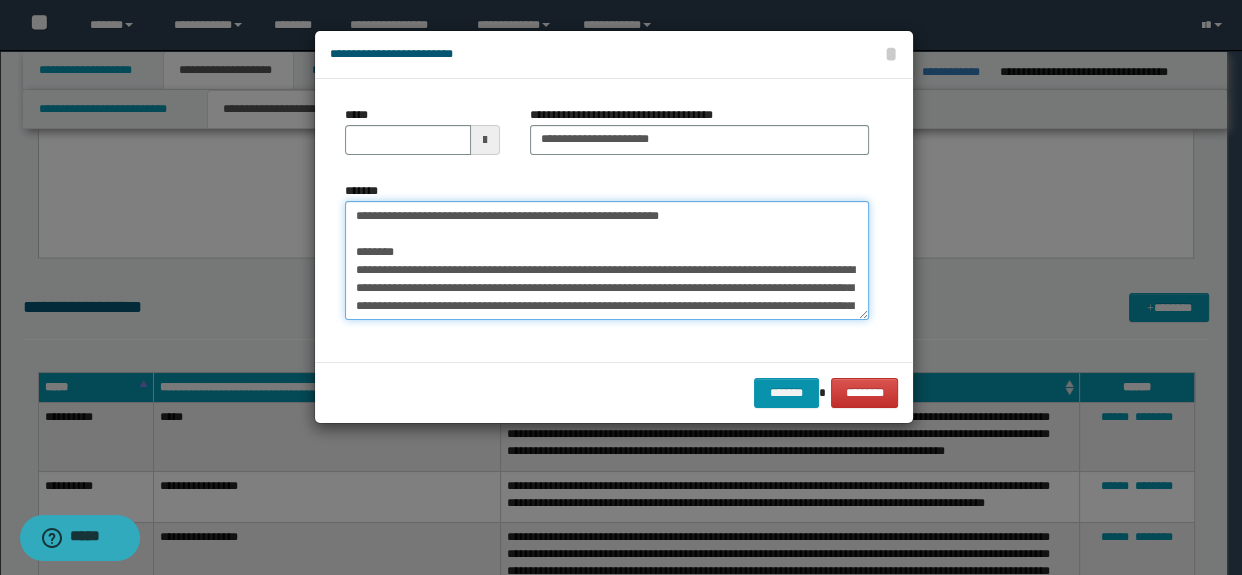 drag, startPoint x: 403, startPoint y: 268, endPoint x: 339, endPoint y: 180, distance: 108.81177 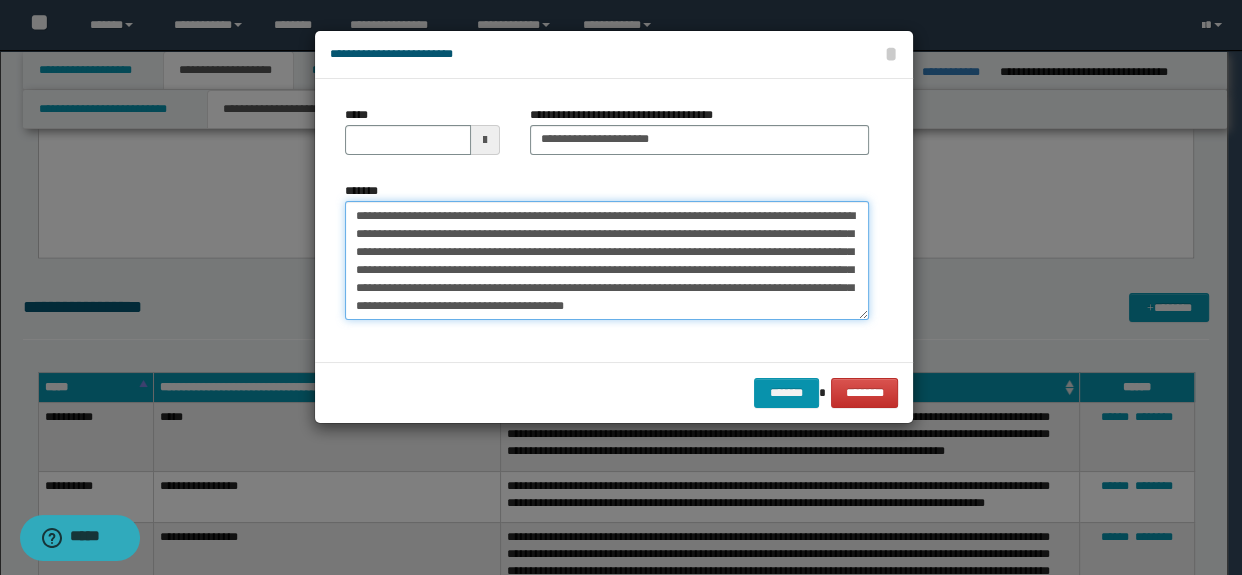 type 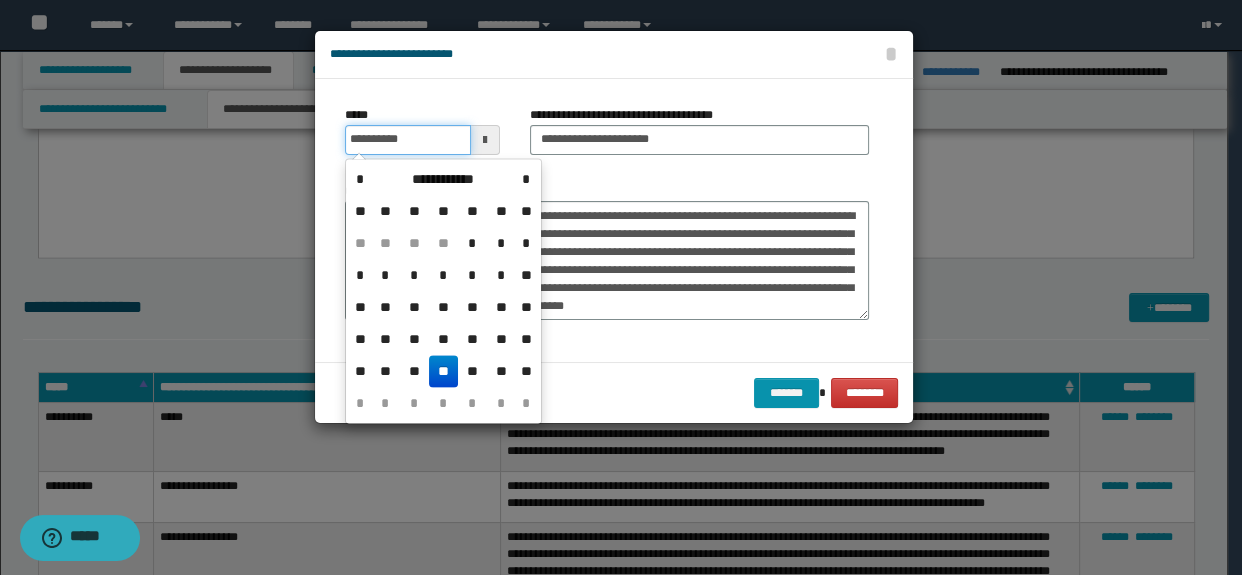 click on "**********" at bounding box center (408, 140) 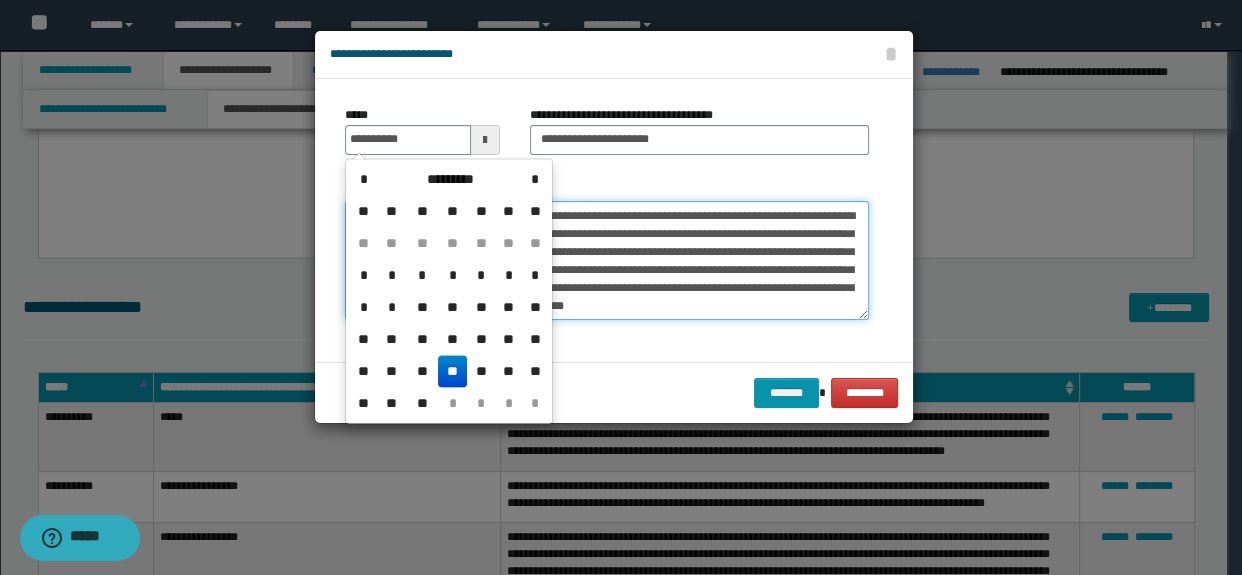 type on "**********" 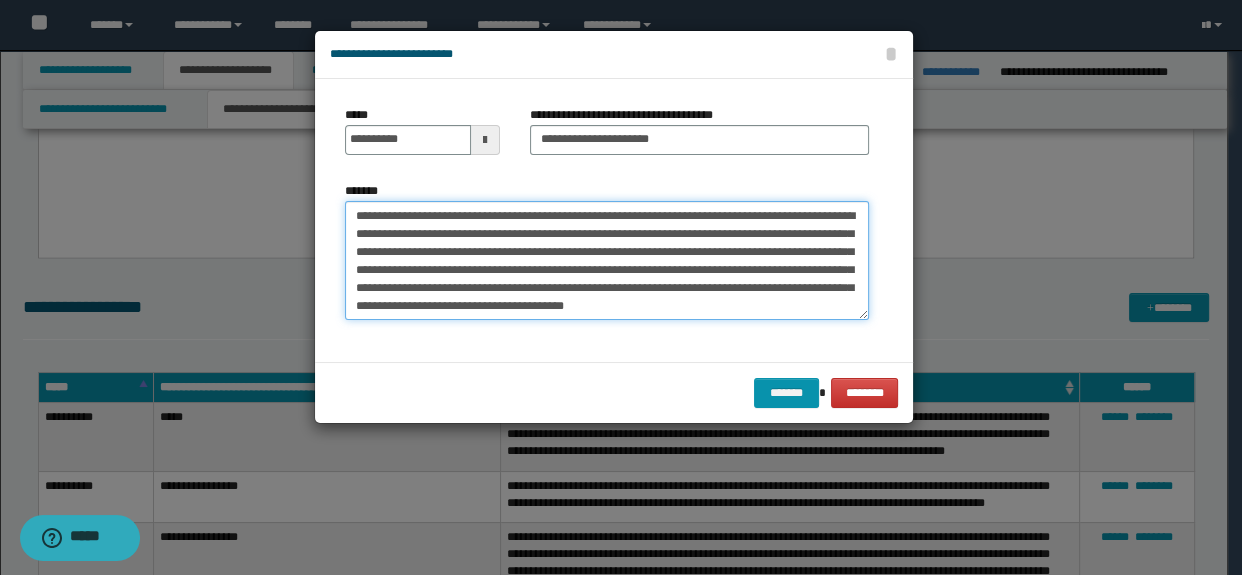click on "**********" at bounding box center [607, 261] 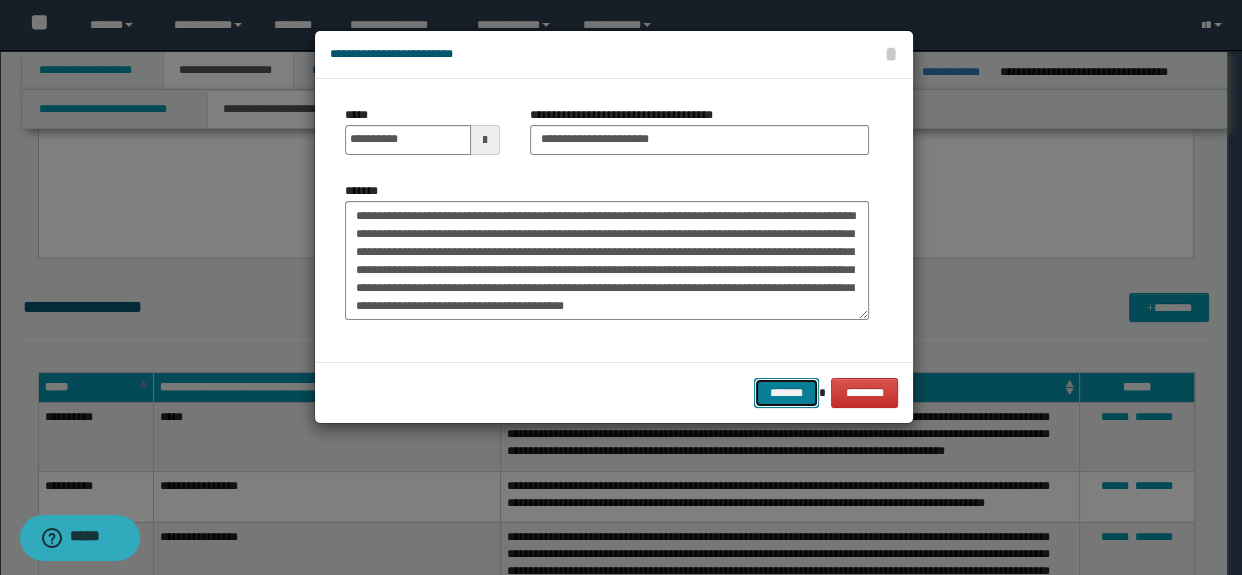 click on "*******" at bounding box center (786, 393) 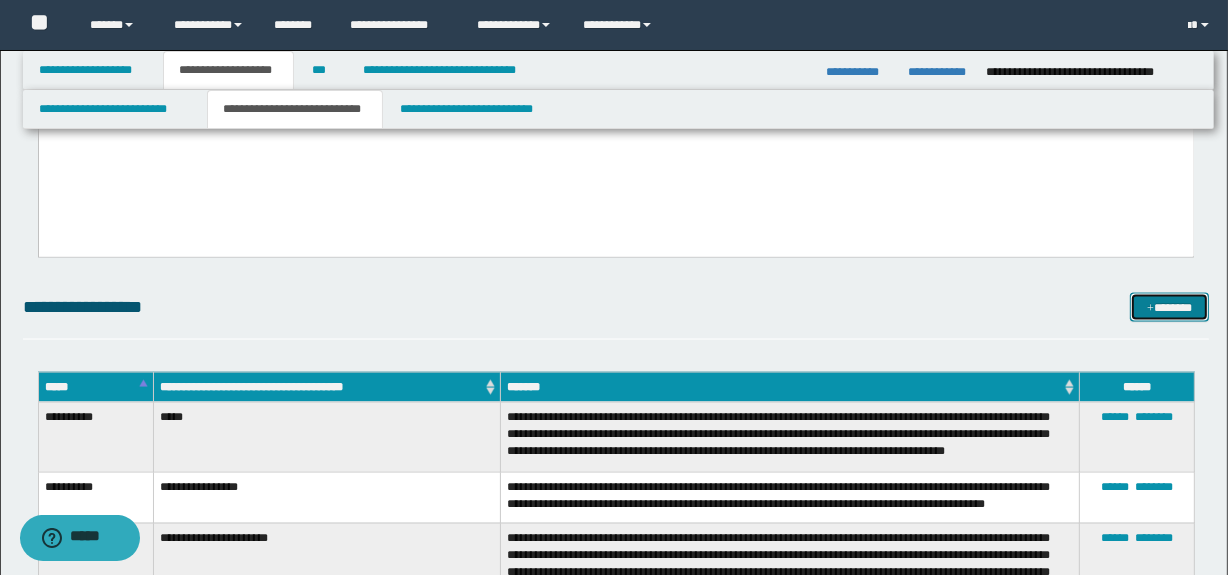 click at bounding box center (1150, 309) 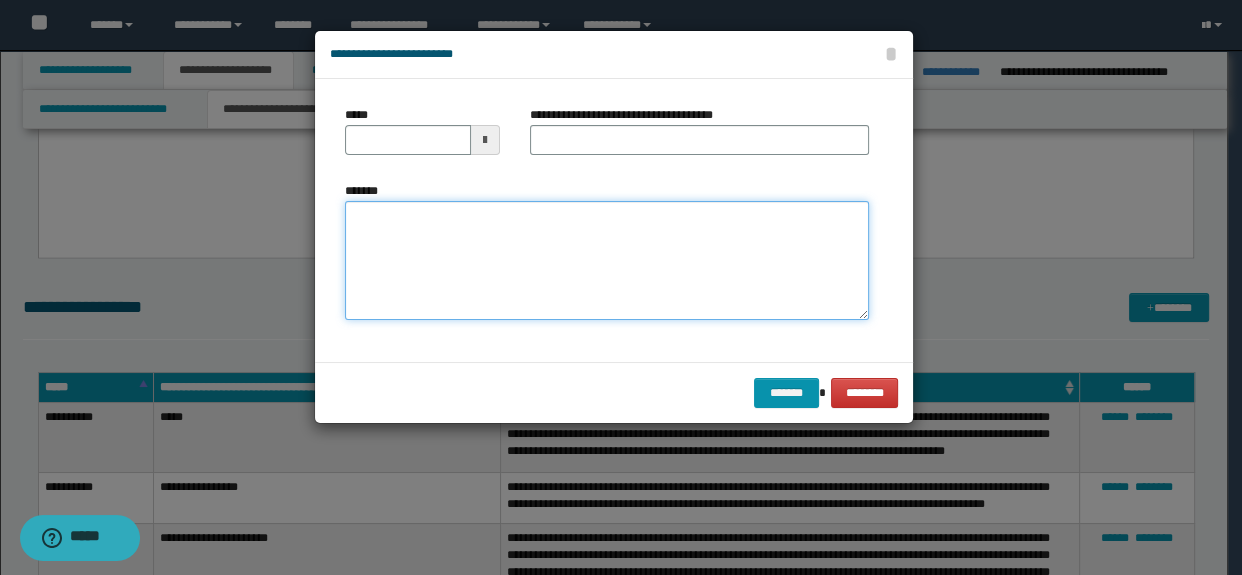 paste on "**********" 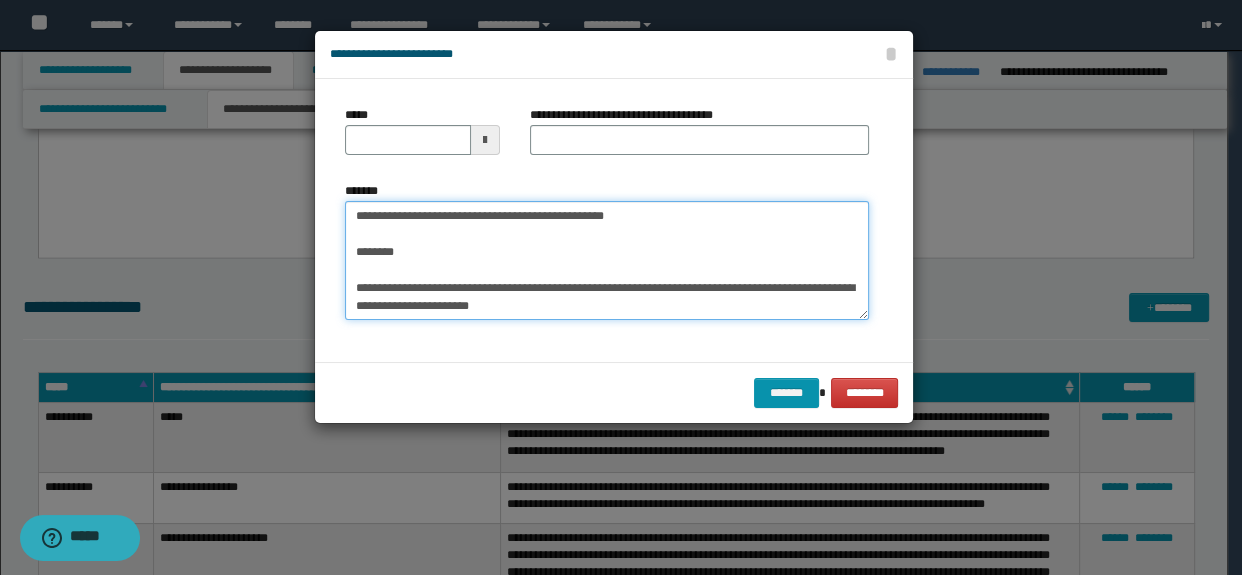 click on "**********" at bounding box center [607, 261] 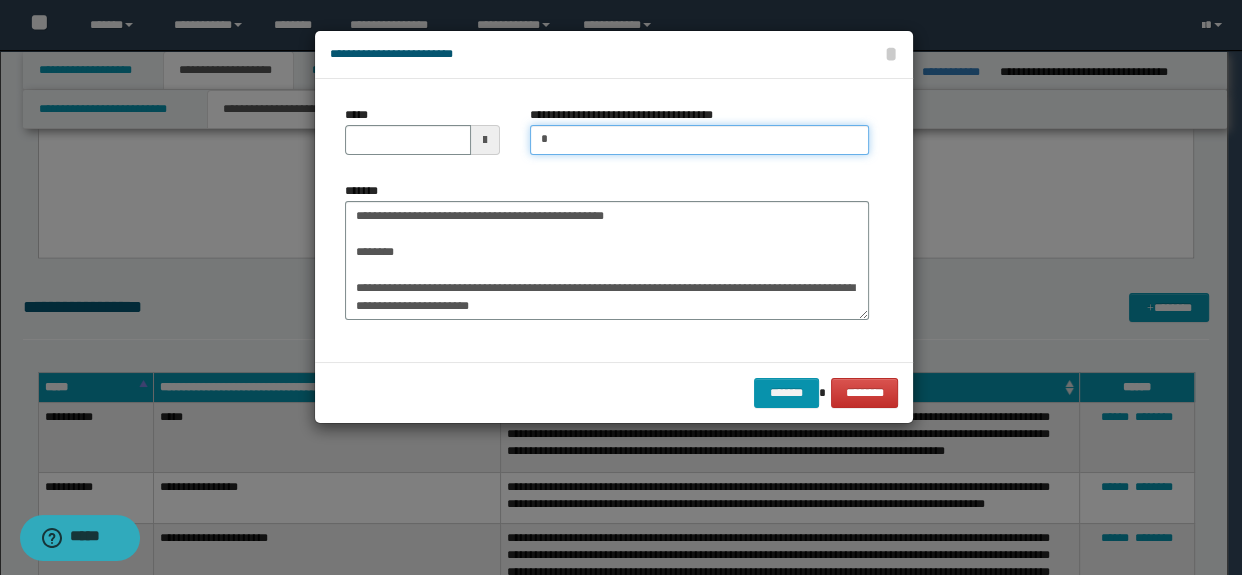 click on "*" at bounding box center [700, 140] 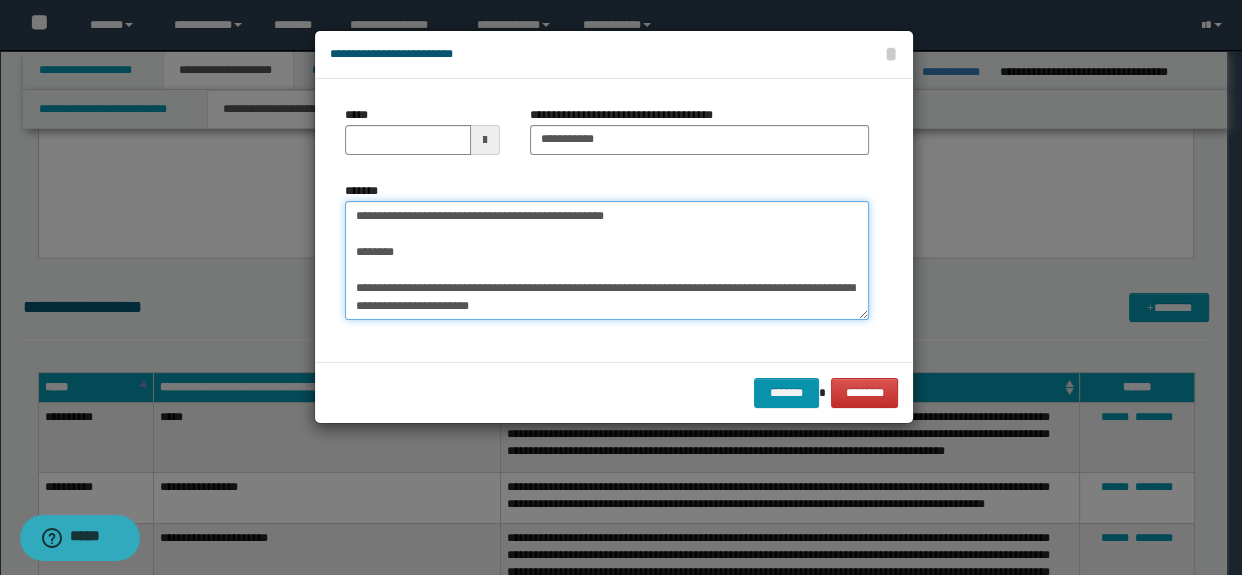 scroll, scrollTop: 0, scrollLeft: 0, axis: both 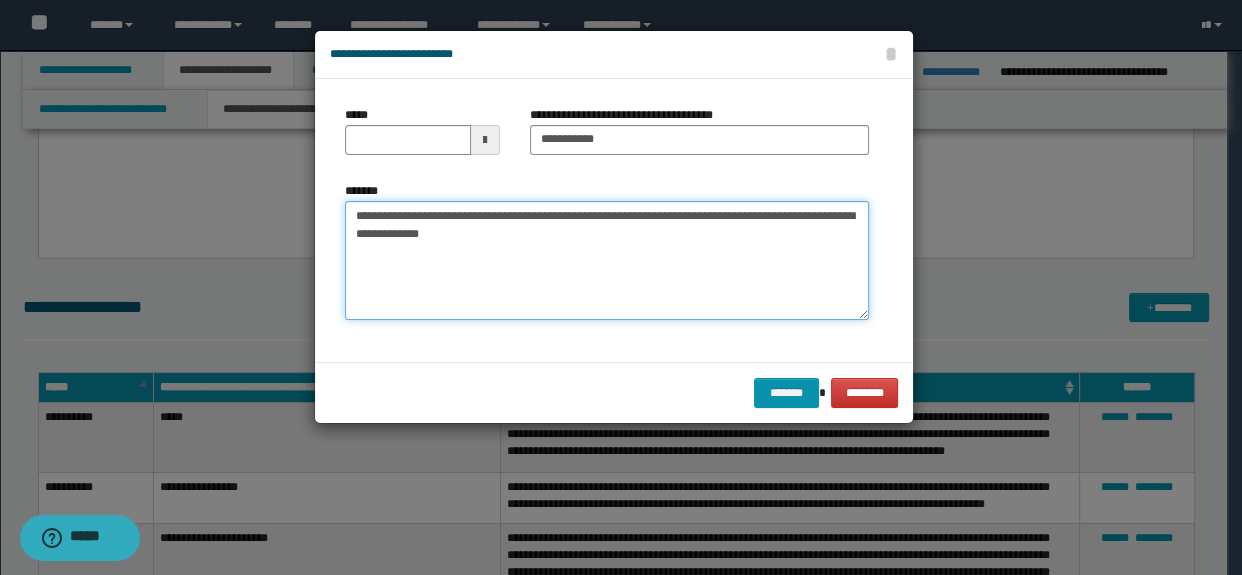 type 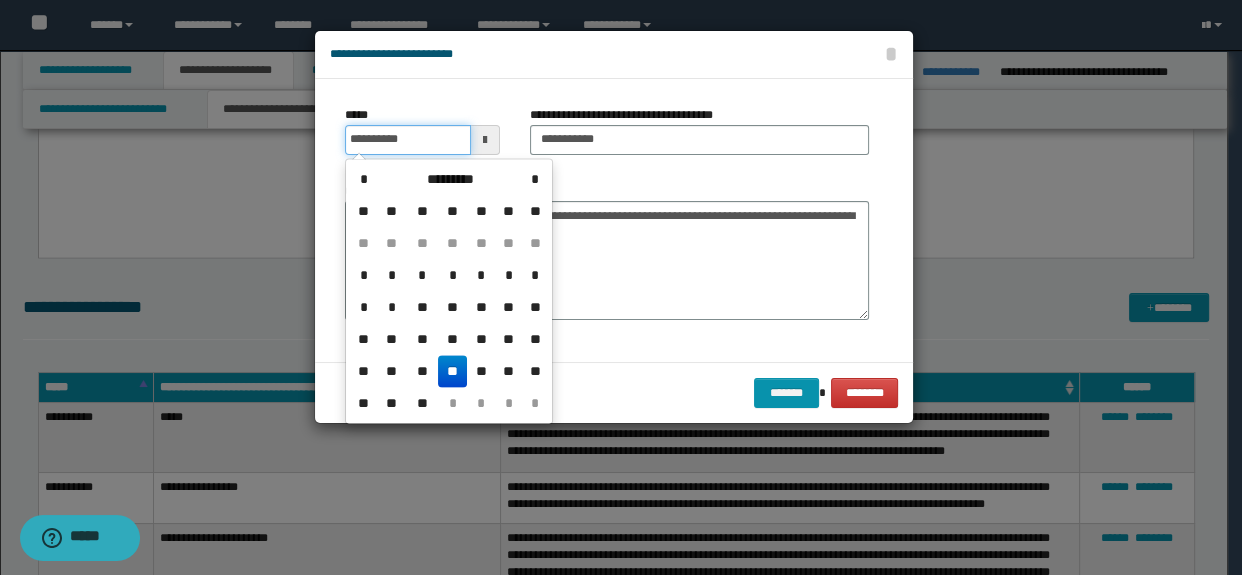 click on "**********" at bounding box center (408, 140) 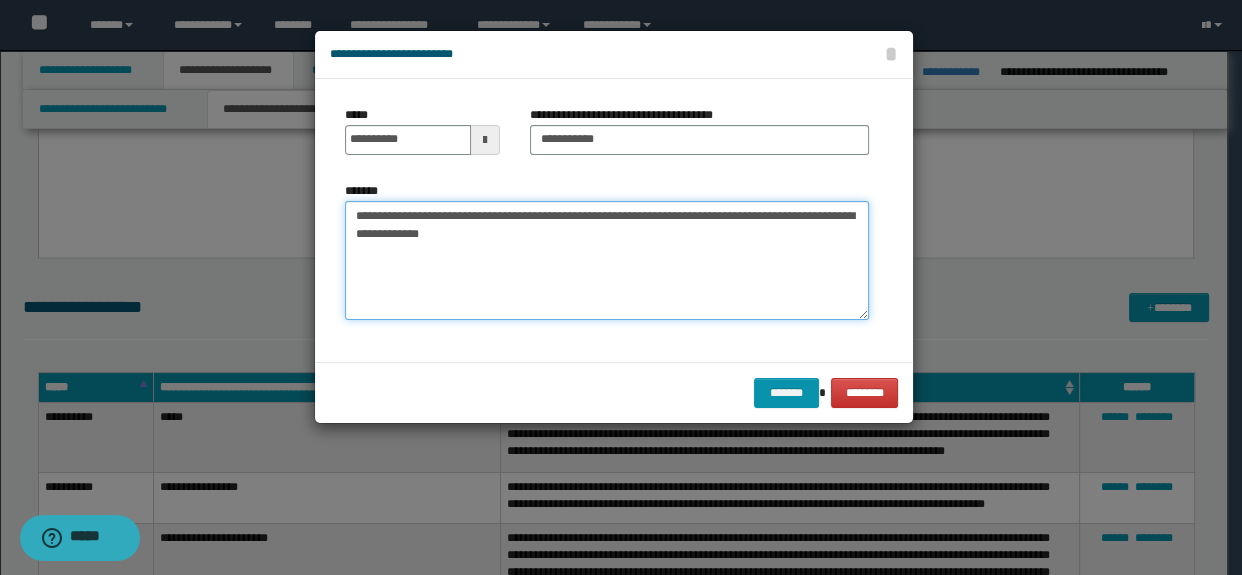 type on "**********" 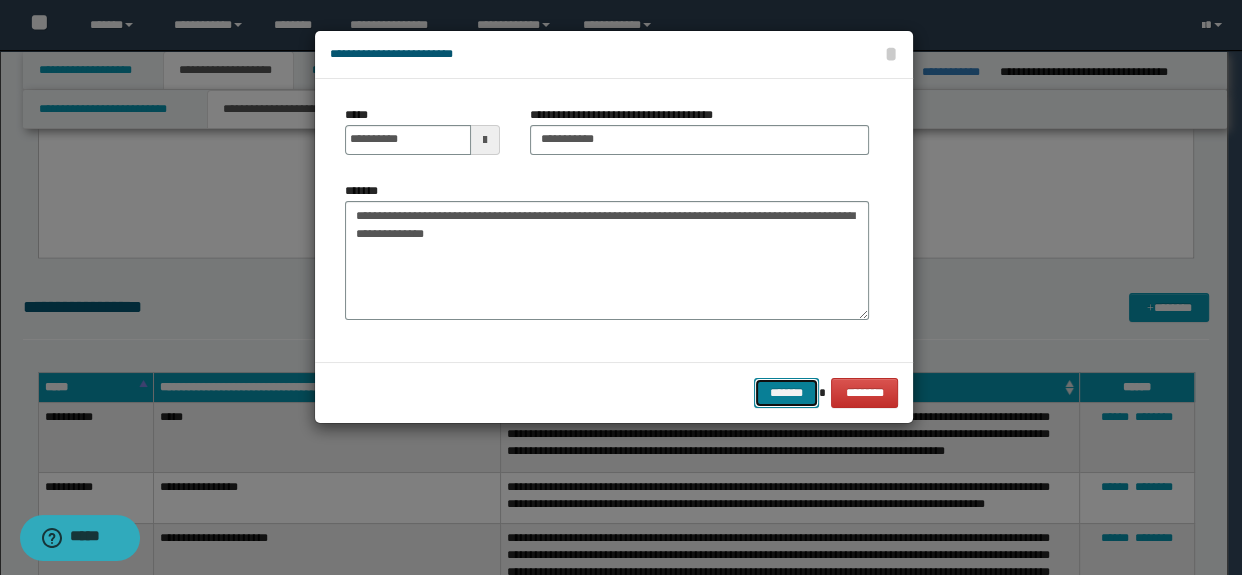 click on "*******" at bounding box center [786, 393] 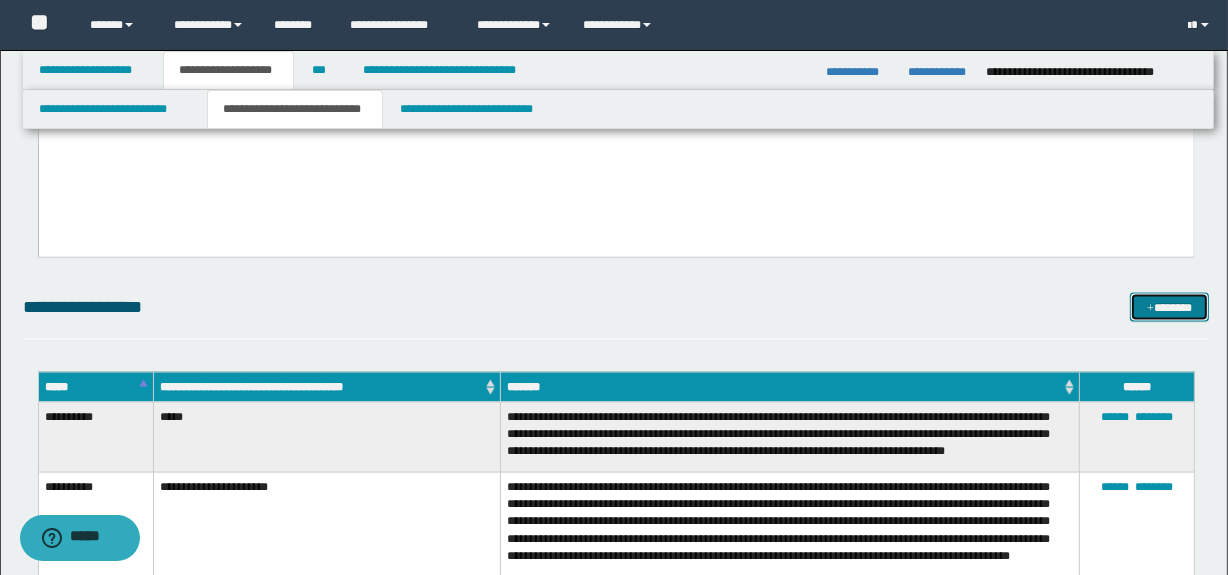 click on "*******" at bounding box center [1170, 308] 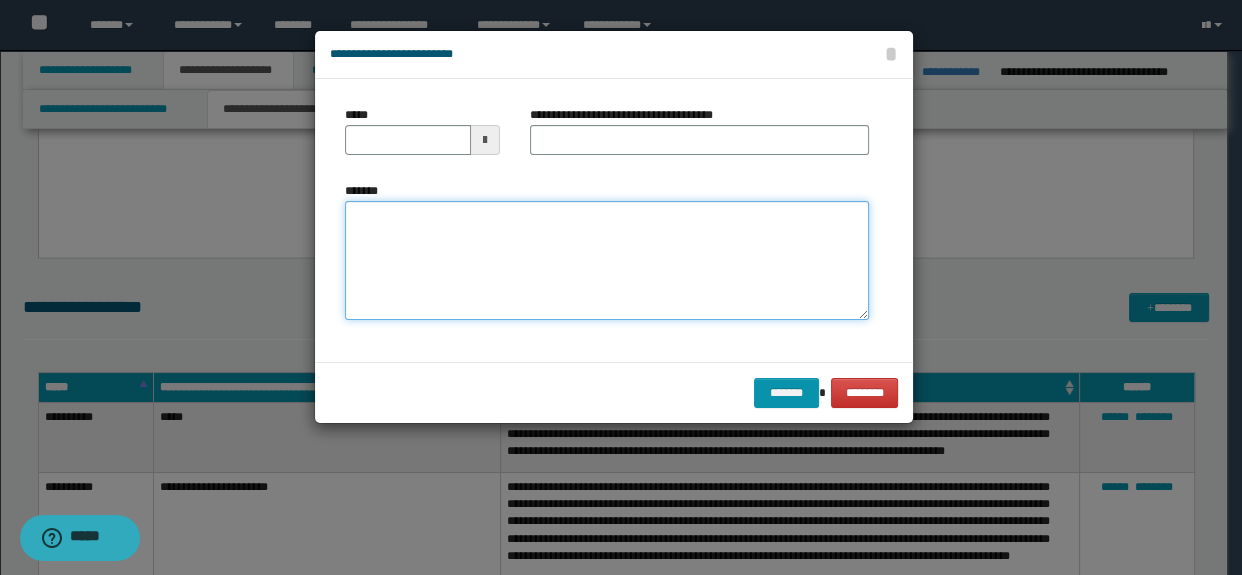 paste on "**********" 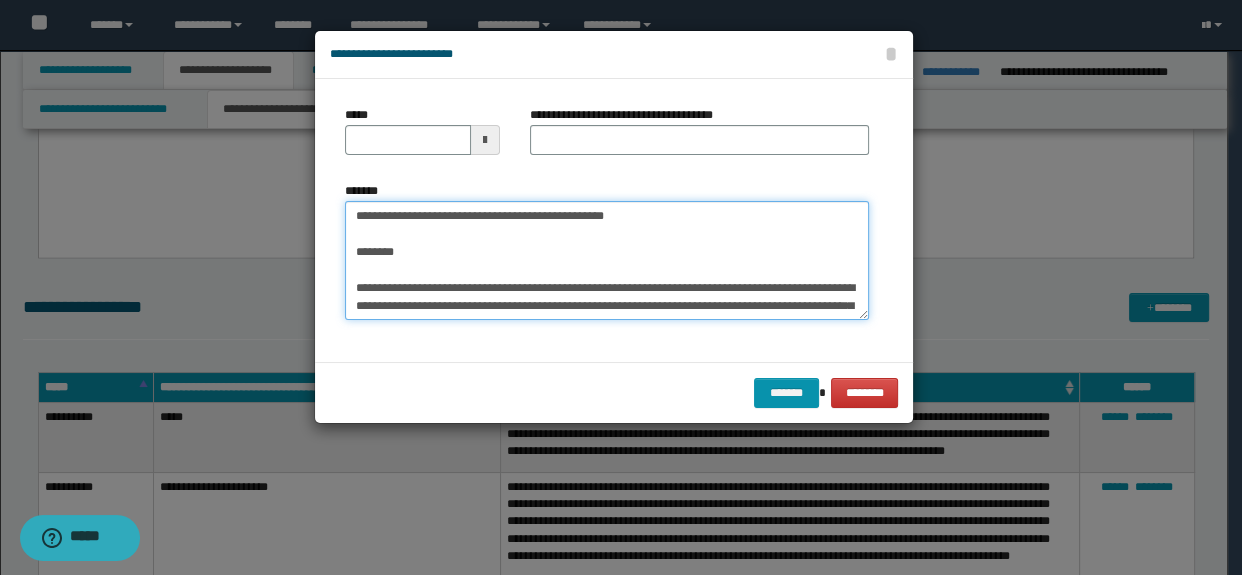 click on "**********" at bounding box center [607, 261] 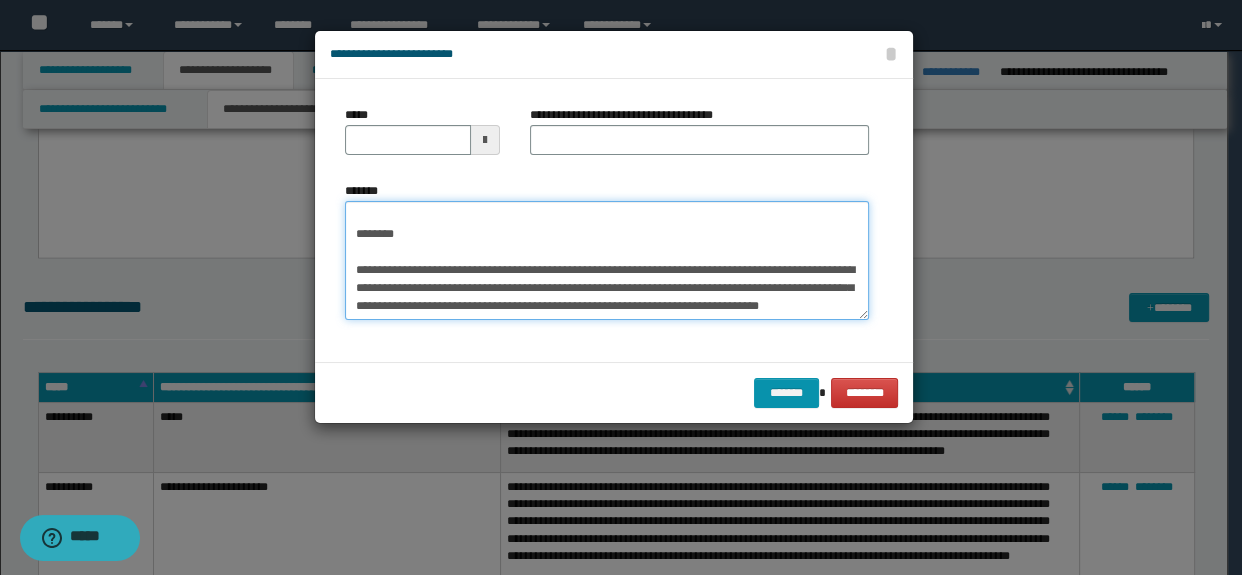 type on "**********" 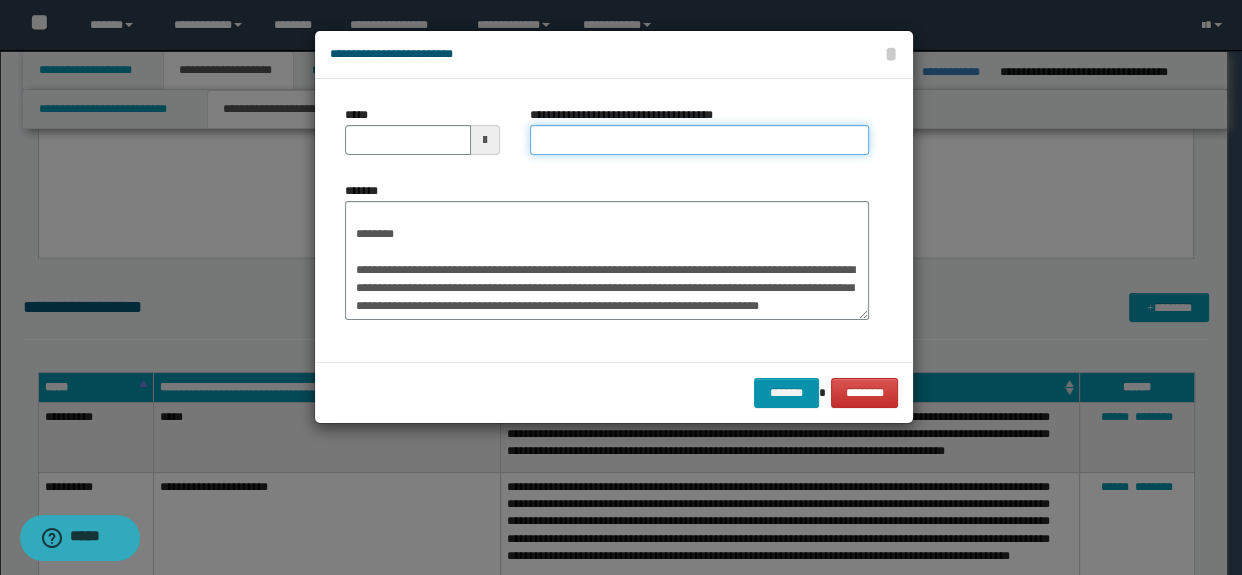 click on "**********" at bounding box center [700, 140] 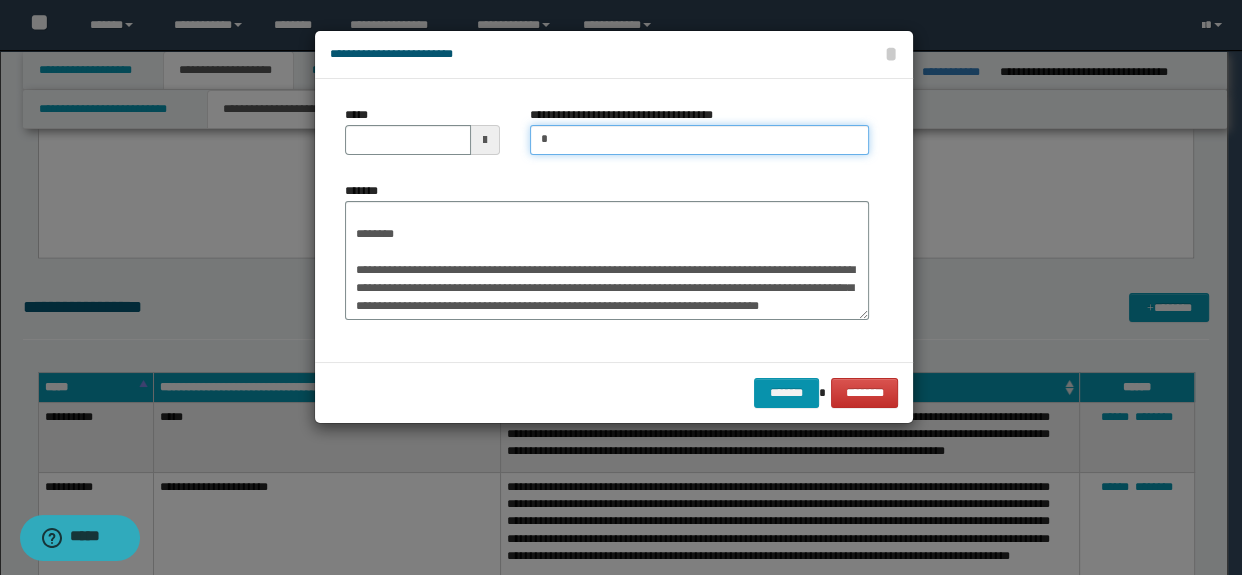 type on "**********" 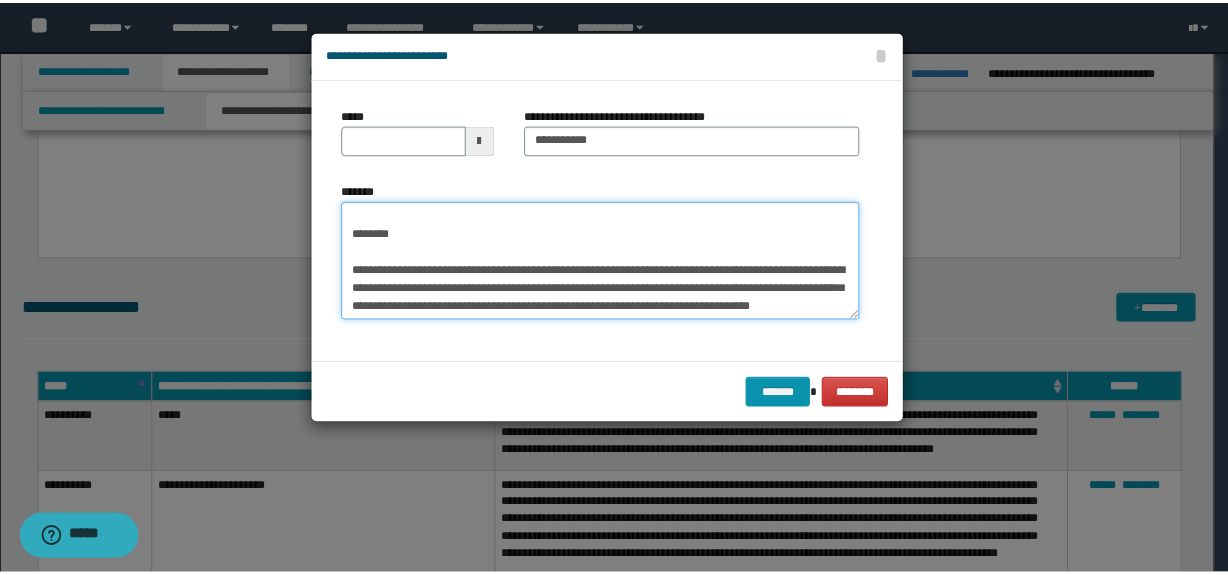 scroll, scrollTop: 0, scrollLeft: 0, axis: both 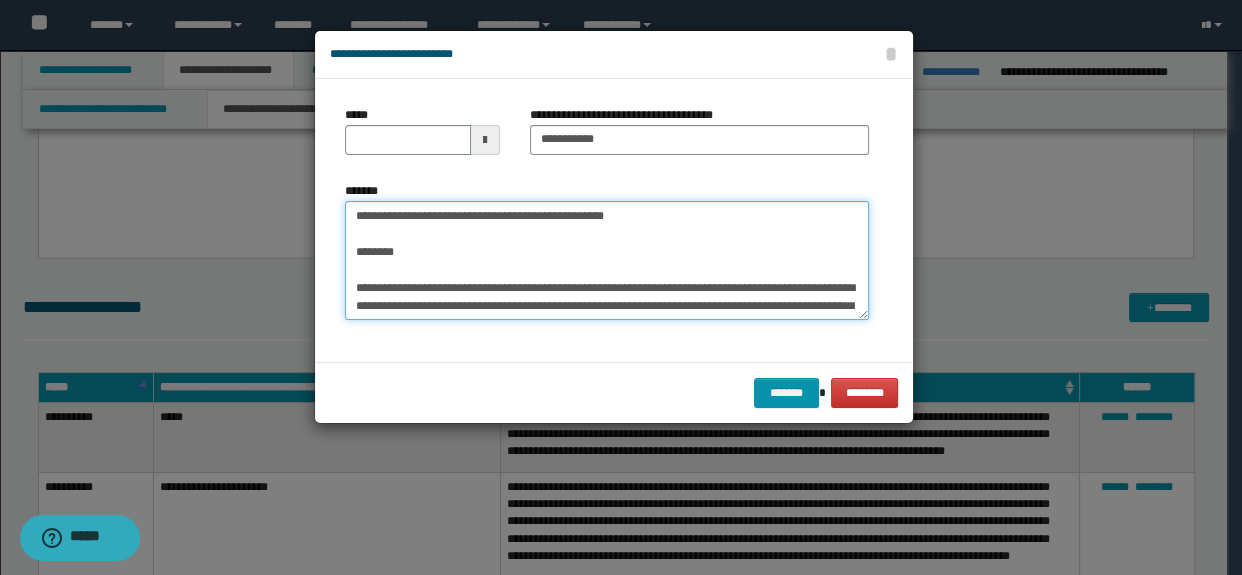 drag, startPoint x: 437, startPoint y: 285, endPoint x: 297, endPoint y: 200, distance: 163.78339 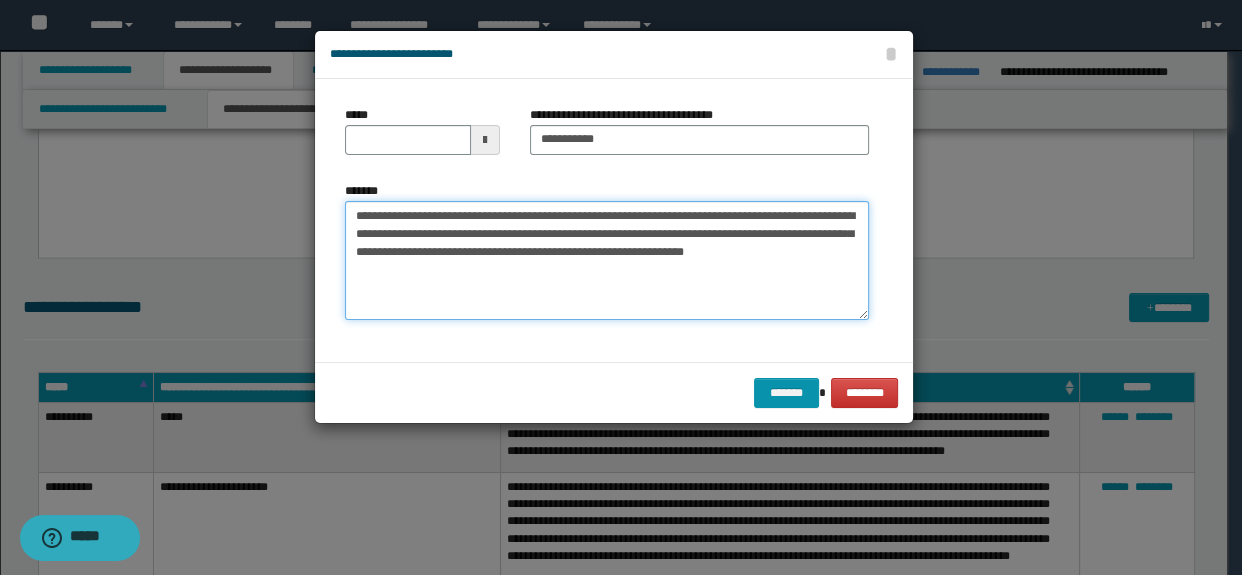 type 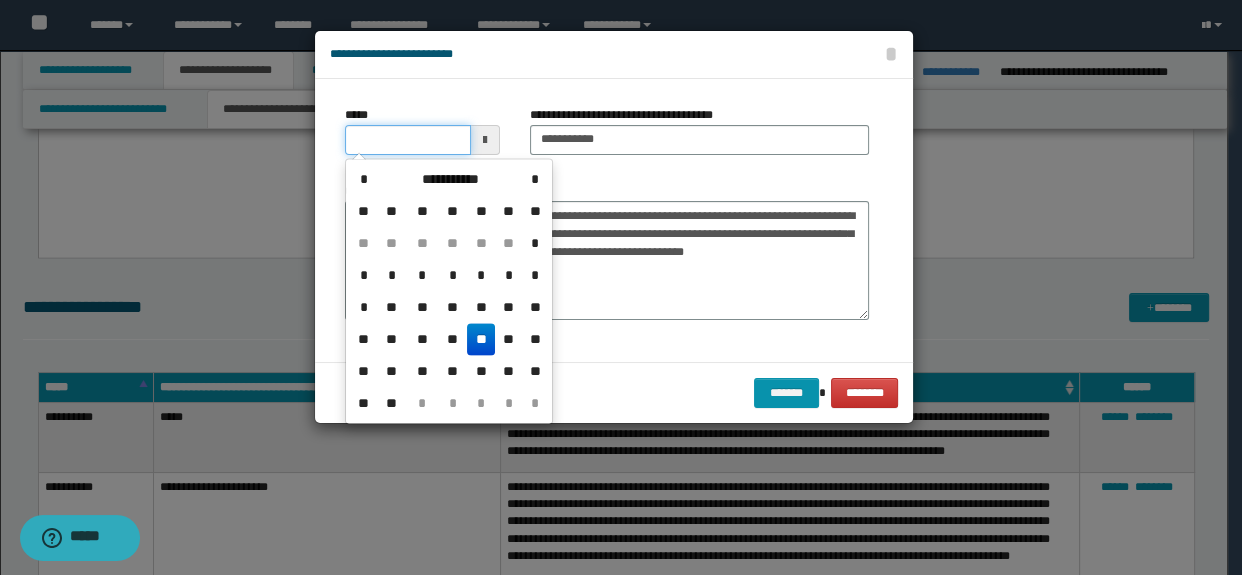 click on "*****" at bounding box center (408, 140) 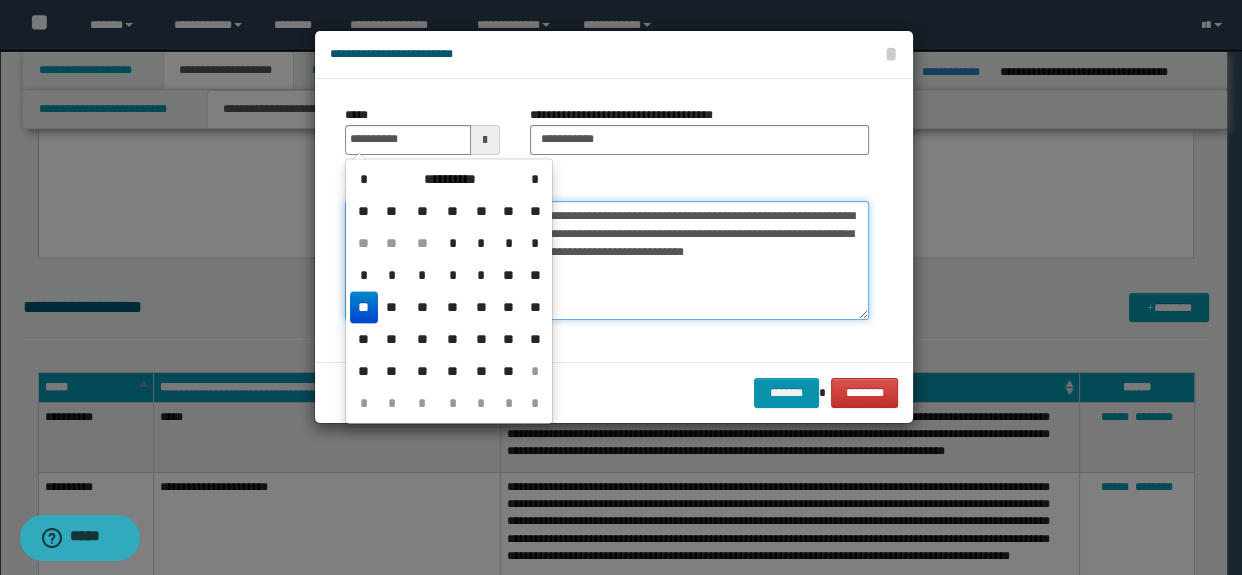 type on "**********" 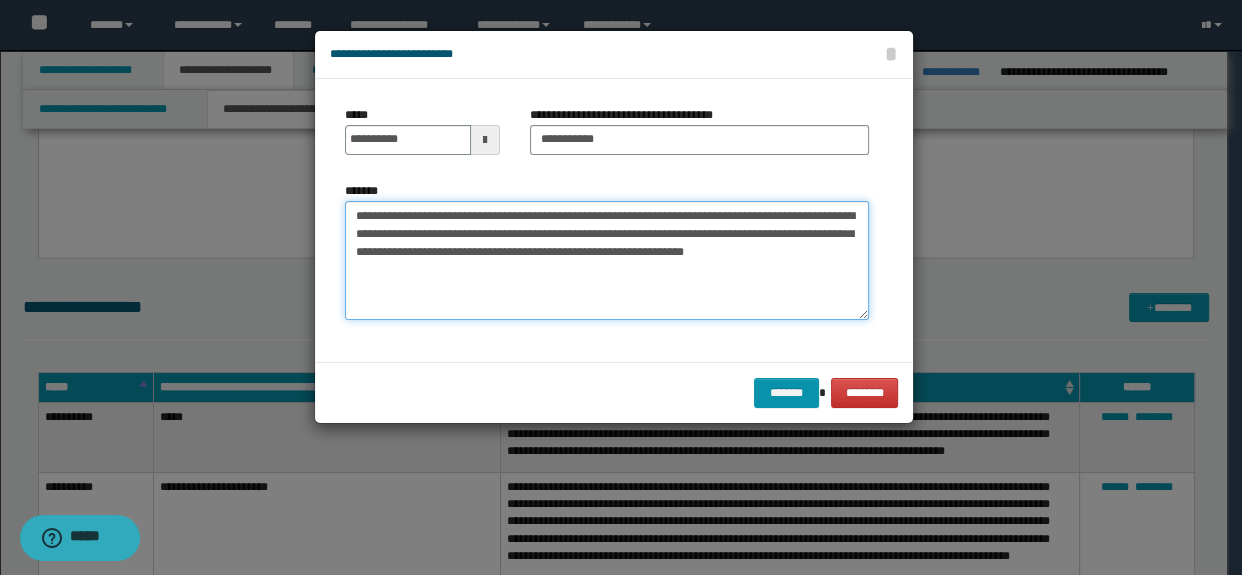 click on "**********" at bounding box center [607, 261] 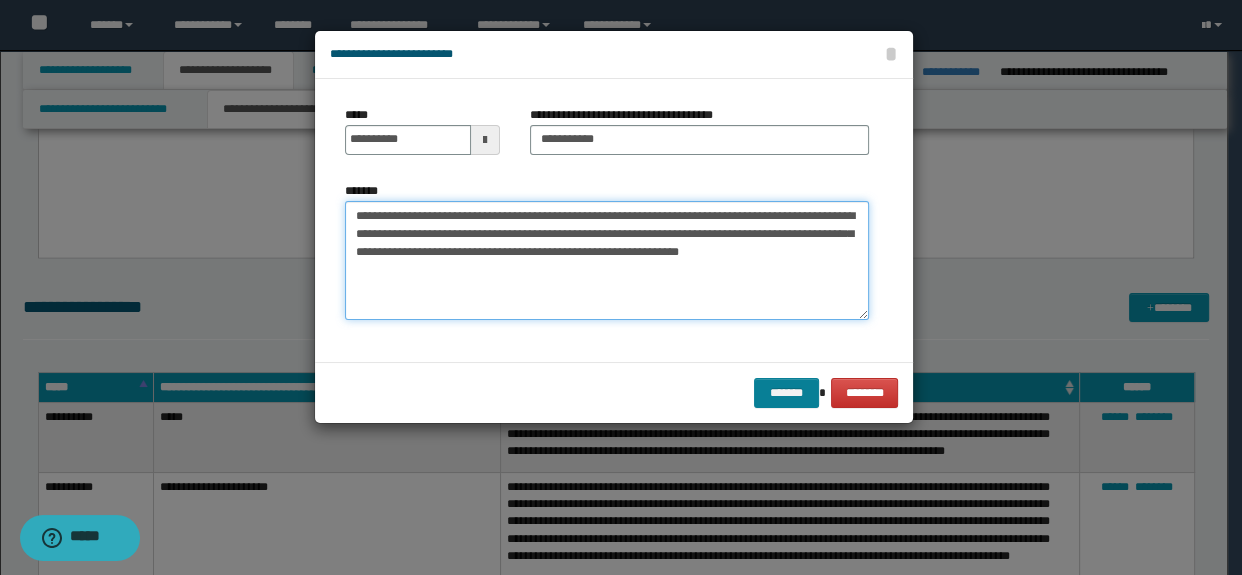 type on "**********" 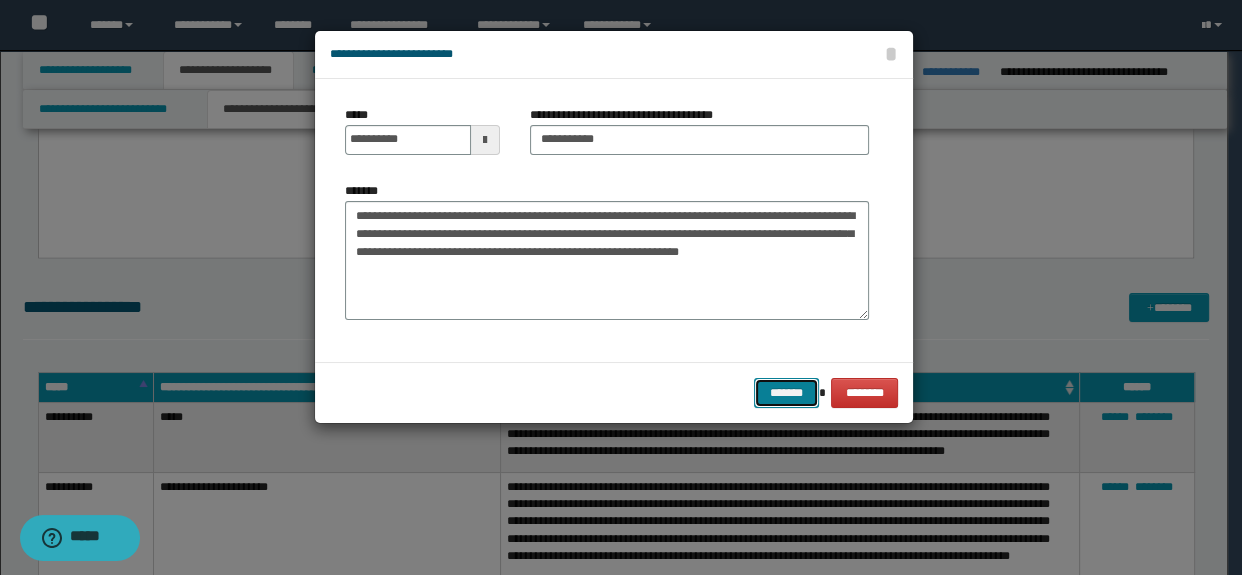 click on "*******" at bounding box center [786, 393] 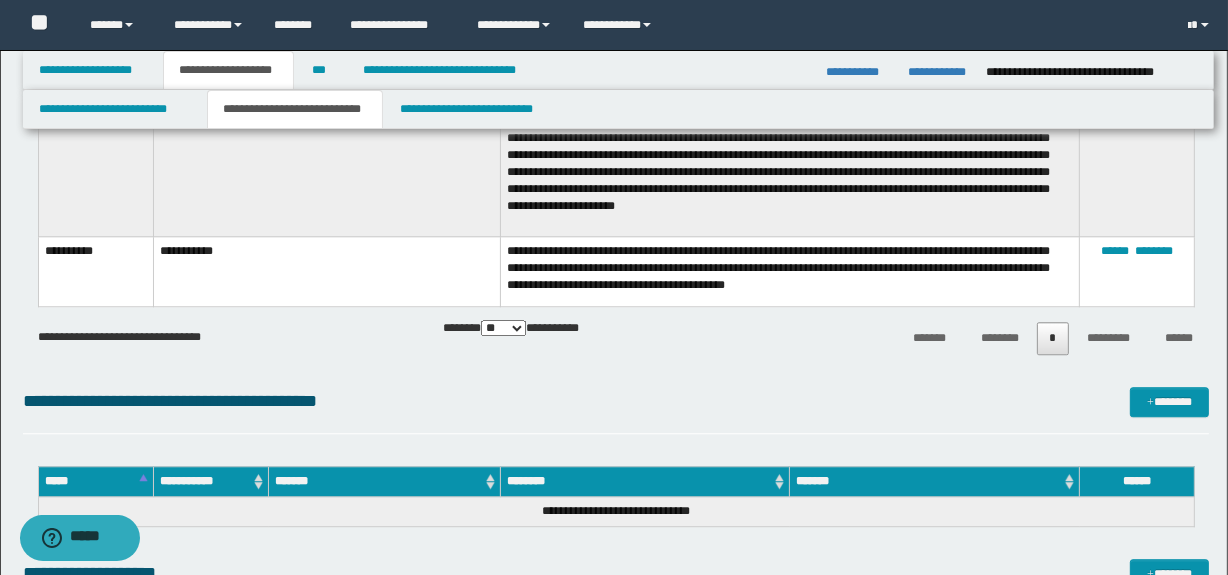 scroll, scrollTop: 4610, scrollLeft: 0, axis: vertical 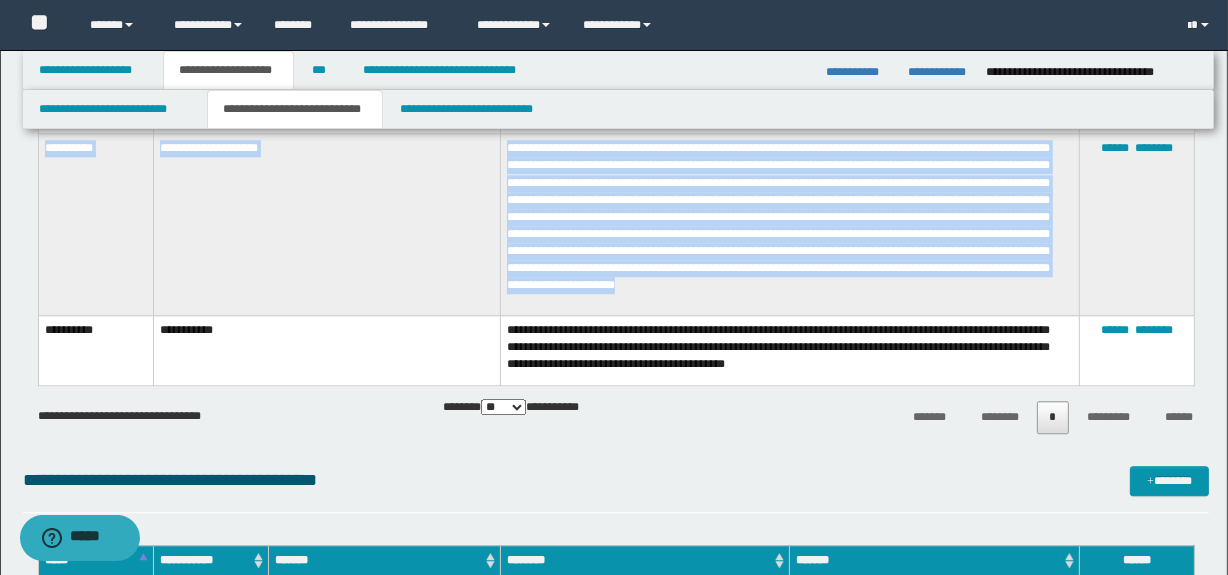 drag, startPoint x: 1015, startPoint y: 311, endPoint x: 42, endPoint y: 190, distance: 980.49475 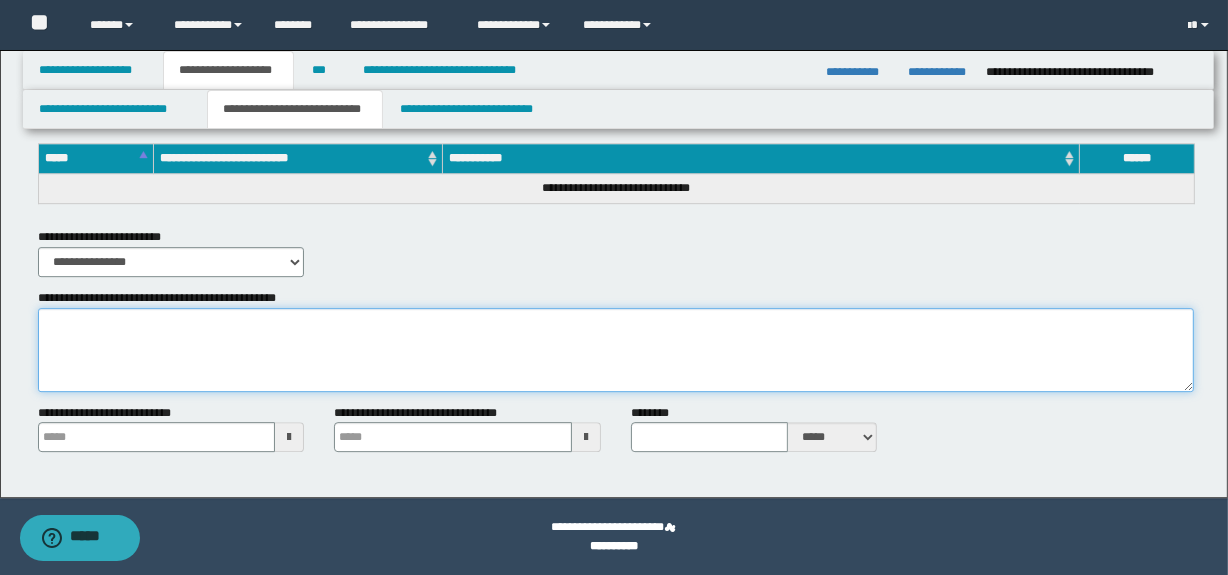 click on "**********" at bounding box center [616, 350] 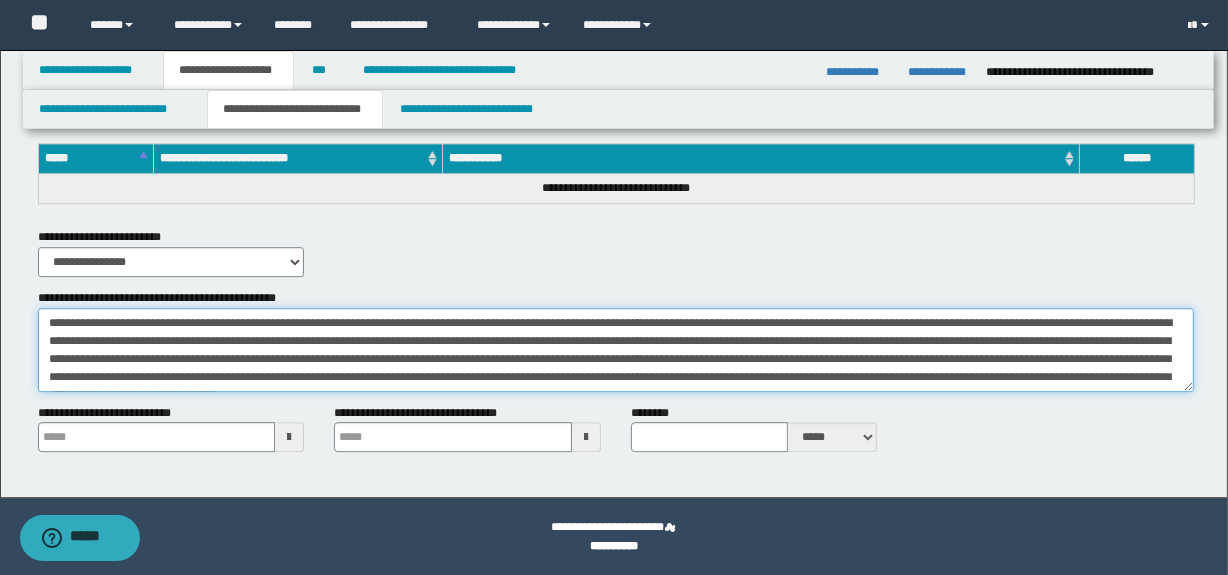scroll, scrollTop: 11, scrollLeft: 0, axis: vertical 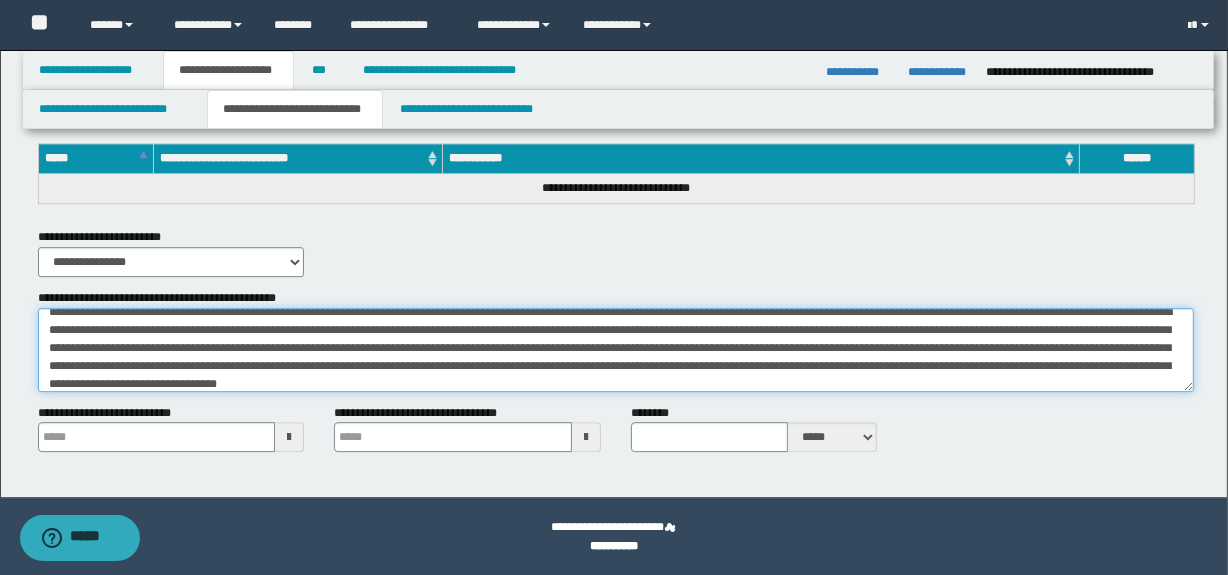 click on "**********" at bounding box center (616, 350) 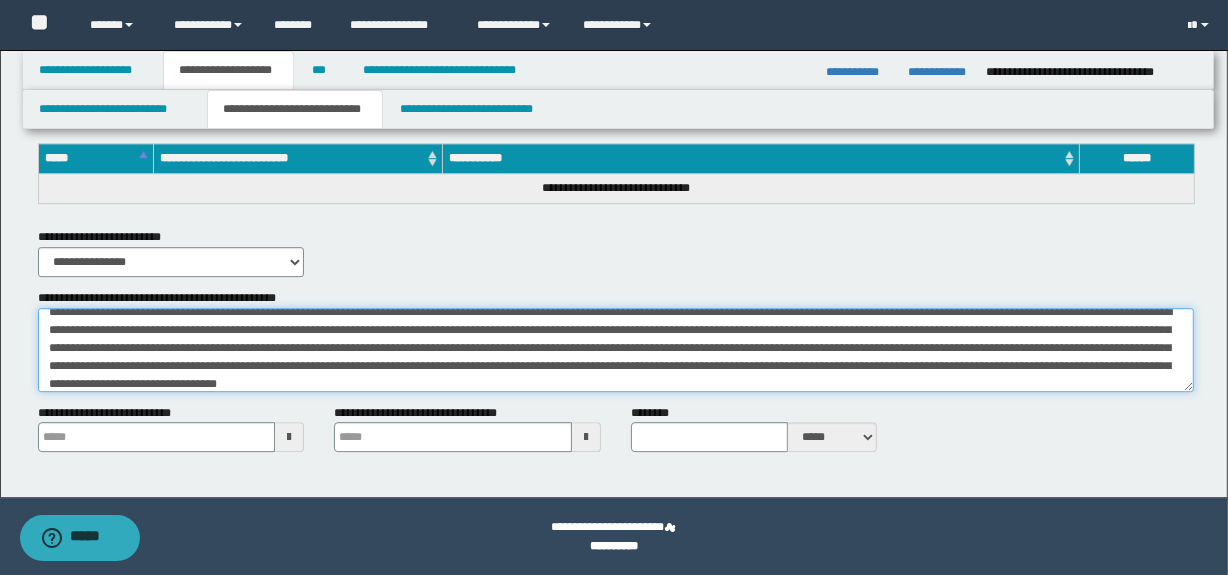 scroll, scrollTop: 5, scrollLeft: 0, axis: vertical 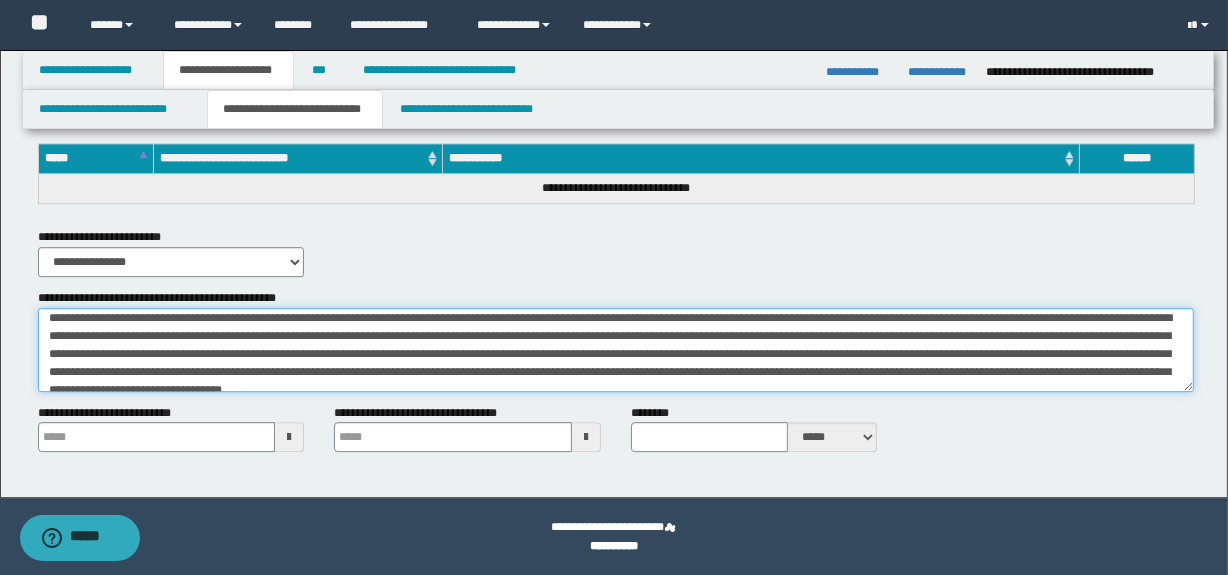 drag, startPoint x: 716, startPoint y: 352, endPoint x: 596, endPoint y: 351, distance: 120.004166 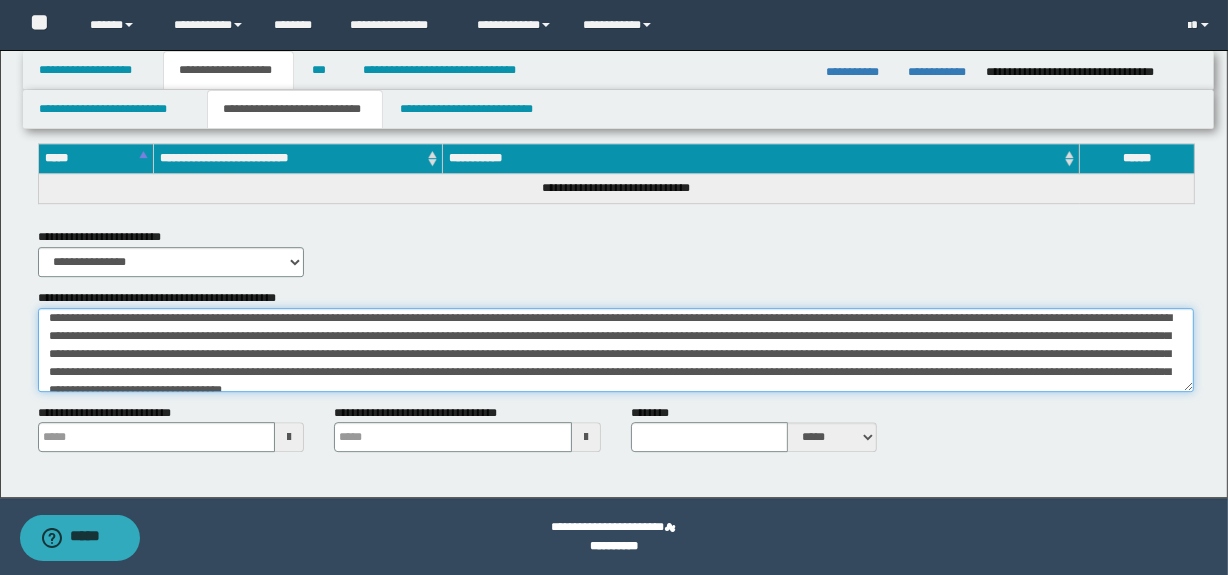 type on "**********" 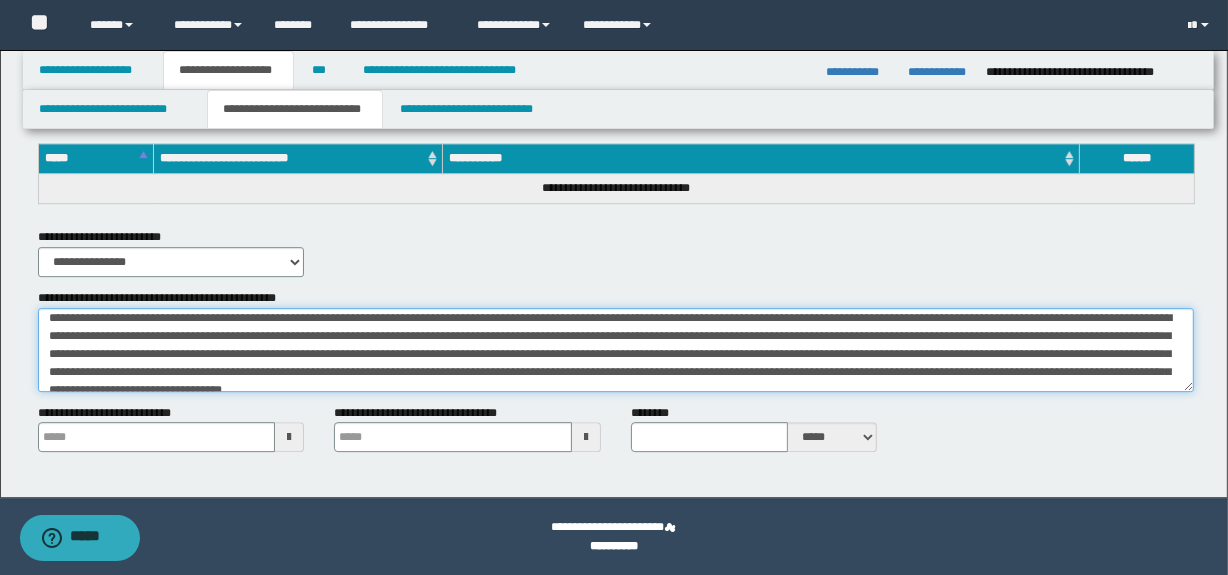 click on "**********" at bounding box center [616, 350] 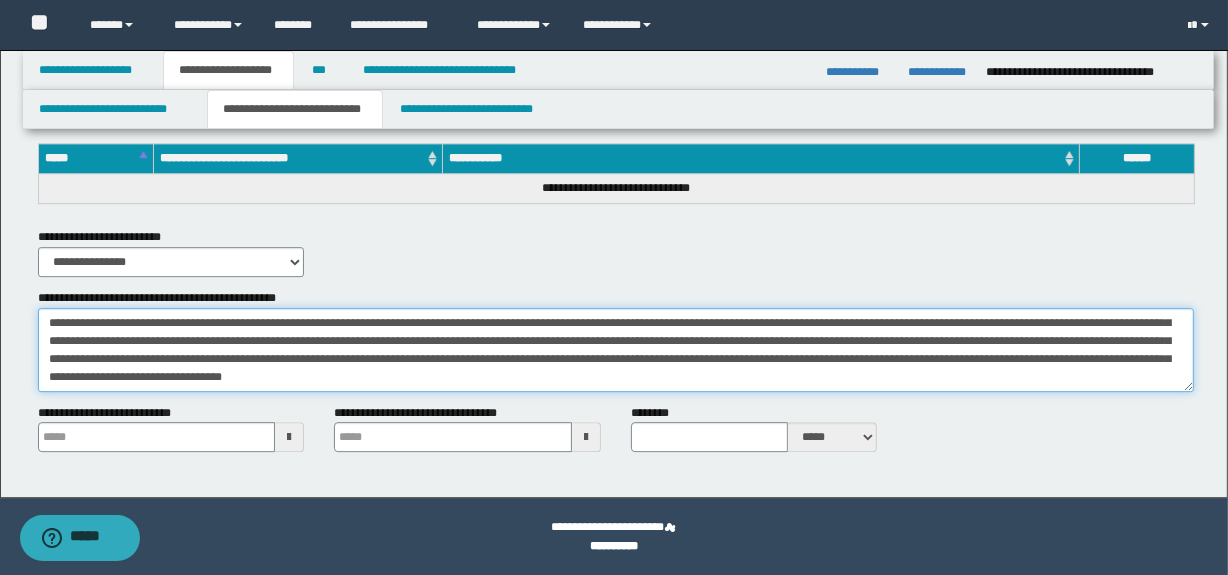 scroll, scrollTop: 0, scrollLeft: 0, axis: both 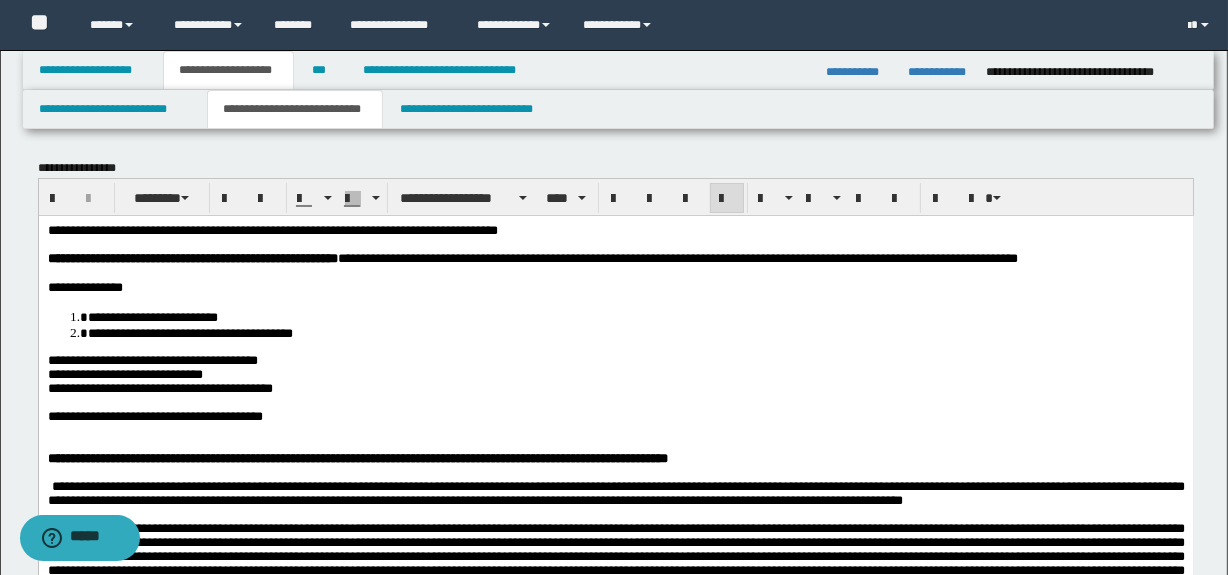 click at bounding box center [615, 430] 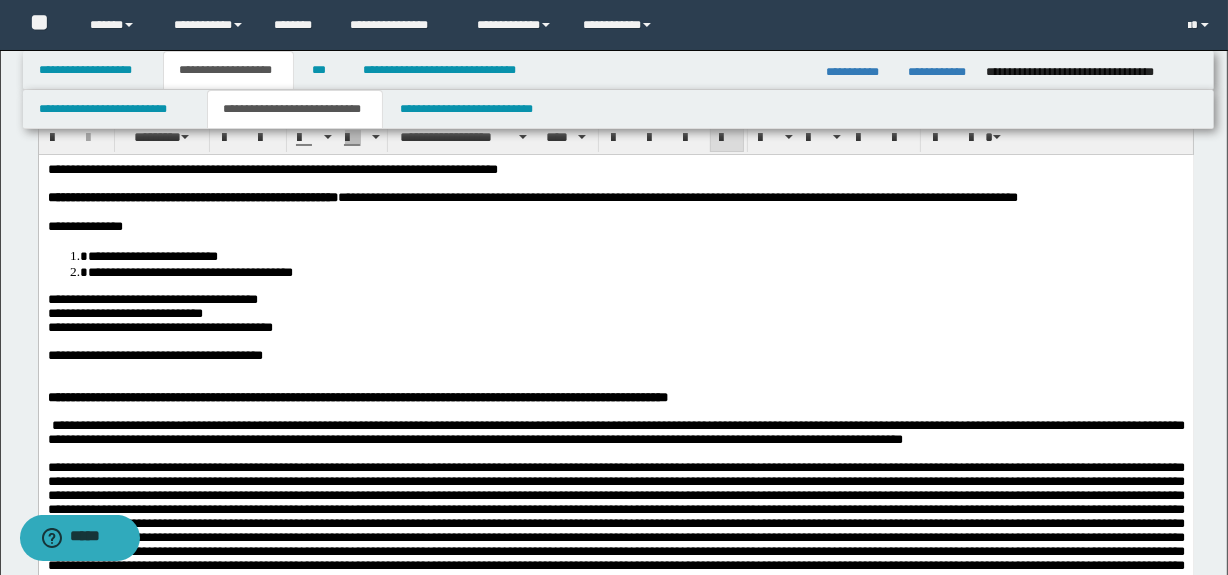 scroll, scrollTop: 81, scrollLeft: 0, axis: vertical 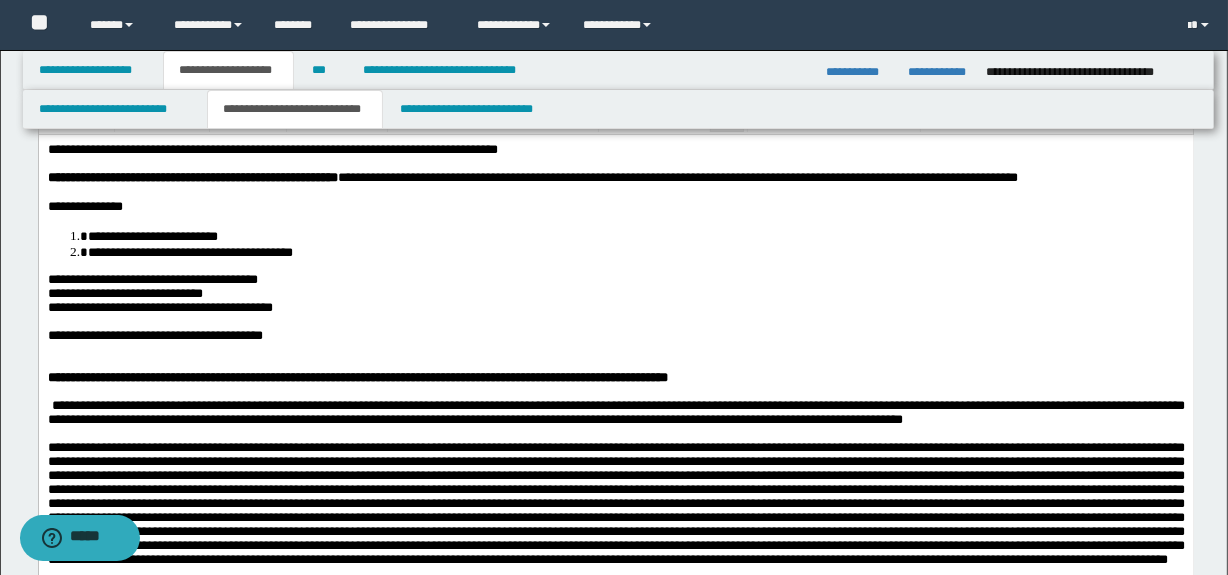 click at bounding box center [615, 349] 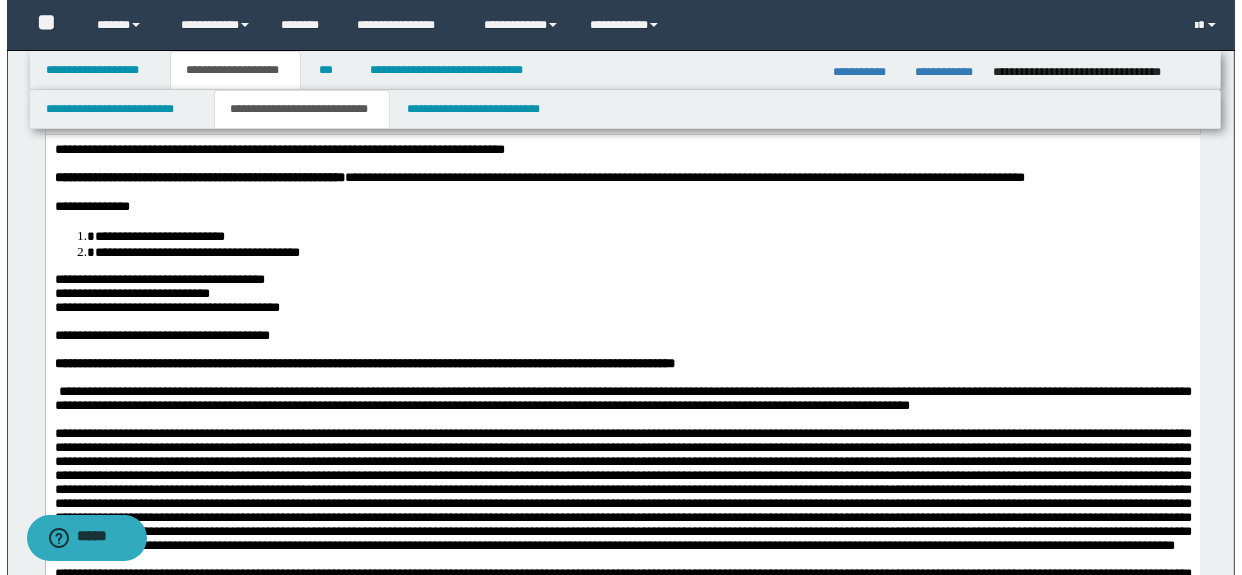 scroll, scrollTop: 0, scrollLeft: 0, axis: both 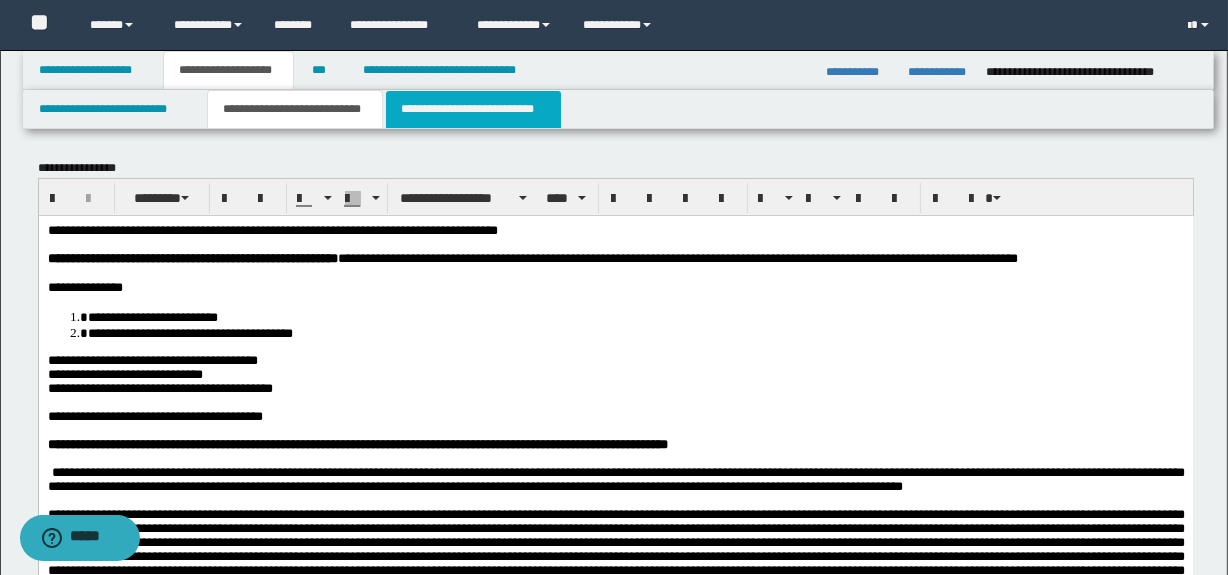 click on "**********" at bounding box center [473, 109] 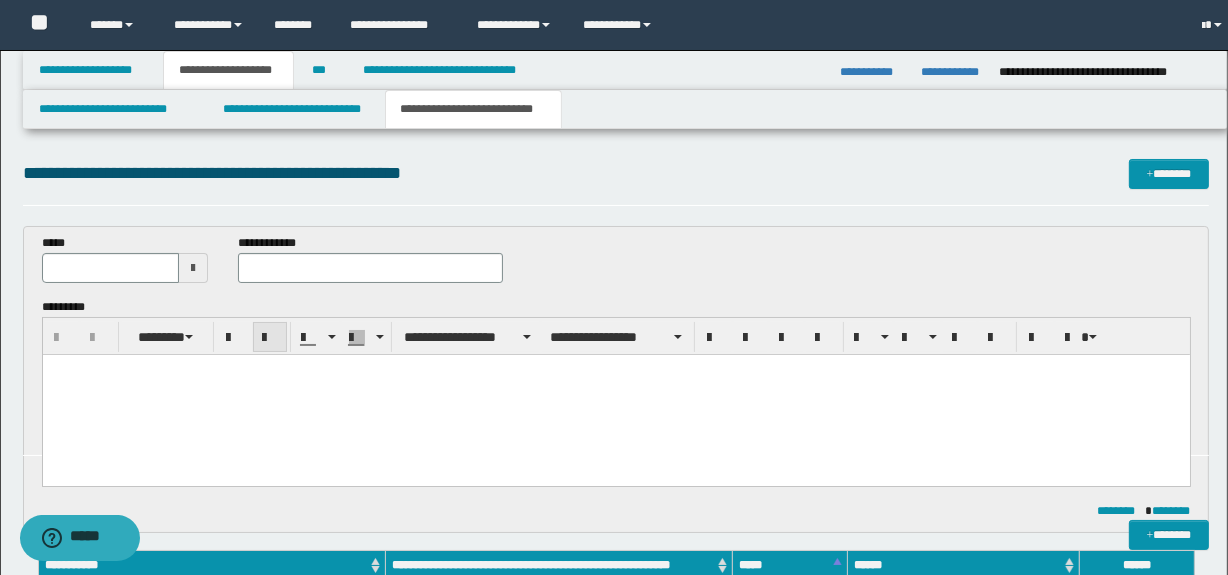 scroll, scrollTop: 0, scrollLeft: 0, axis: both 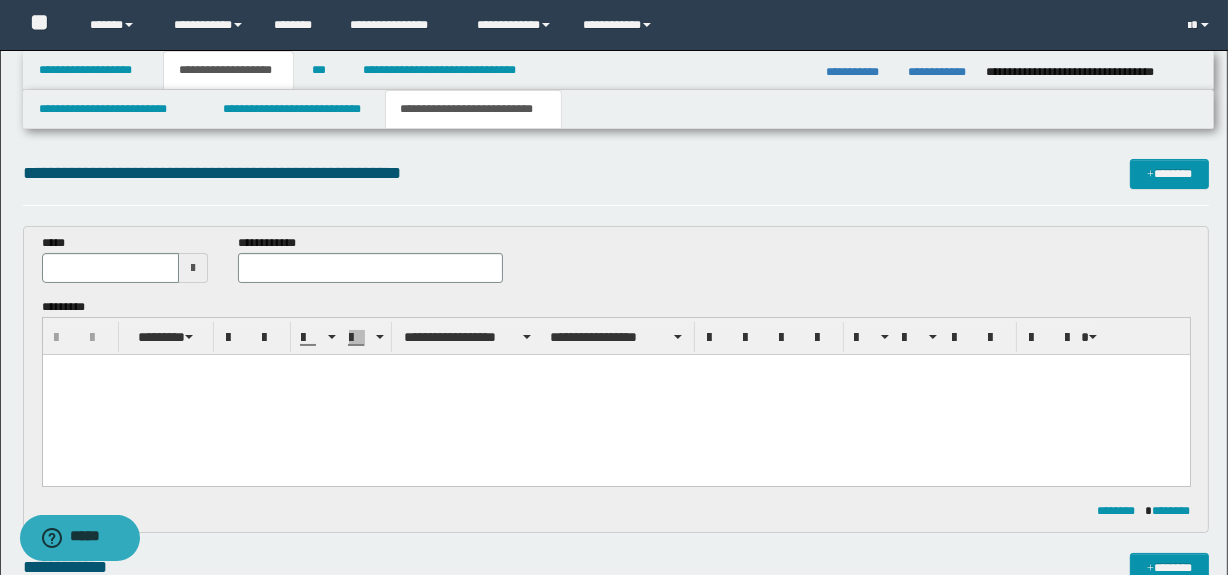click at bounding box center [615, 395] 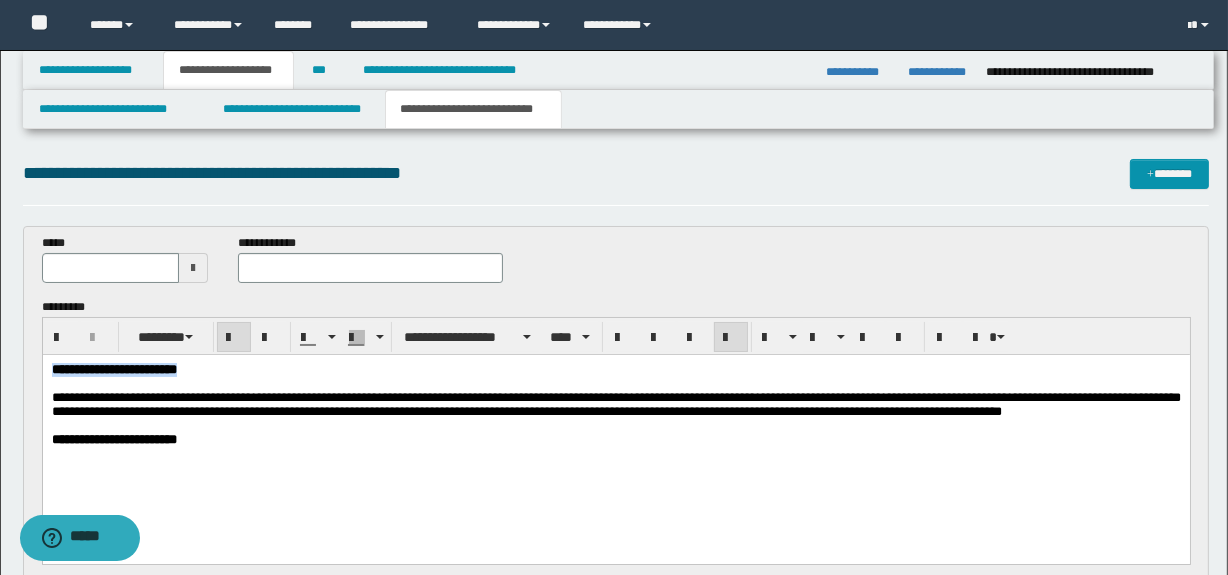 drag, startPoint x: 272, startPoint y: 373, endPoint x: 64, endPoint y: 715, distance: 400.2849 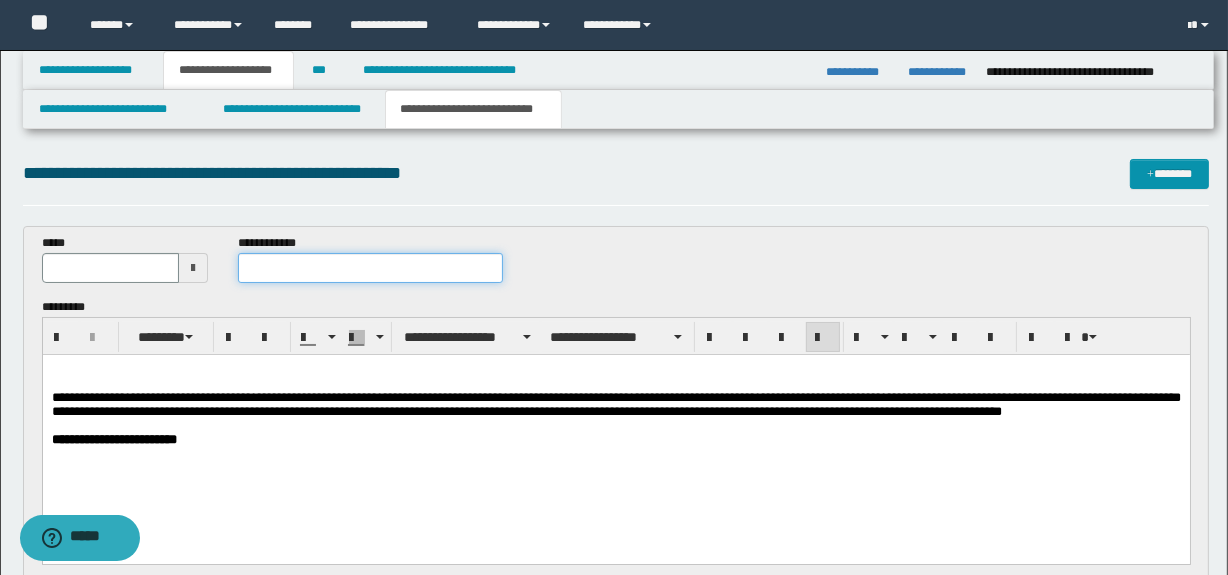 click at bounding box center [370, 268] 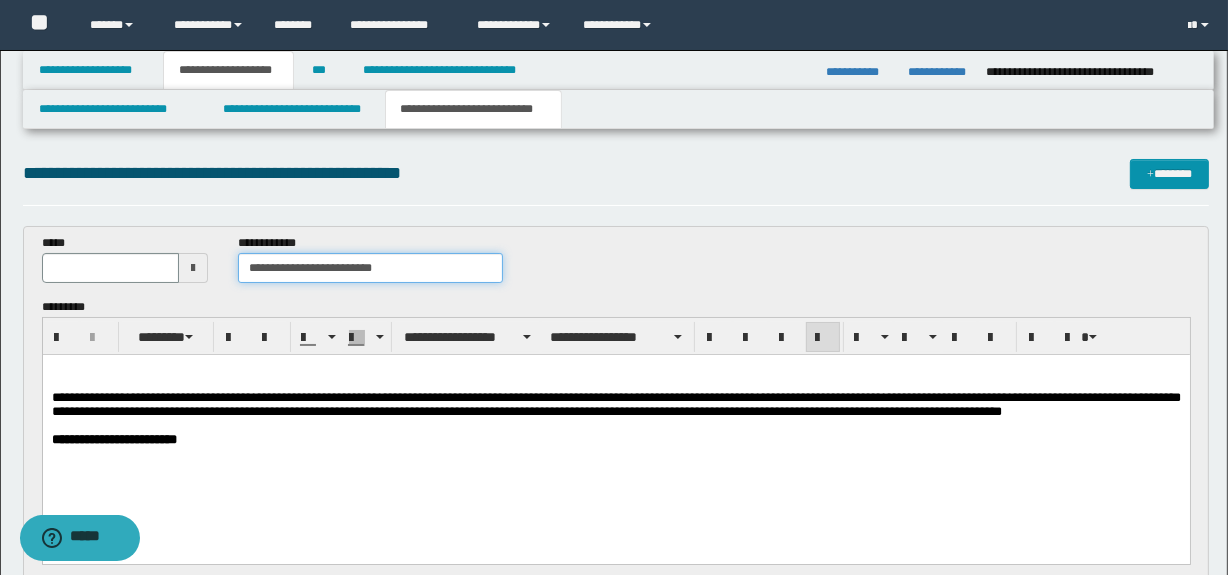 type on "**********" 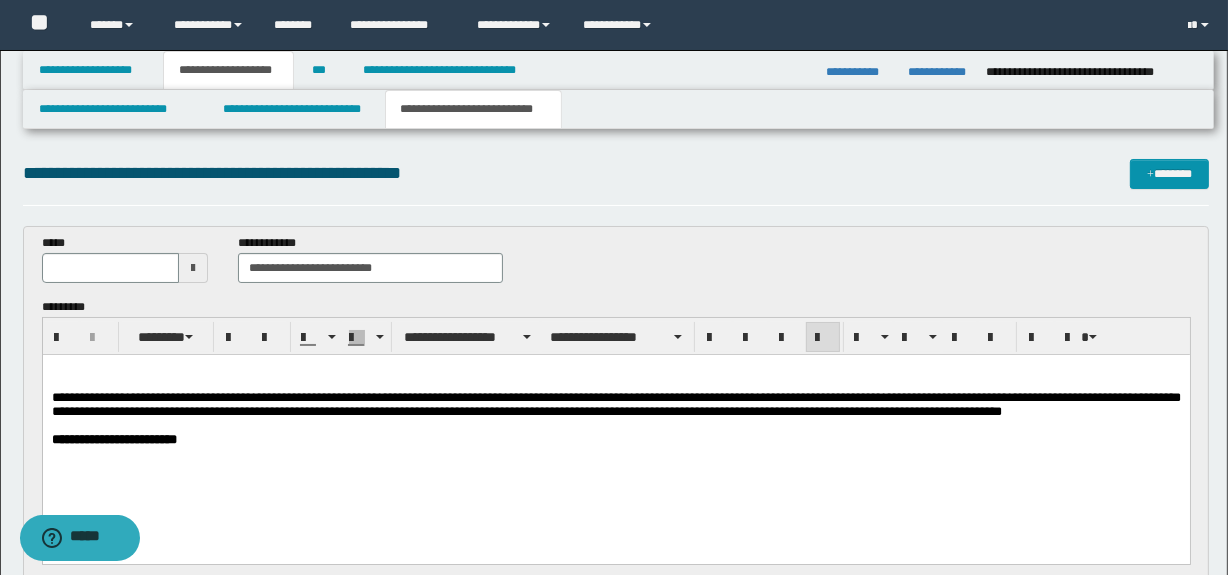 click at bounding box center [193, 268] 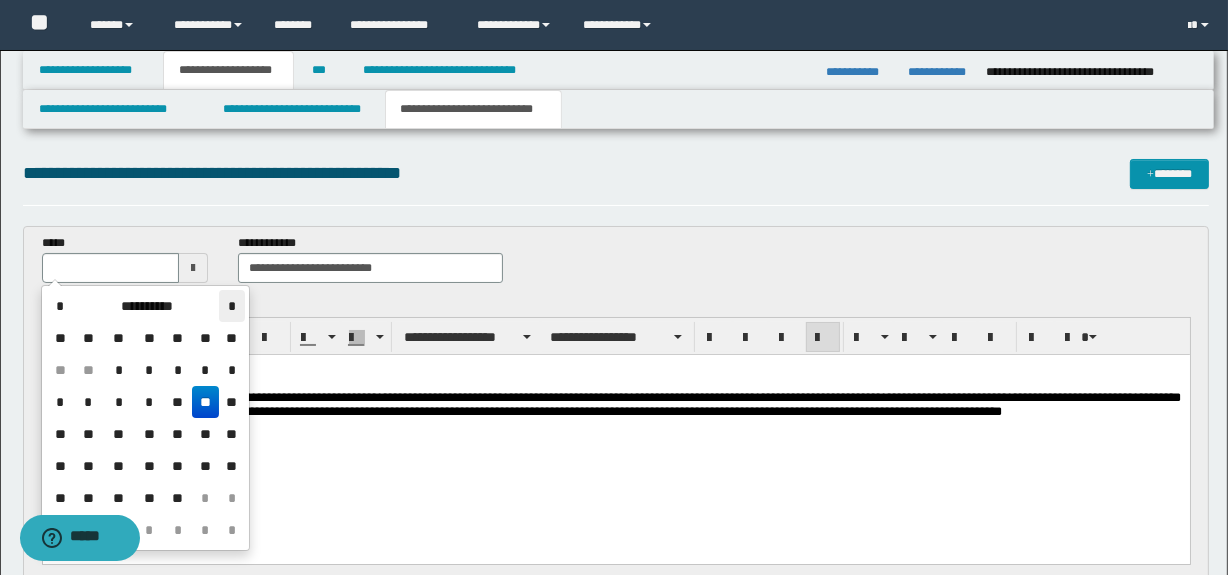 click on "*" at bounding box center (231, 306) 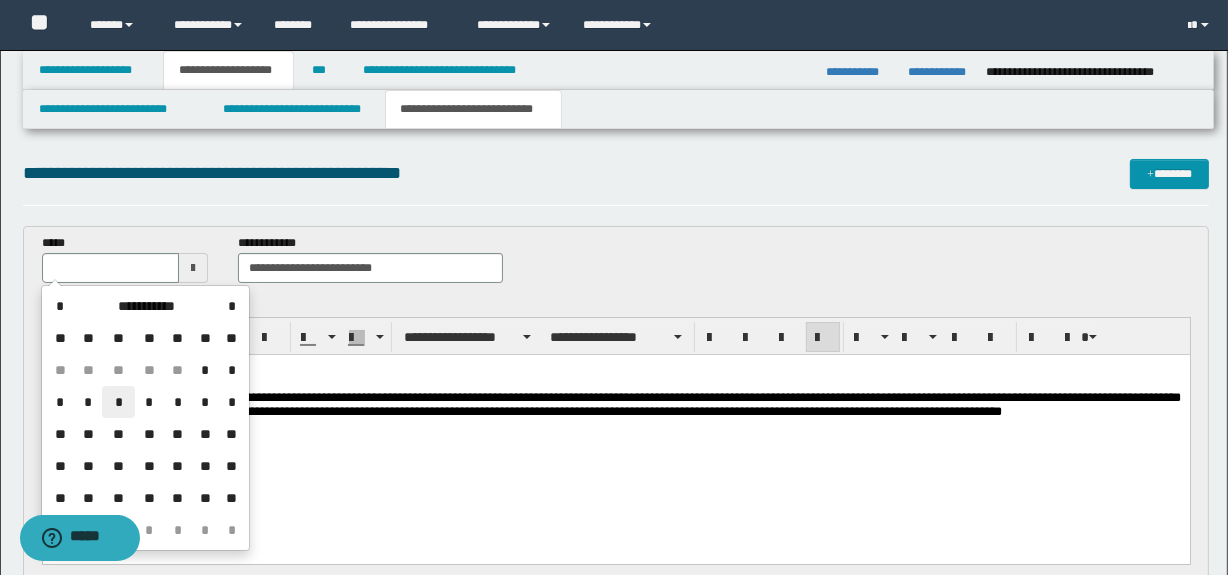 click on "*" at bounding box center [118, 402] 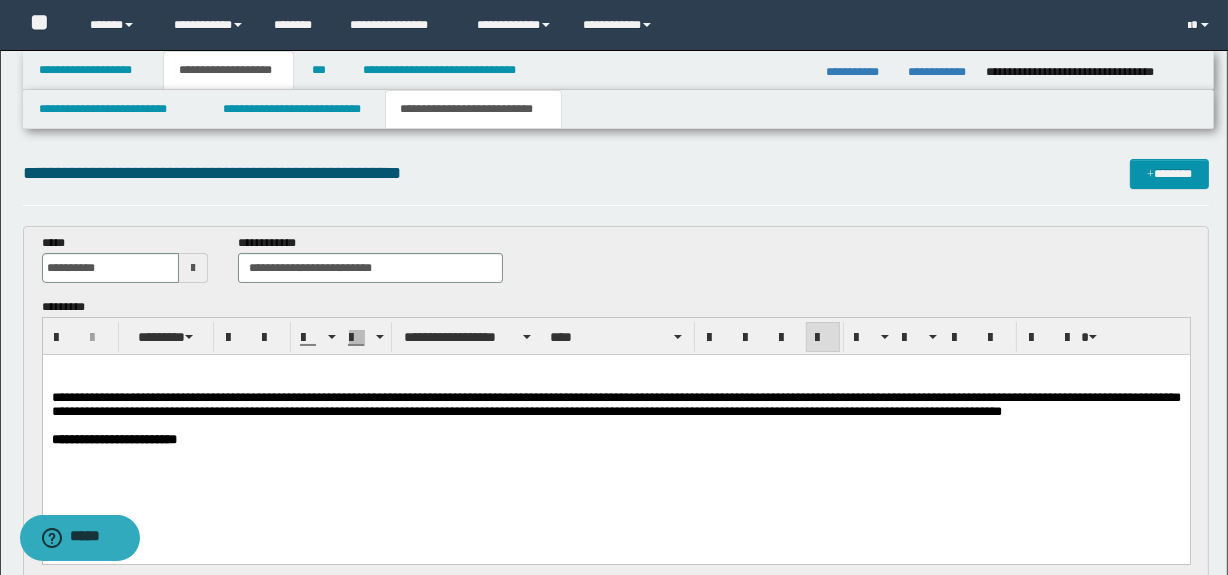 click on "**********" at bounding box center (615, 404) 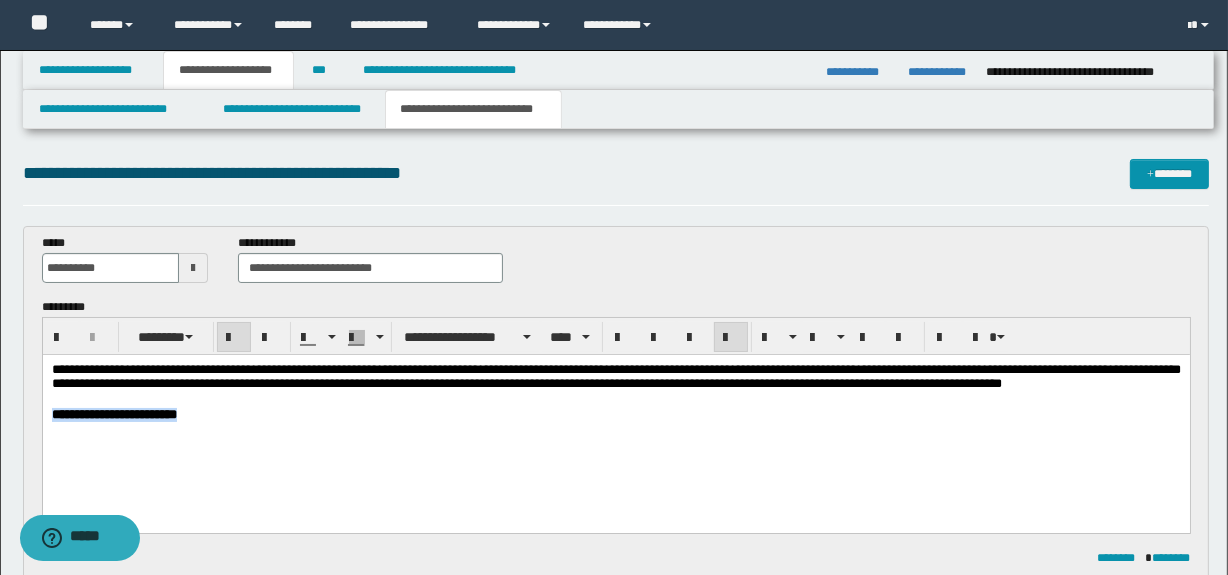 drag, startPoint x: 274, startPoint y: 420, endPoint x: 37, endPoint y: 424, distance: 237.03375 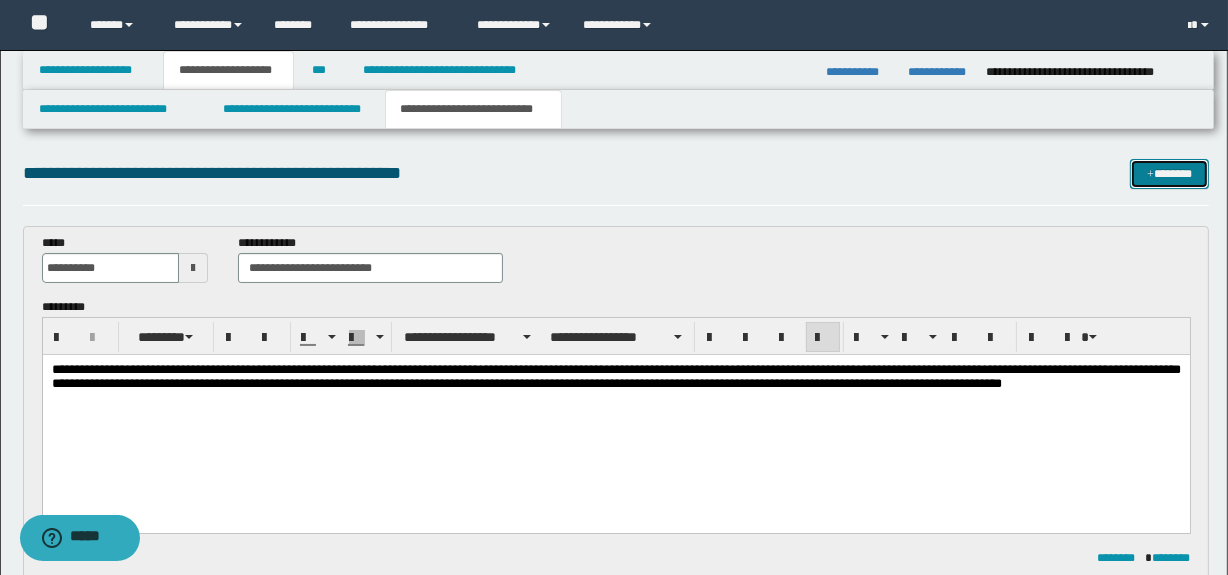 click on "*******" at bounding box center (1170, 174) 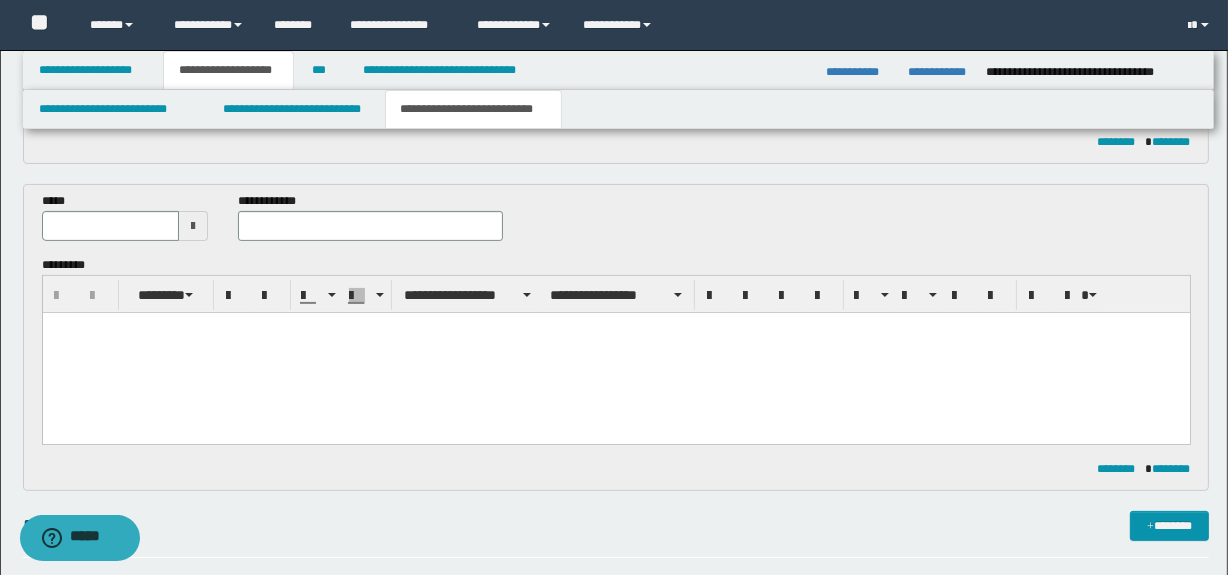scroll, scrollTop: 413, scrollLeft: 0, axis: vertical 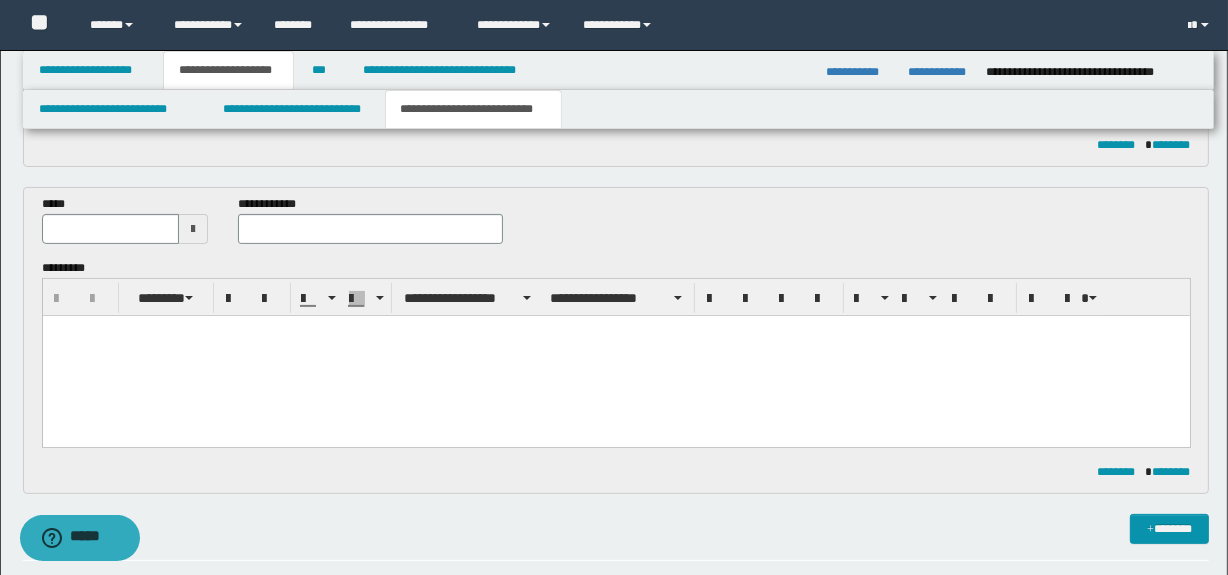 drag, startPoint x: 379, startPoint y: 249, endPoint x: 378, endPoint y: 239, distance: 10.049875 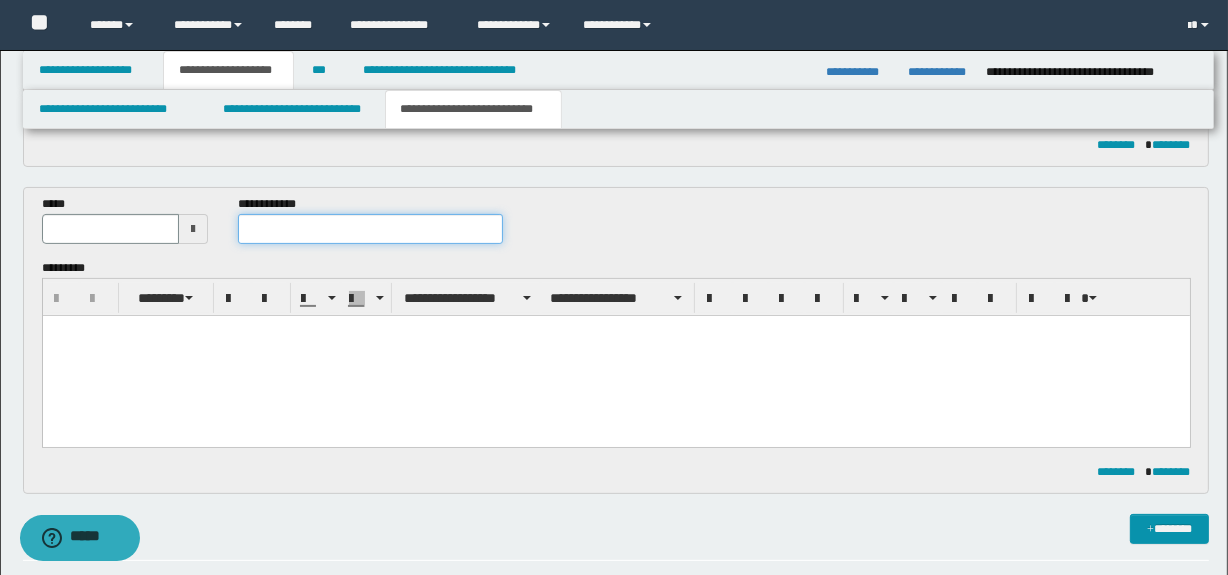 click at bounding box center (370, 229) 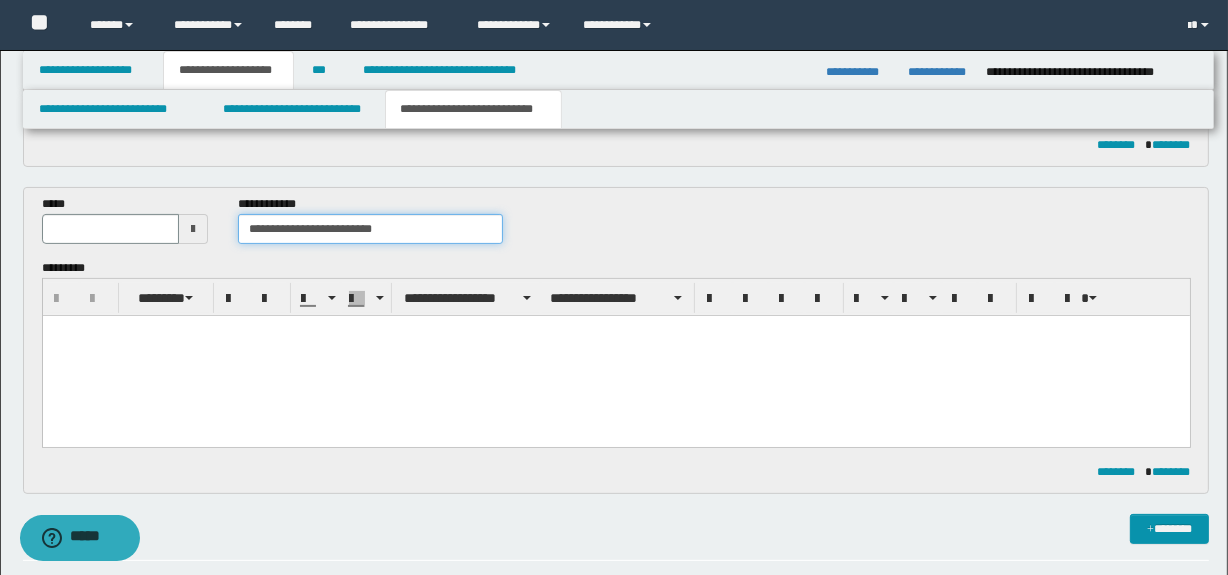 type on "**********" 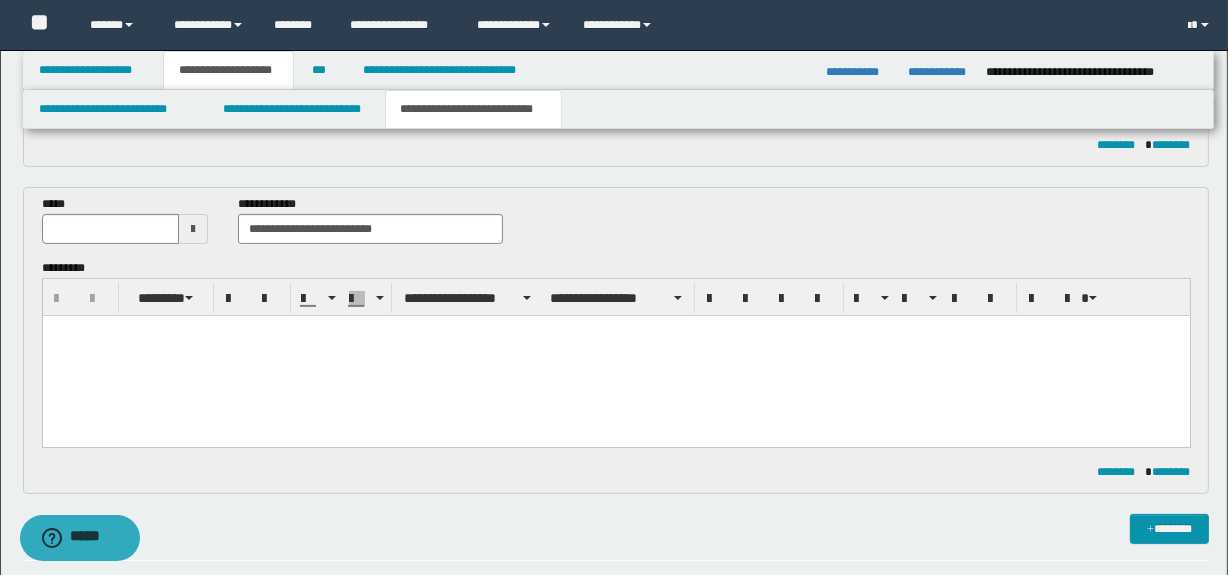 click at bounding box center (193, 229) 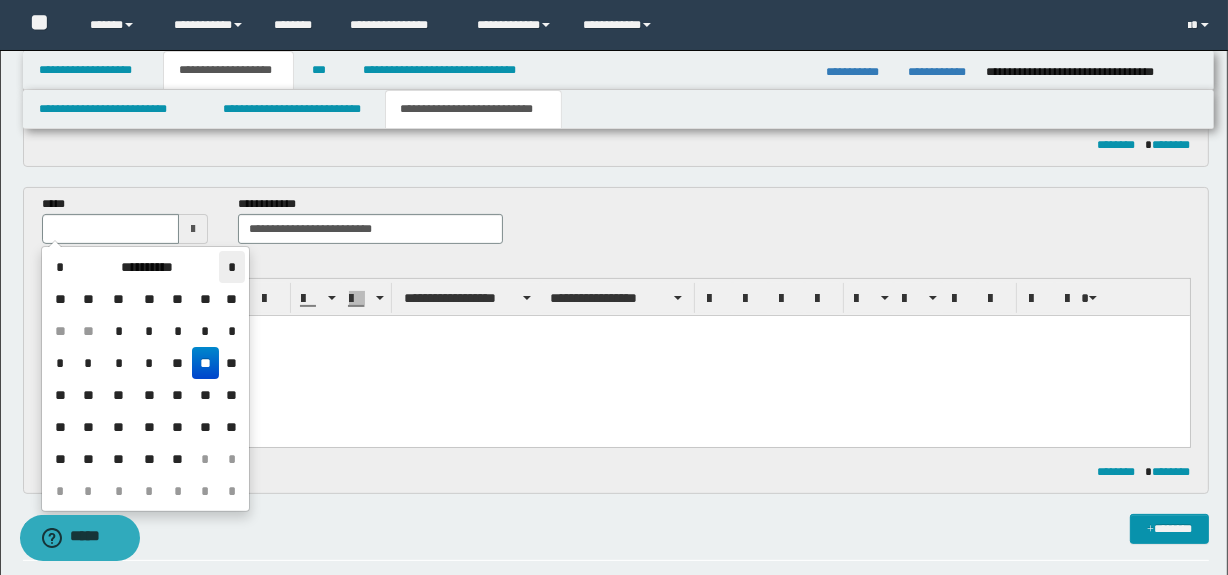 click on "*" at bounding box center (231, 267) 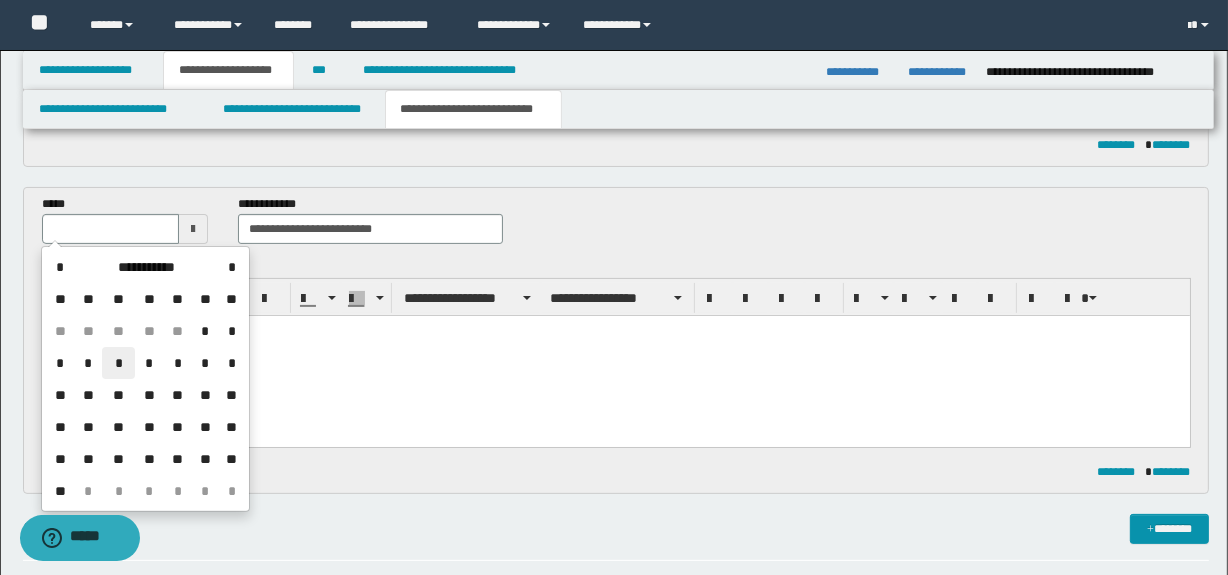 click on "*" at bounding box center (118, 363) 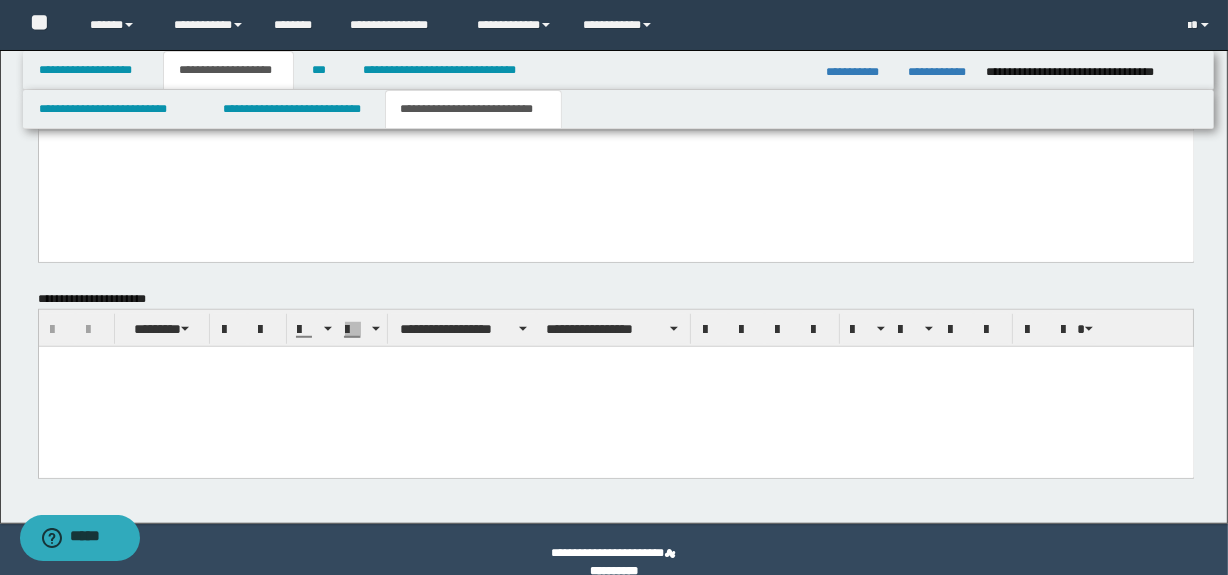 scroll, scrollTop: 1310, scrollLeft: 0, axis: vertical 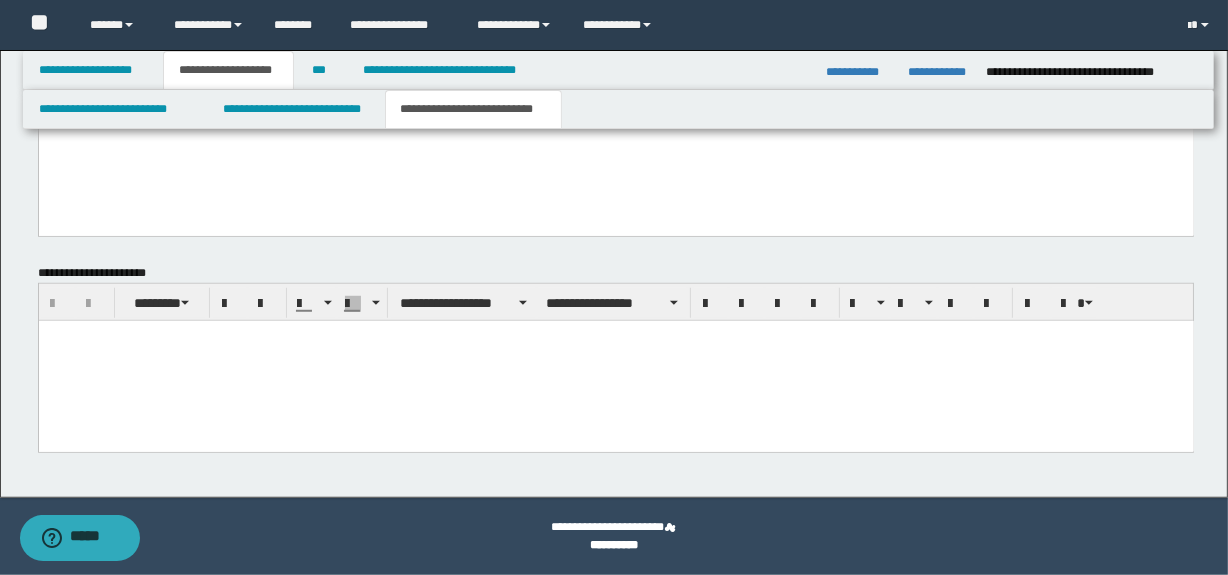 paste 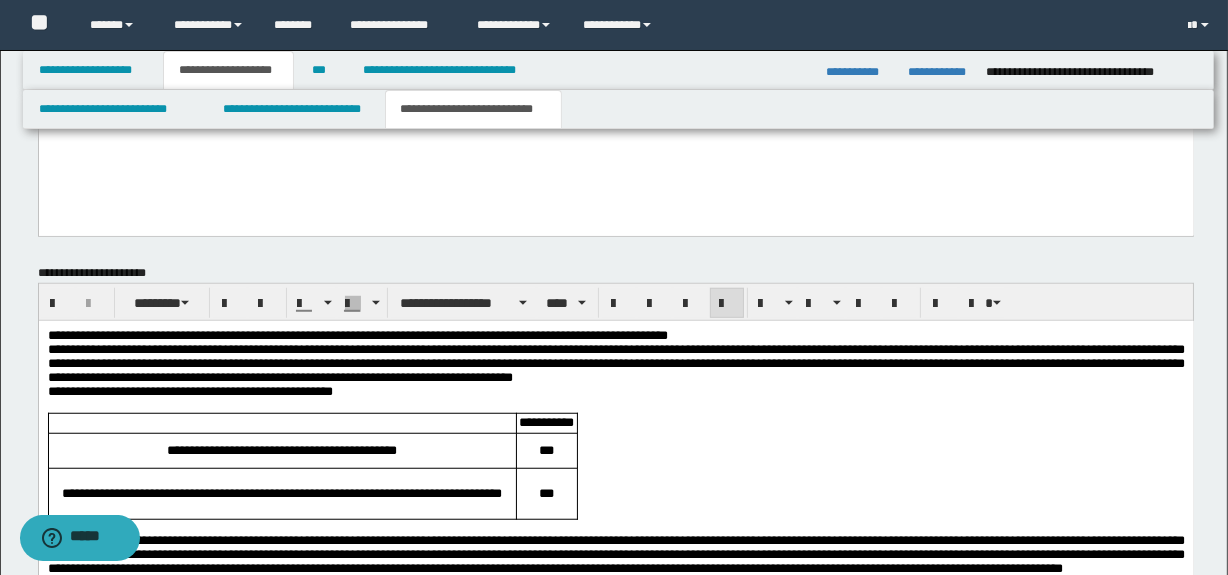 click on "**********" at bounding box center (615, 335) 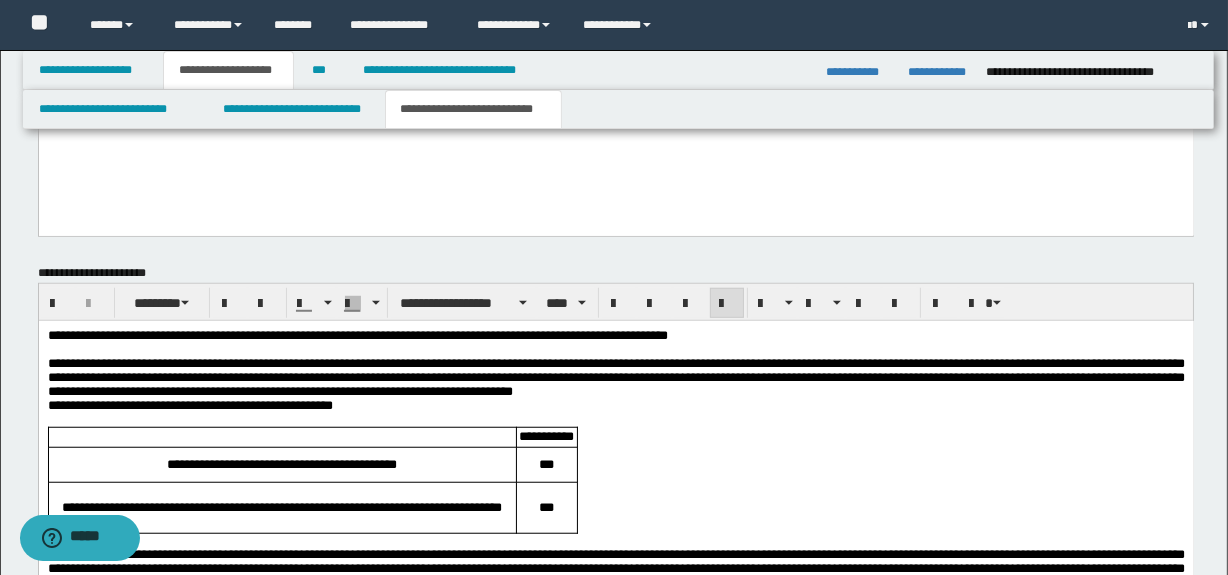 click on "**********" at bounding box center (615, 377) 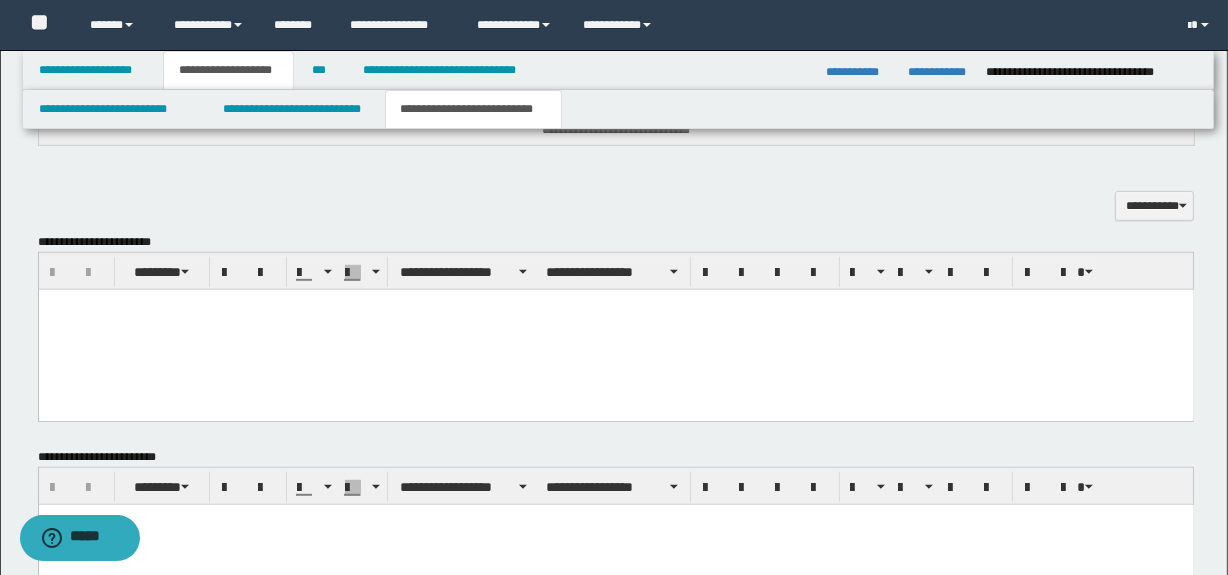 scroll, scrollTop: 907, scrollLeft: 0, axis: vertical 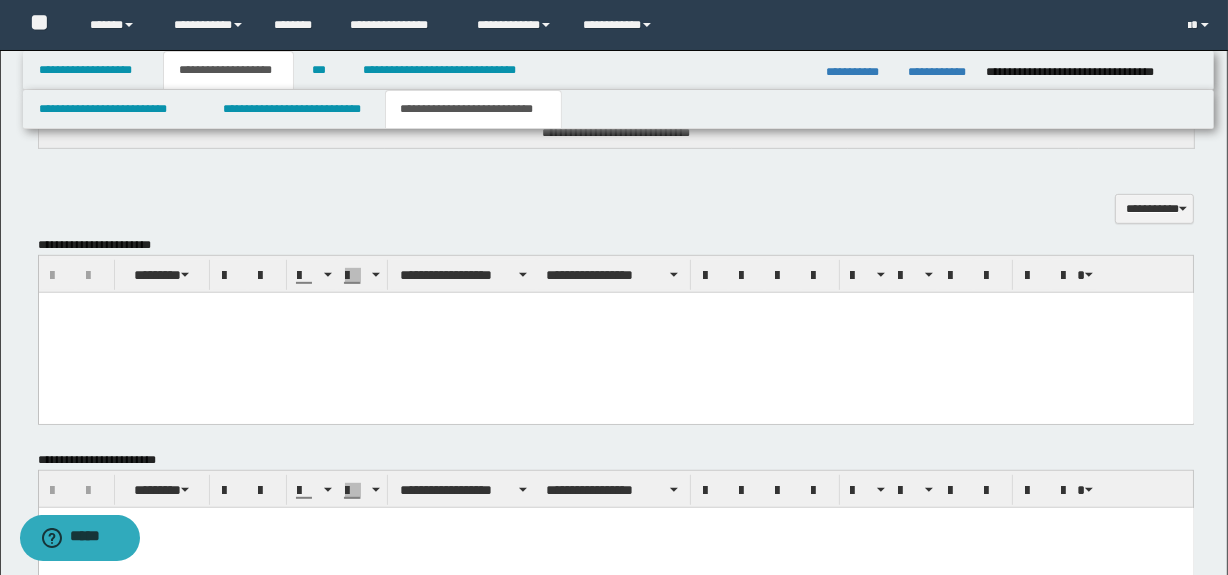 paste 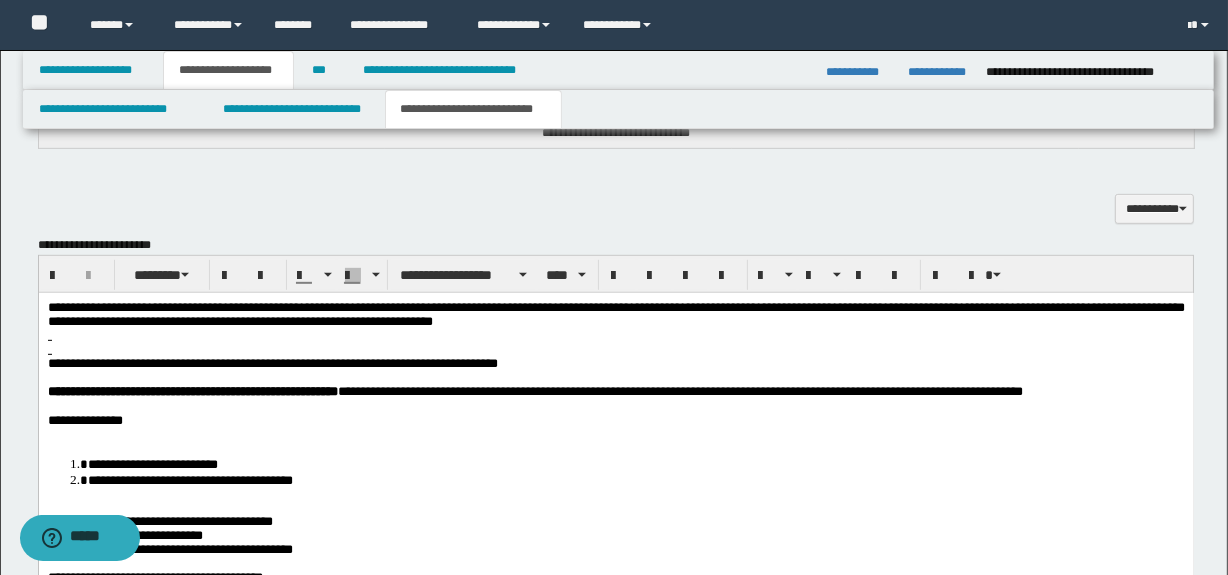 click at bounding box center [615, 335] 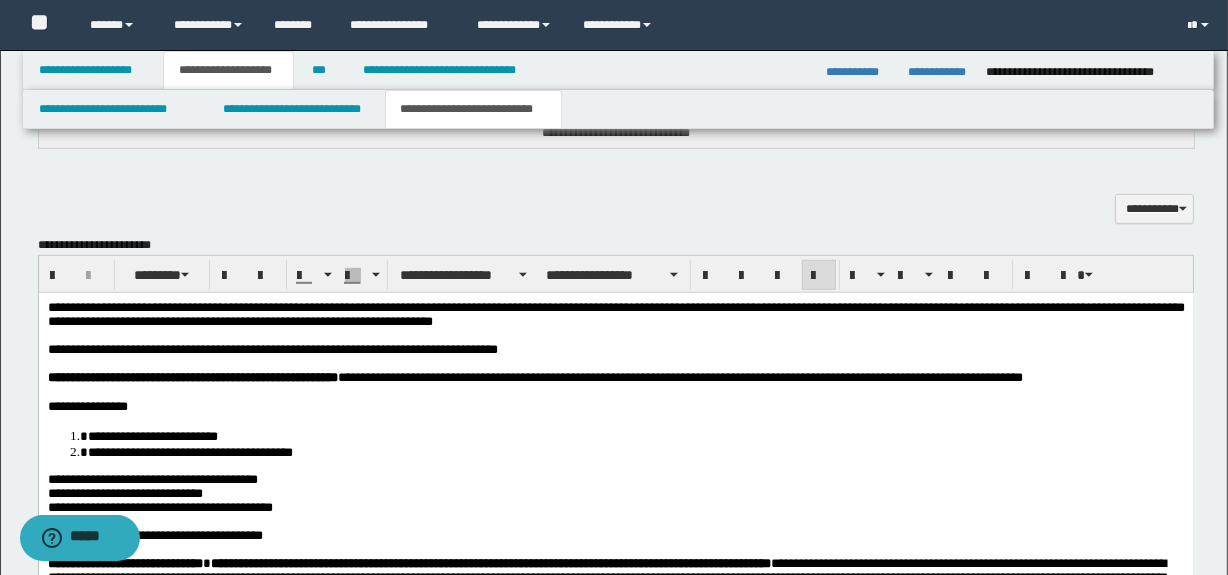 click on "**********" at bounding box center (874, 376) 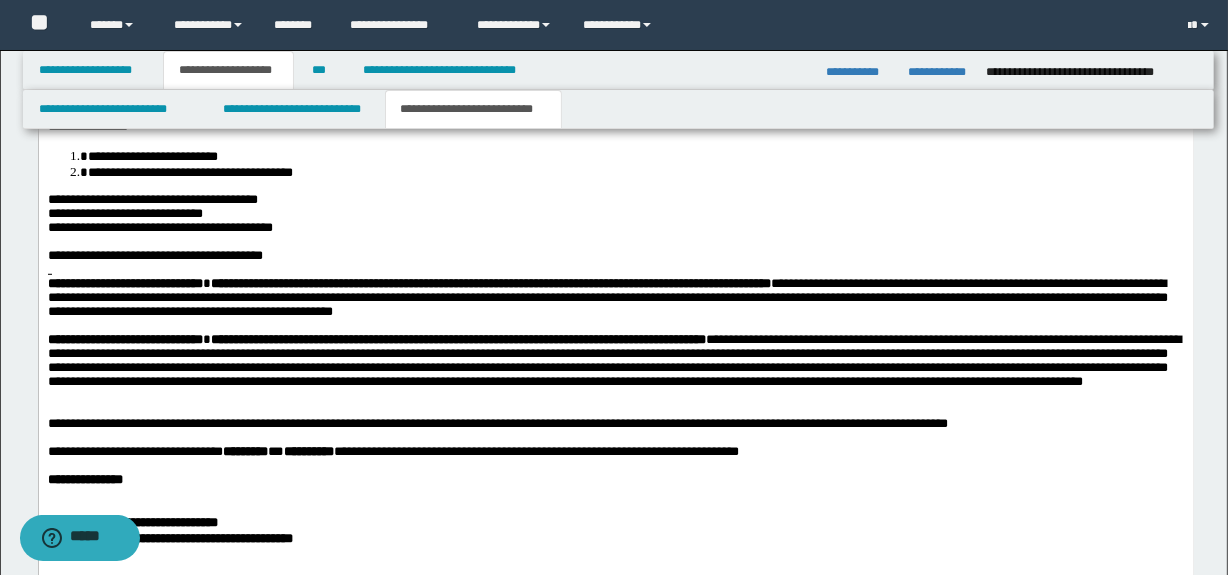 scroll, scrollTop: 1181, scrollLeft: 0, axis: vertical 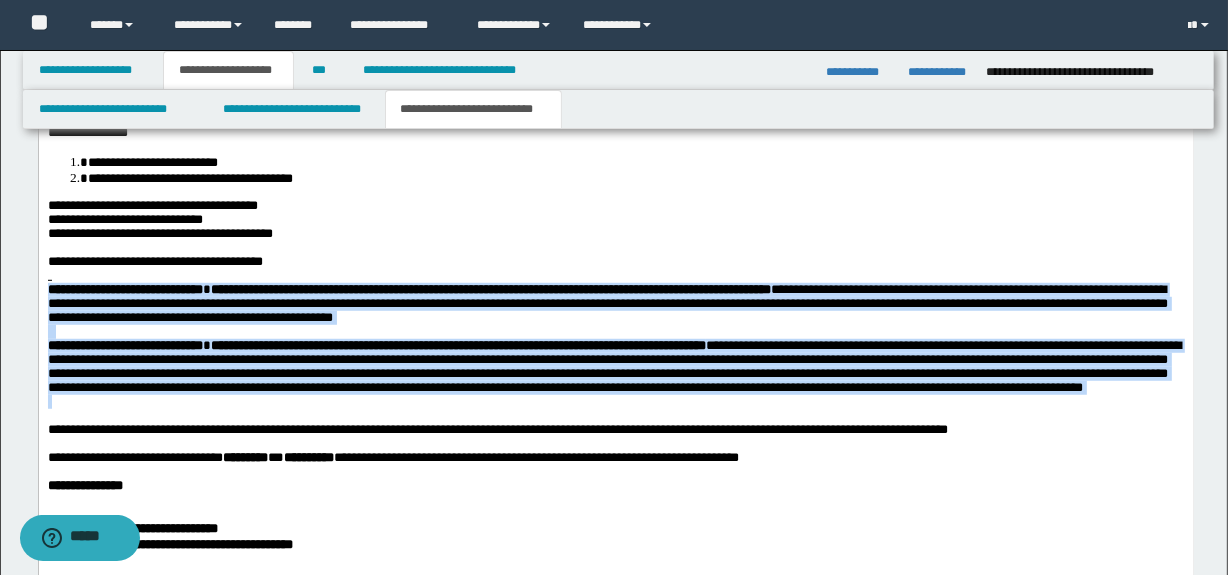 drag, startPoint x: 1112, startPoint y: 439, endPoint x: 1016, endPoint y: 299, distance: 169.75276 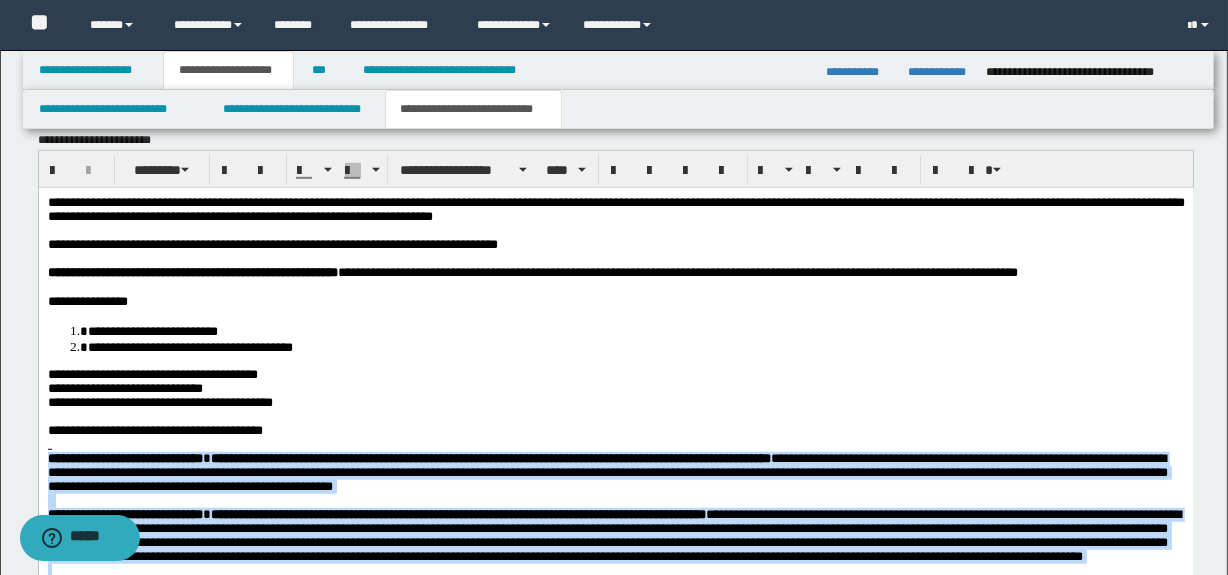 scroll, scrollTop: 1023, scrollLeft: 0, axis: vertical 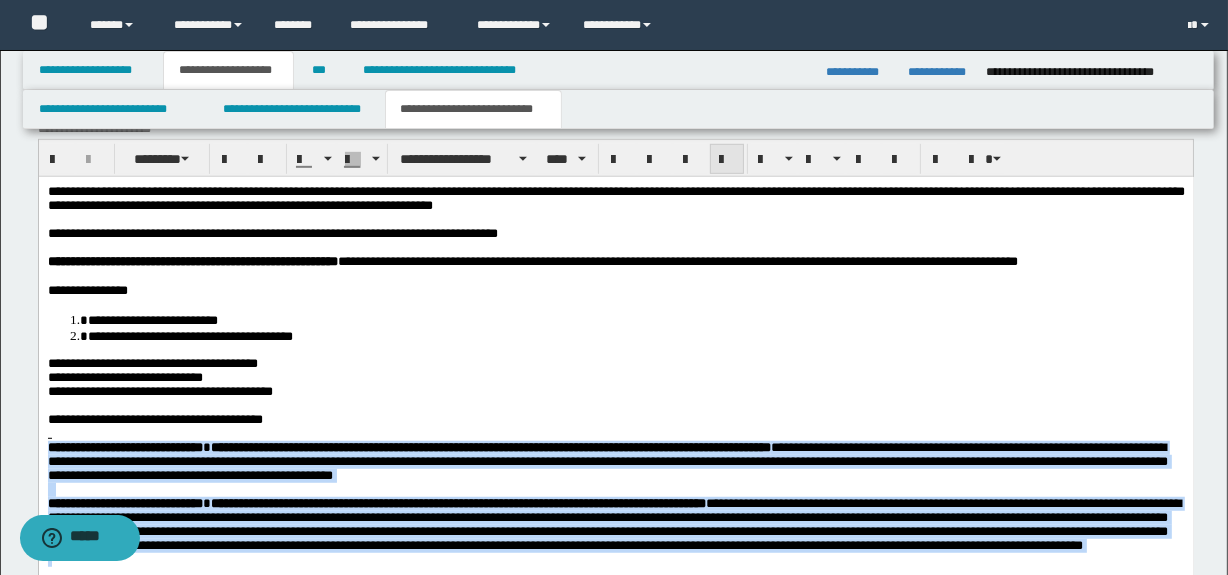 click at bounding box center [727, 160] 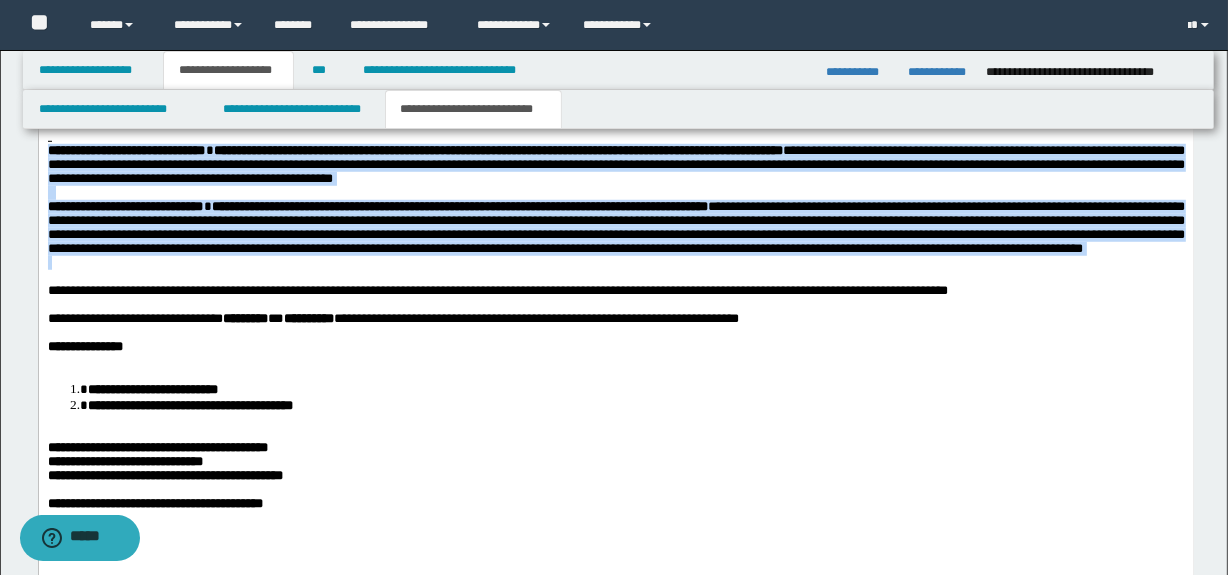 scroll, scrollTop: 1372, scrollLeft: 0, axis: vertical 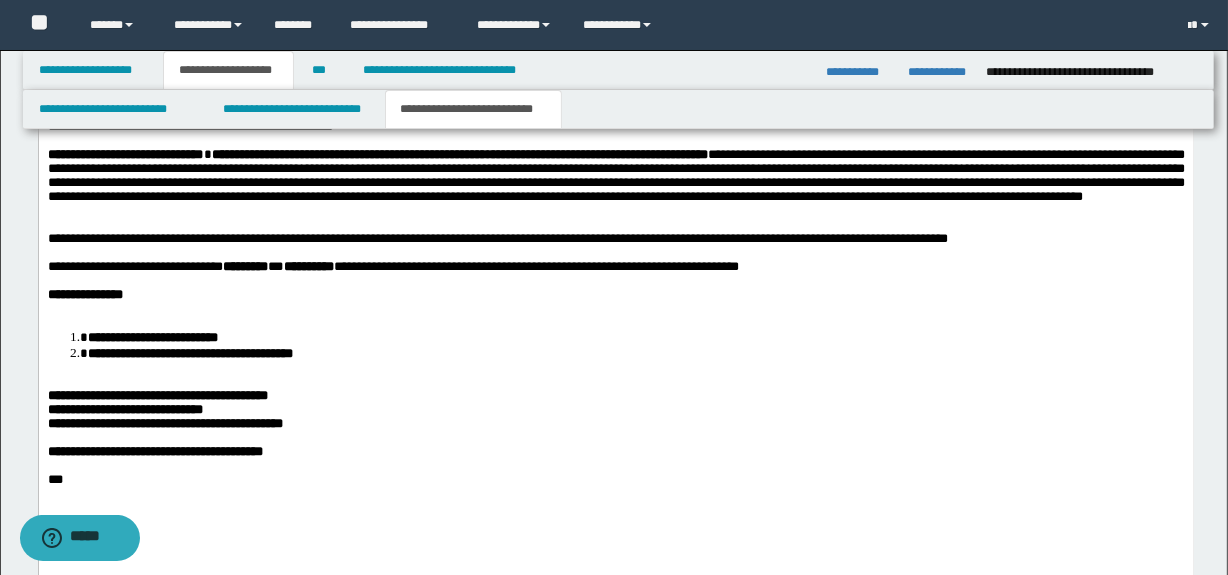click on "**********" at bounding box center (497, 238) 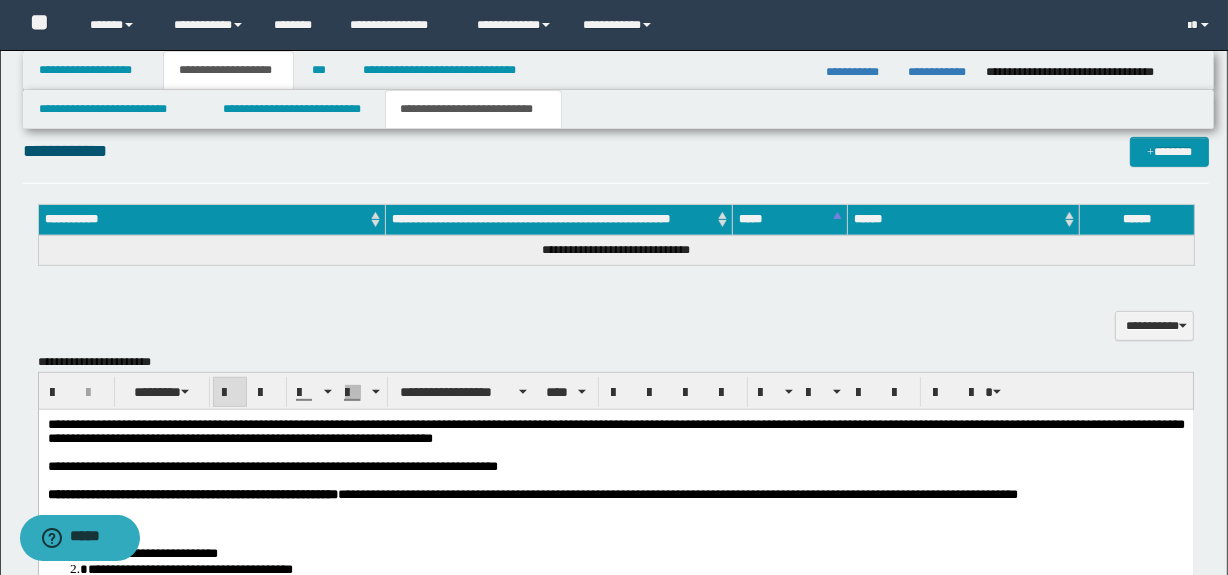 scroll, scrollTop: 727, scrollLeft: 0, axis: vertical 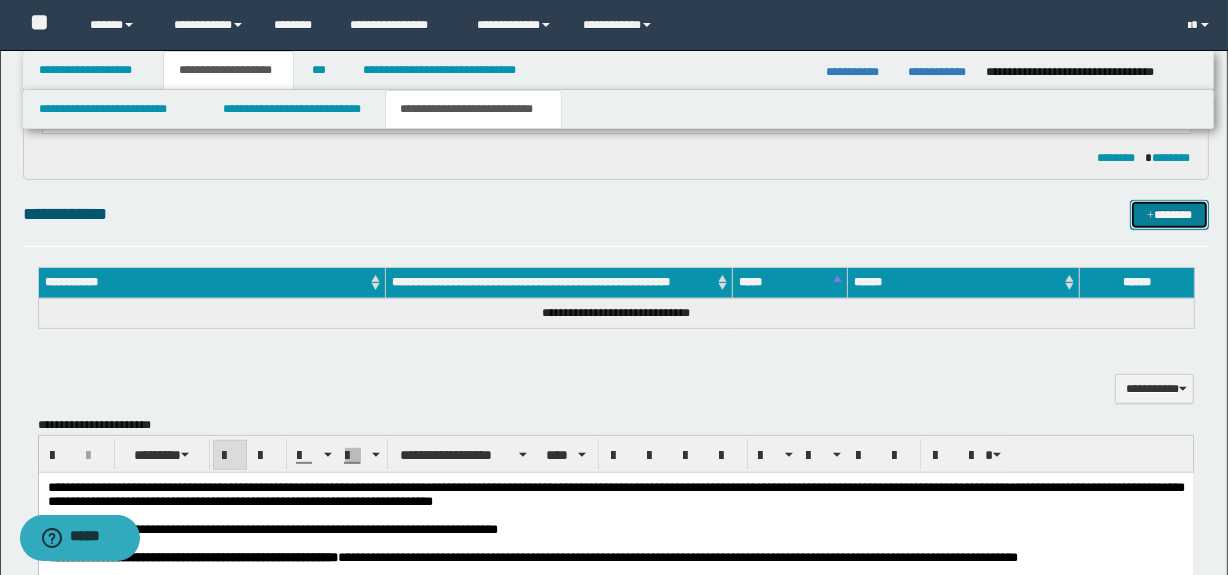 click on "*******" at bounding box center [1170, 215] 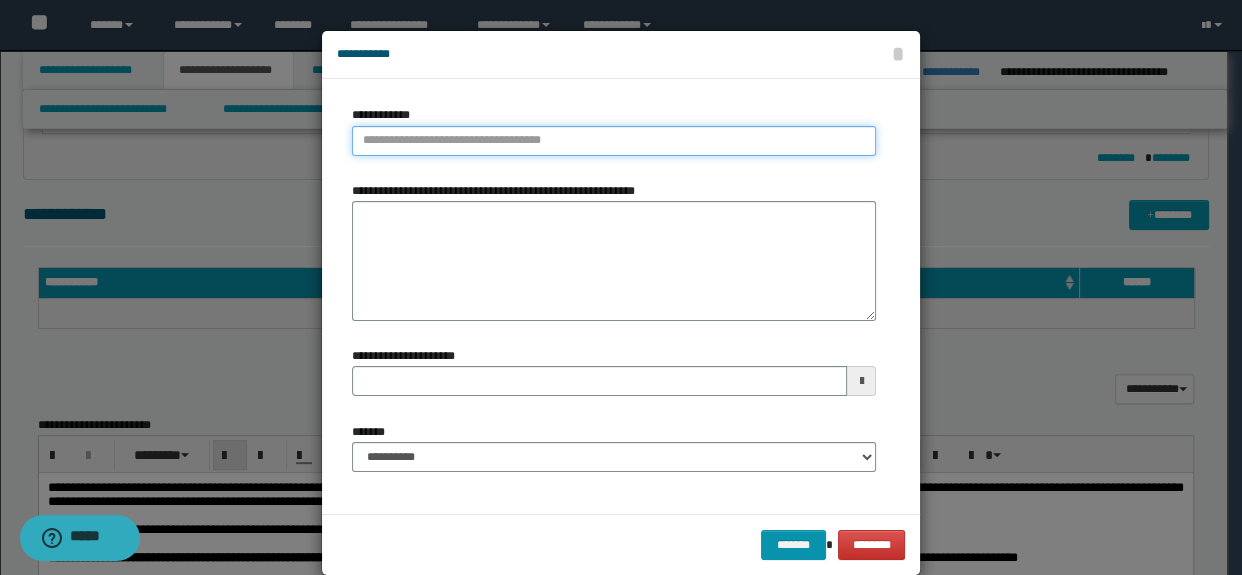 click on "**********" at bounding box center (614, 141) 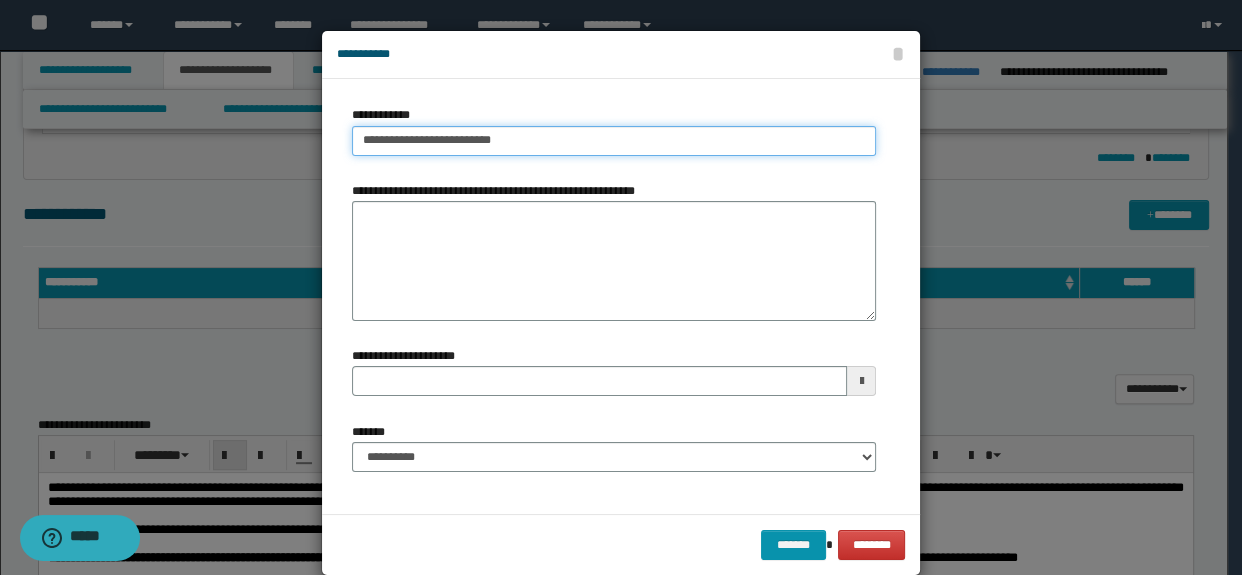 type on "**********" 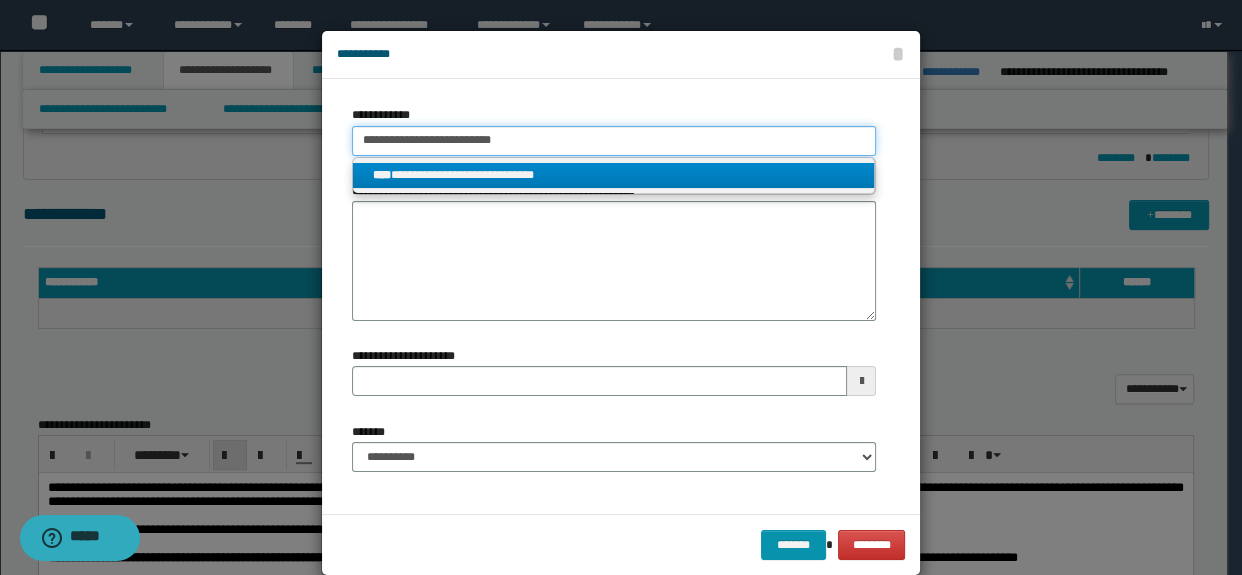 type on "**********" 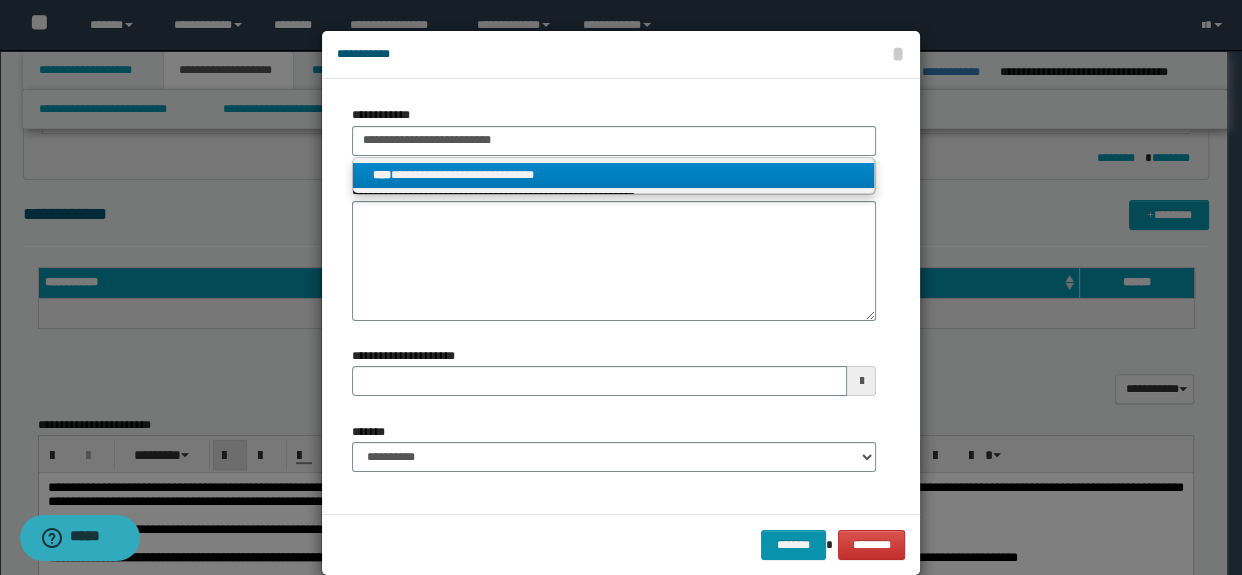 click on "**********" at bounding box center (614, 175) 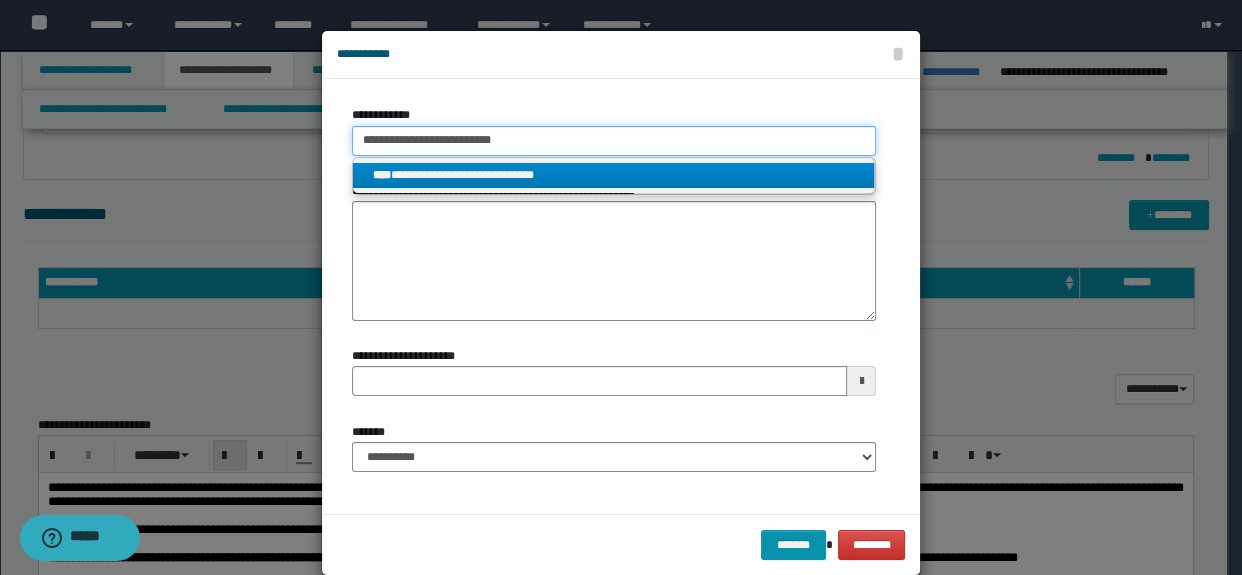 type 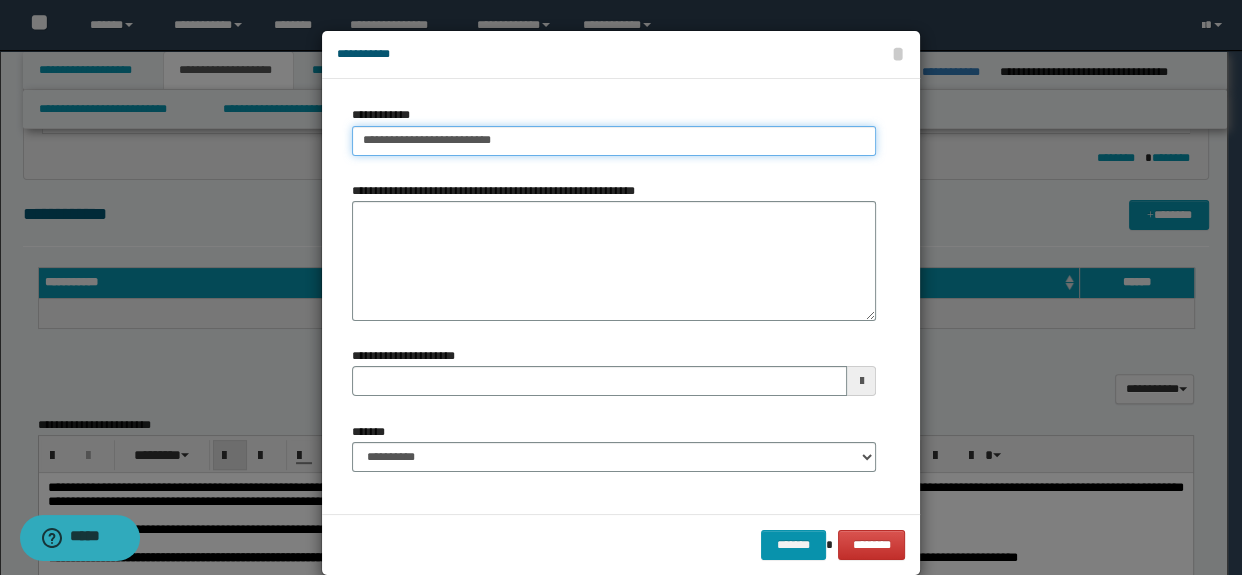 type 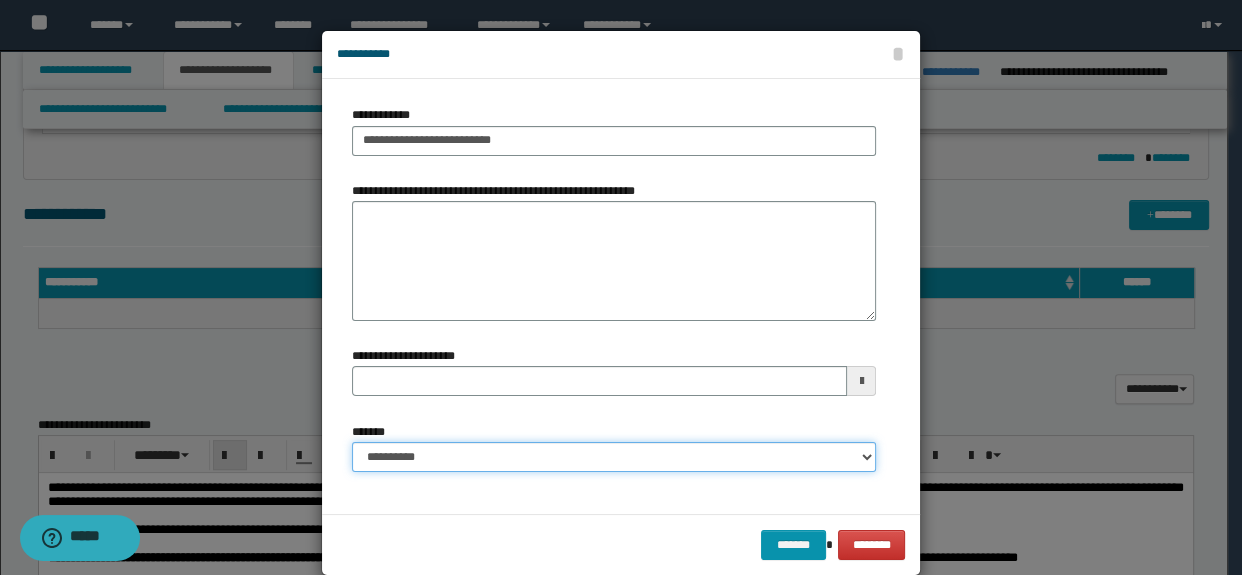 click on "**********" at bounding box center [614, 457] 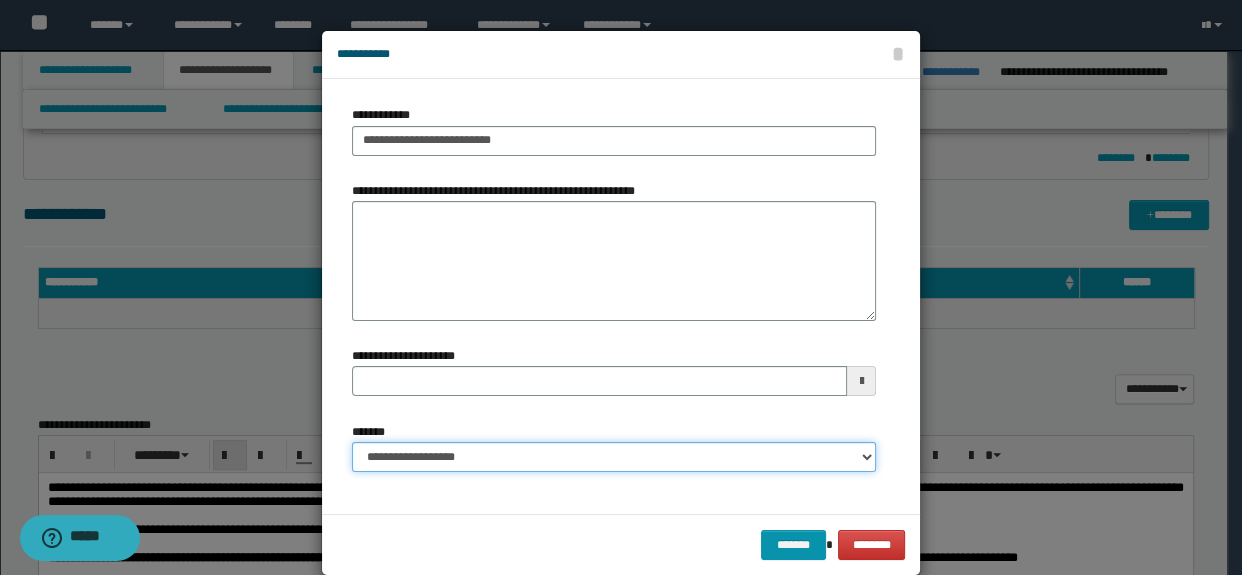click on "**********" at bounding box center [614, 457] 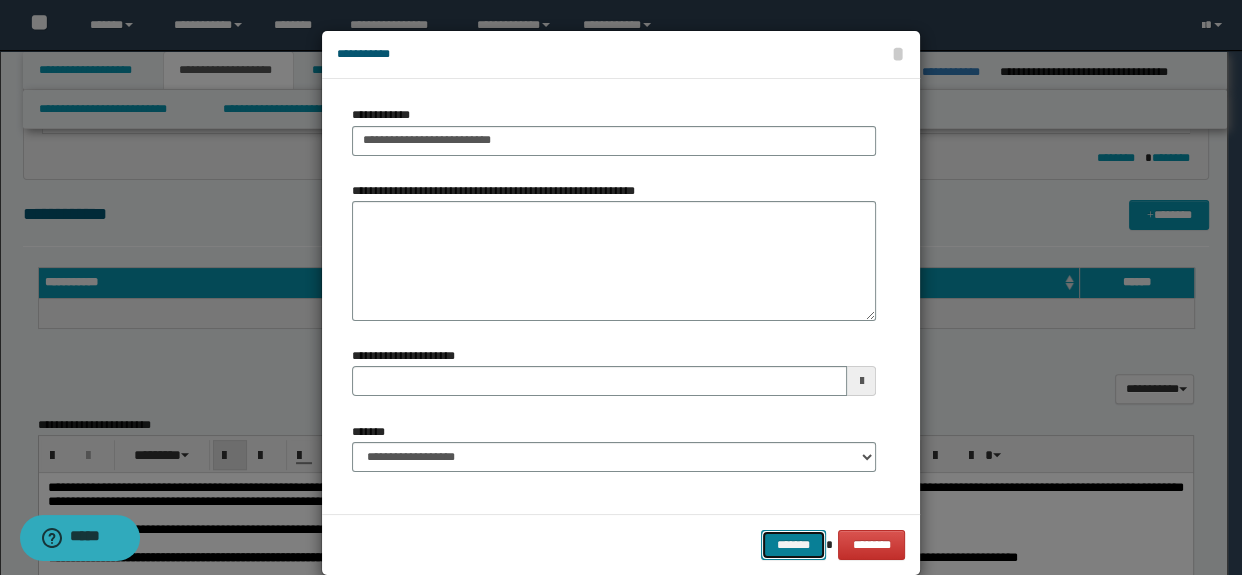 click on "*******" at bounding box center [793, 545] 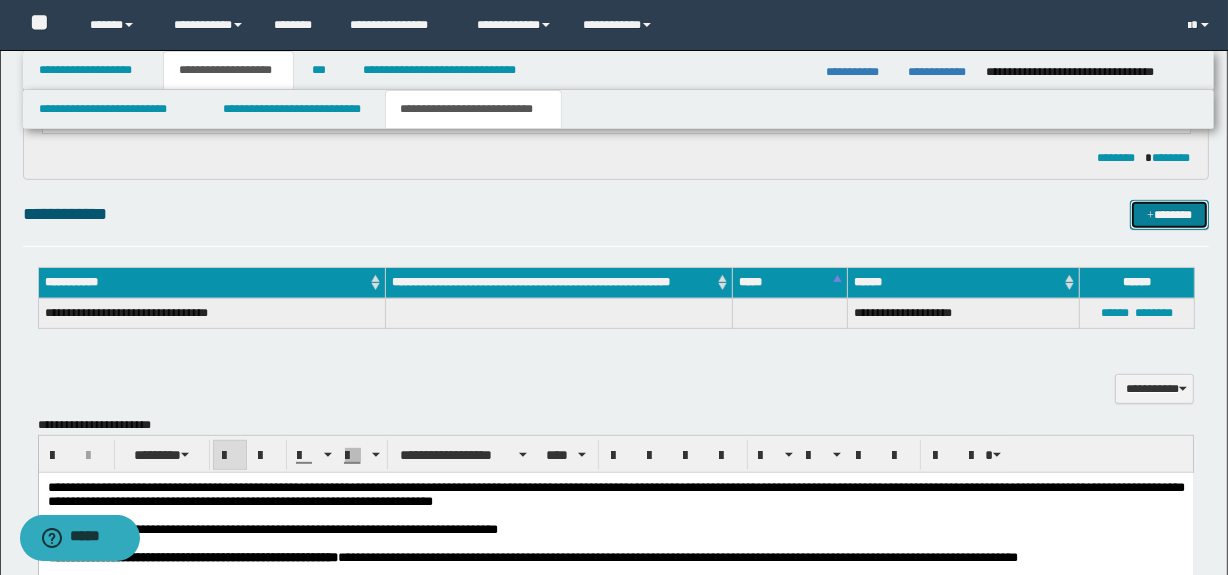 click on "*******" at bounding box center (1170, 215) 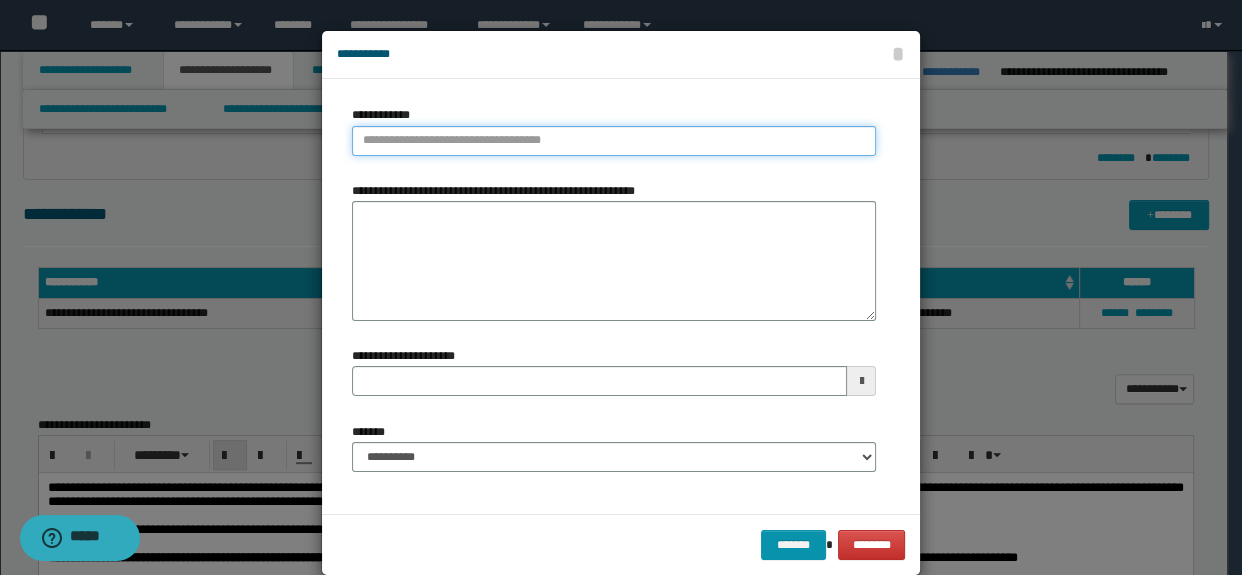 type on "**********" 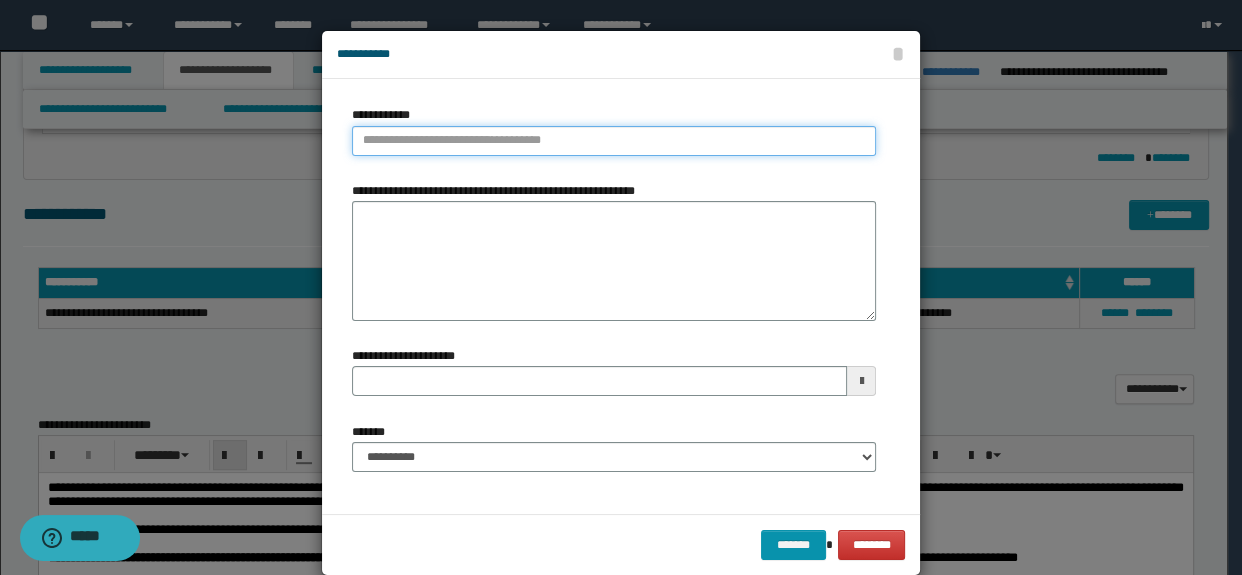 click on "**********" at bounding box center [614, 141] 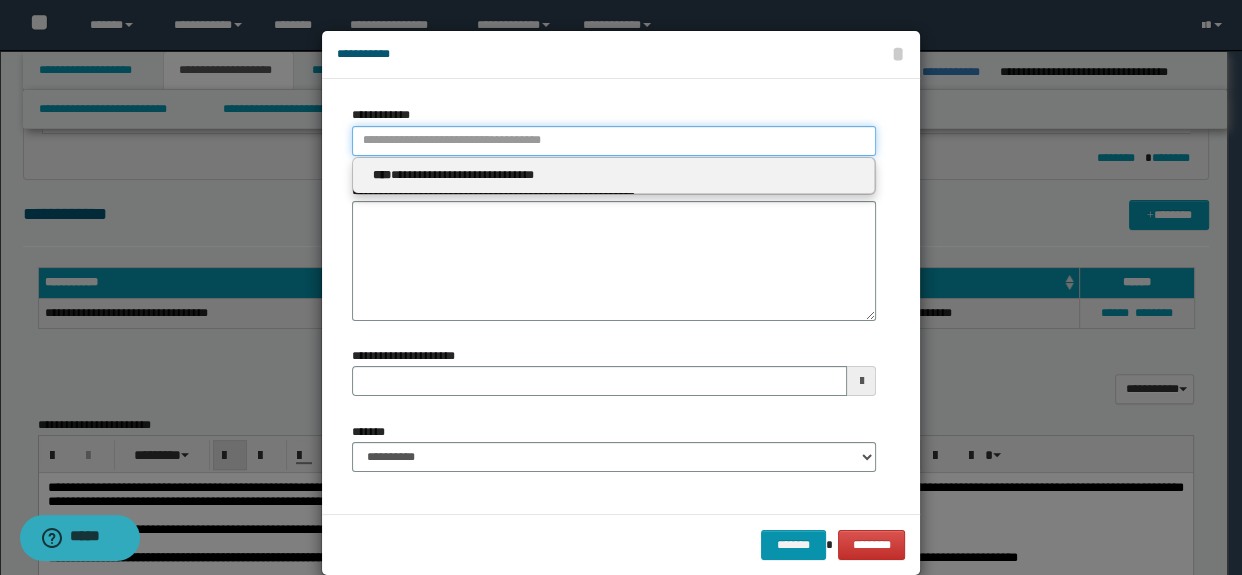 paste on "**********" 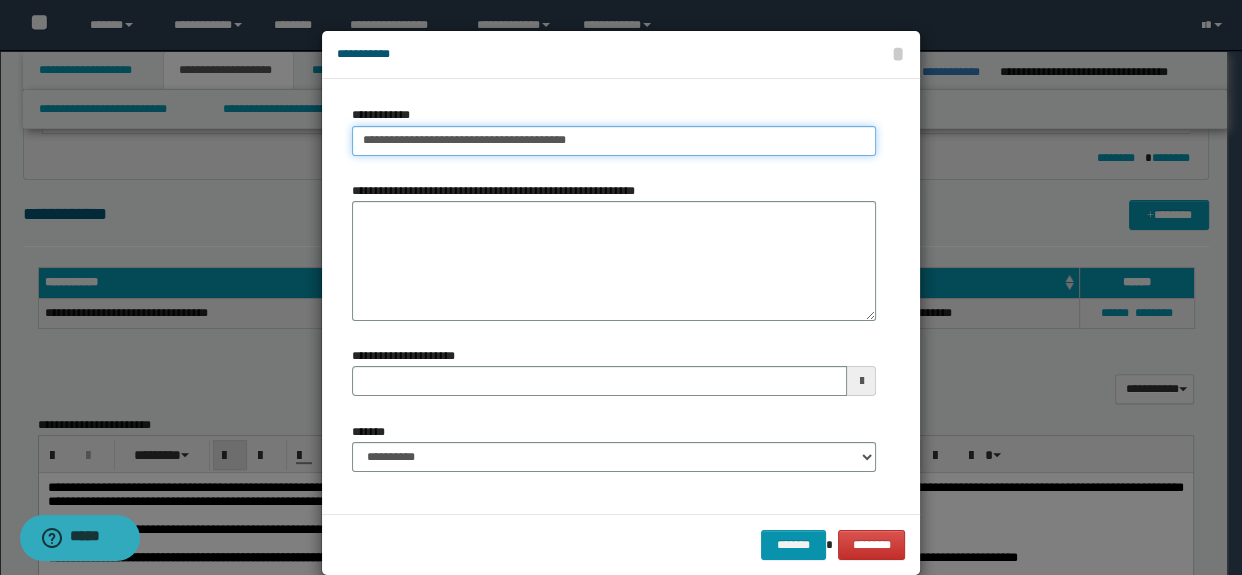type on "**********" 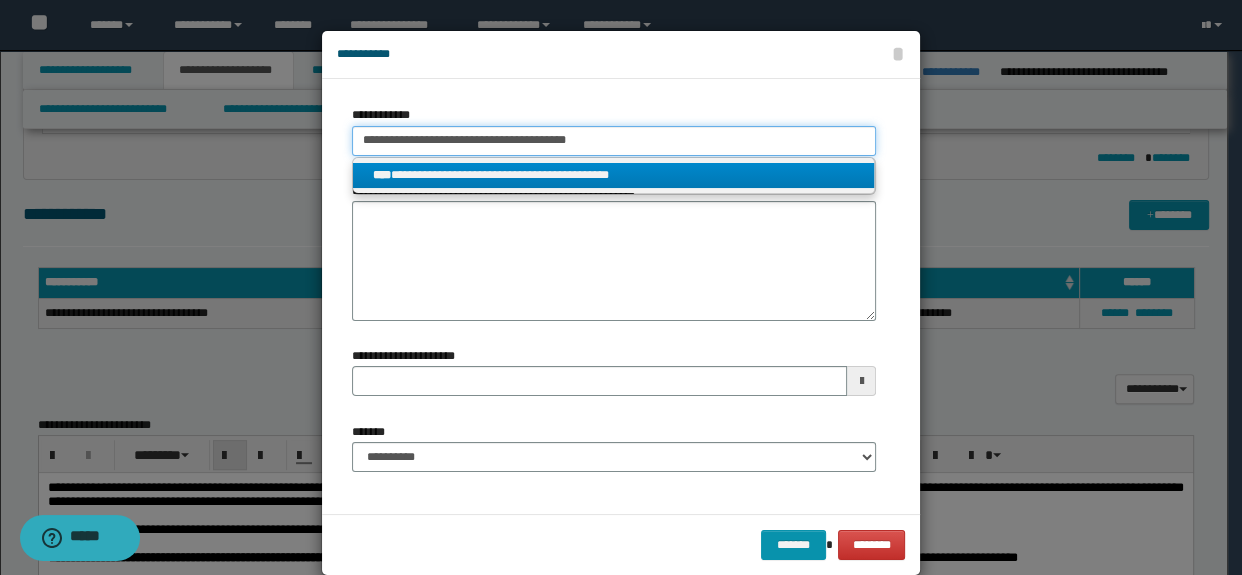 type on "**********" 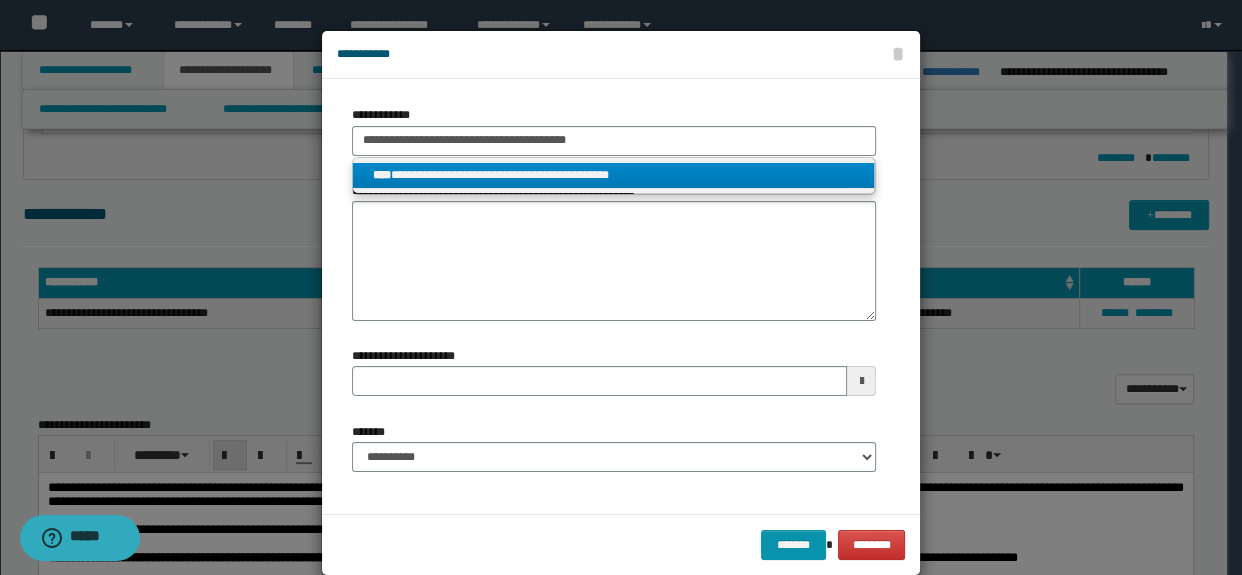 click on "**********" at bounding box center (614, 175) 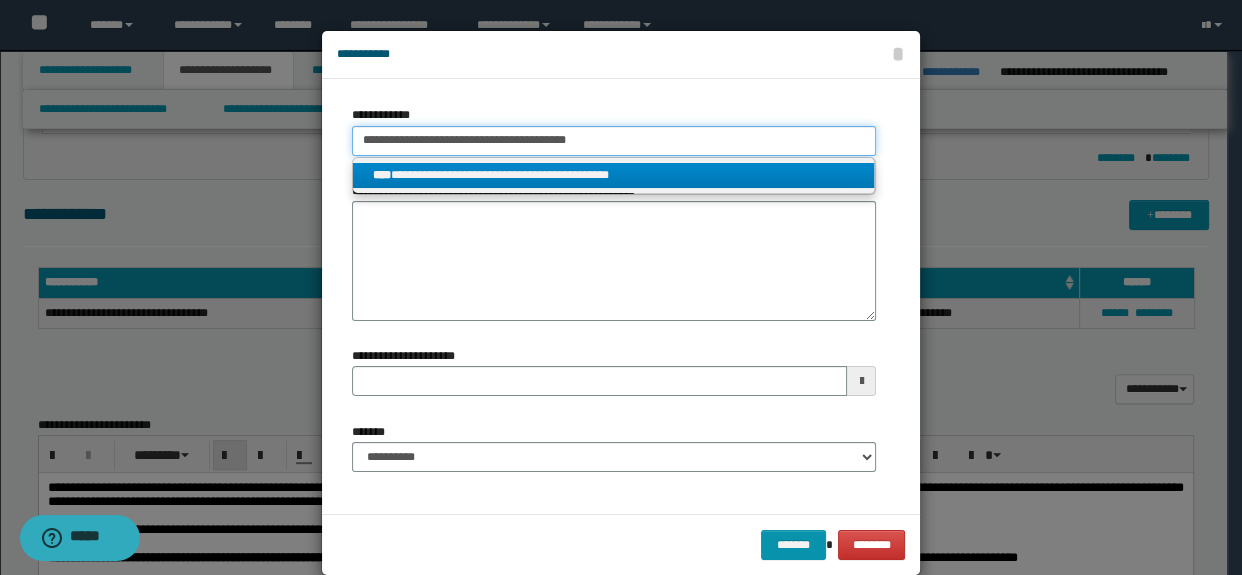 type 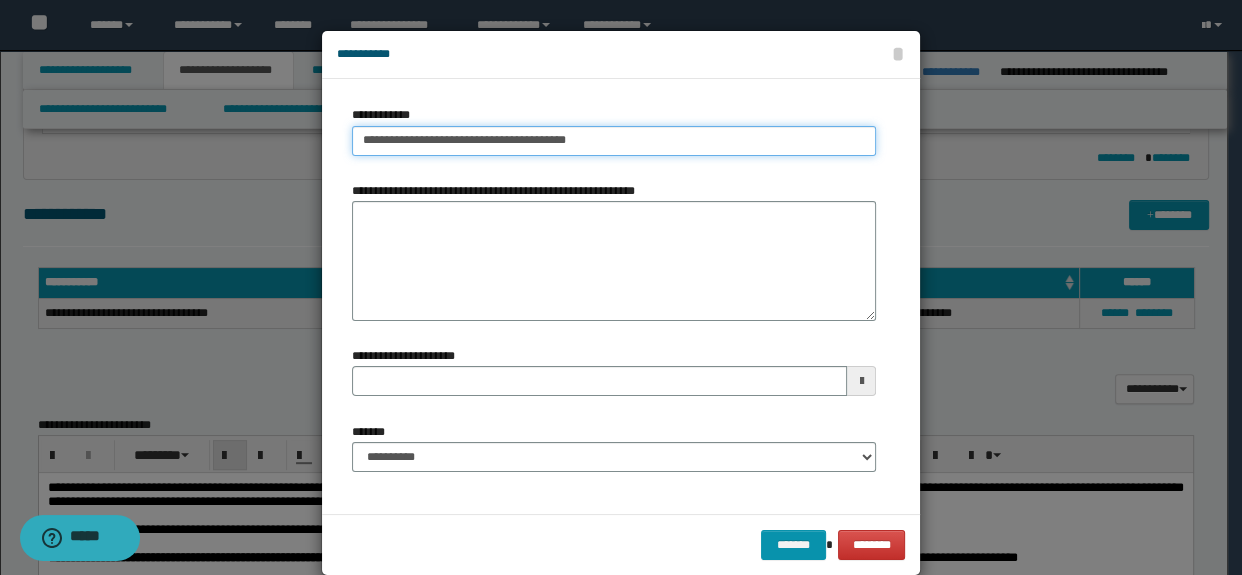 type 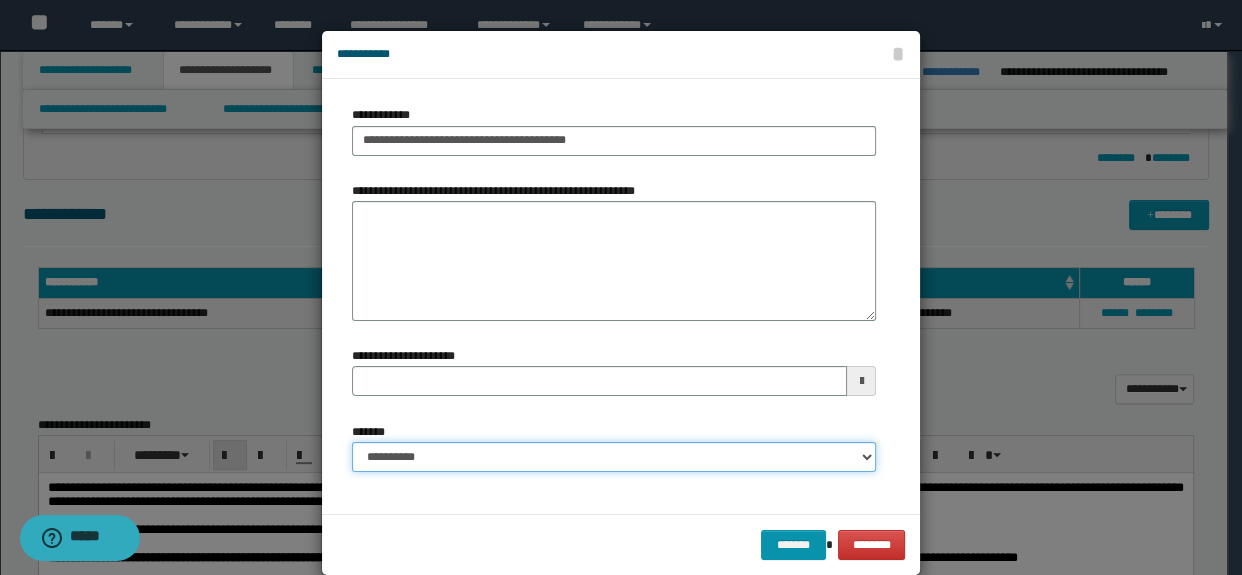 click on "**********" at bounding box center (614, 457) 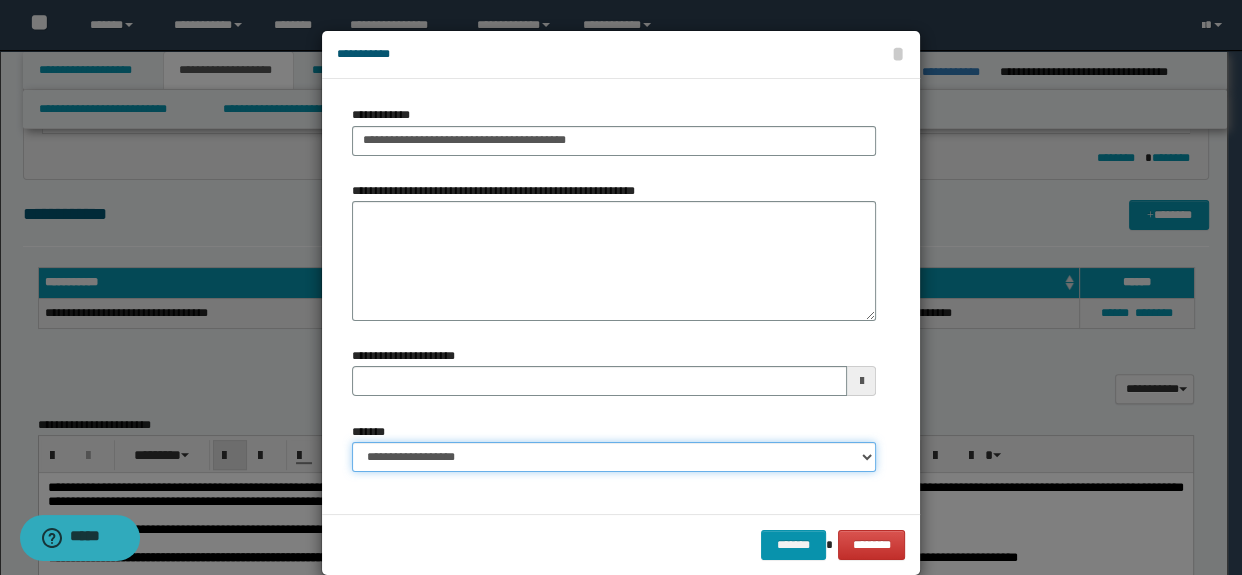 click on "**********" at bounding box center [614, 457] 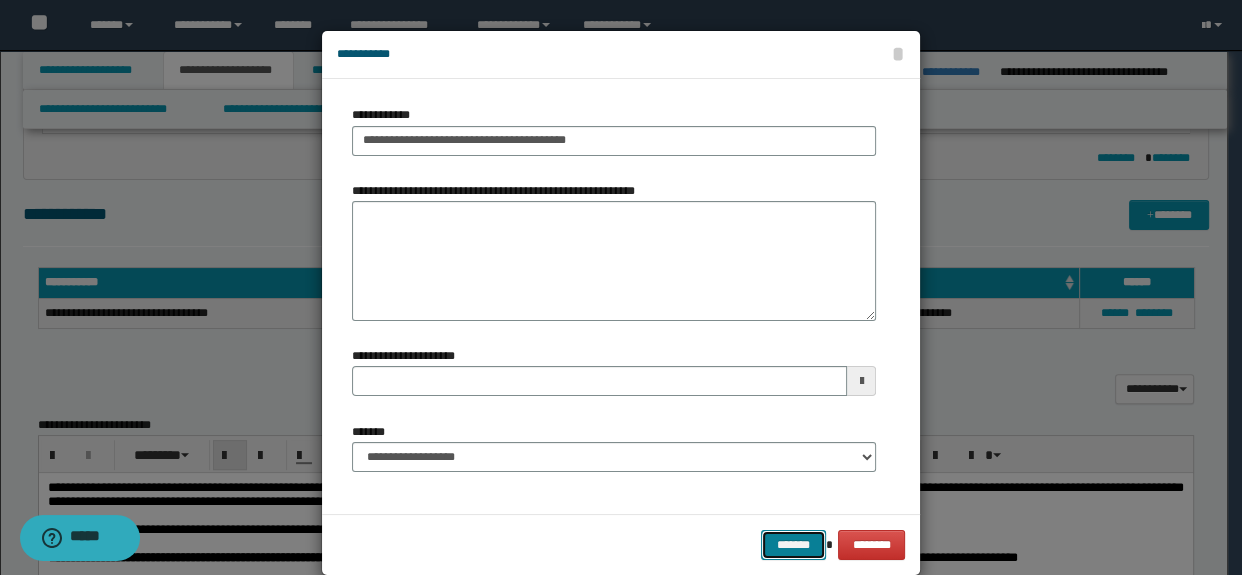 click on "*******" at bounding box center [793, 545] 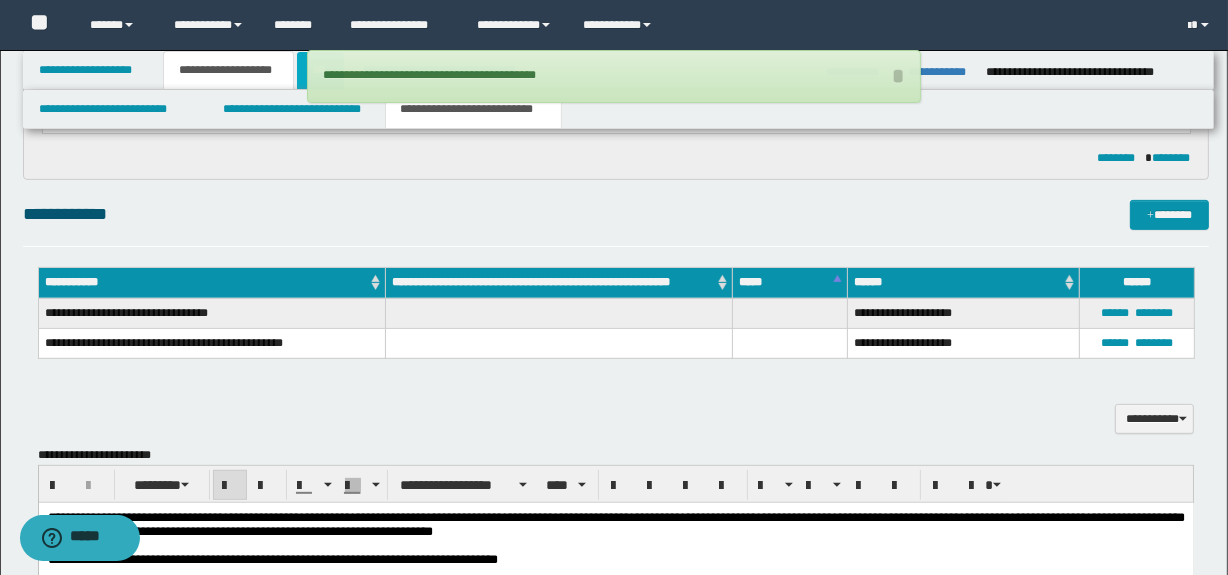 click on "***" at bounding box center [320, 70] 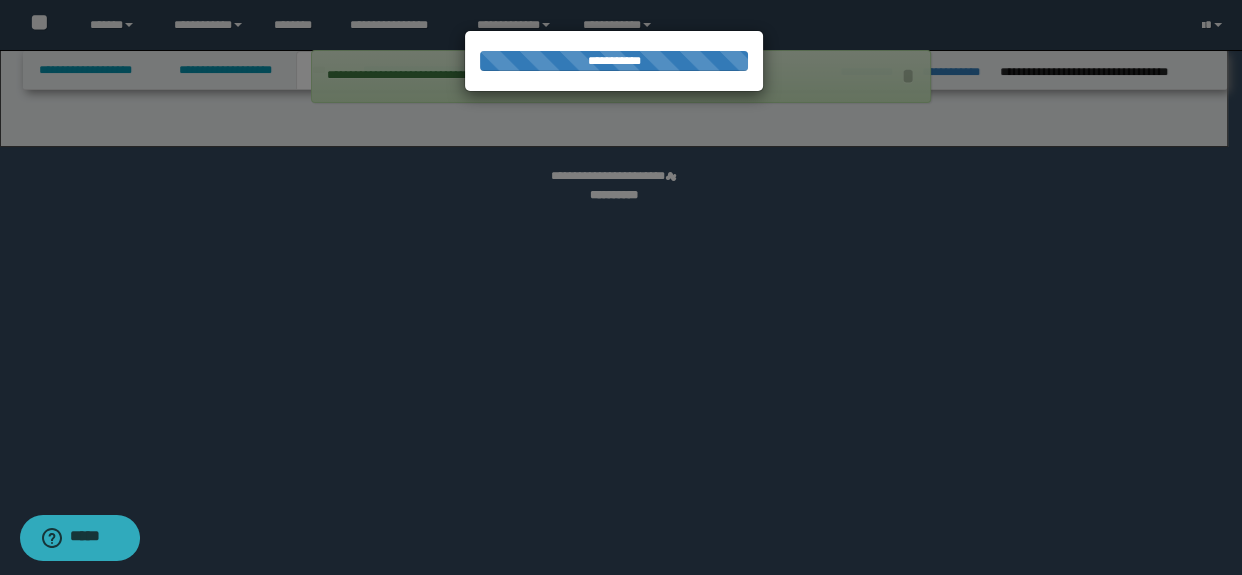 select on "*" 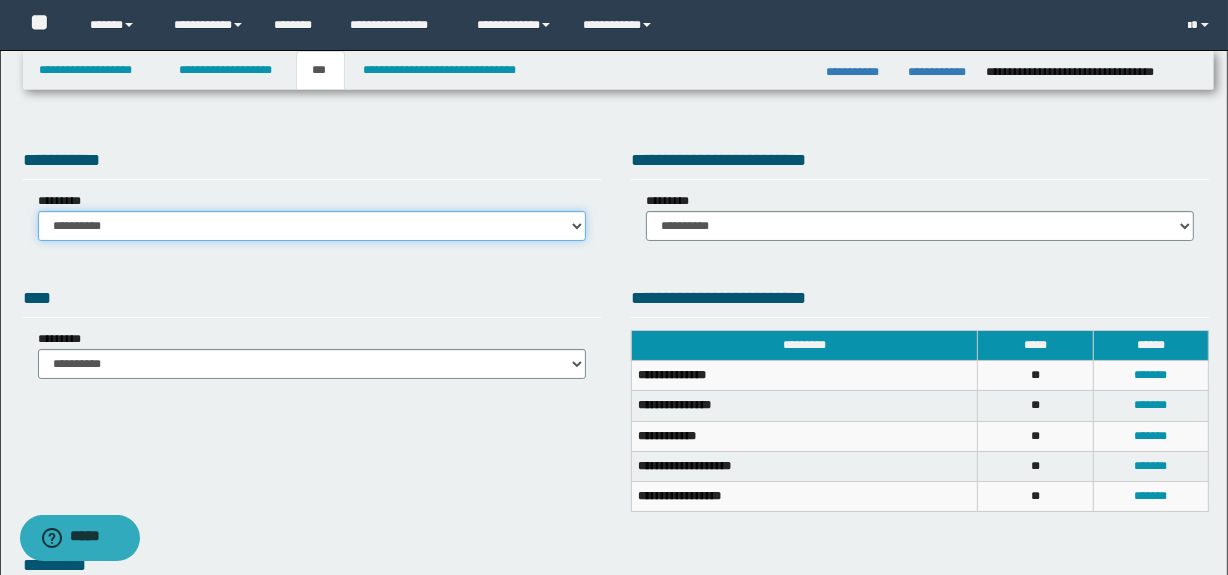 click on "**********" at bounding box center (312, 226) 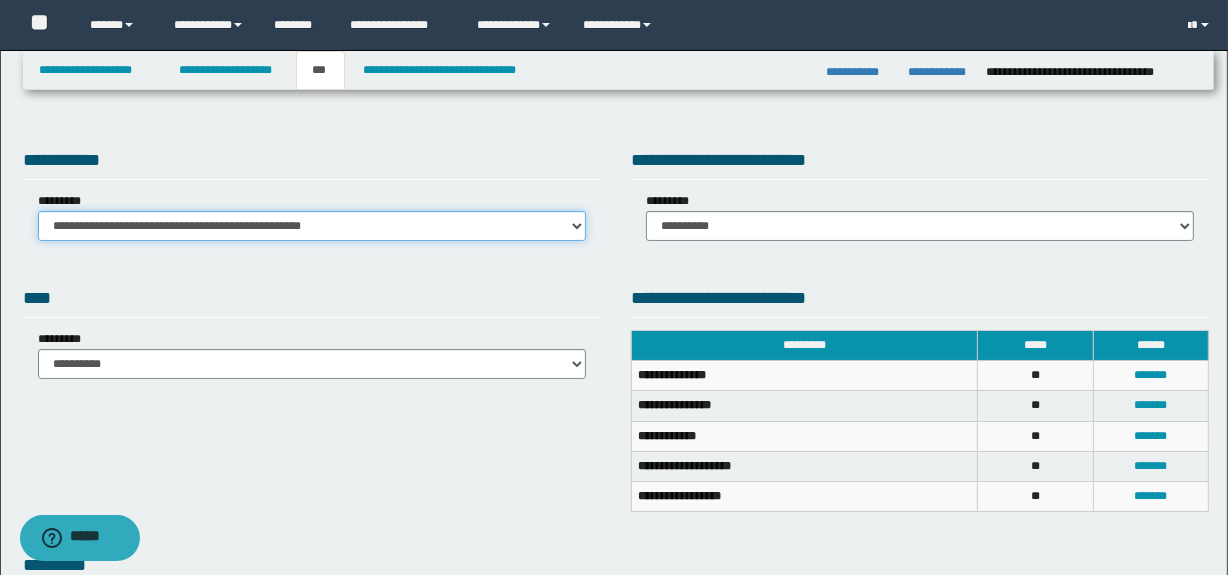 click on "**********" at bounding box center (312, 226) 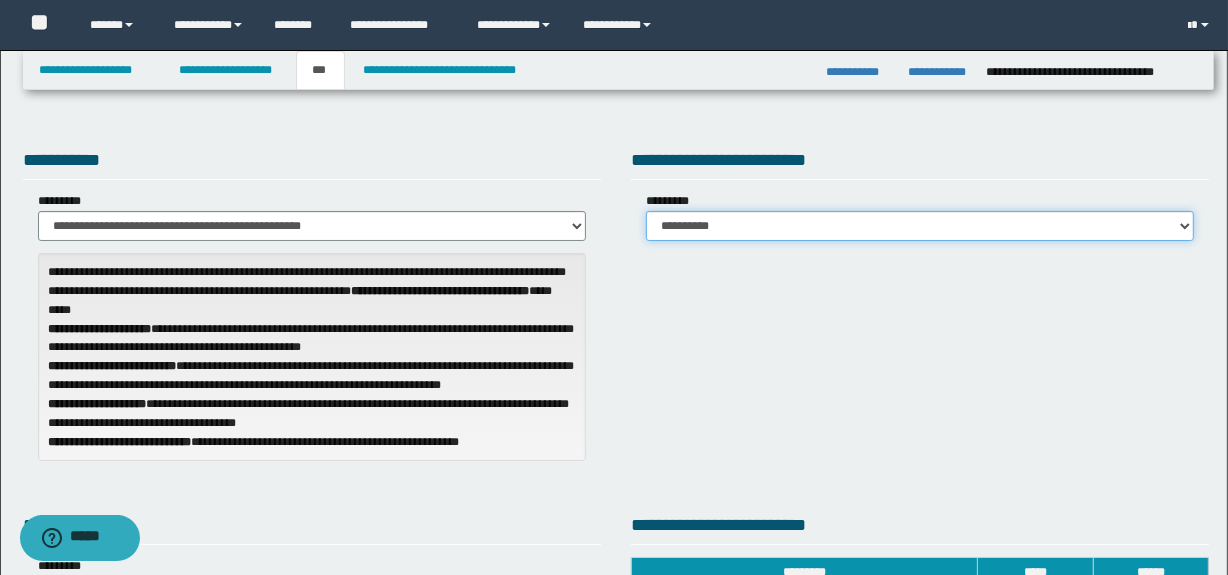 click on "**********" at bounding box center (920, 226) 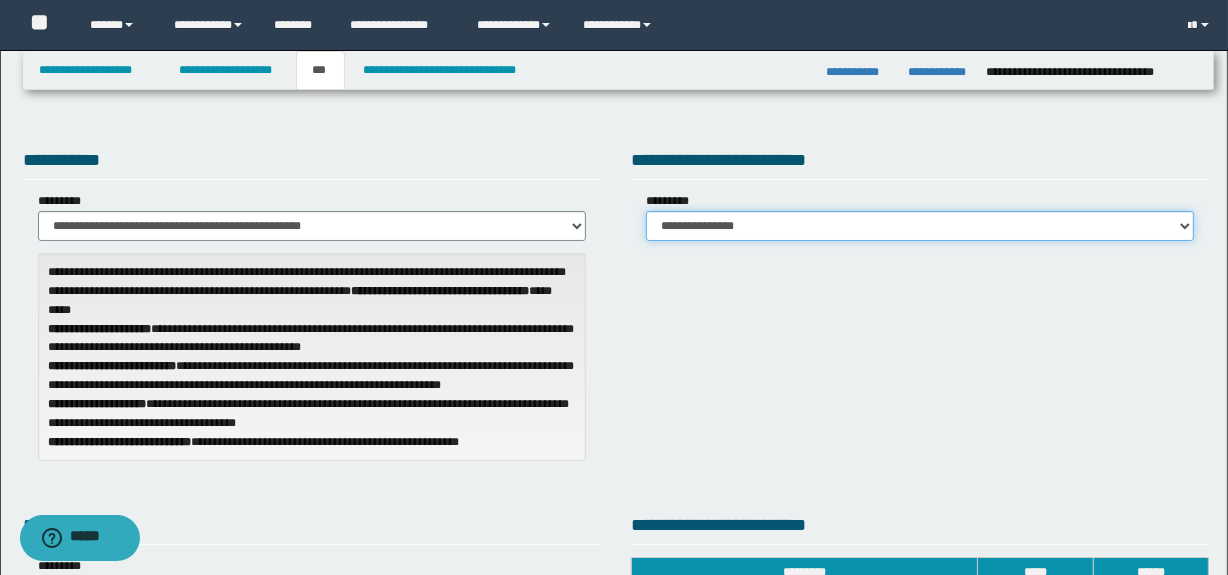 click on "**********" at bounding box center [920, 226] 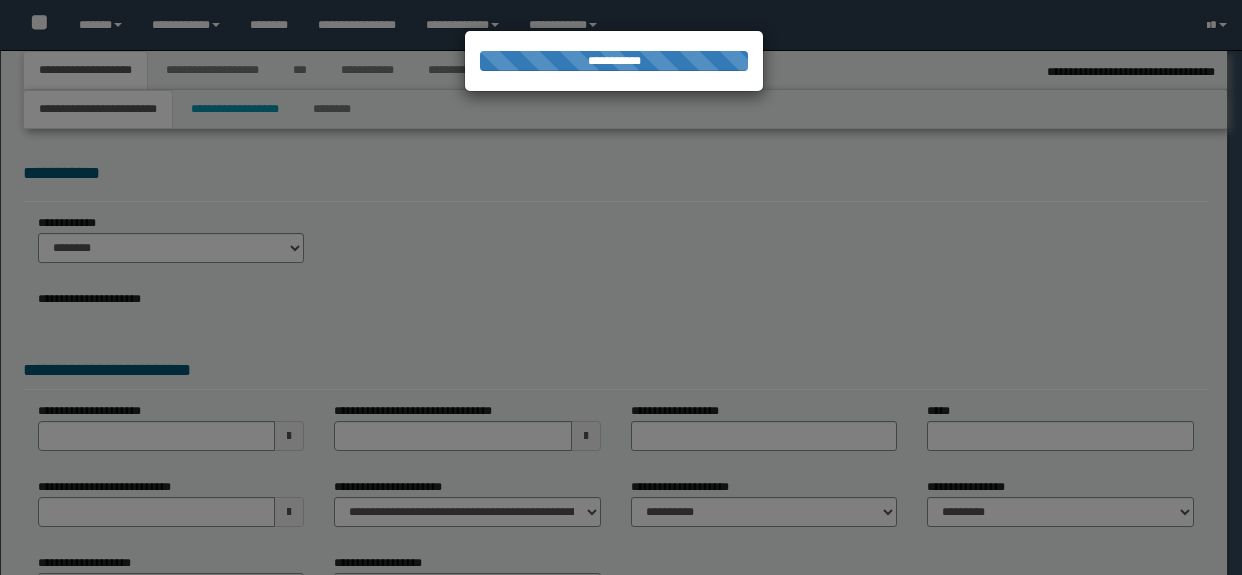 scroll, scrollTop: 0, scrollLeft: 0, axis: both 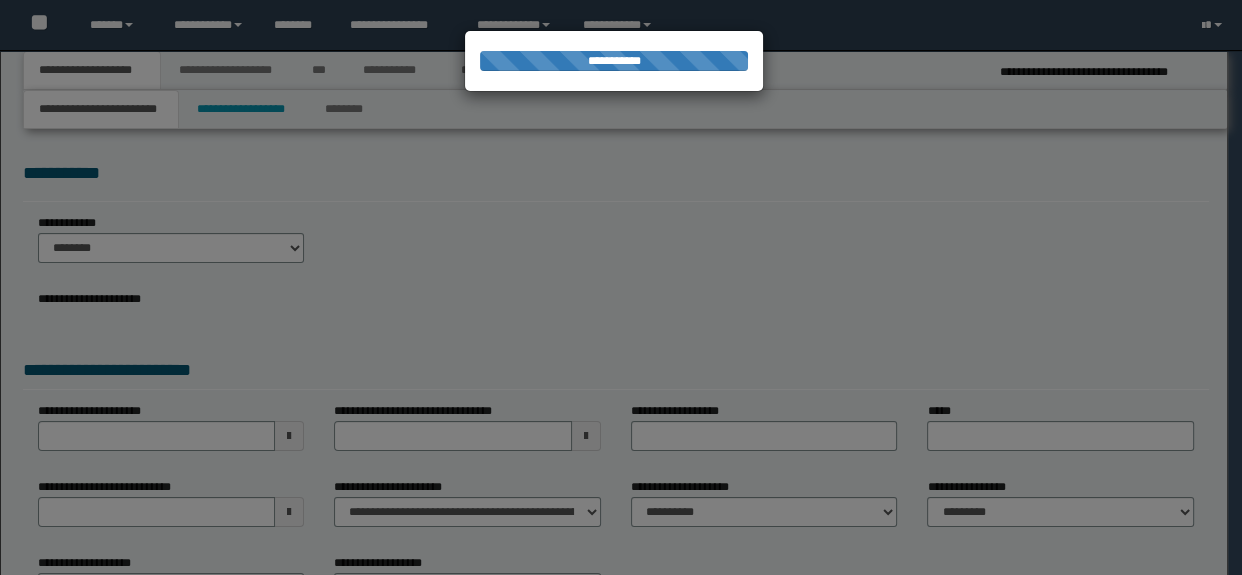 select on "*" 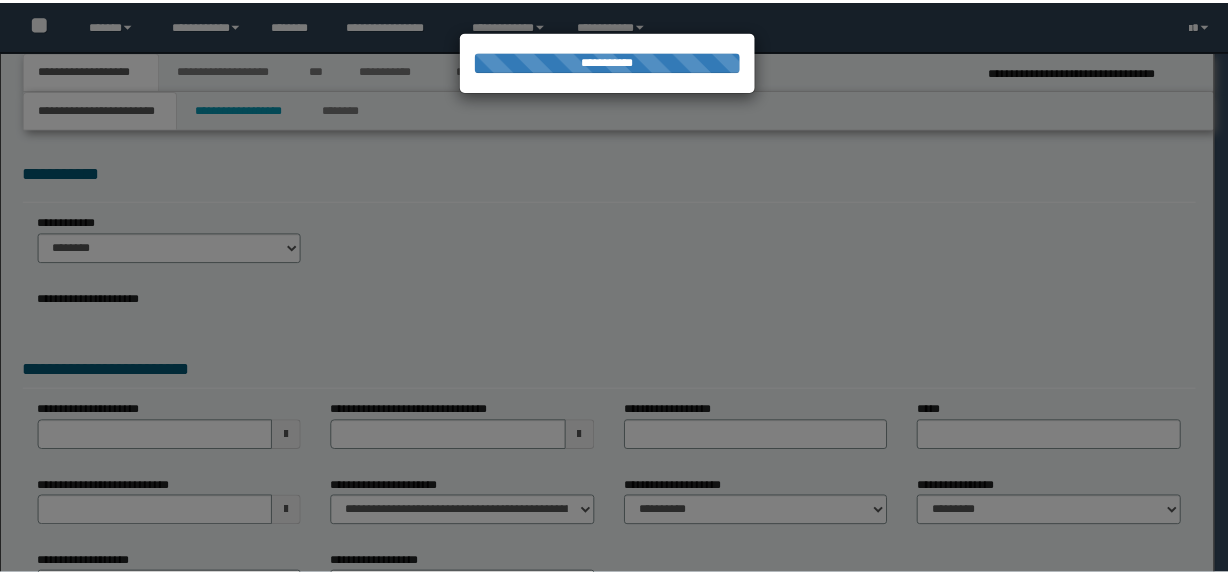 scroll, scrollTop: 0, scrollLeft: 0, axis: both 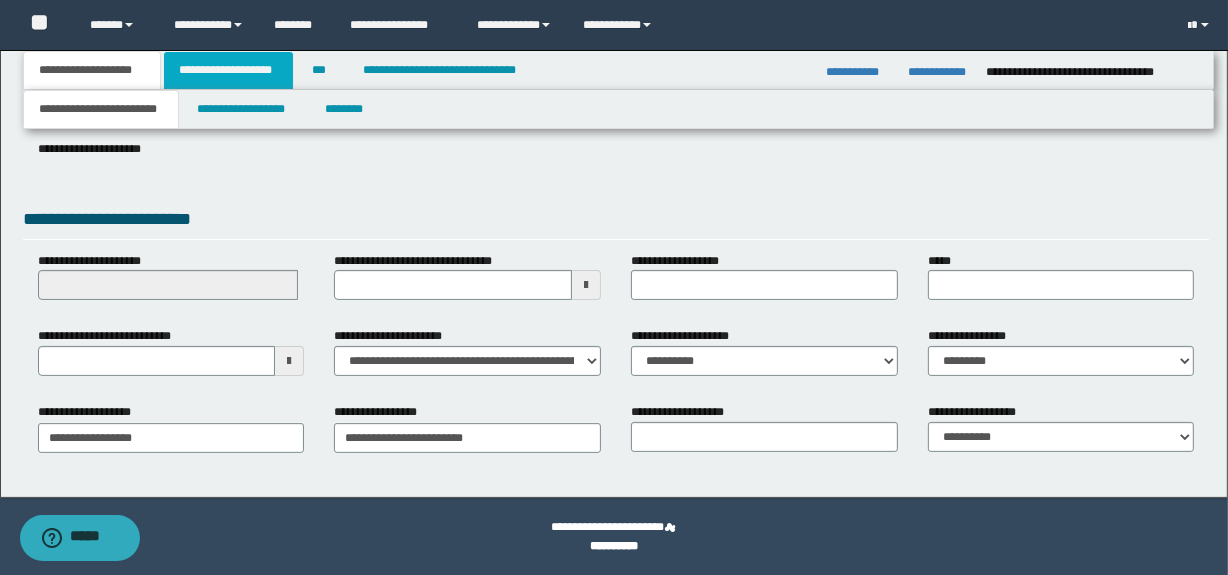 click on "**********" at bounding box center [228, 70] 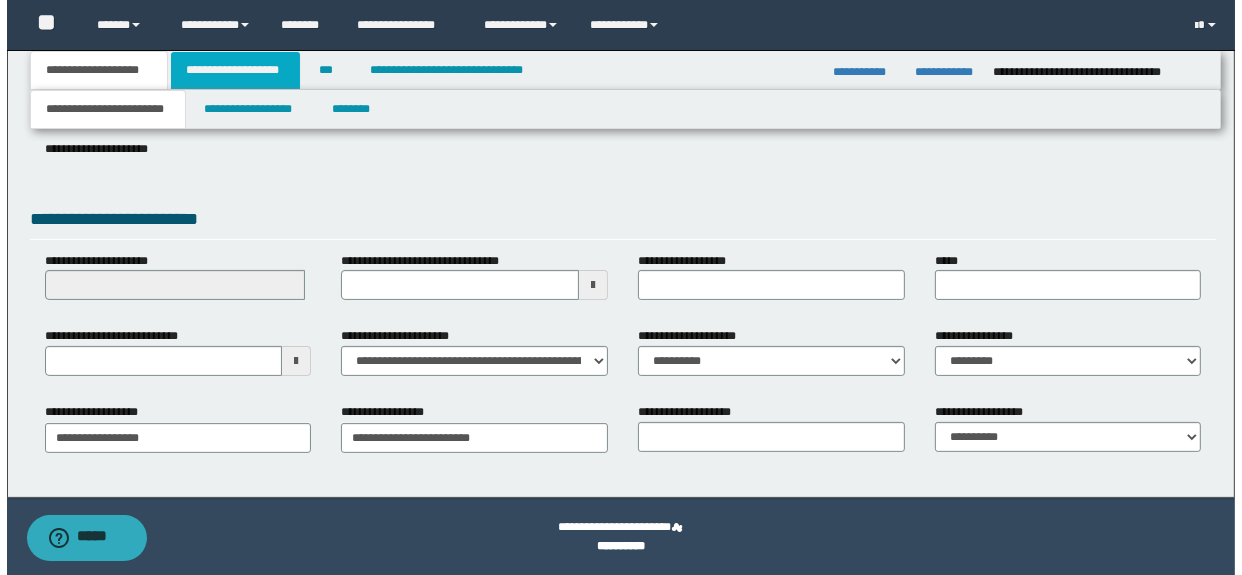 scroll, scrollTop: 0, scrollLeft: 0, axis: both 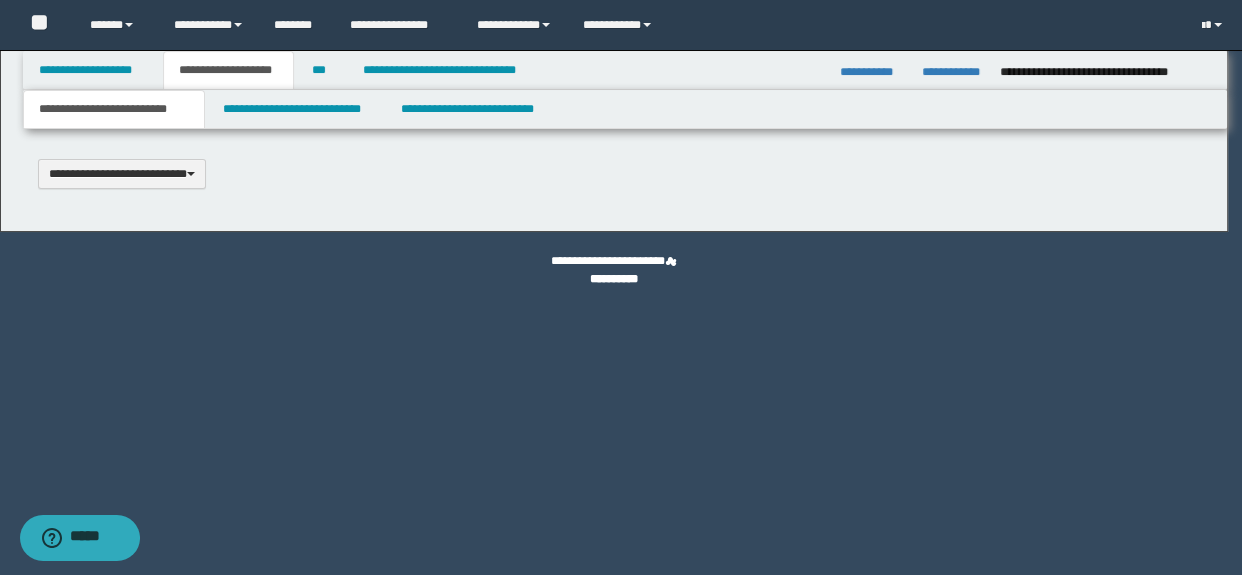 type 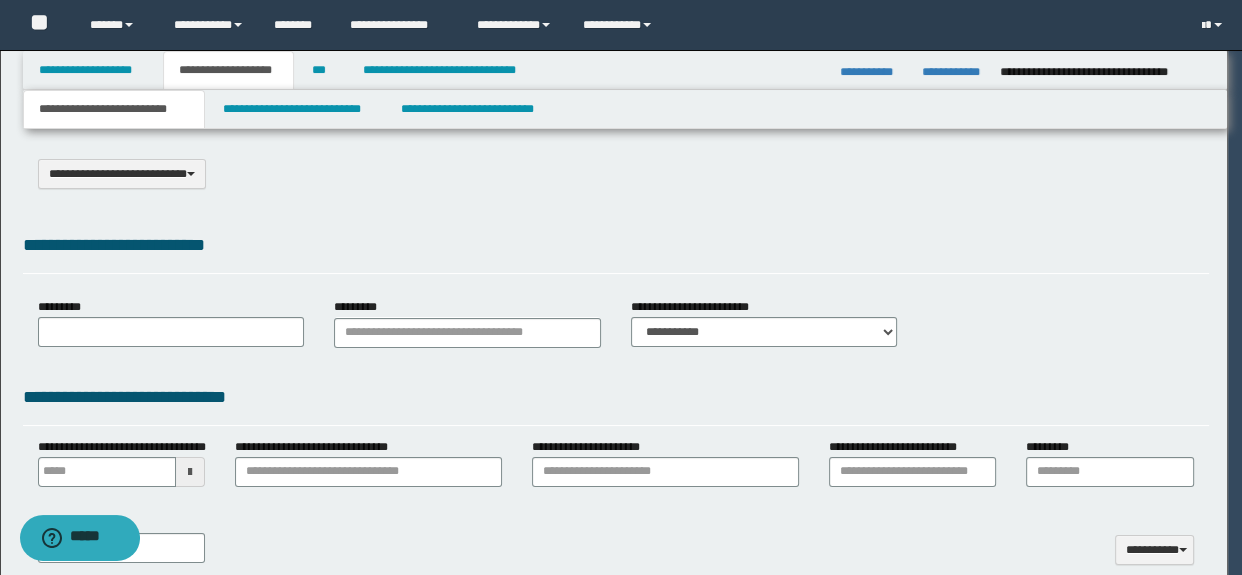select on "*" 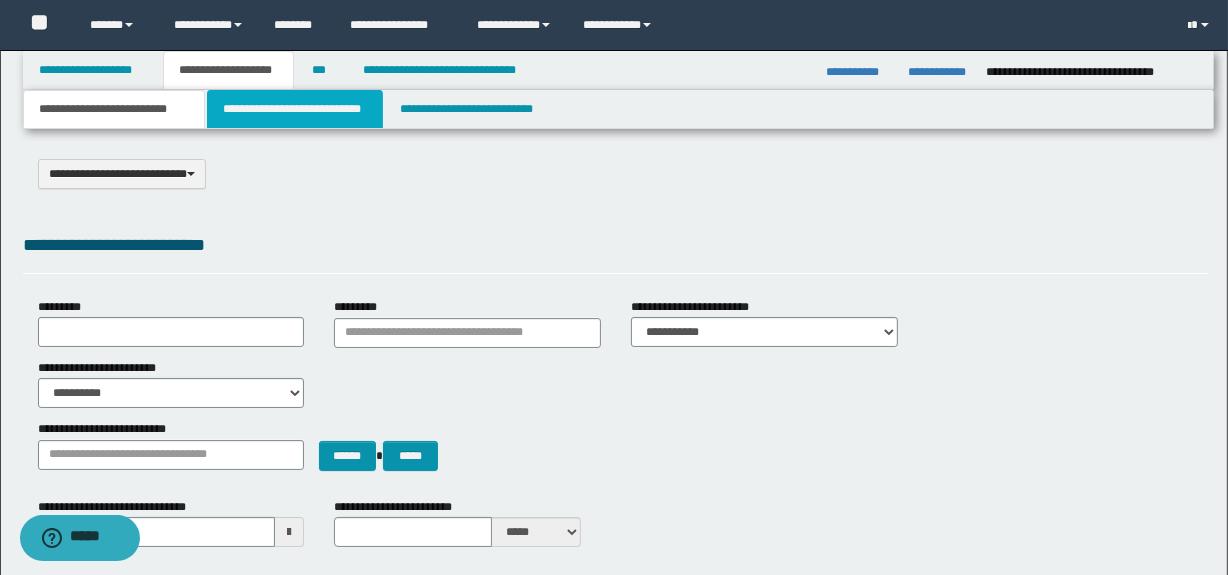 click on "**********" at bounding box center (294, 109) 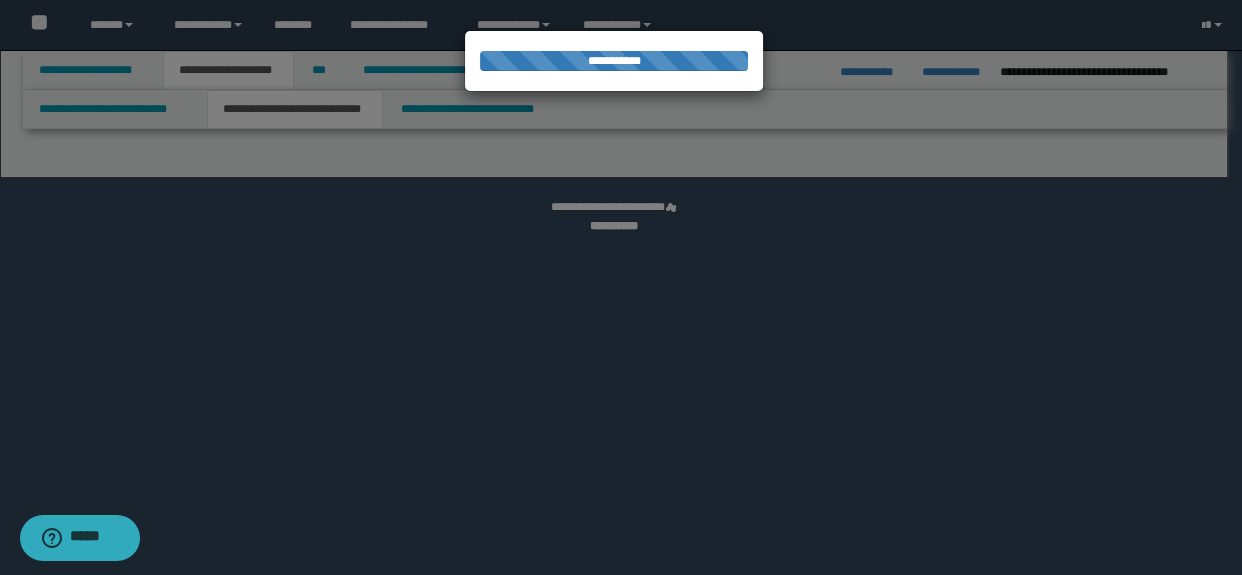 select on "*" 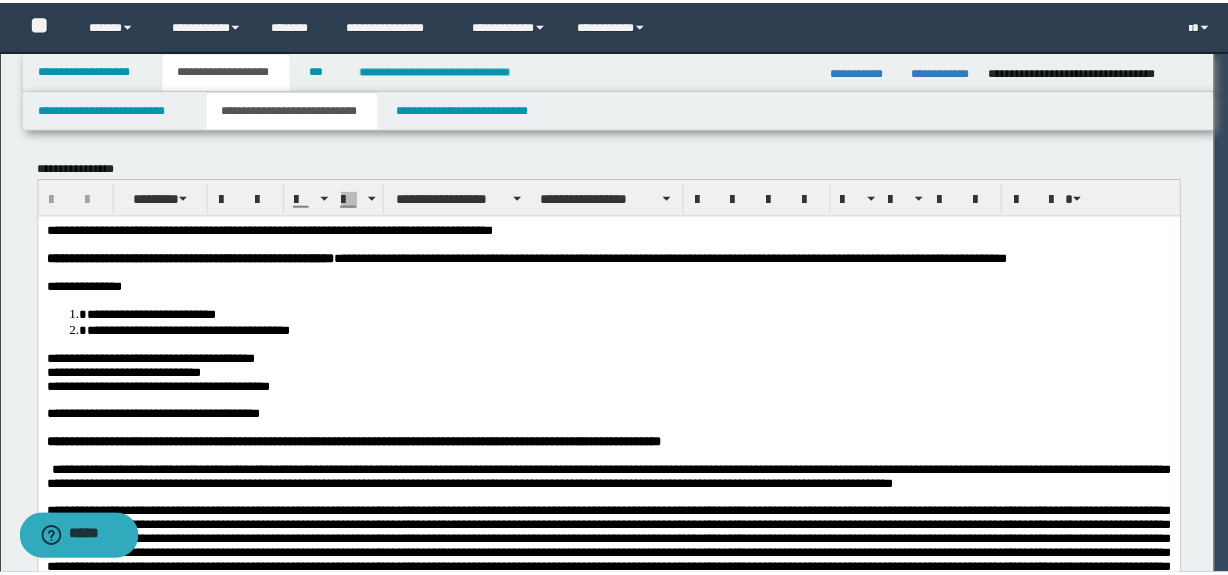 scroll, scrollTop: 0, scrollLeft: 0, axis: both 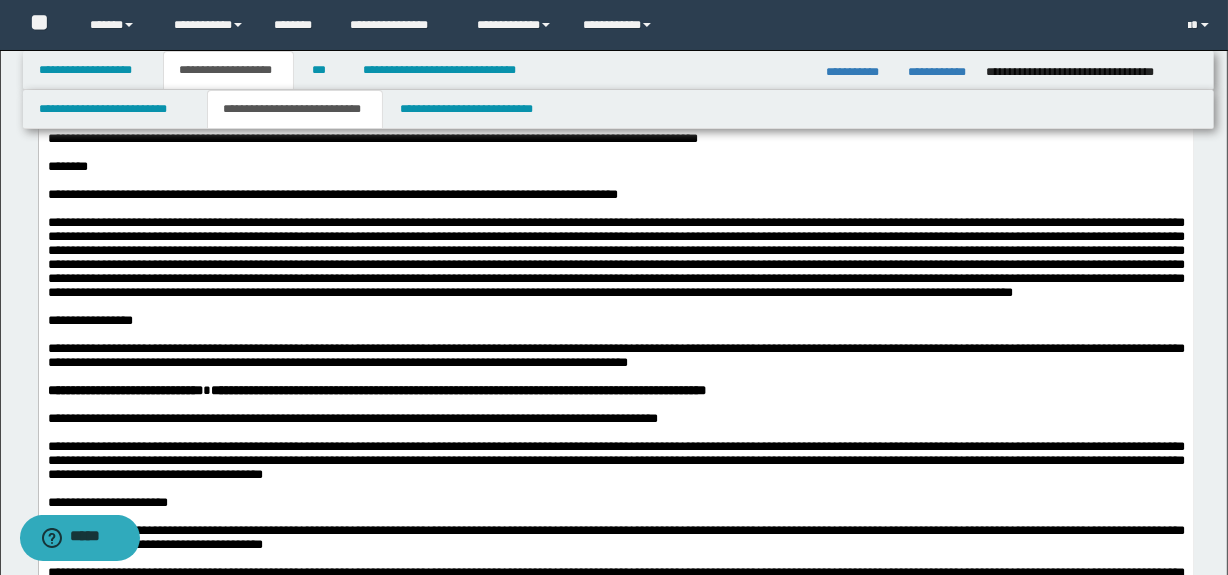 click on "**********" at bounding box center [615, 132] 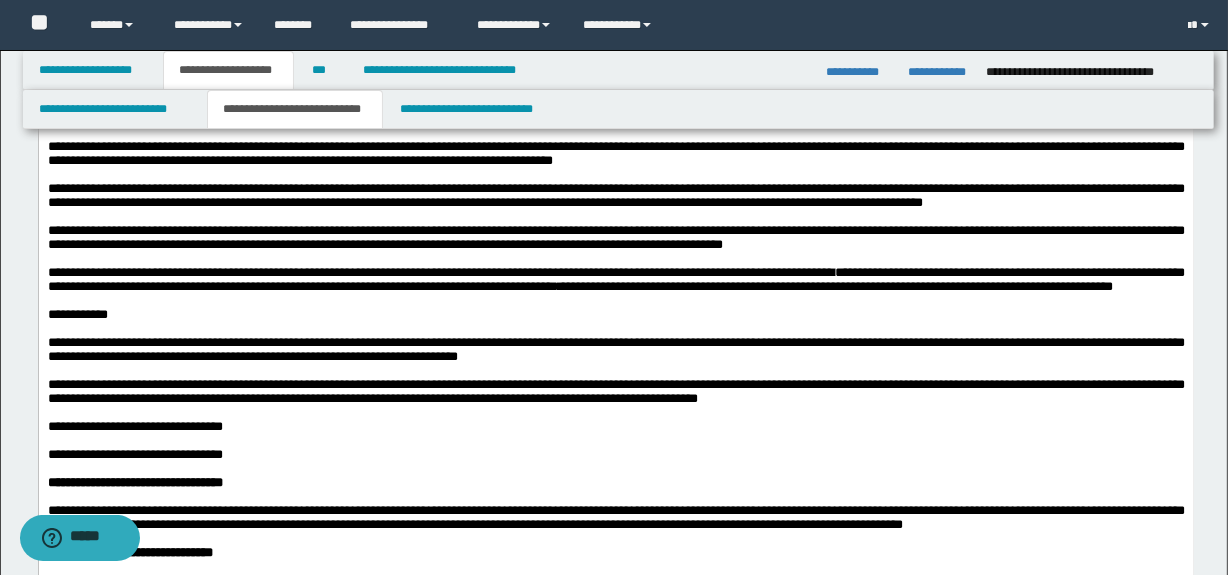 scroll, scrollTop: 1625, scrollLeft: 0, axis: vertical 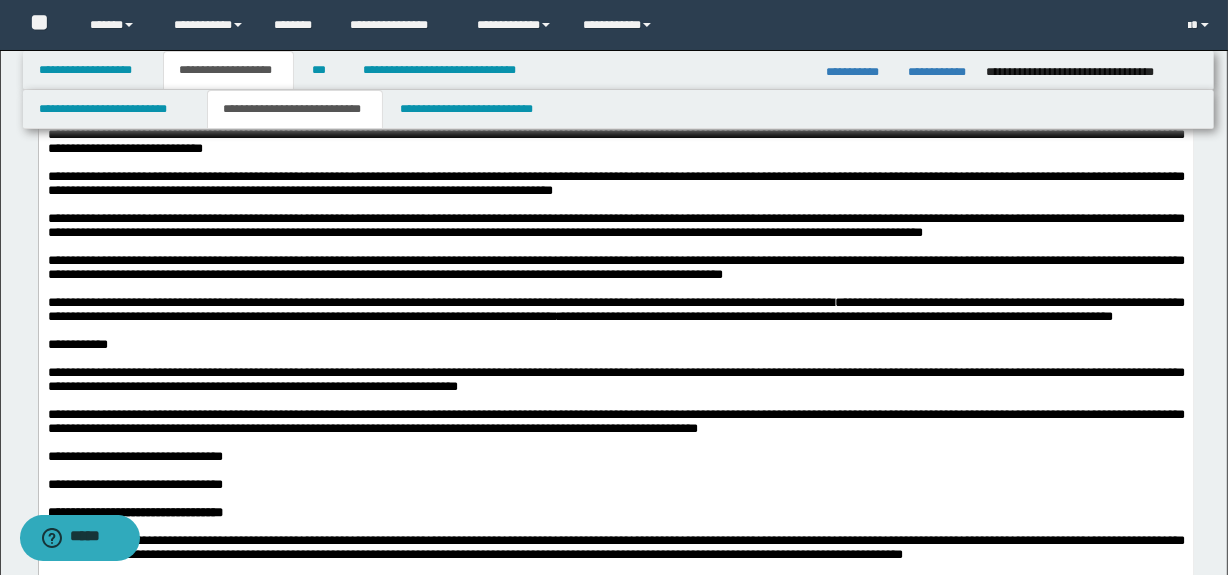 click on "**********" at bounding box center (615, 24) 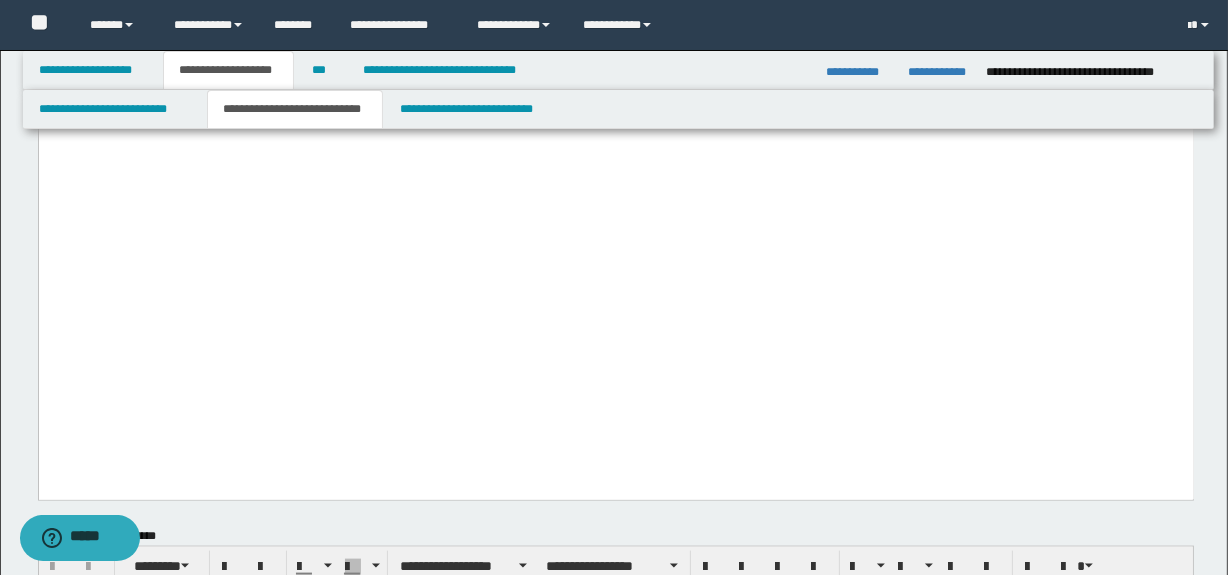 scroll, scrollTop: 2187, scrollLeft: 0, axis: vertical 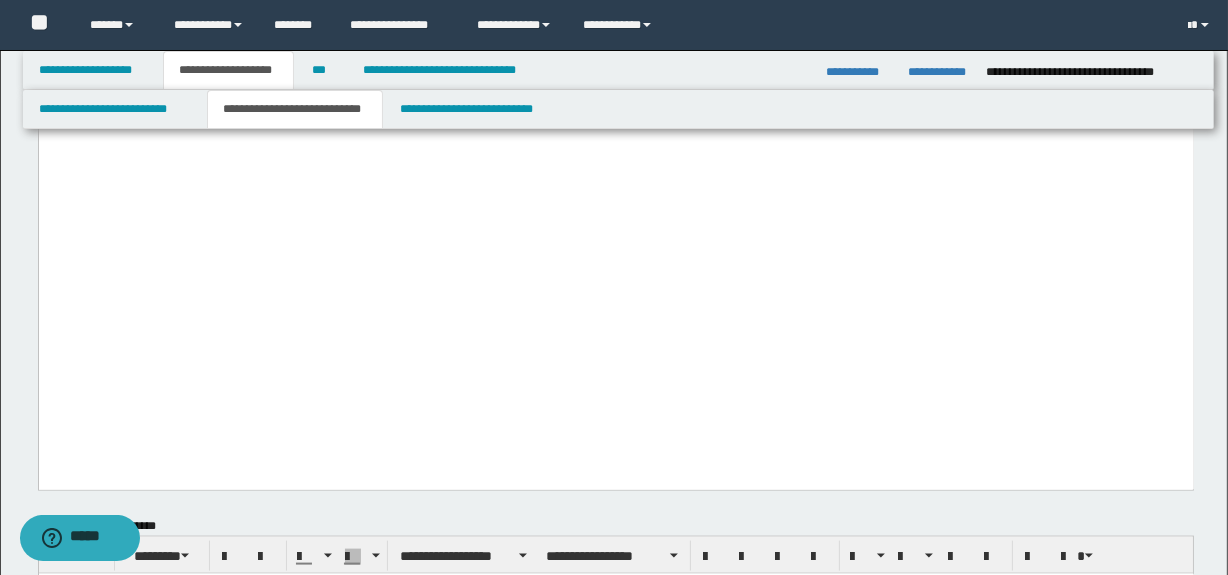 click on "**********" at bounding box center [129, -3] 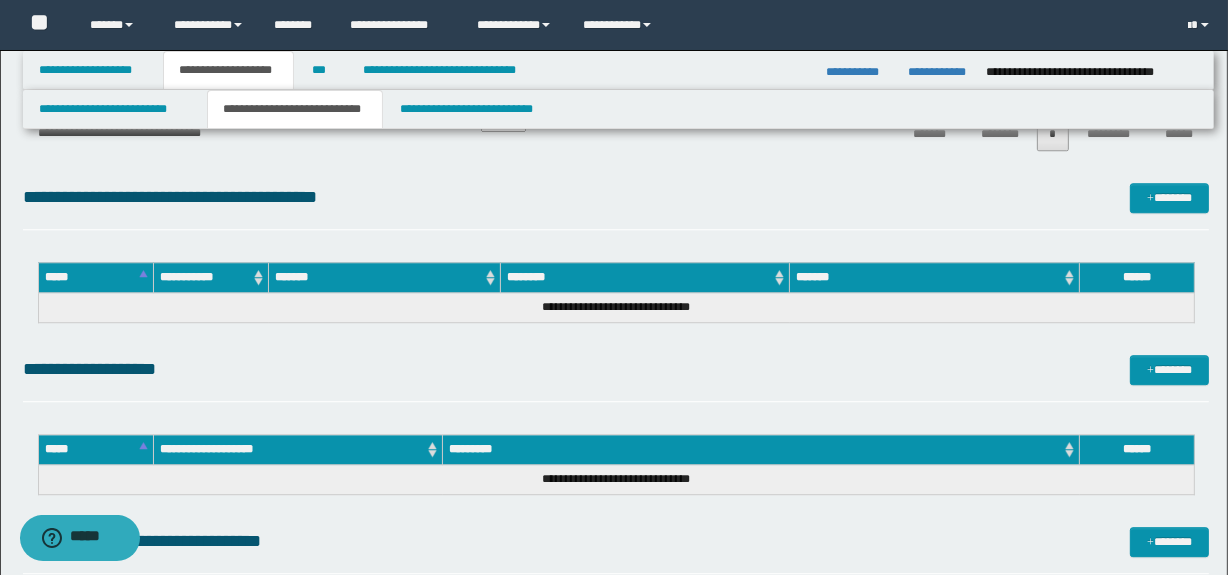scroll, scrollTop: 5310, scrollLeft: 0, axis: vertical 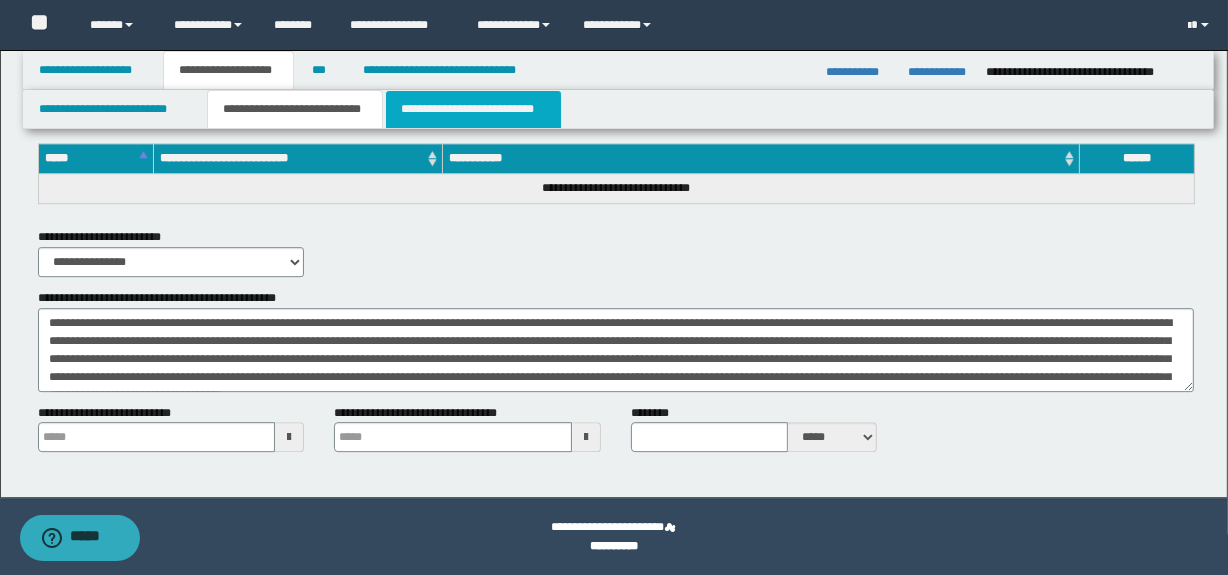 click on "**********" at bounding box center [473, 109] 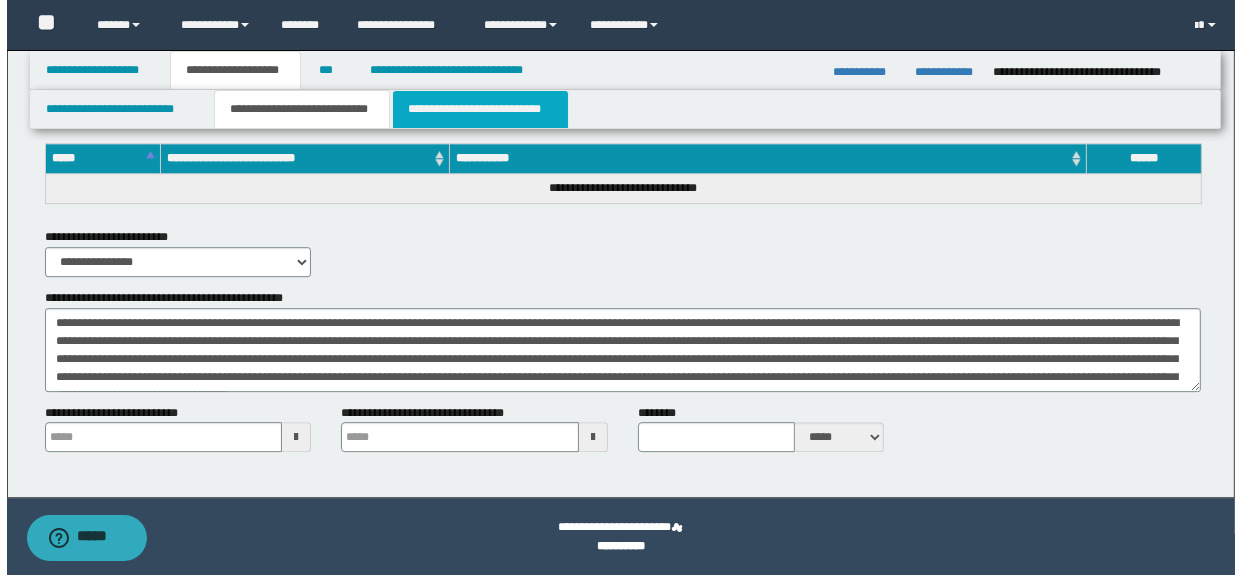 scroll, scrollTop: 0, scrollLeft: 0, axis: both 